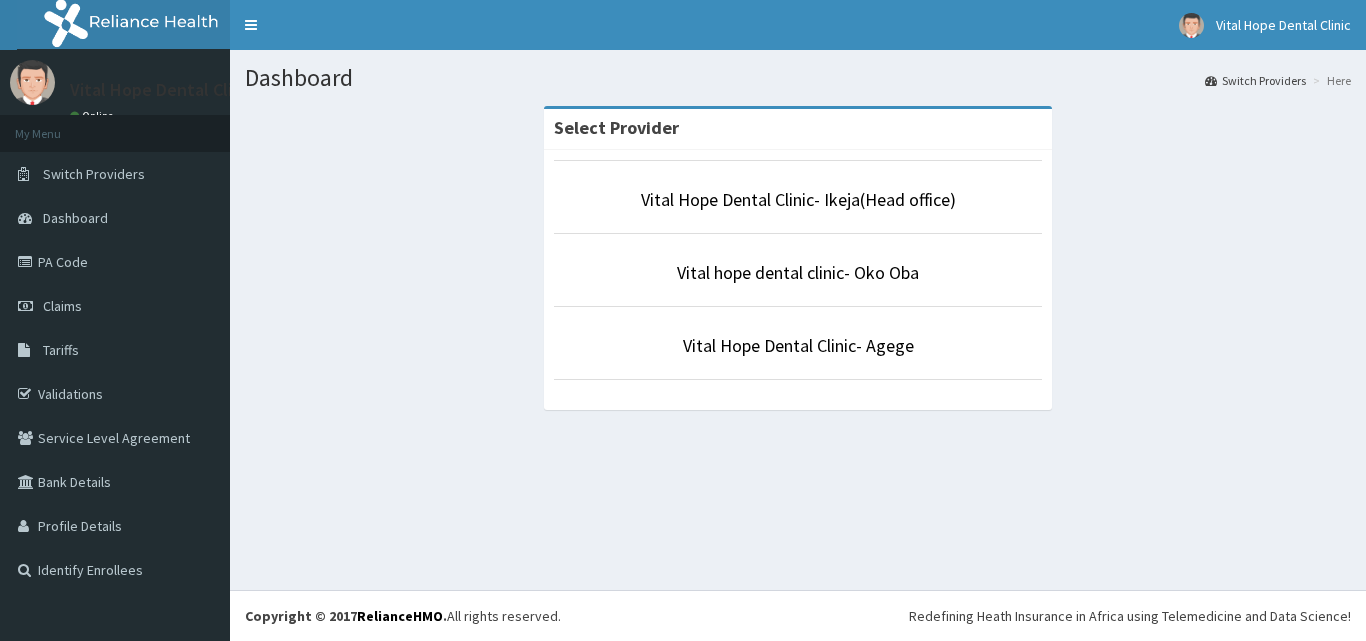scroll, scrollTop: 0, scrollLeft: 0, axis: both 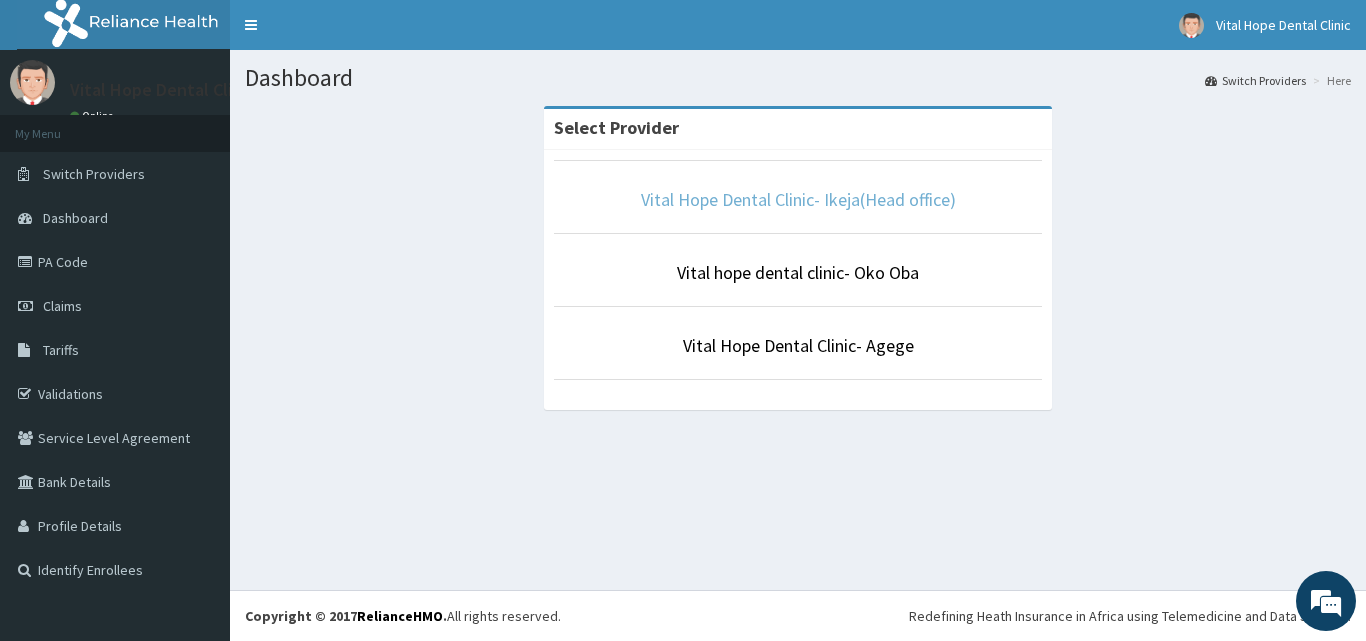 click on "Vital Hope Dental Clinic- Ikeja(Head office)" at bounding box center (798, 199) 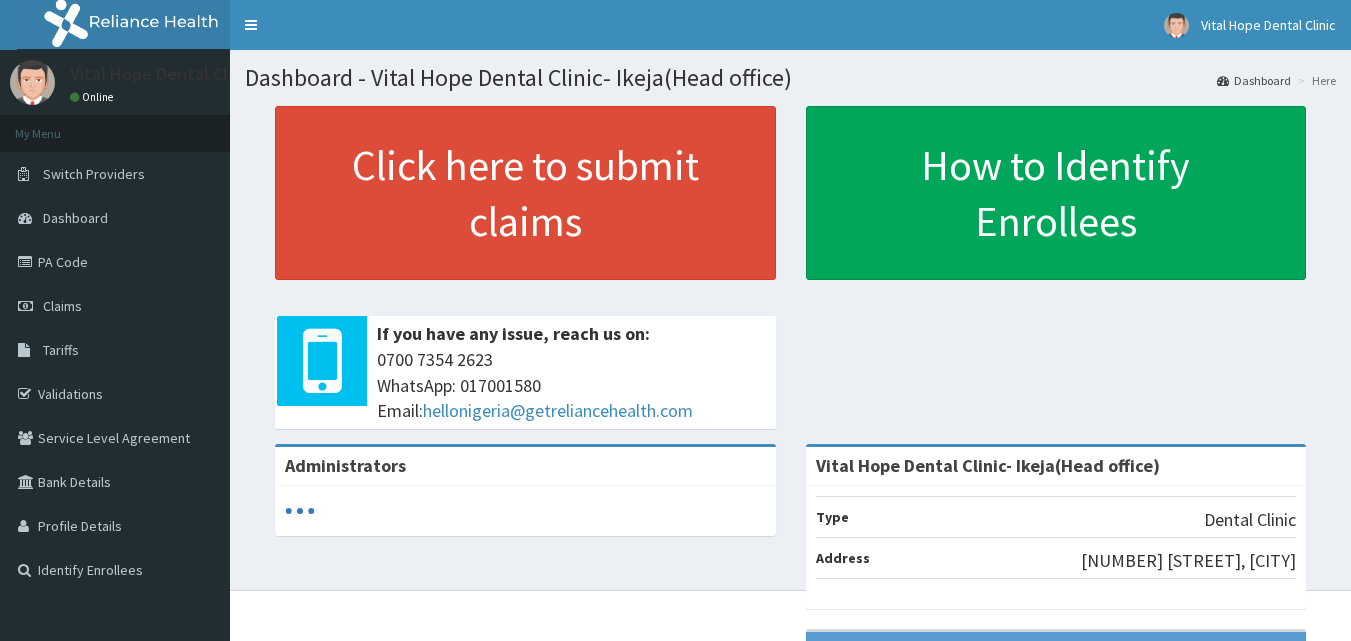 scroll, scrollTop: 0, scrollLeft: 0, axis: both 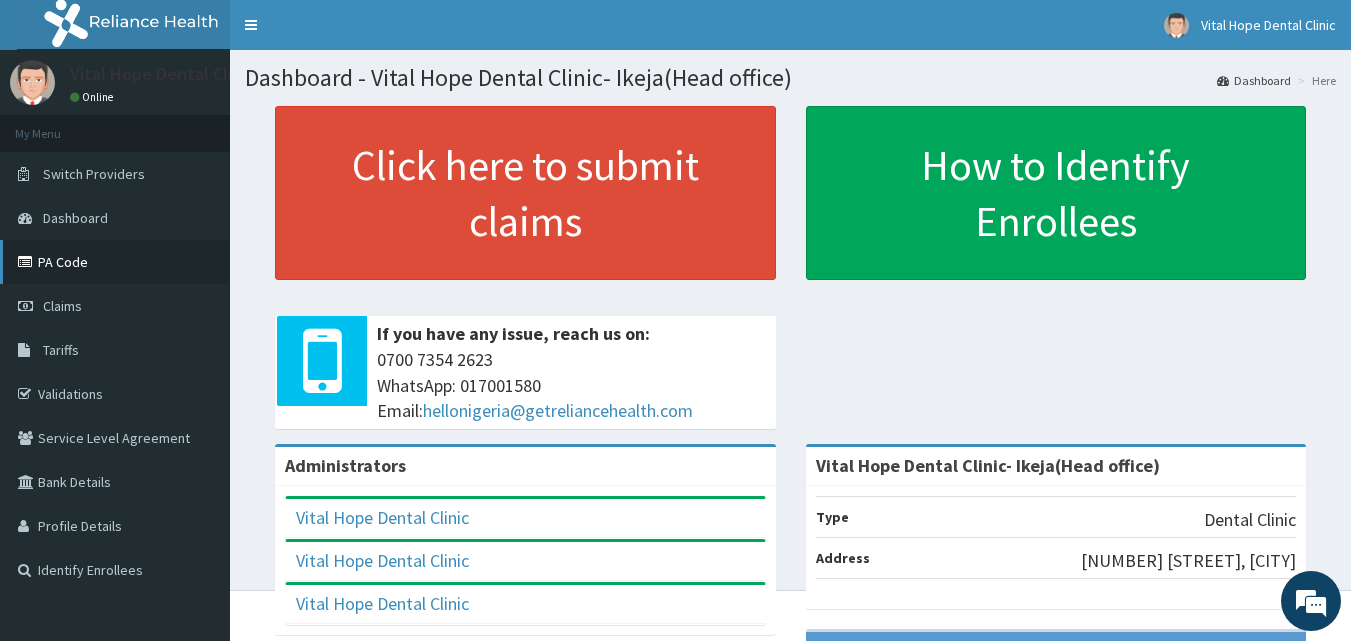 click on "PA Code" at bounding box center (115, 262) 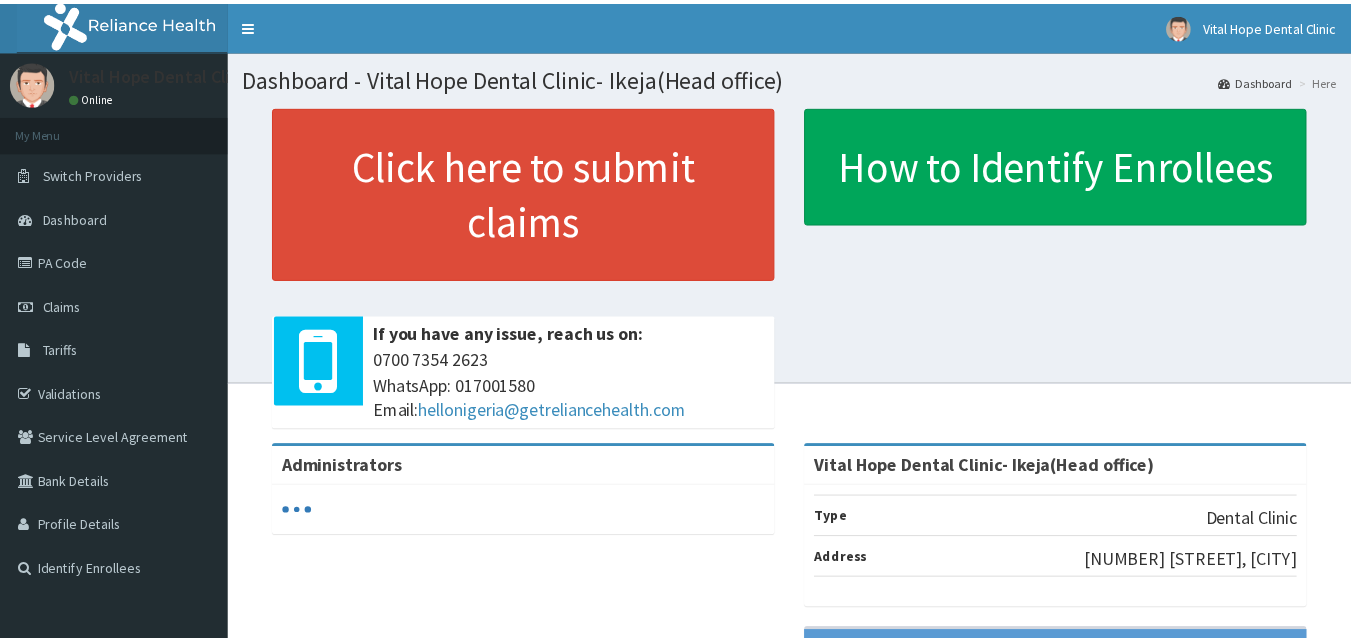 scroll, scrollTop: 0, scrollLeft: 0, axis: both 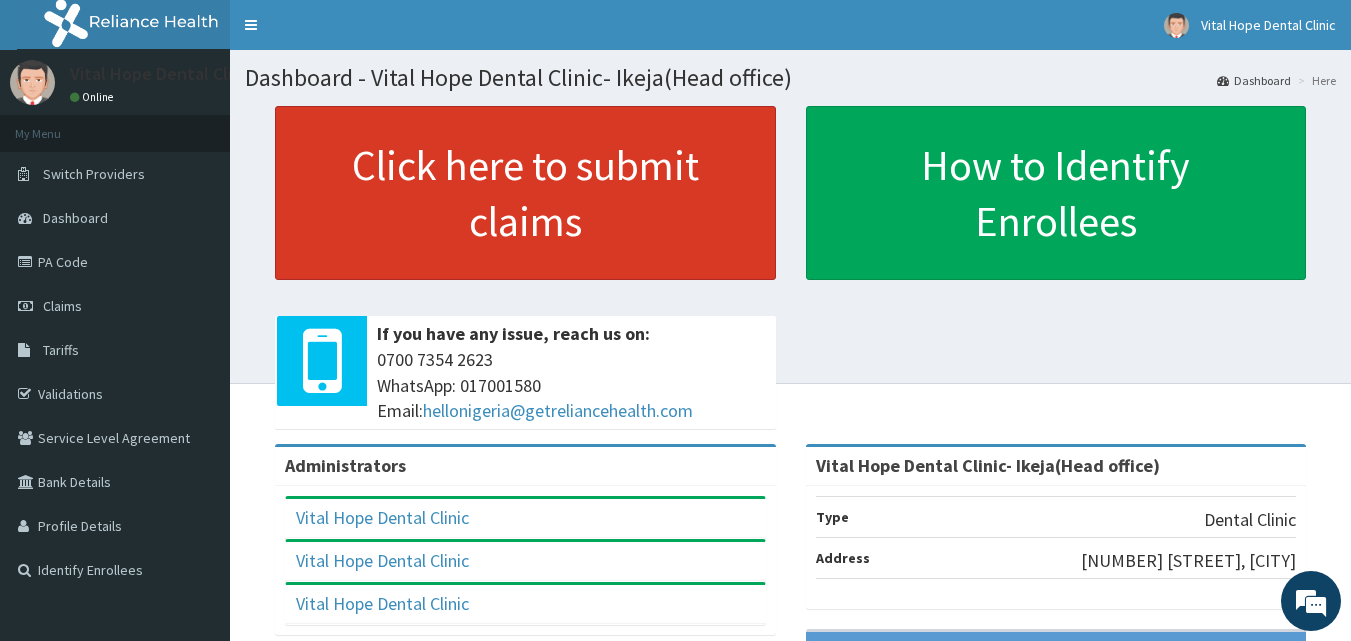 click on "Click here to submit claims" at bounding box center (525, 193) 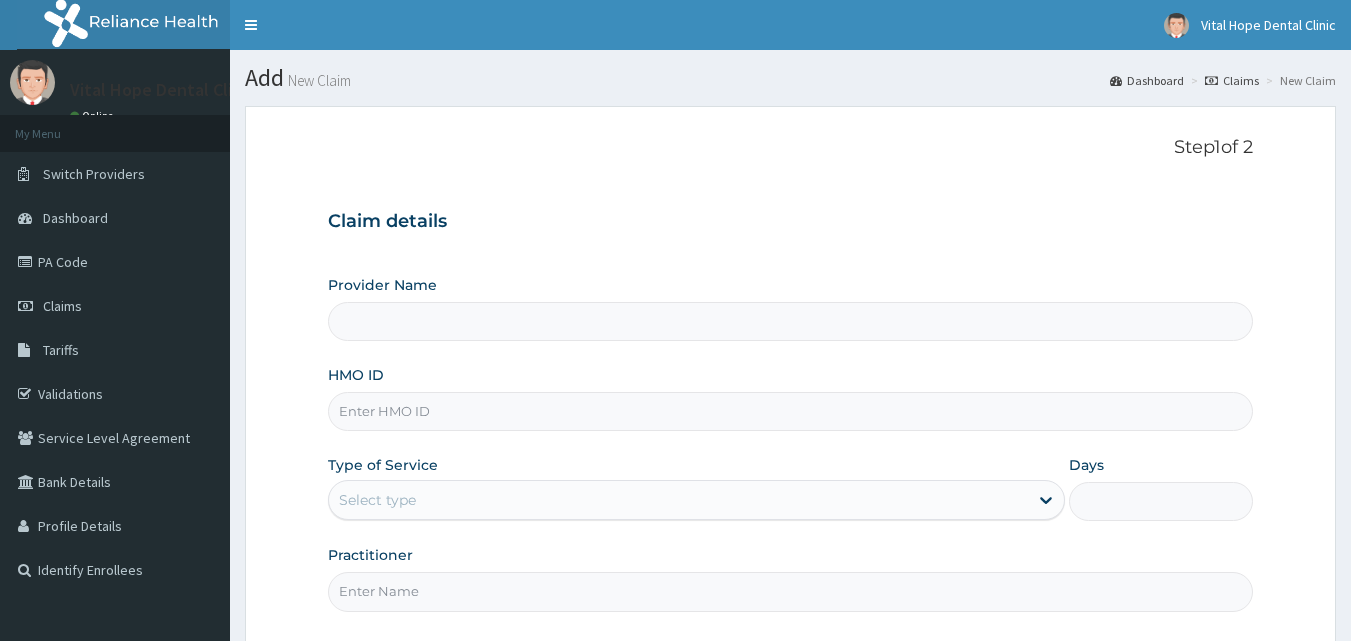 type on "Vital Hope Dental Clinic- Ikeja(Head office)" 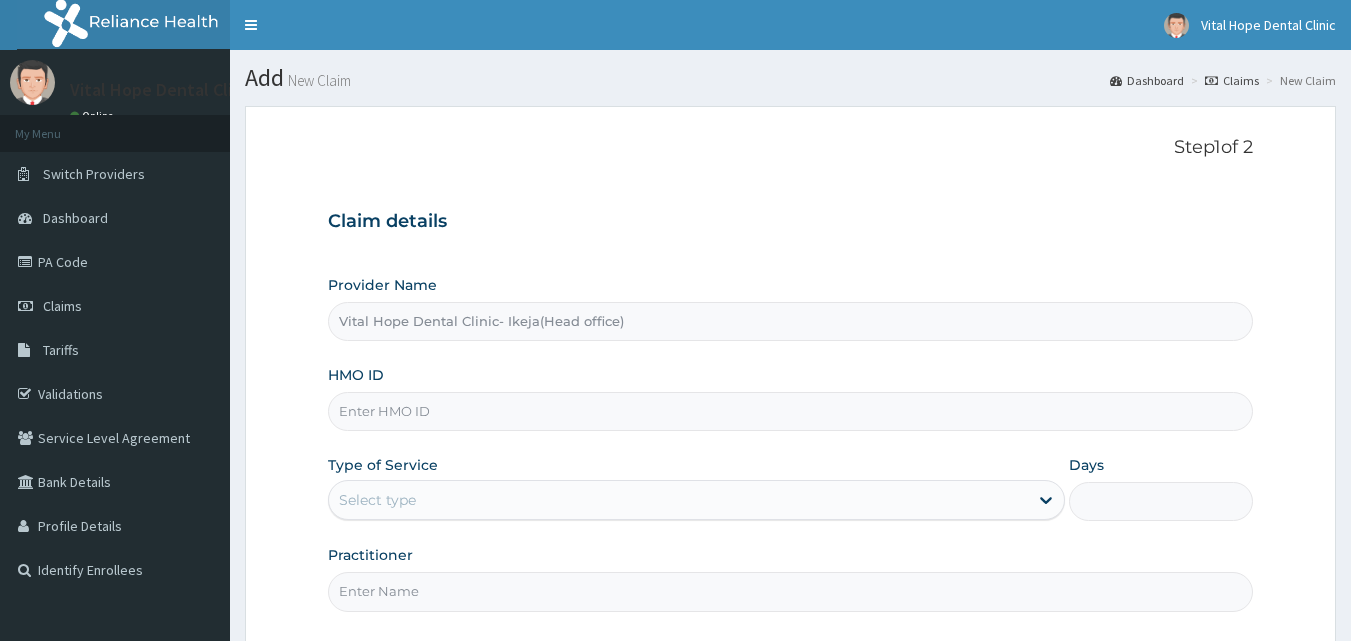 scroll, scrollTop: 0, scrollLeft: 0, axis: both 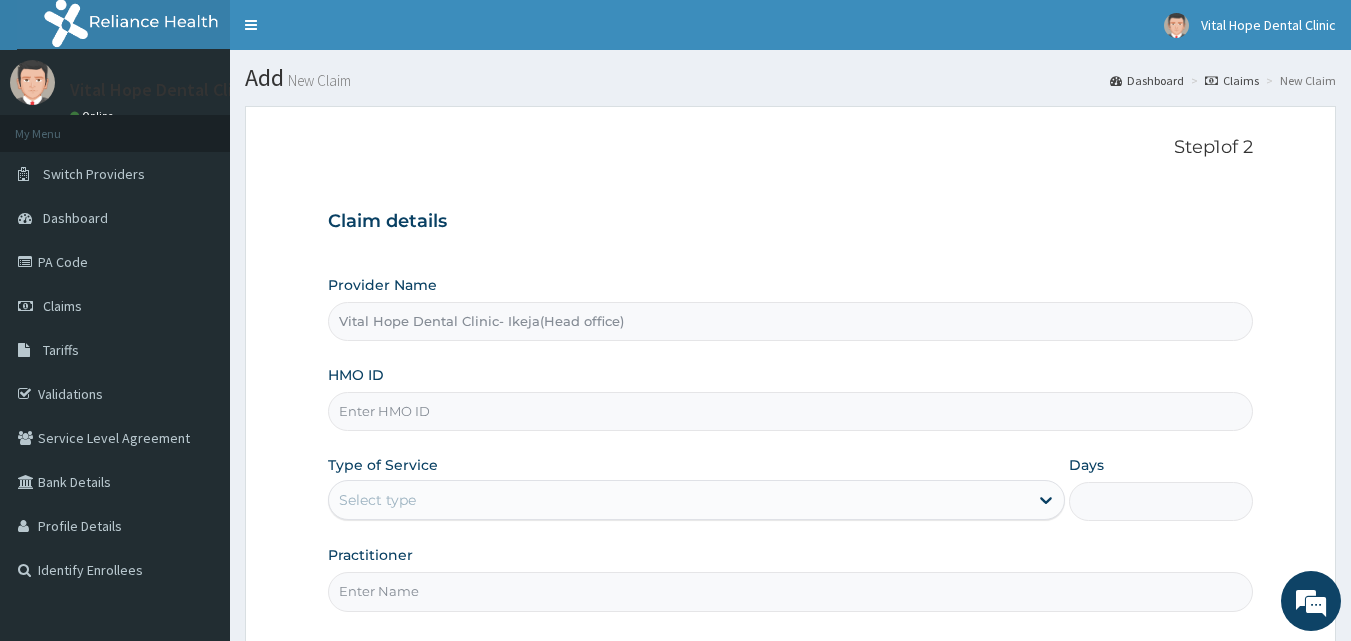 click on "HMO ID" at bounding box center (791, 411) 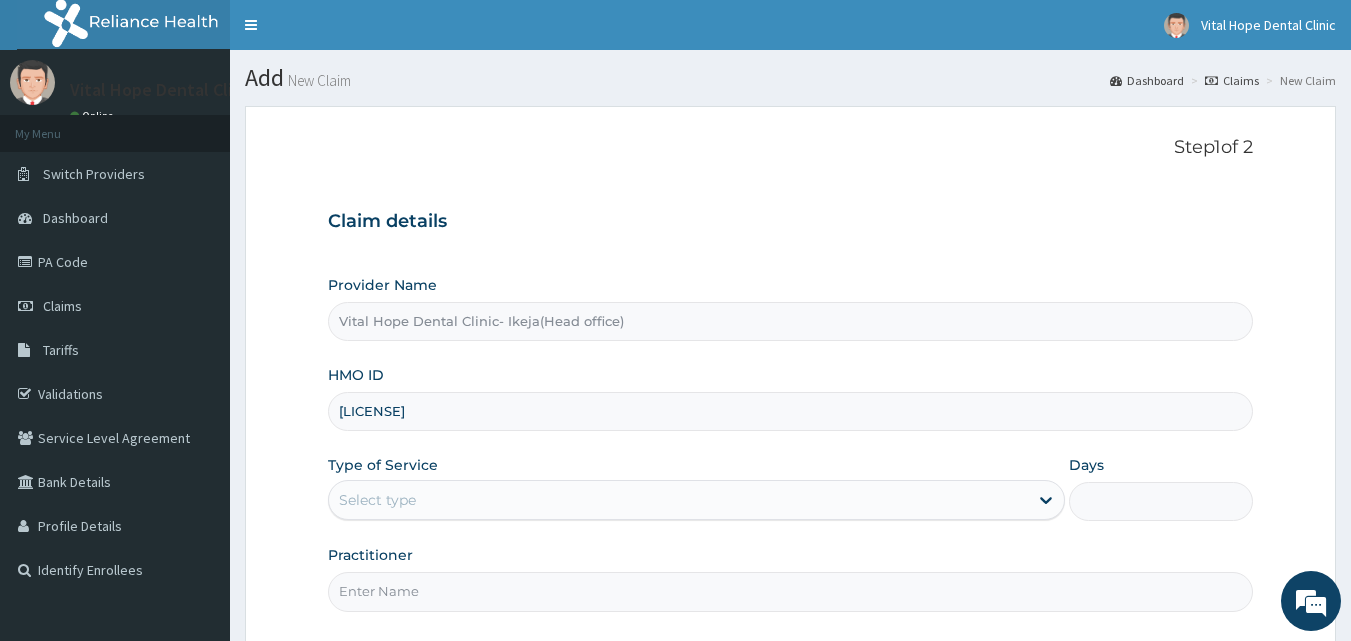 type on "MFD/10147/A" 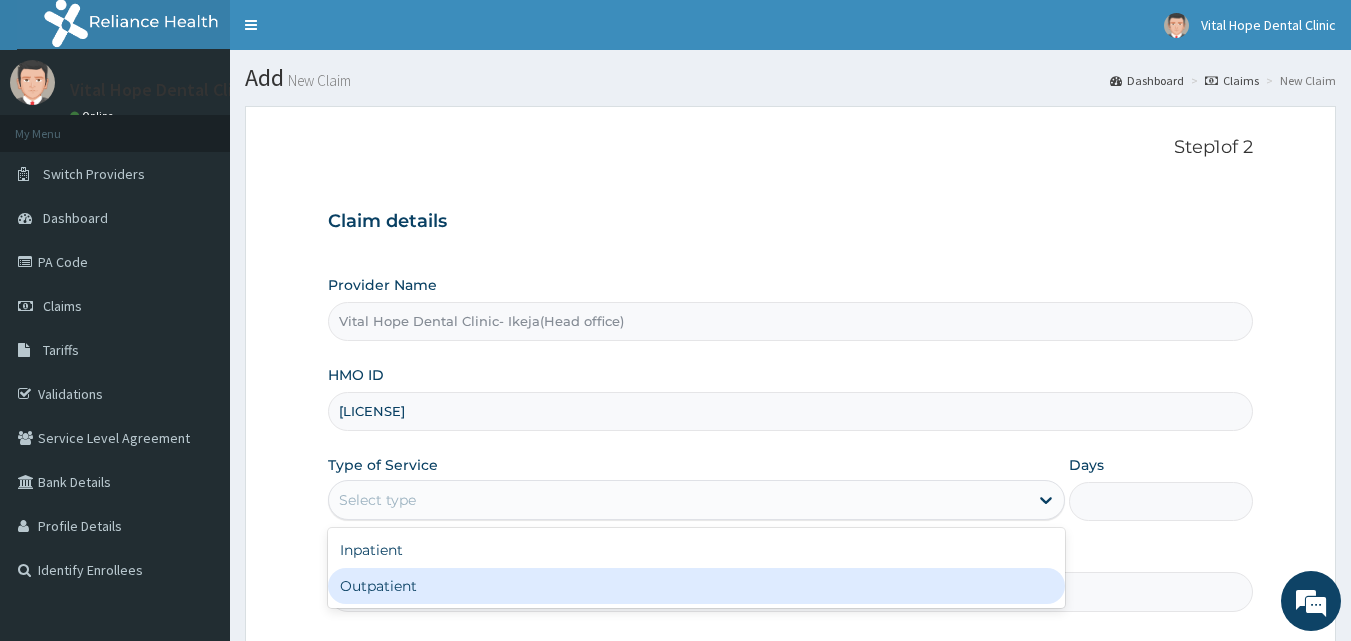 click on "Outpatient" at bounding box center [696, 586] 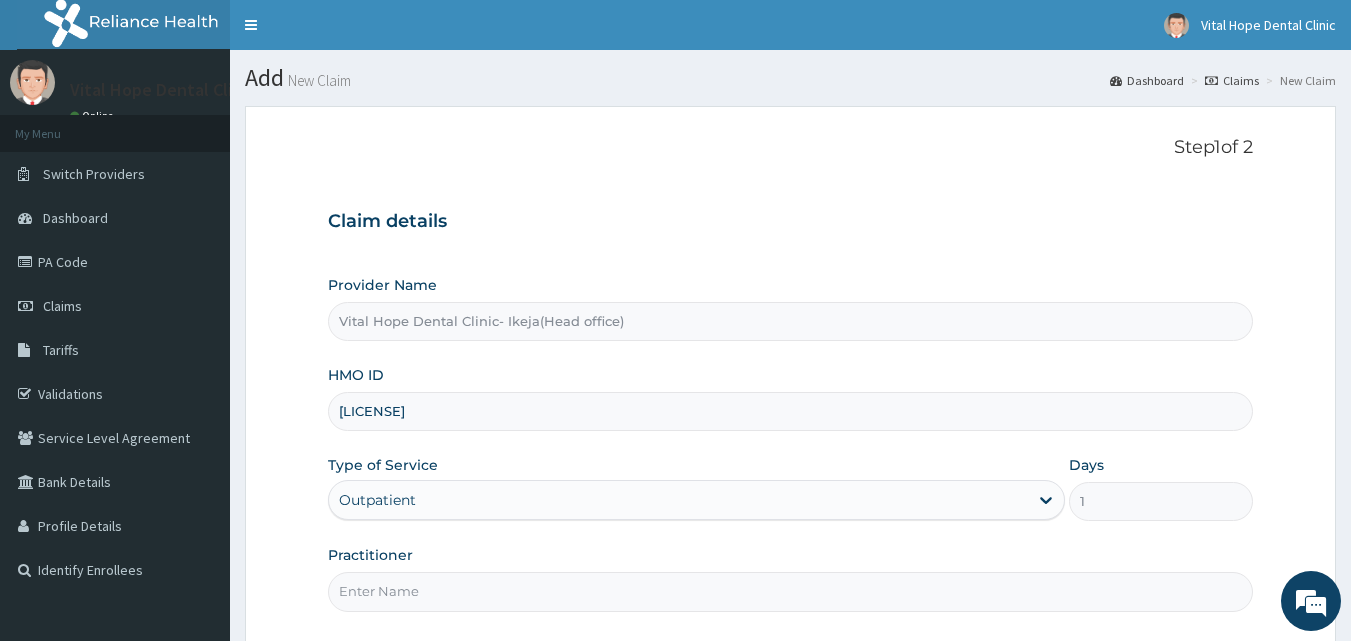 click on "Practitioner" at bounding box center [791, 591] 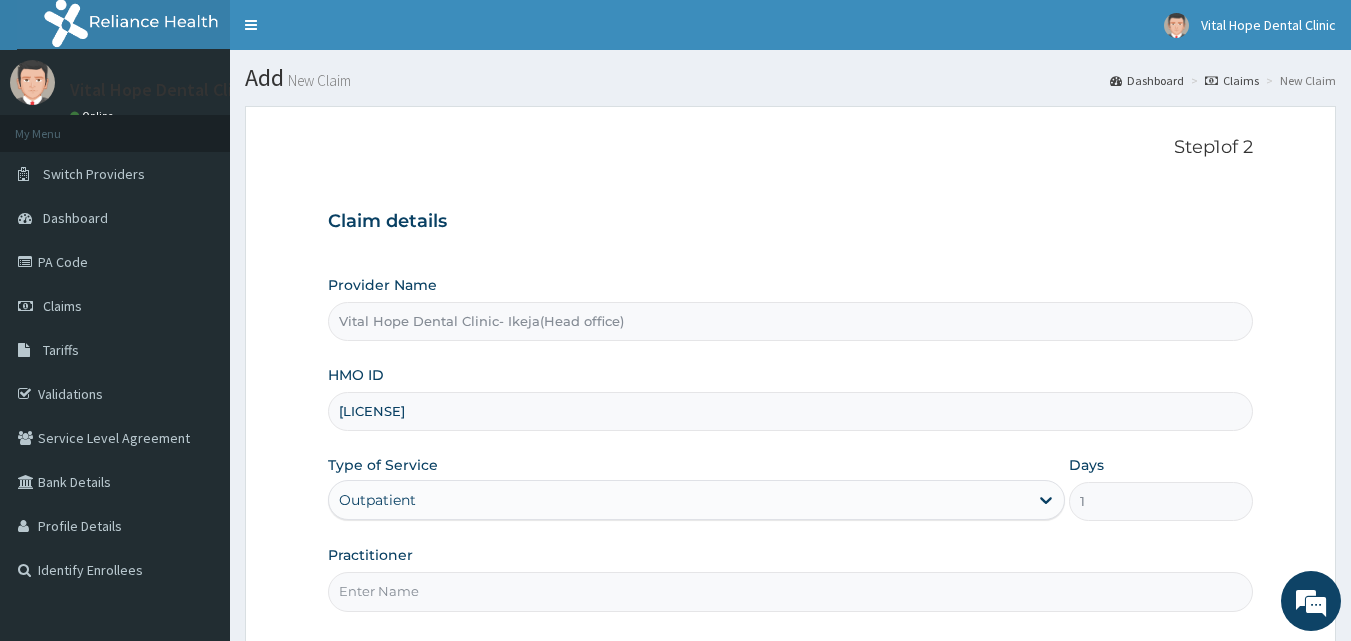 type on "DR ADELEKE" 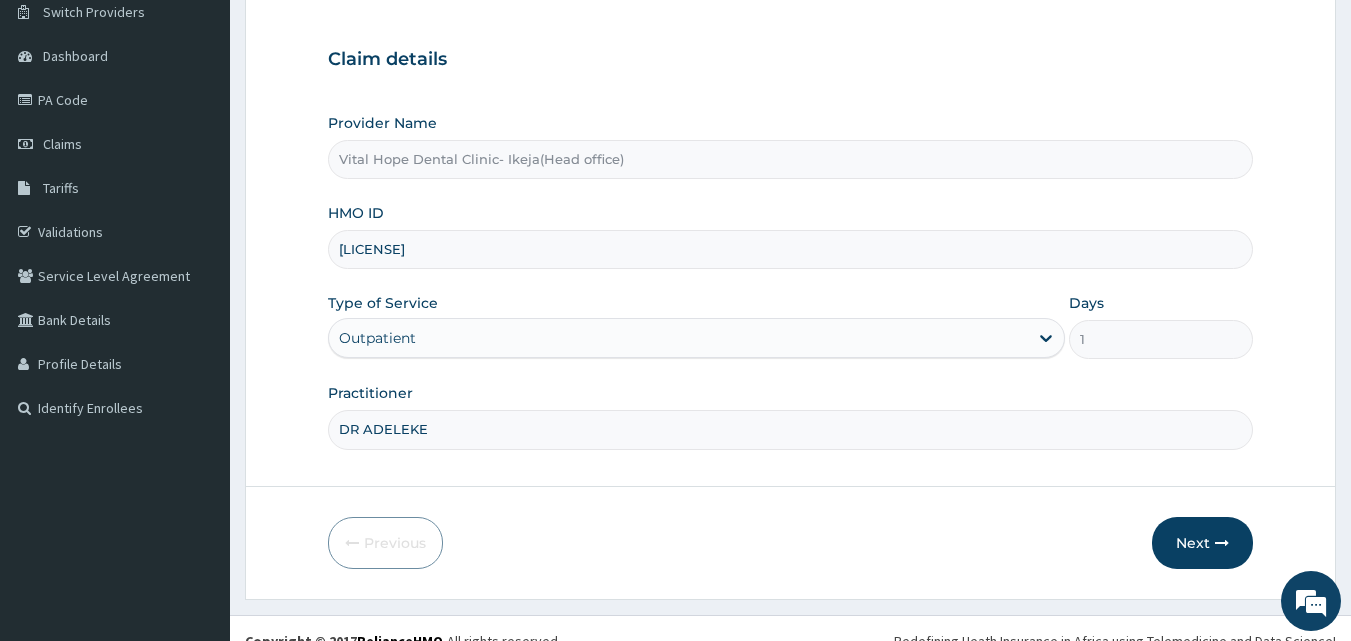 scroll, scrollTop: 158, scrollLeft: 0, axis: vertical 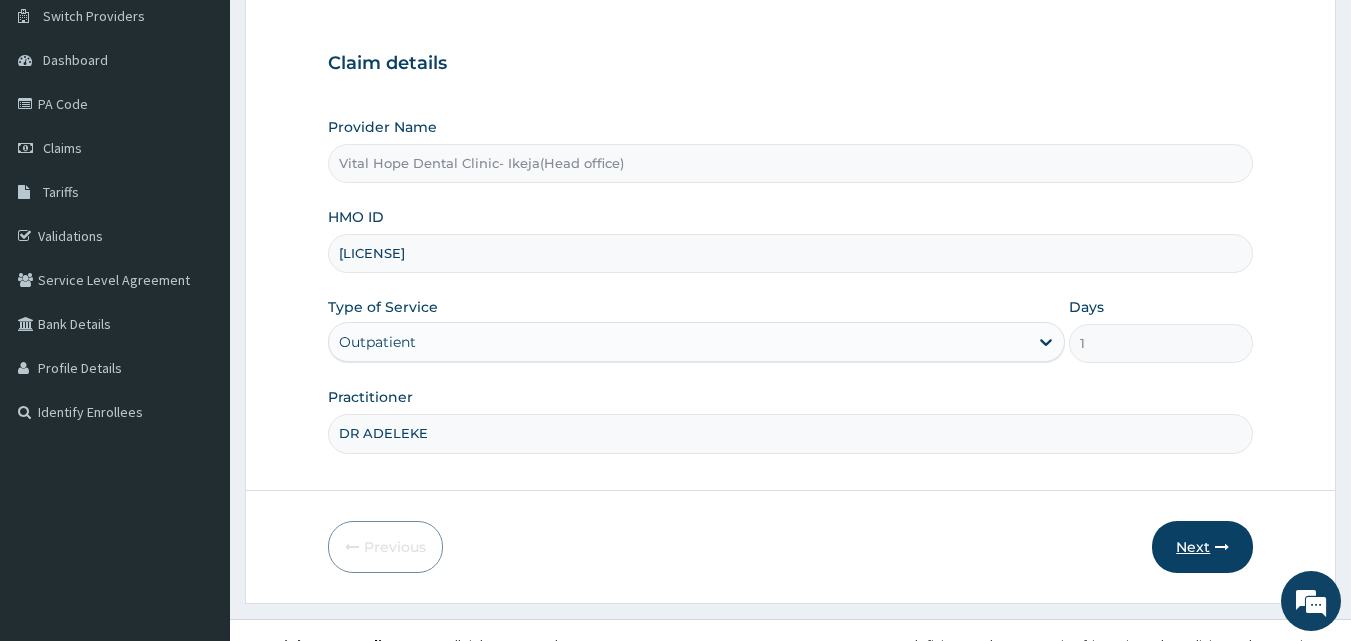 click at bounding box center (1222, 547) 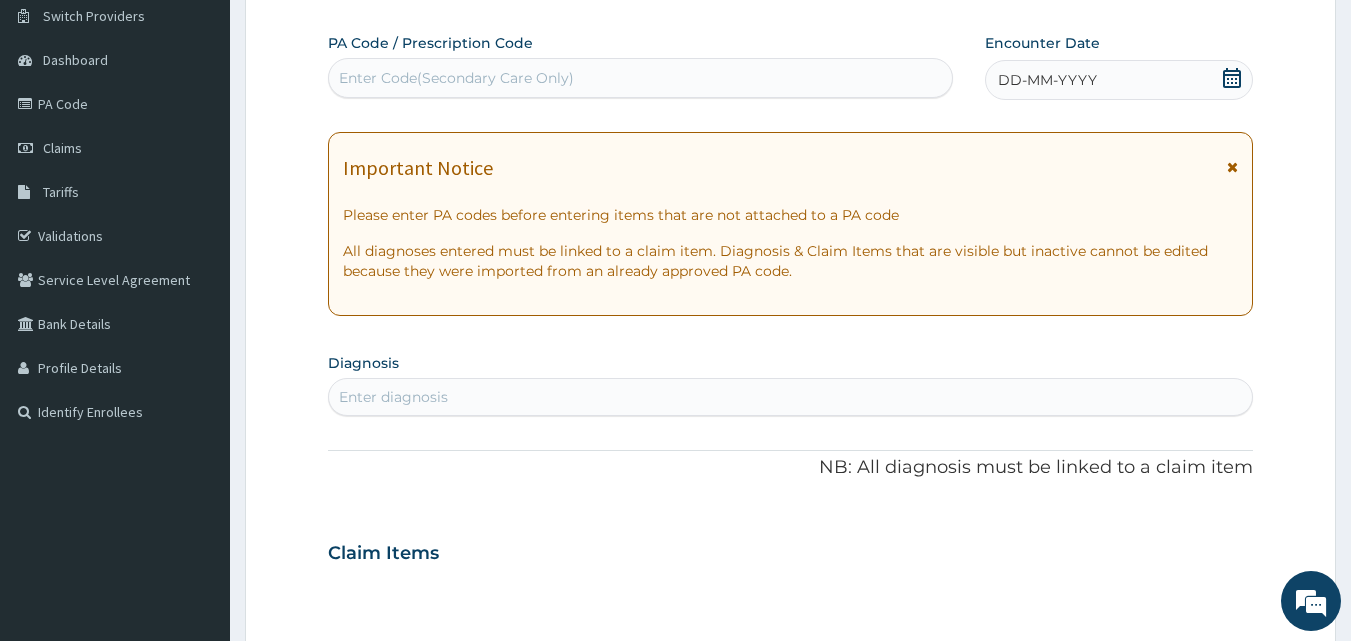 click on "Enter Code(Secondary Care Only)" at bounding box center (456, 78) 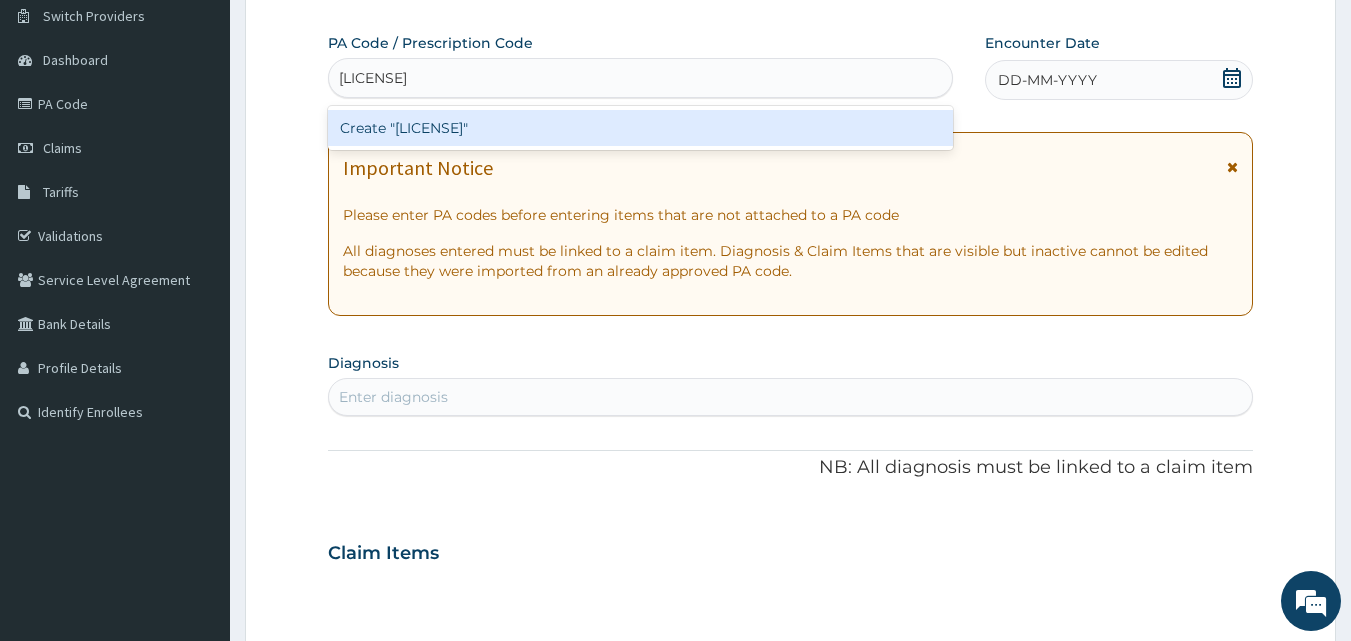 click on "Create "PA/57F3CB"" at bounding box center [641, 128] 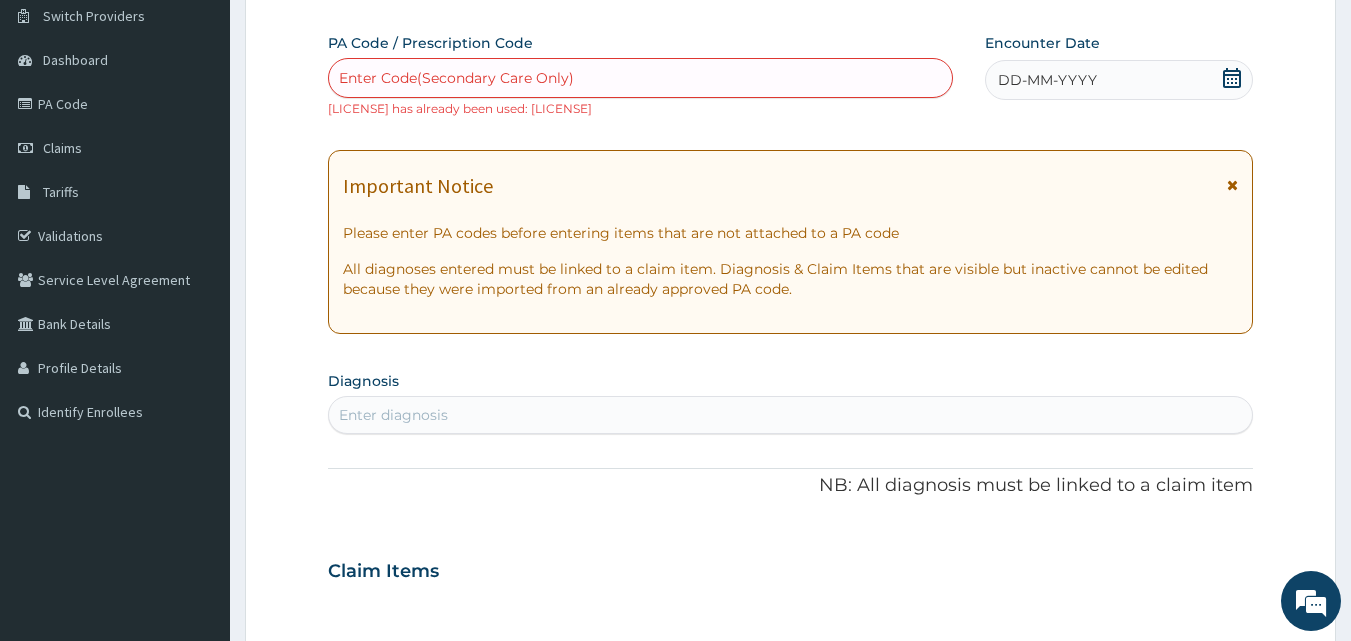 click on "Enter Code(Secondary Care Only)" at bounding box center [456, 78] 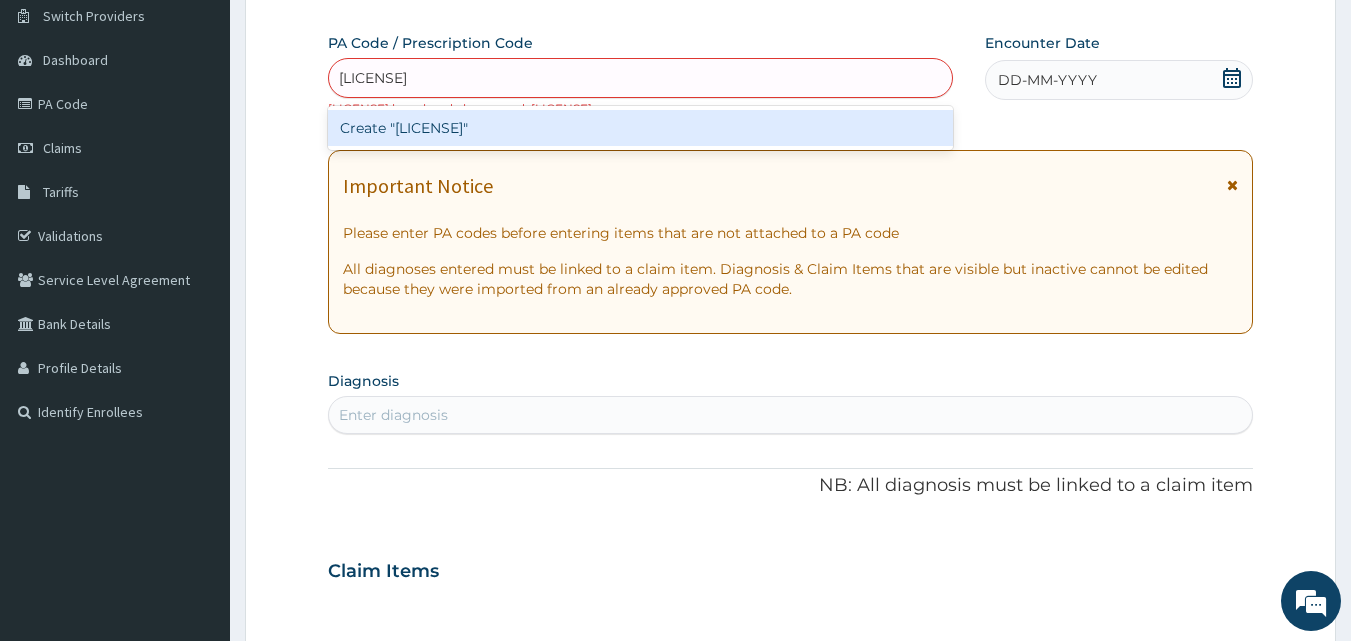 click on "Create "PA/57F3CB"" at bounding box center [641, 128] 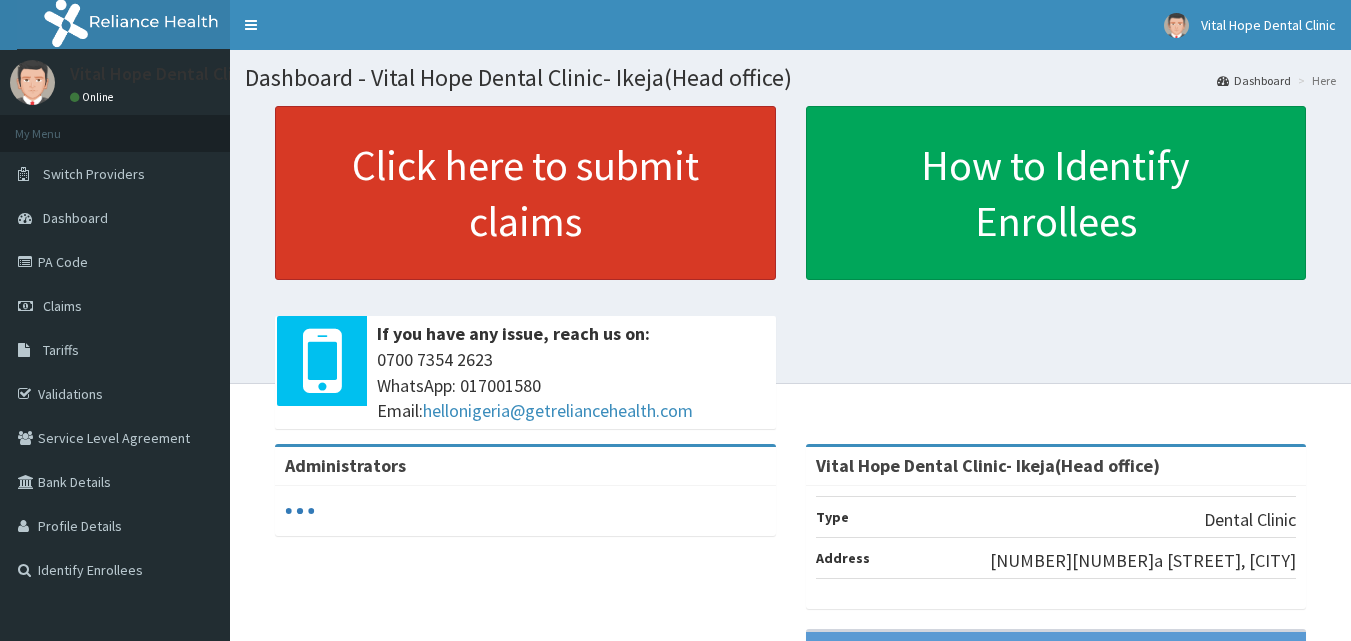 scroll, scrollTop: 0, scrollLeft: 0, axis: both 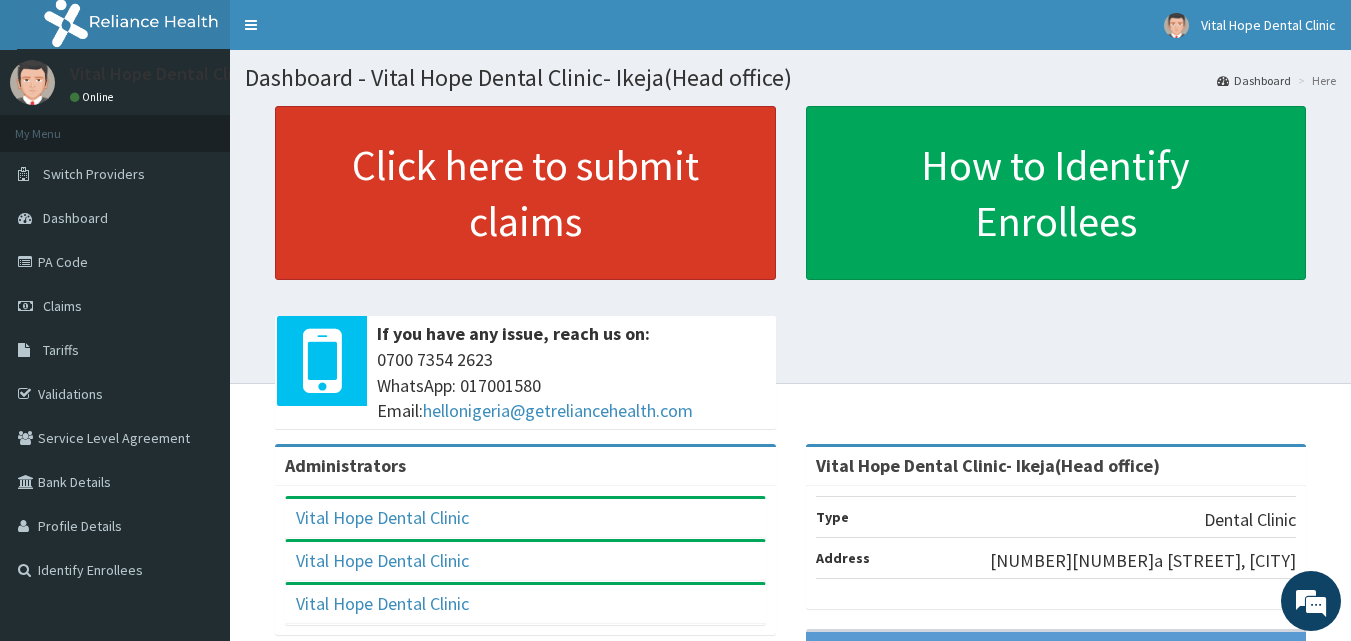 click on "Click here to submit claims" at bounding box center (525, 193) 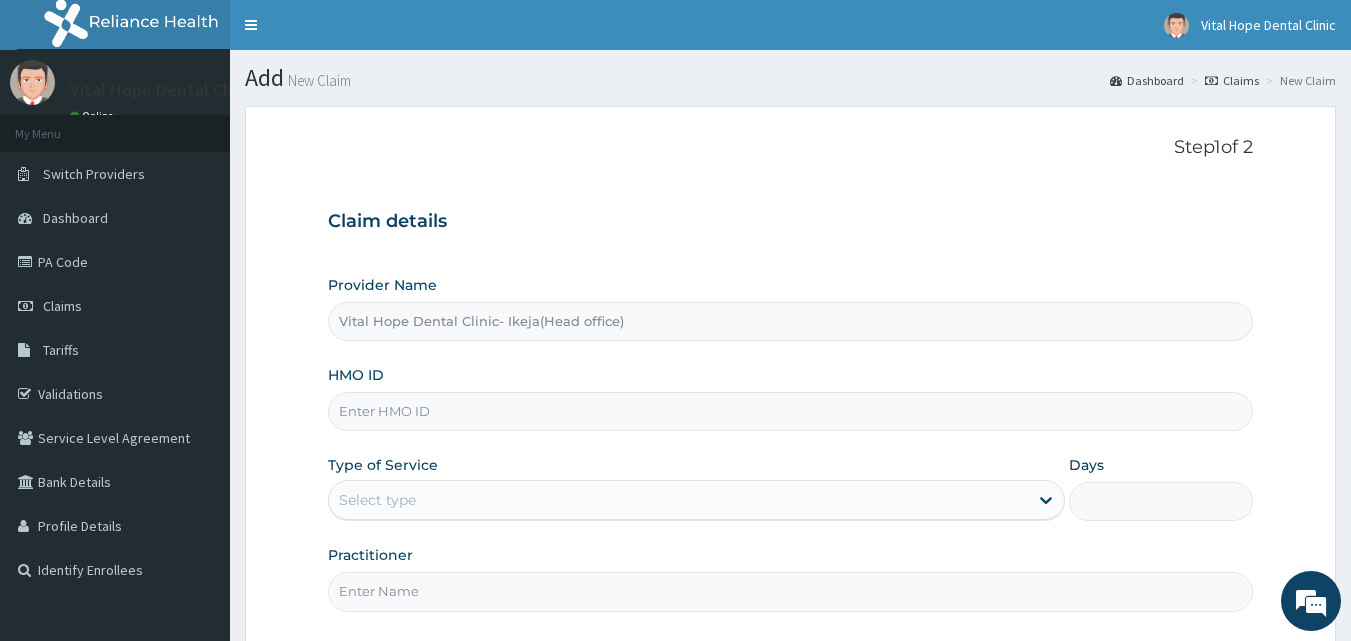 scroll, scrollTop: 0, scrollLeft: 0, axis: both 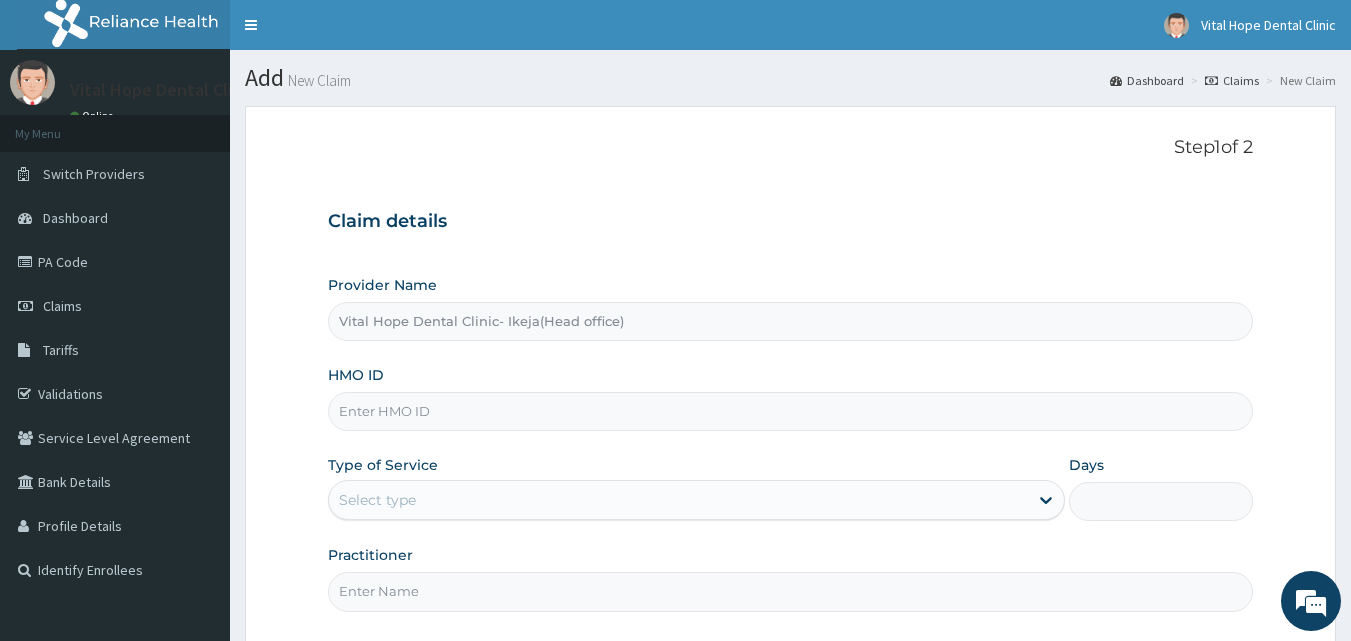 click on "HMO ID" at bounding box center [791, 411] 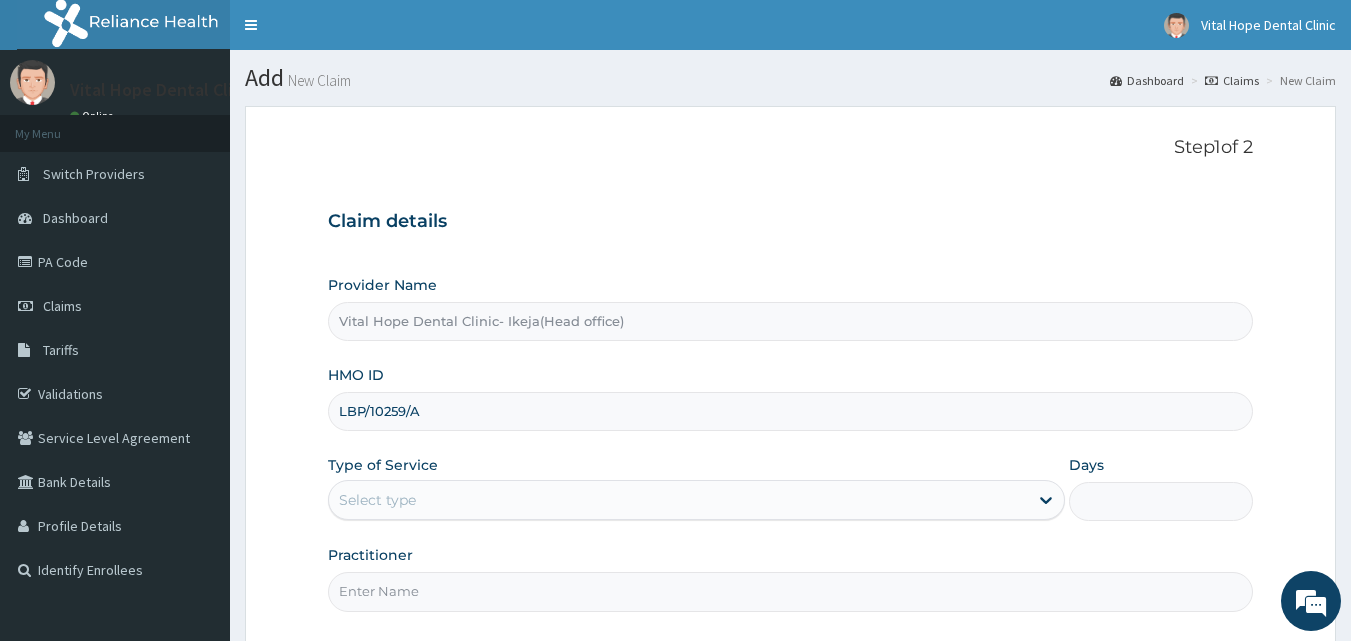 type on "LBP/10259/A" 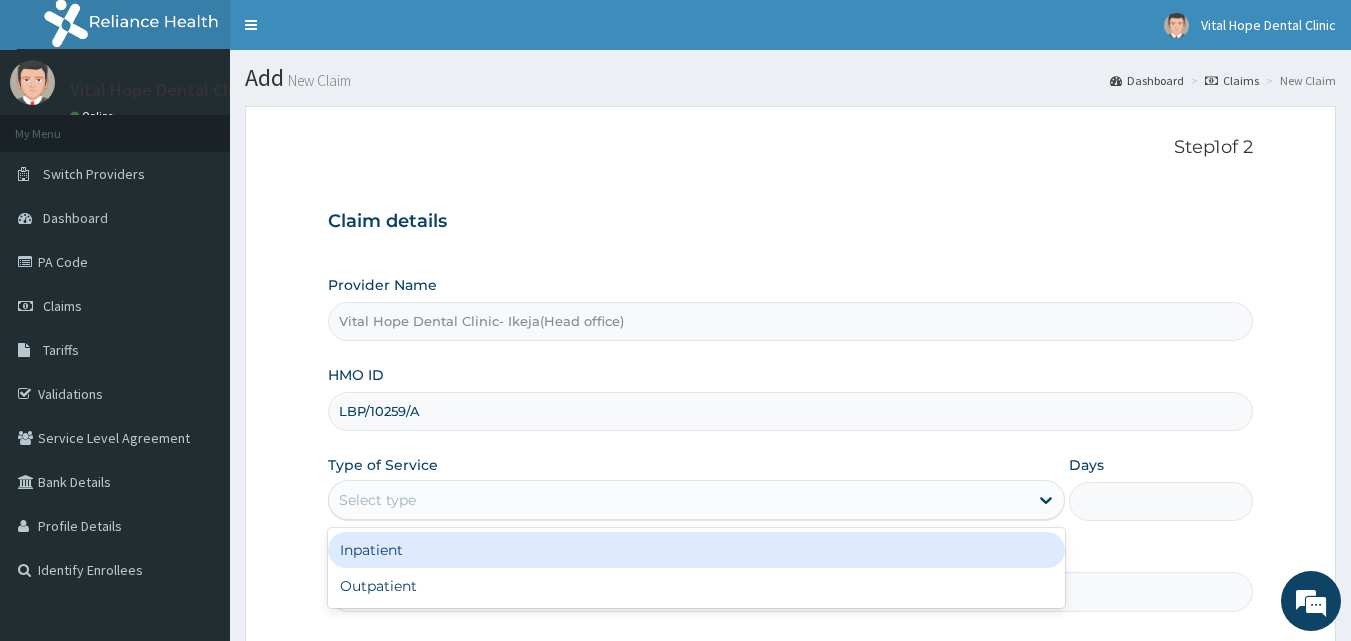 click on "Select type" at bounding box center [678, 500] 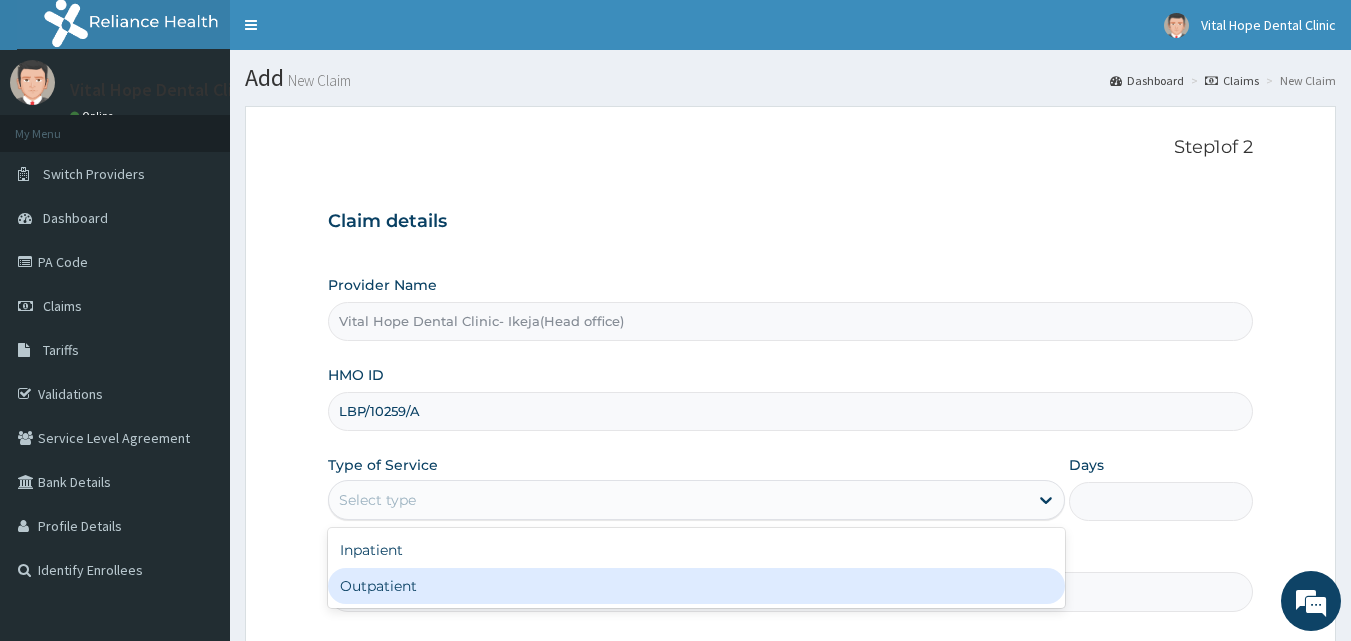 click on "Outpatient" at bounding box center [696, 586] 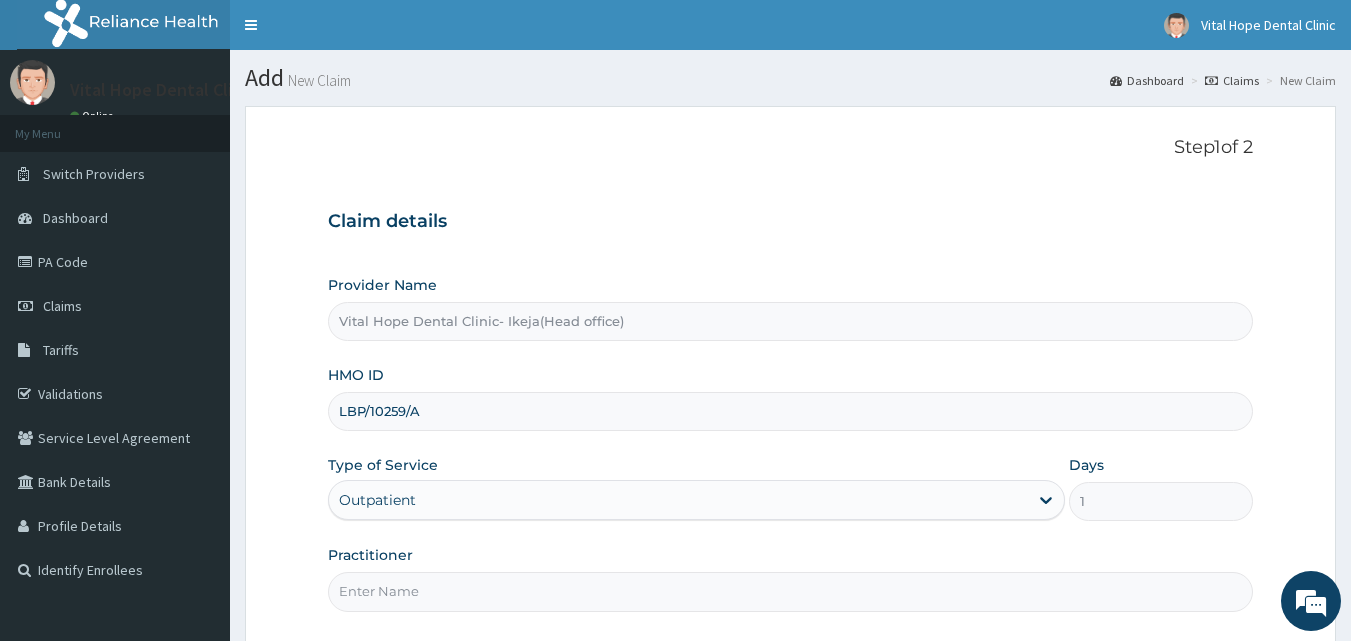 scroll, scrollTop: 187, scrollLeft: 0, axis: vertical 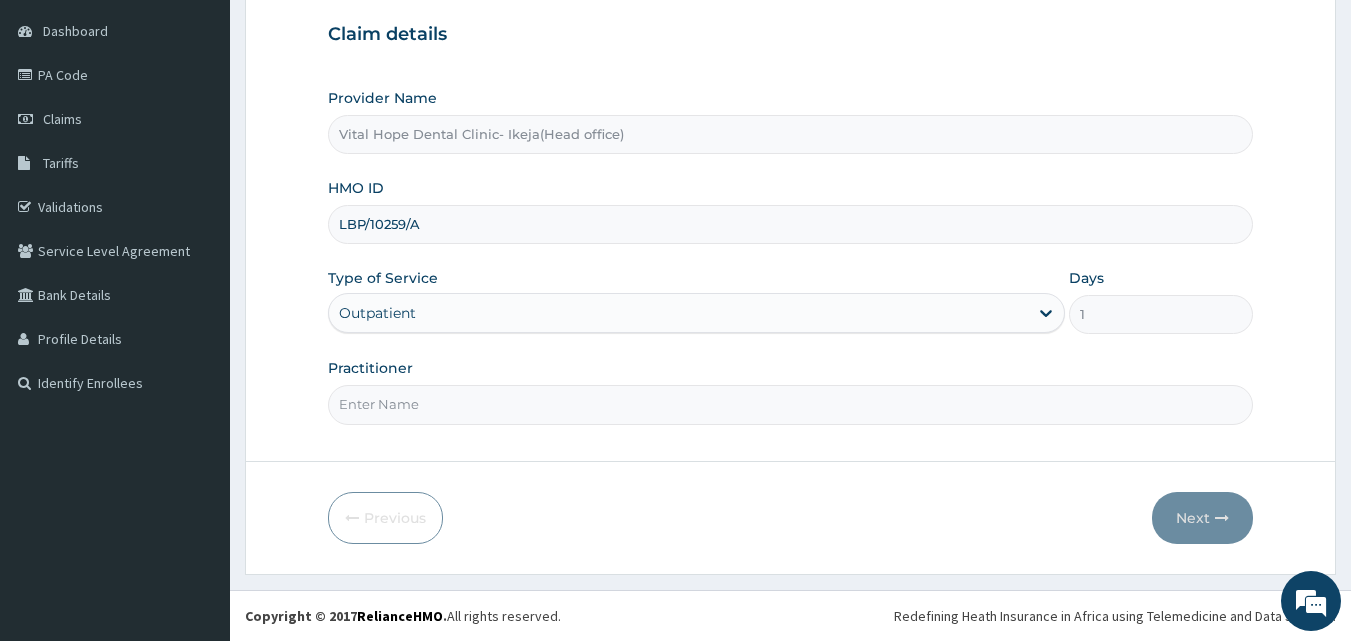 click on "Practitioner" at bounding box center (791, 404) 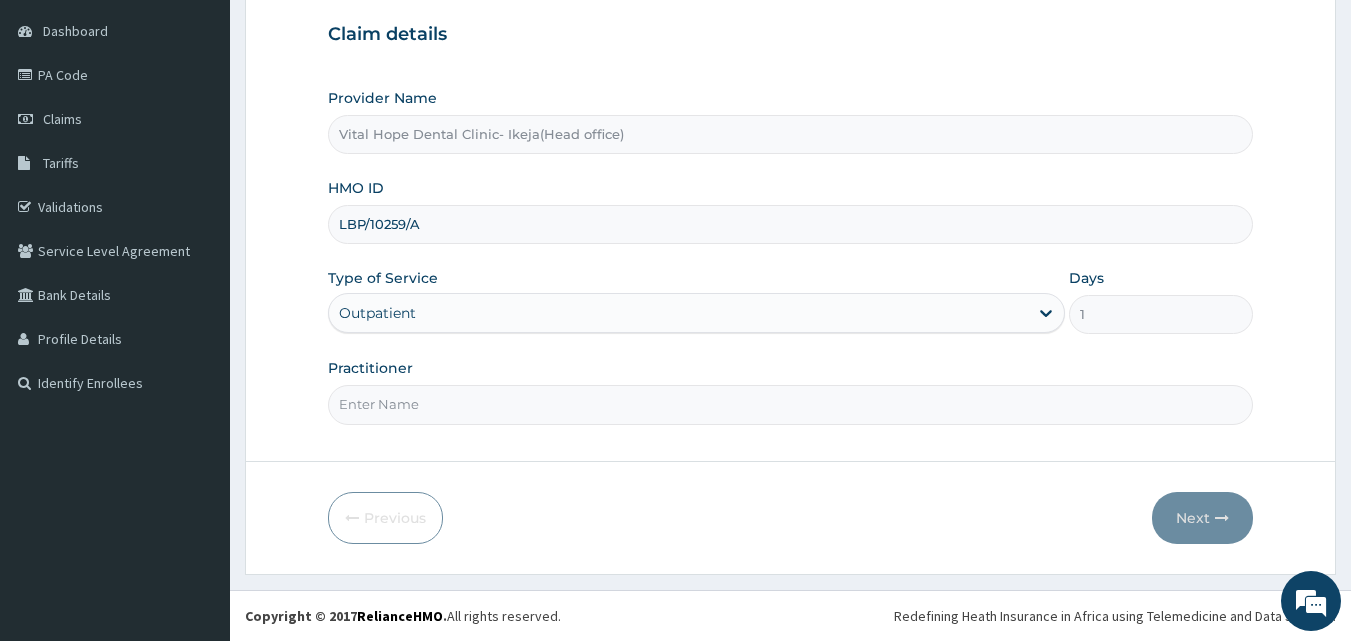 type on "DR ADELEKE" 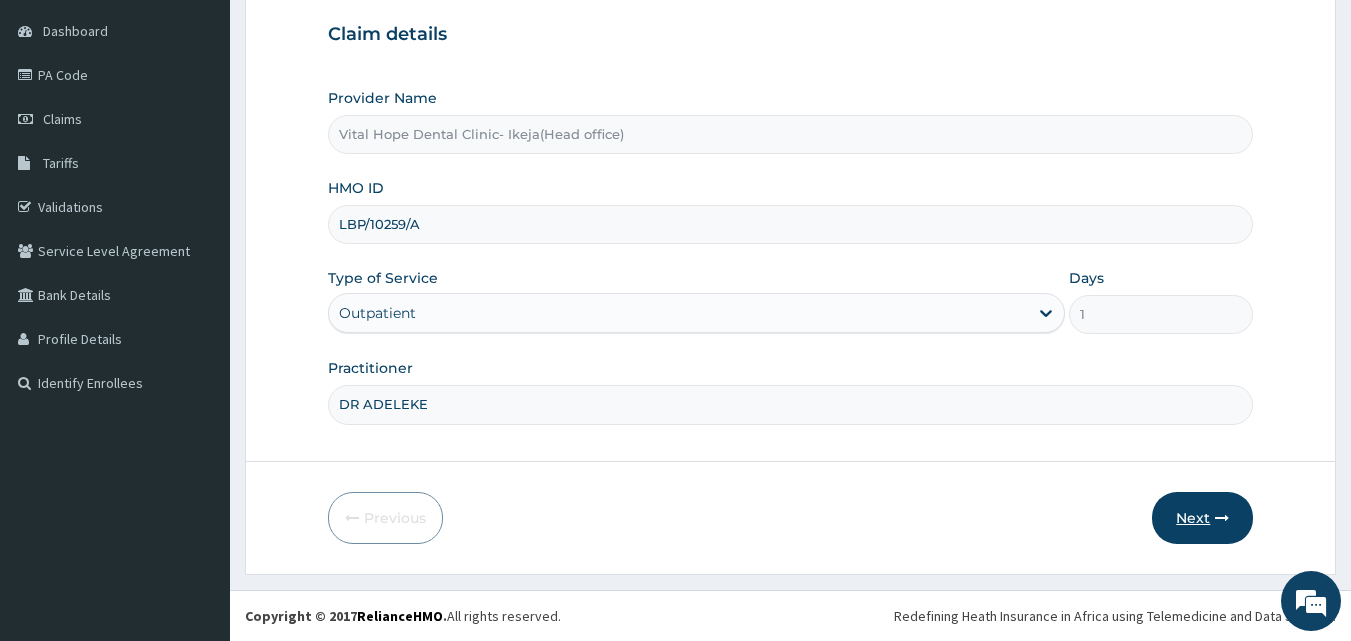 click on "Next" at bounding box center (1202, 518) 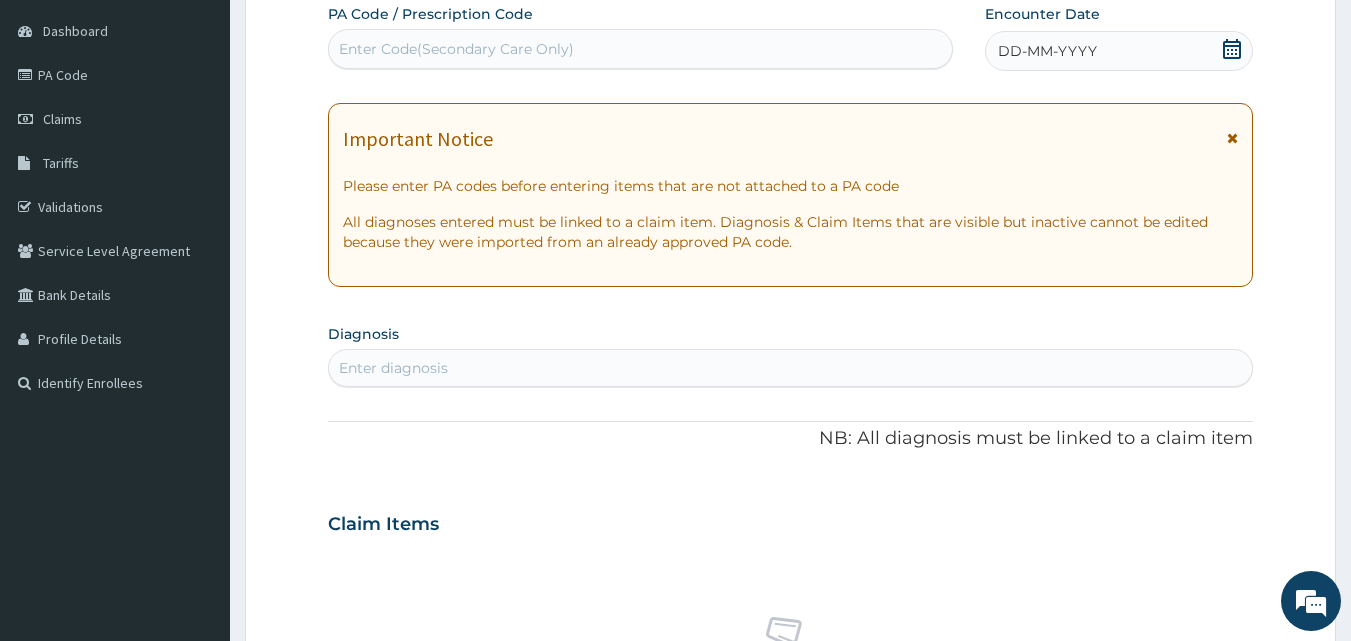 click on "PA Code / Prescription Code Enter Code(Secondary Care Only)" at bounding box center (641, 36) 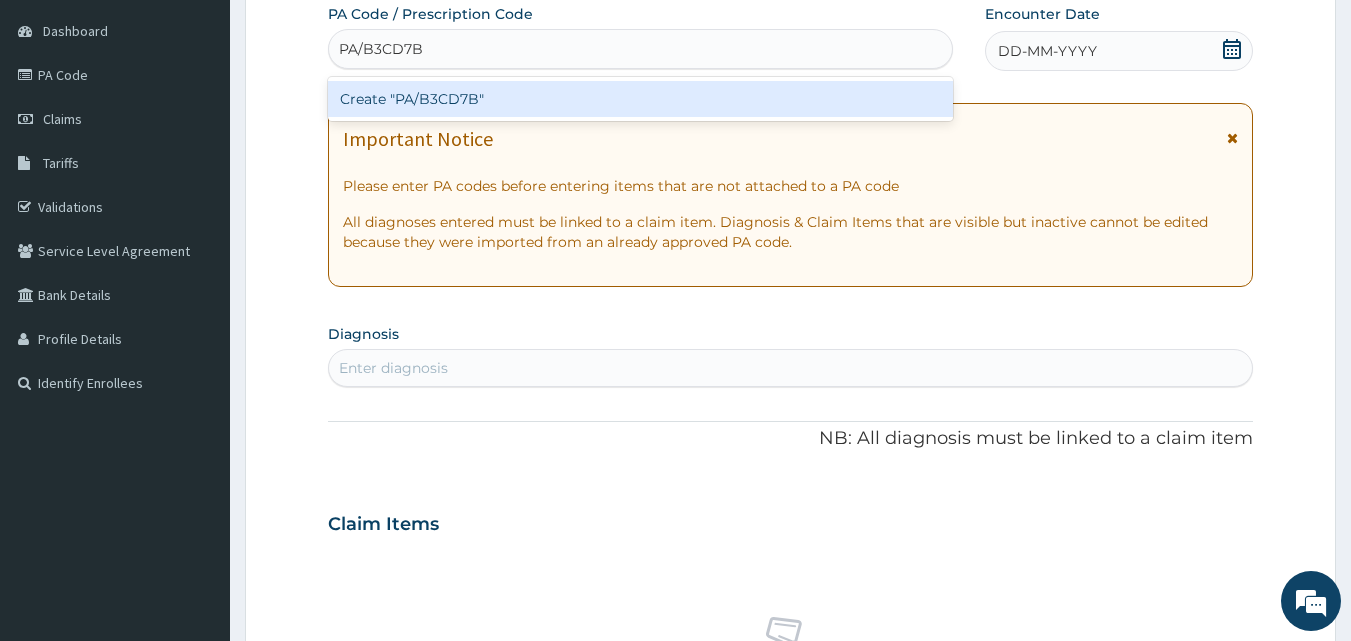 click on "Create "PA/B3CD7B"" at bounding box center [641, 99] 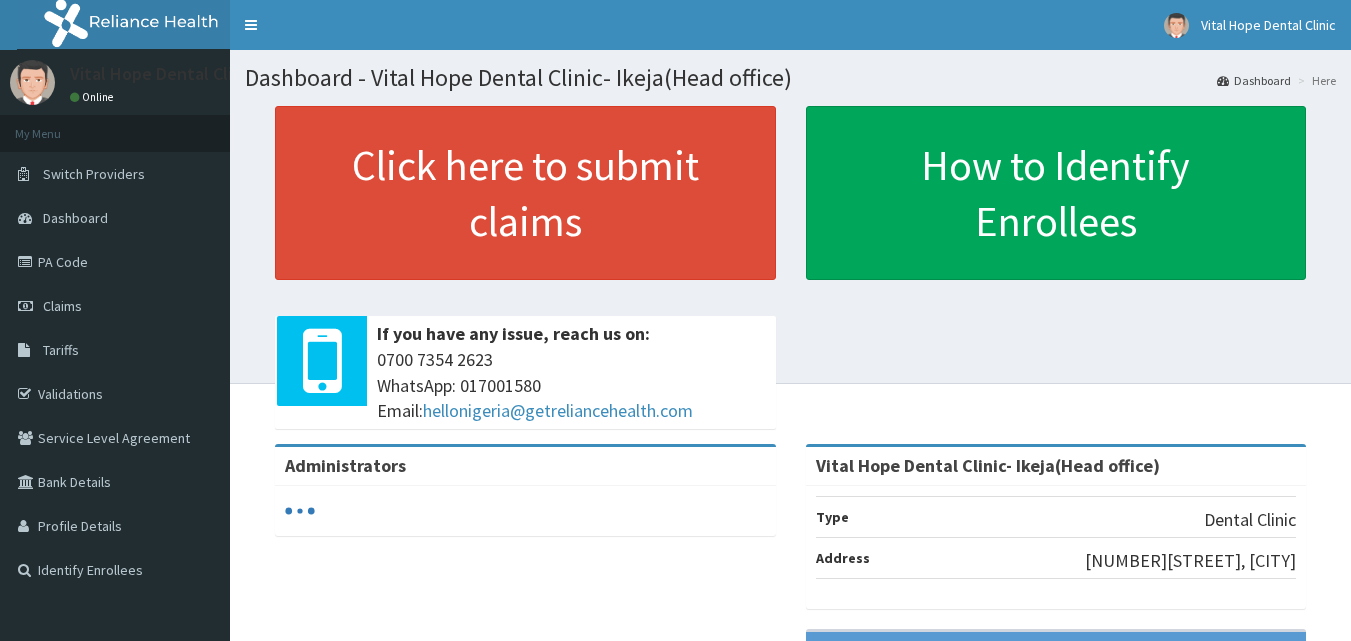scroll, scrollTop: 0, scrollLeft: 0, axis: both 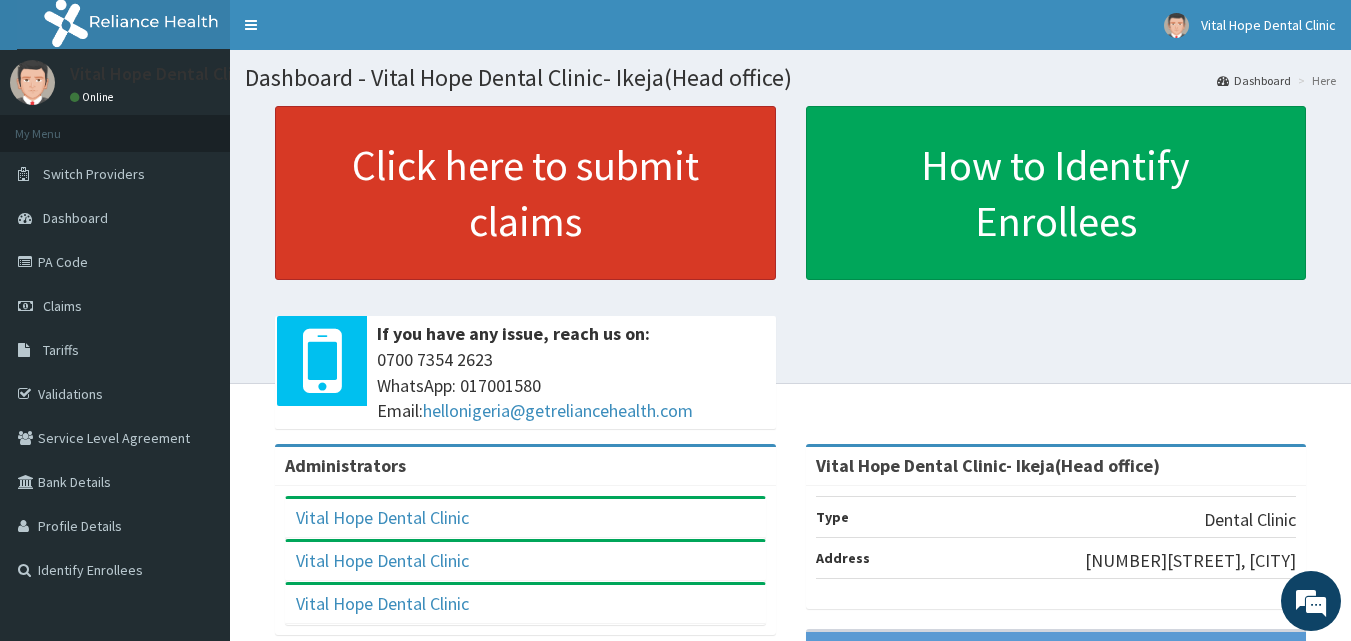 click on "Click here to submit claims" at bounding box center (525, 193) 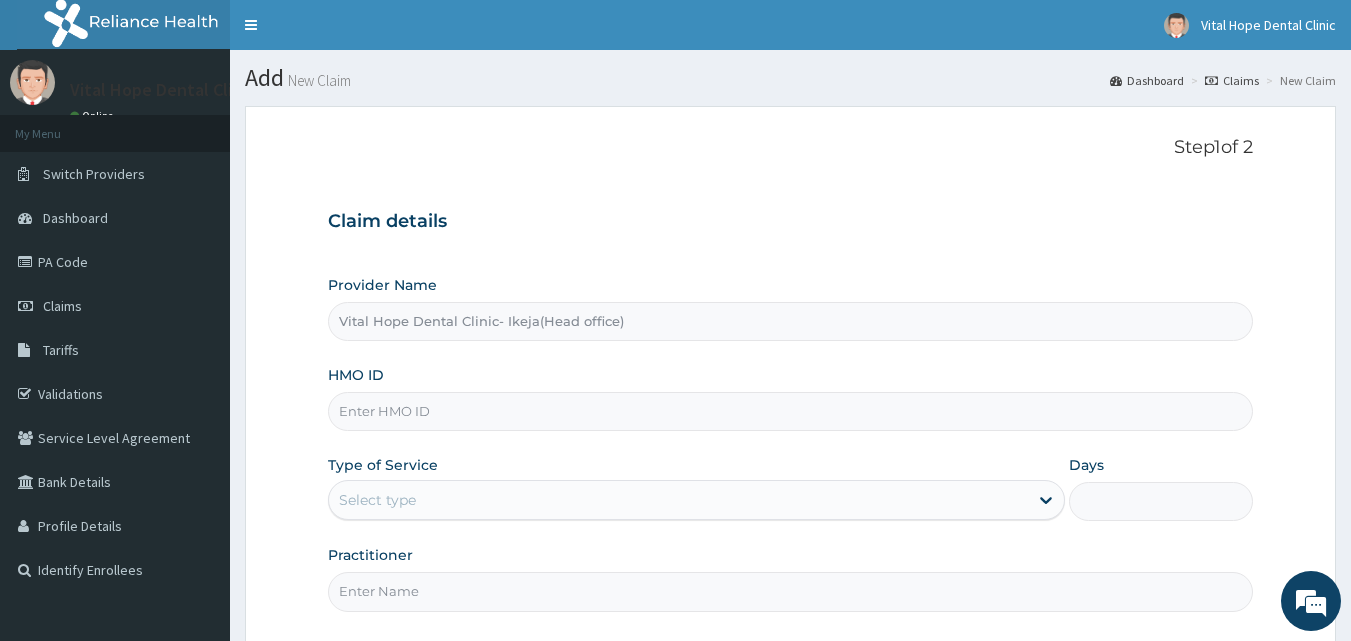 scroll, scrollTop: 0, scrollLeft: 0, axis: both 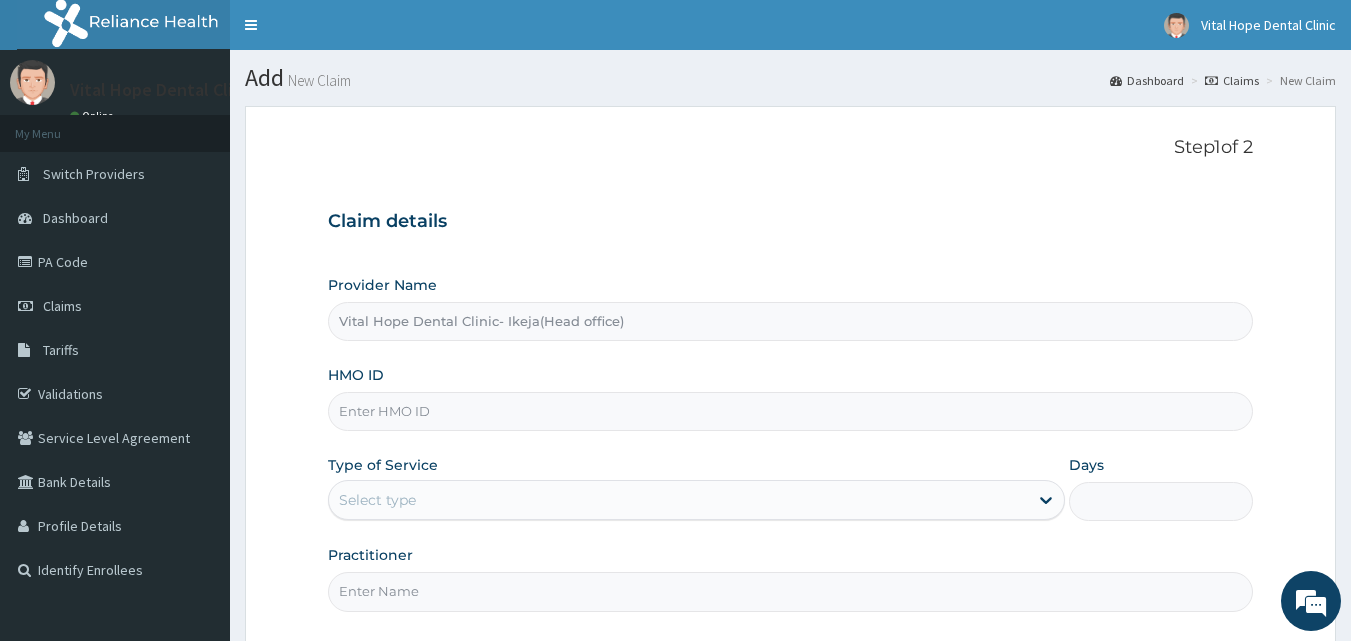 click on "HMO ID" at bounding box center [791, 411] 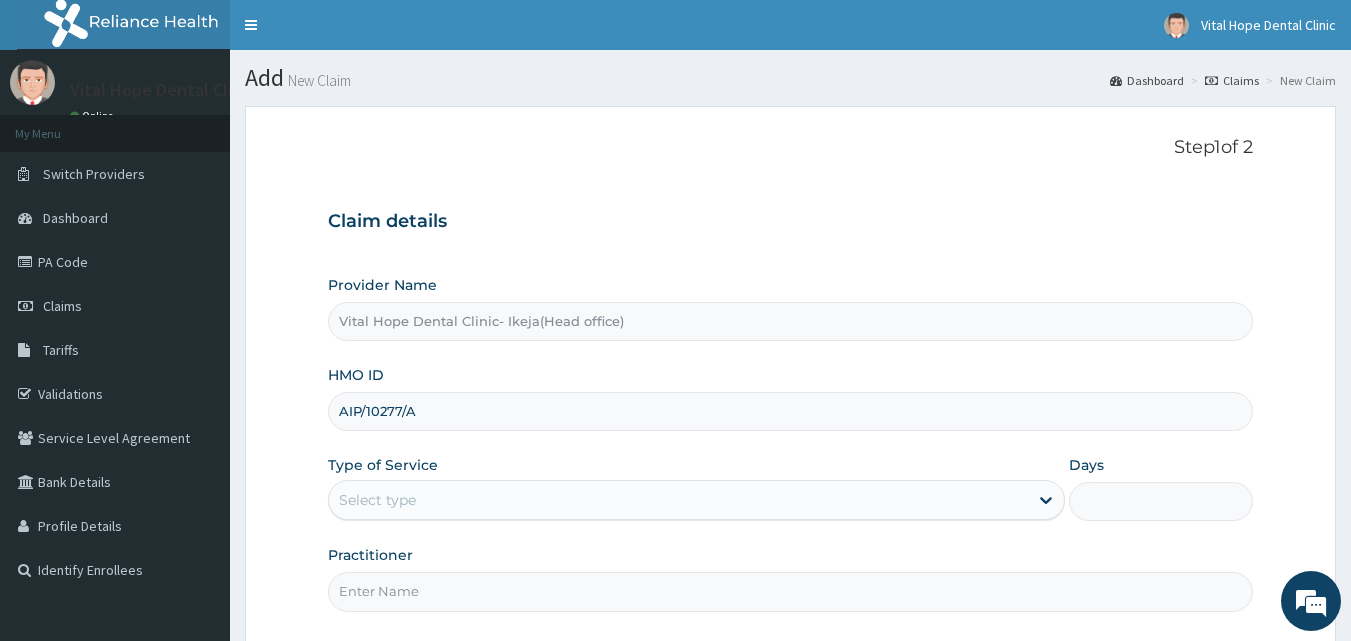 type on "AIP/10277/A" 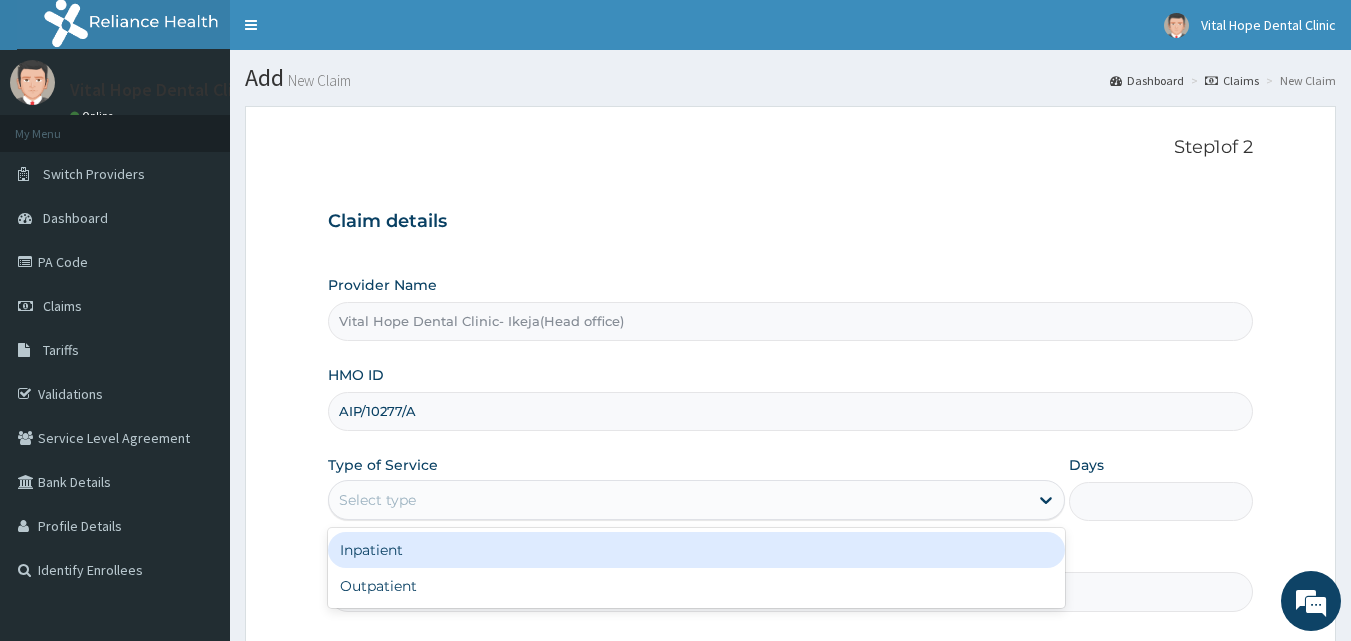 click on "Select type" at bounding box center (678, 500) 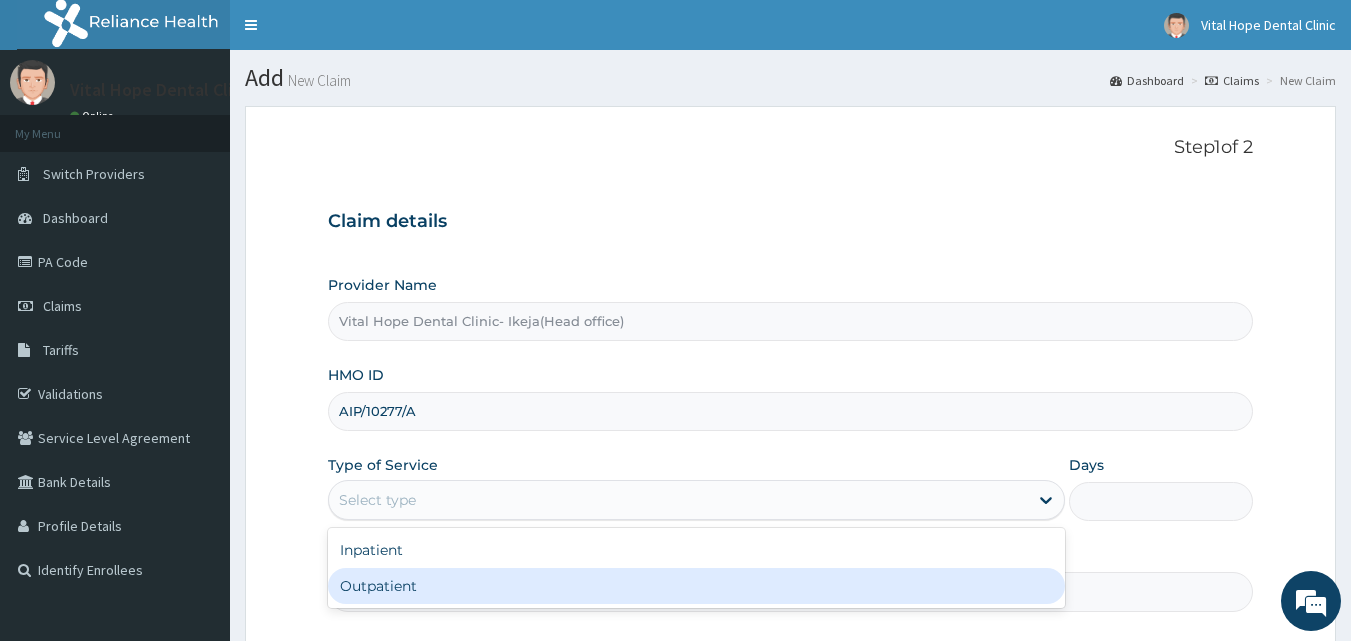 click on "Outpatient" at bounding box center (696, 586) 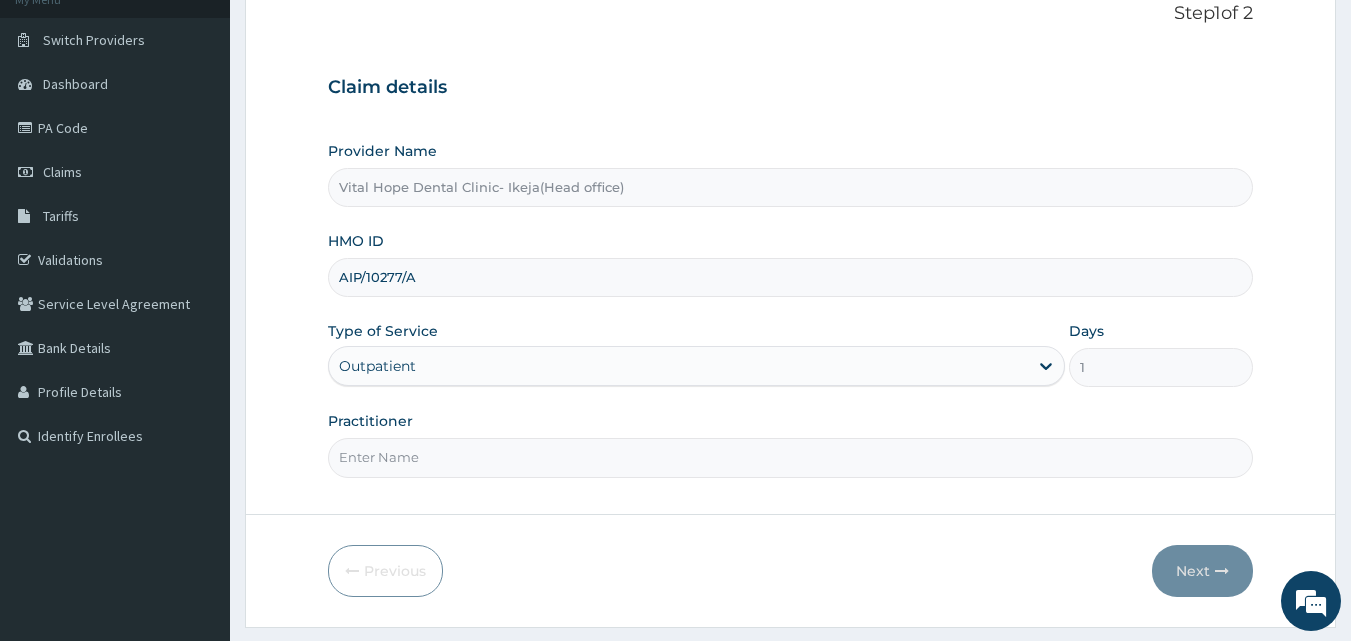 scroll, scrollTop: 141, scrollLeft: 0, axis: vertical 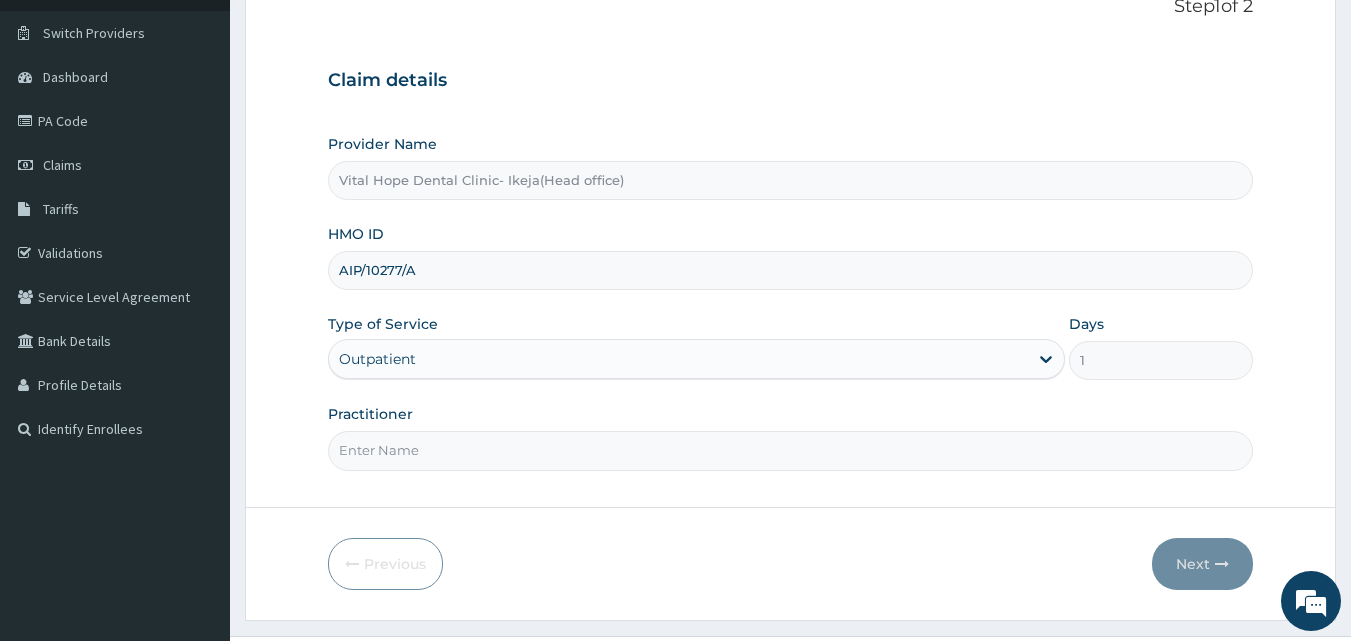 click on "Practitioner" at bounding box center [791, 450] 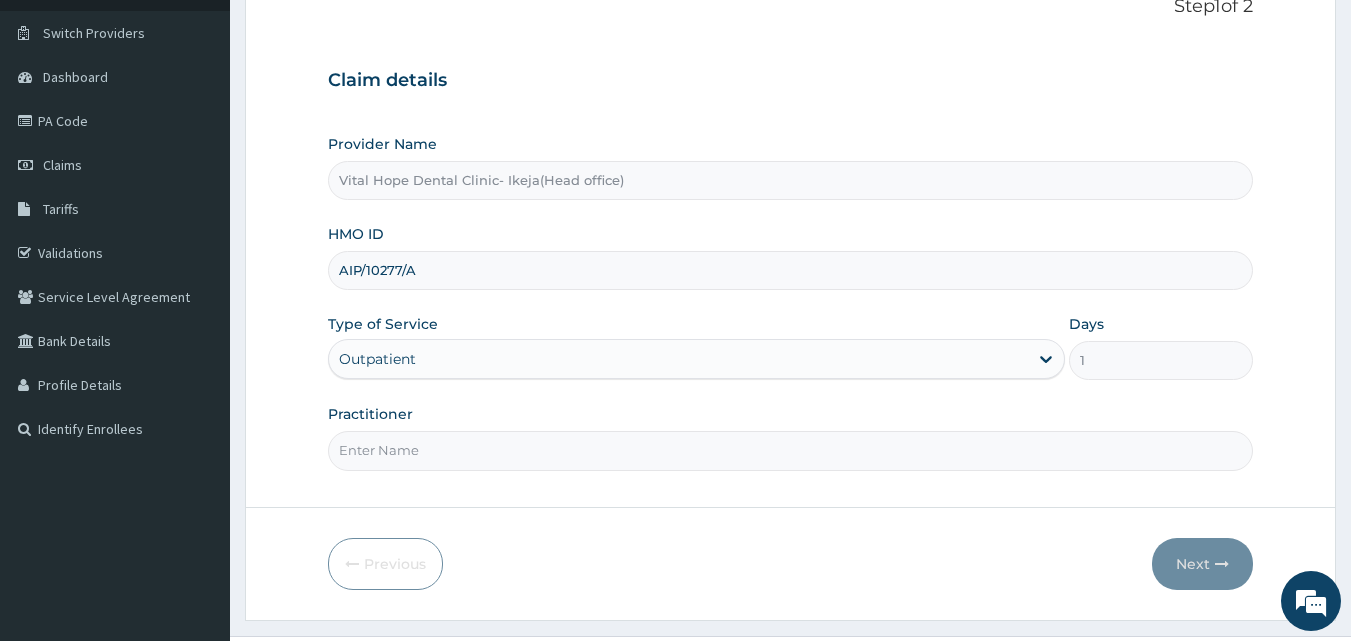 type on "DR ADELEKE" 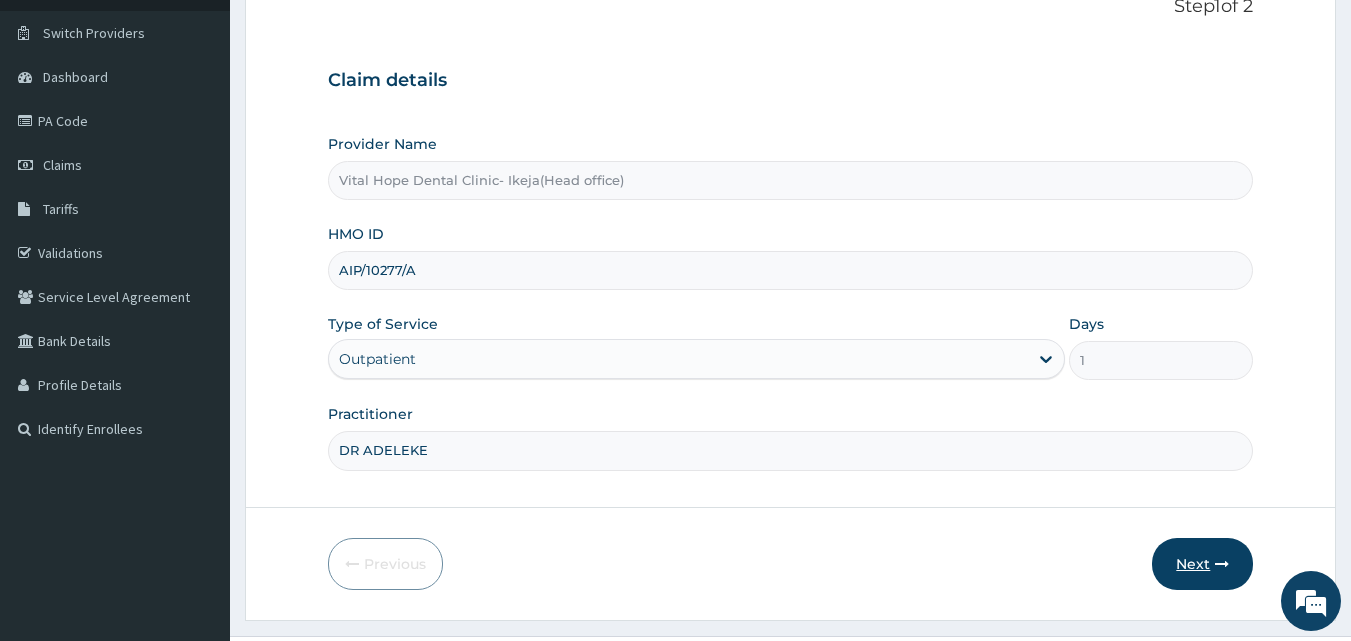 click on "Next" at bounding box center (1202, 564) 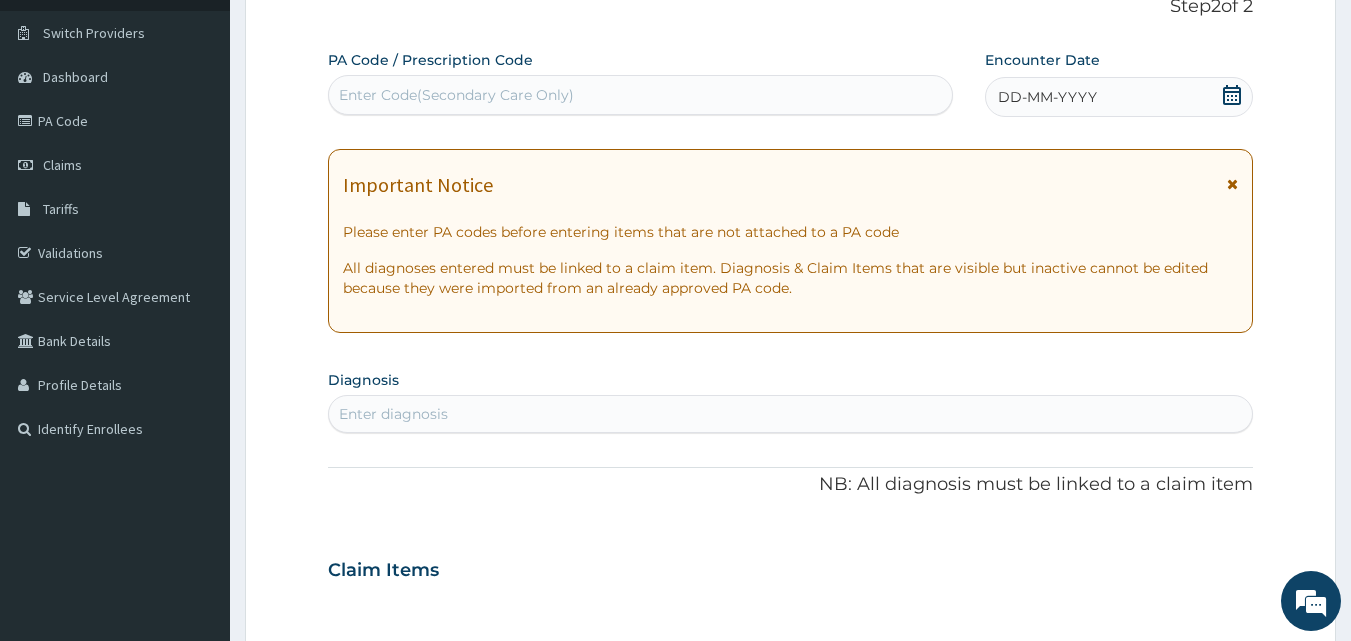 click on "Enter Code(Secondary Care Only)" at bounding box center [641, 95] 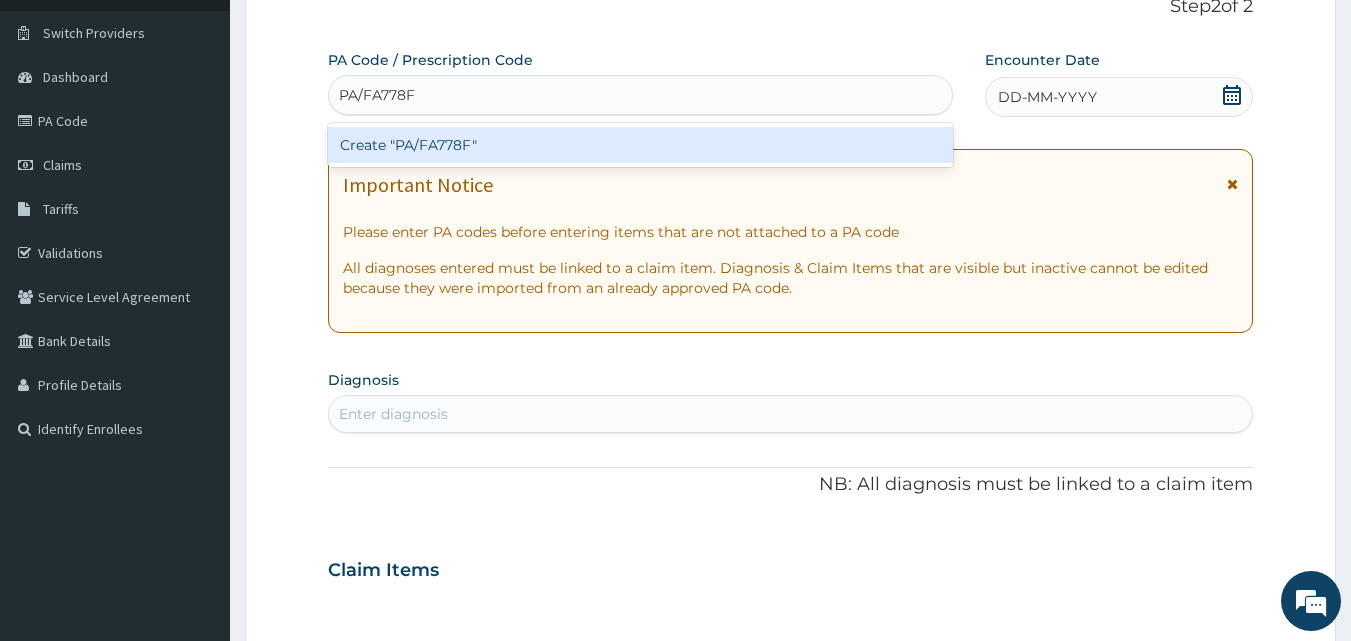 click on "Create "PA/FA778F"" at bounding box center (641, 145) 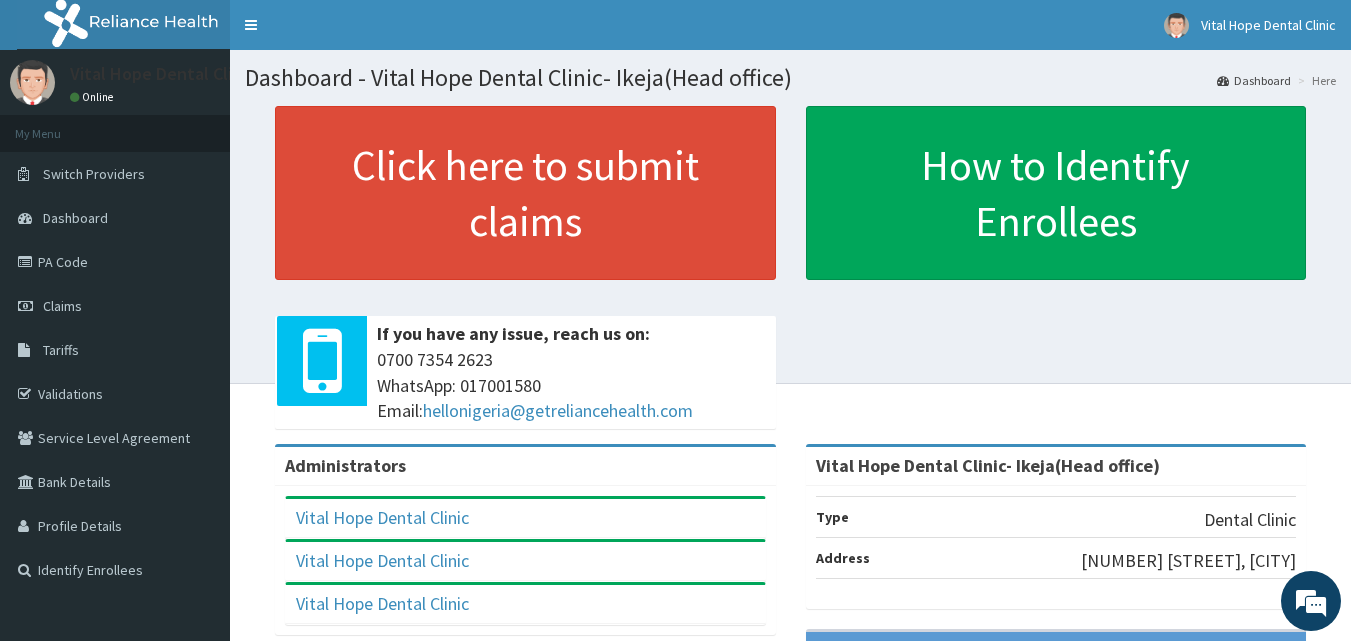 scroll, scrollTop: 0, scrollLeft: 0, axis: both 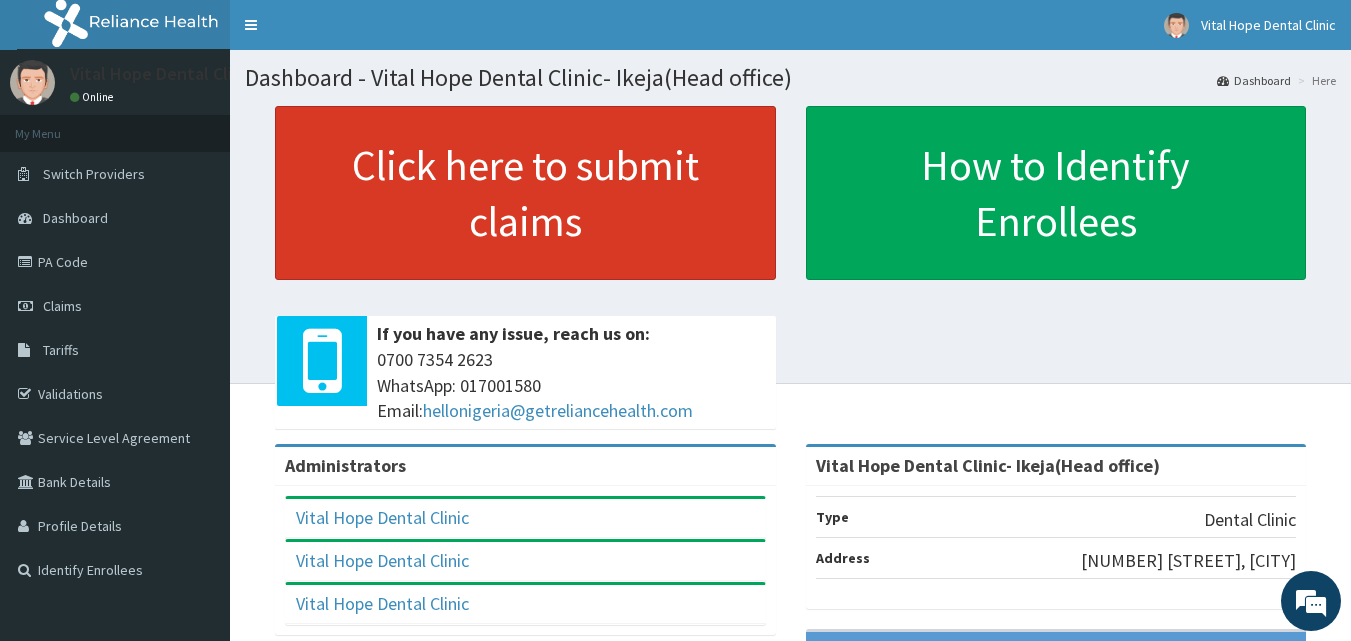 click on "Click here to submit claims" at bounding box center (525, 193) 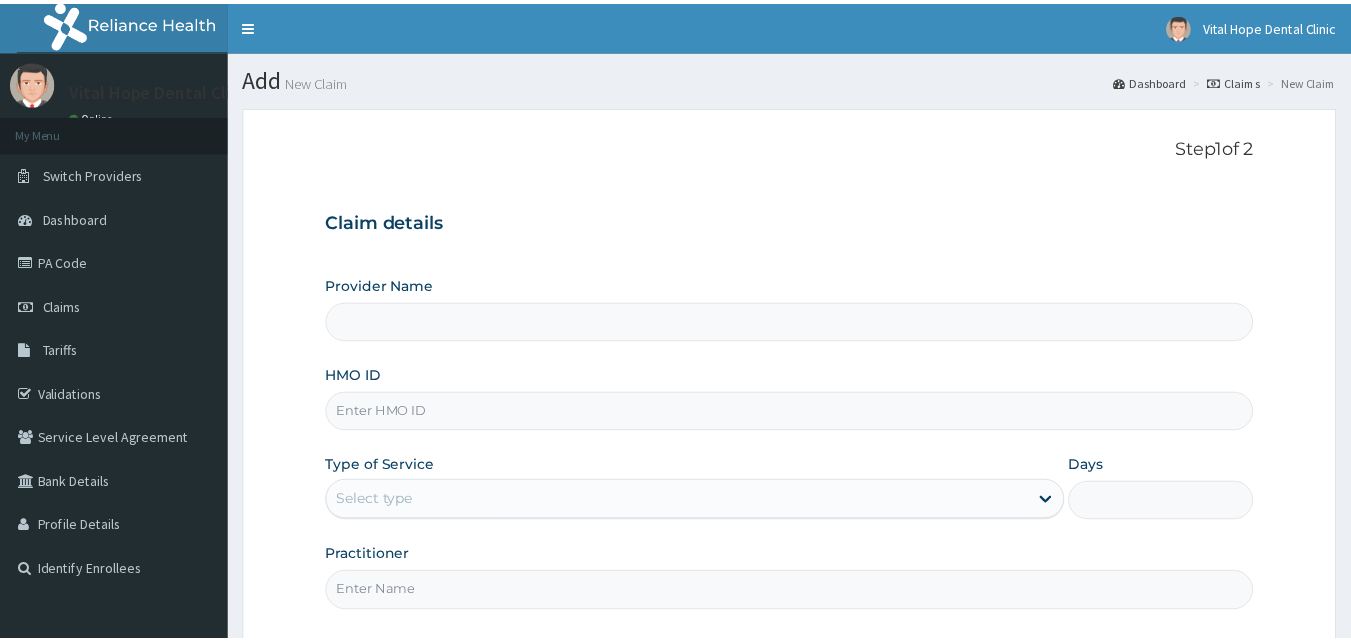 scroll, scrollTop: 0, scrollLeft: 0, axis: both 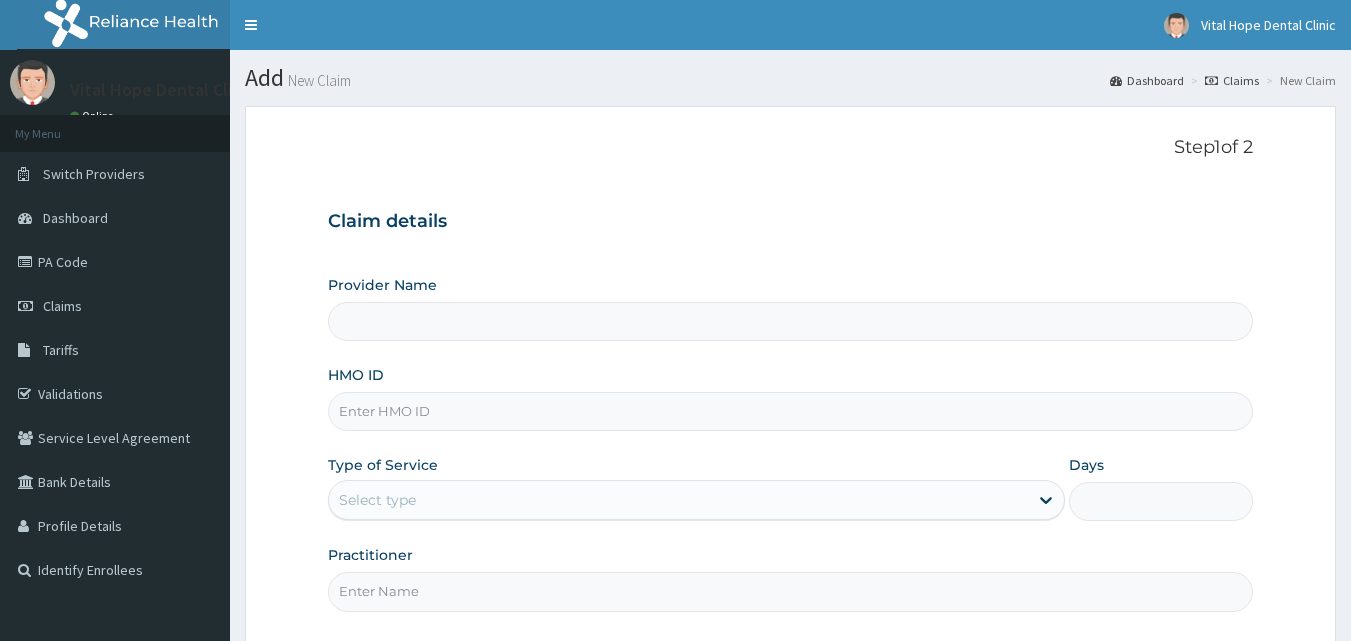 type on "Vital Hope Dental Clinic- Ikeja(Head office)" 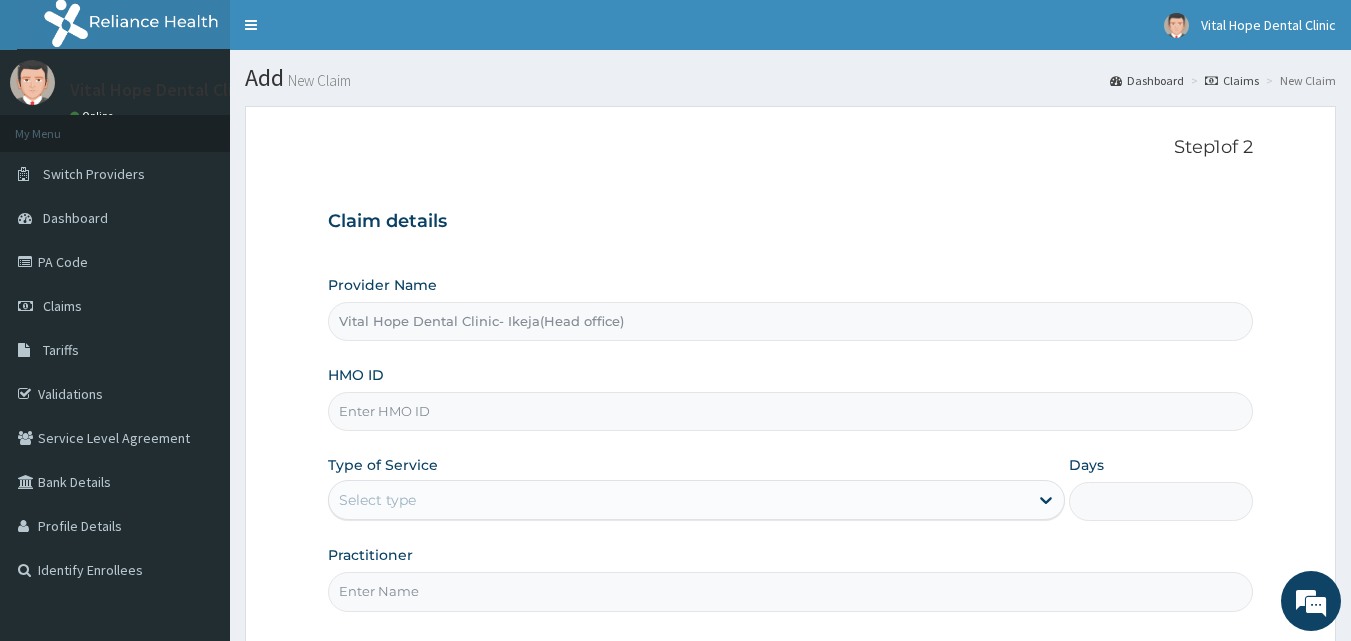 click on "HMO ID" at bounding box center (791, 411) 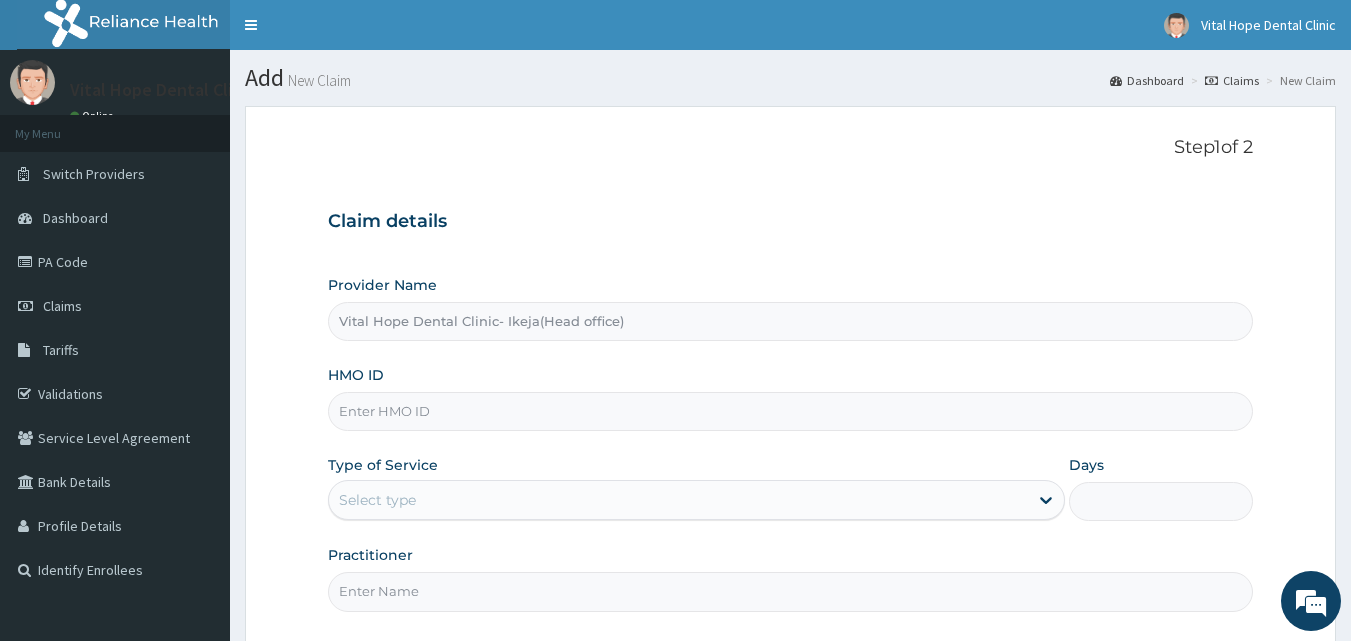 paste on "LTG/10059/B" 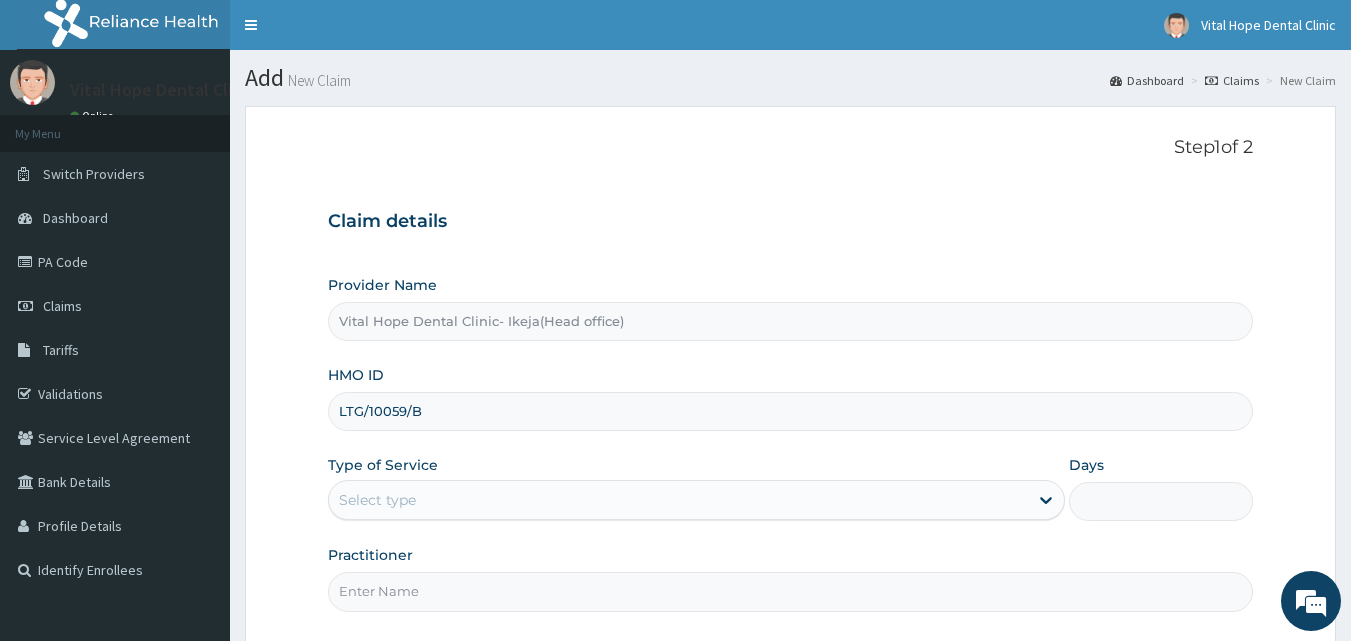type on "LTG/10059/B" 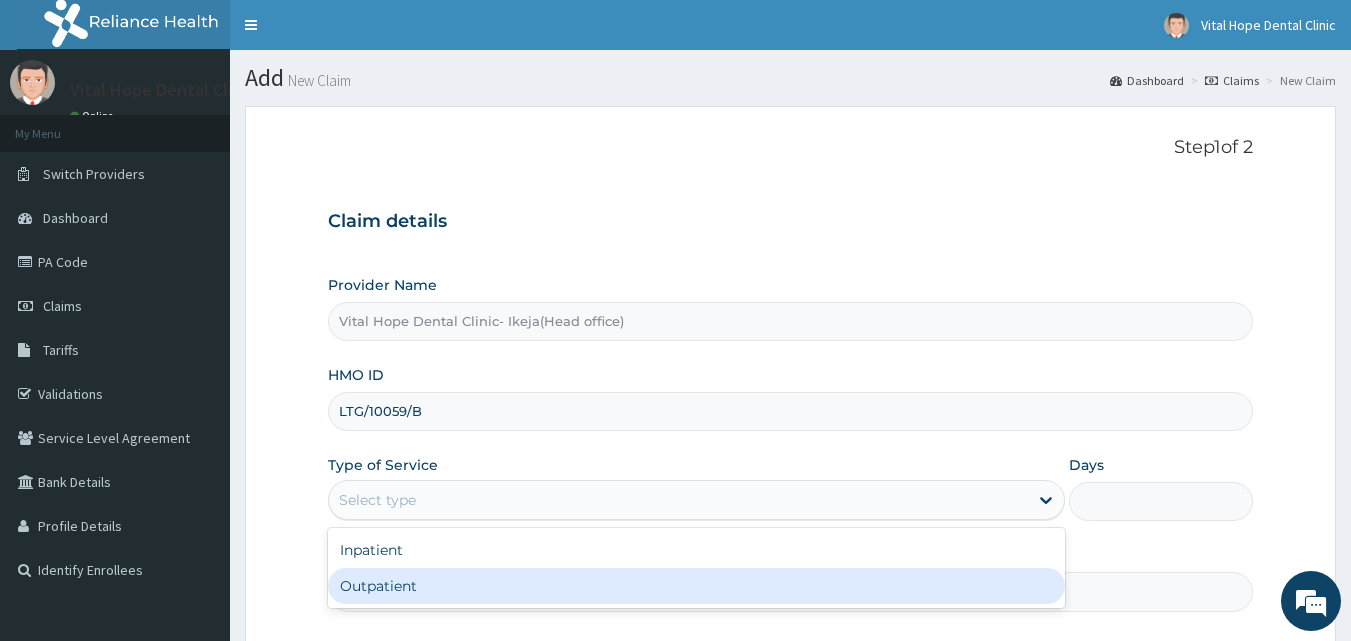 scroll, scrollTop: 0, scrollLeft: 0, axis: both 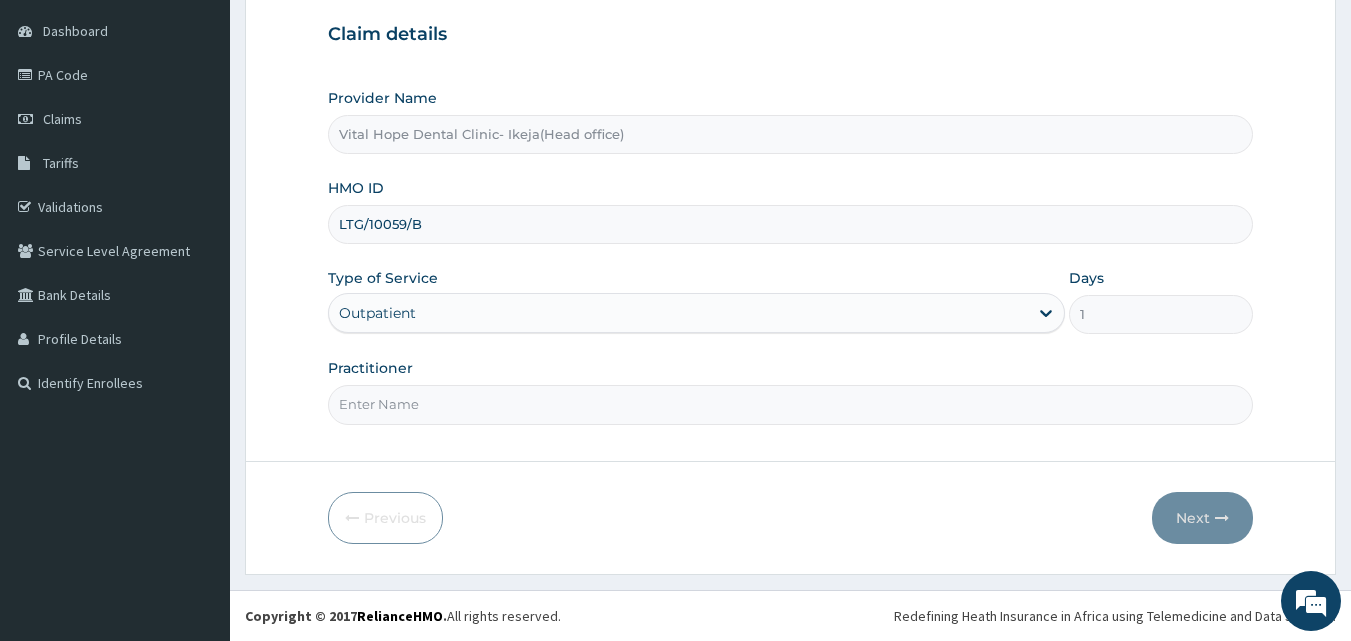 click on "Practitioner" at bounding box center [791, 404] 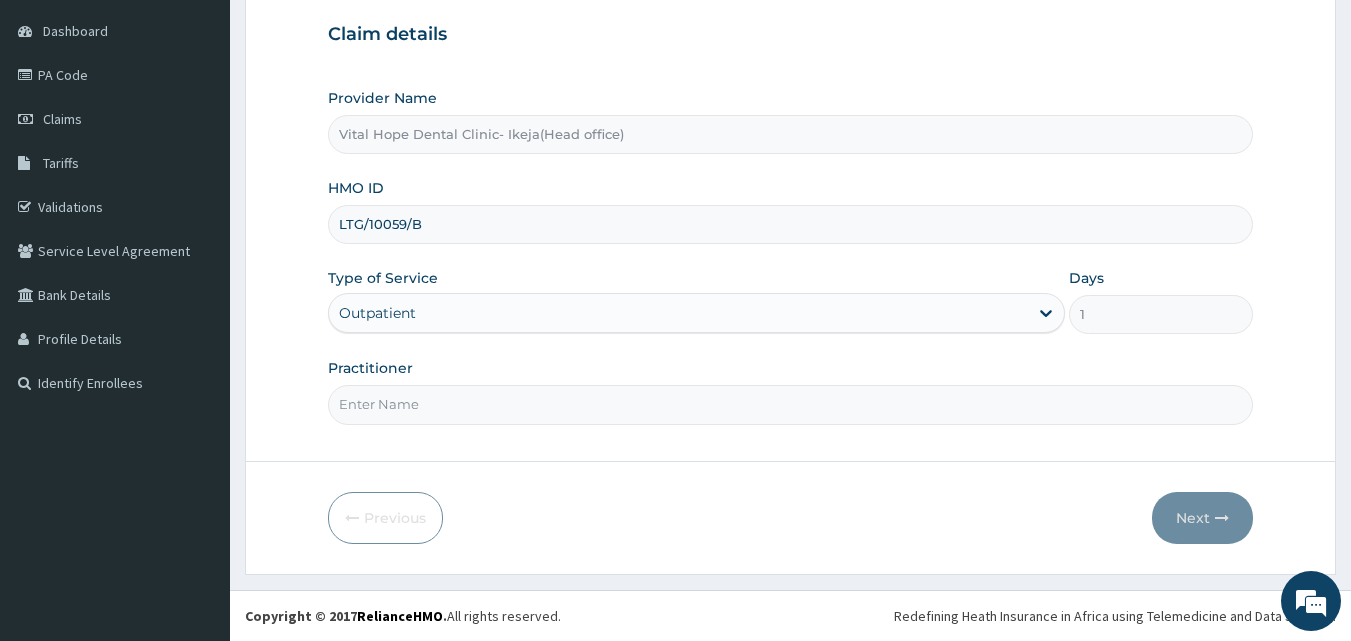 type on "DR ADELEKE" 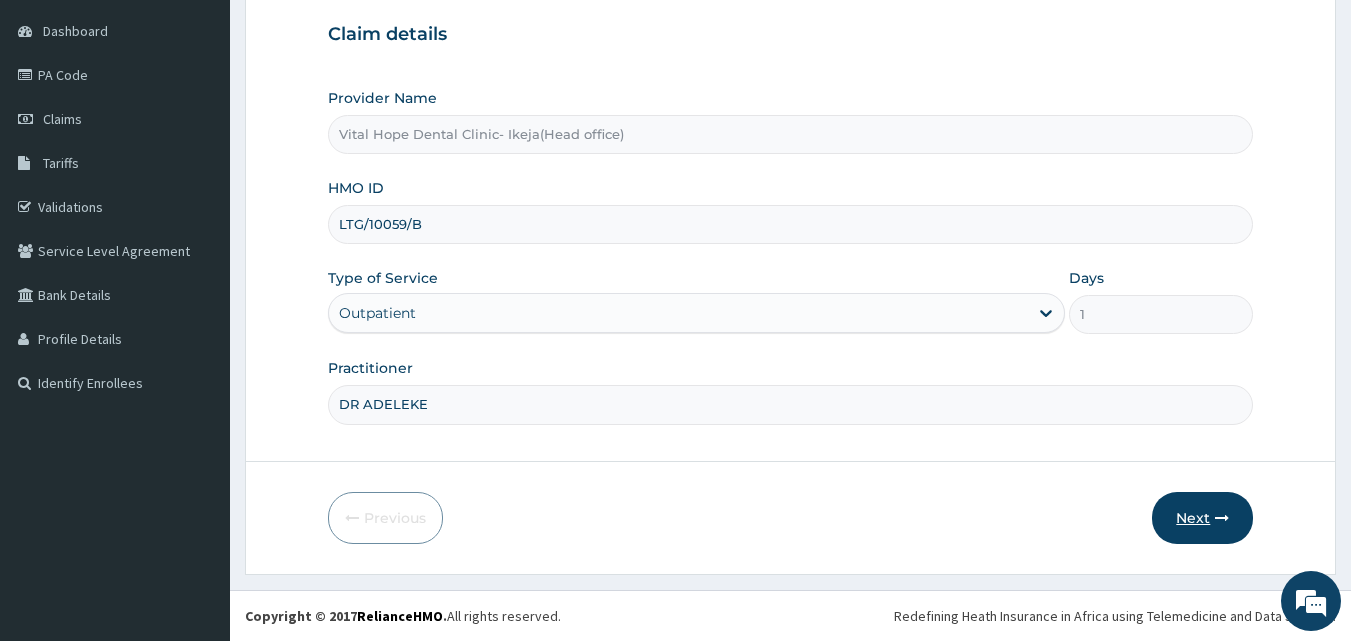 click on "Next" at bounding box center (1202, 518) 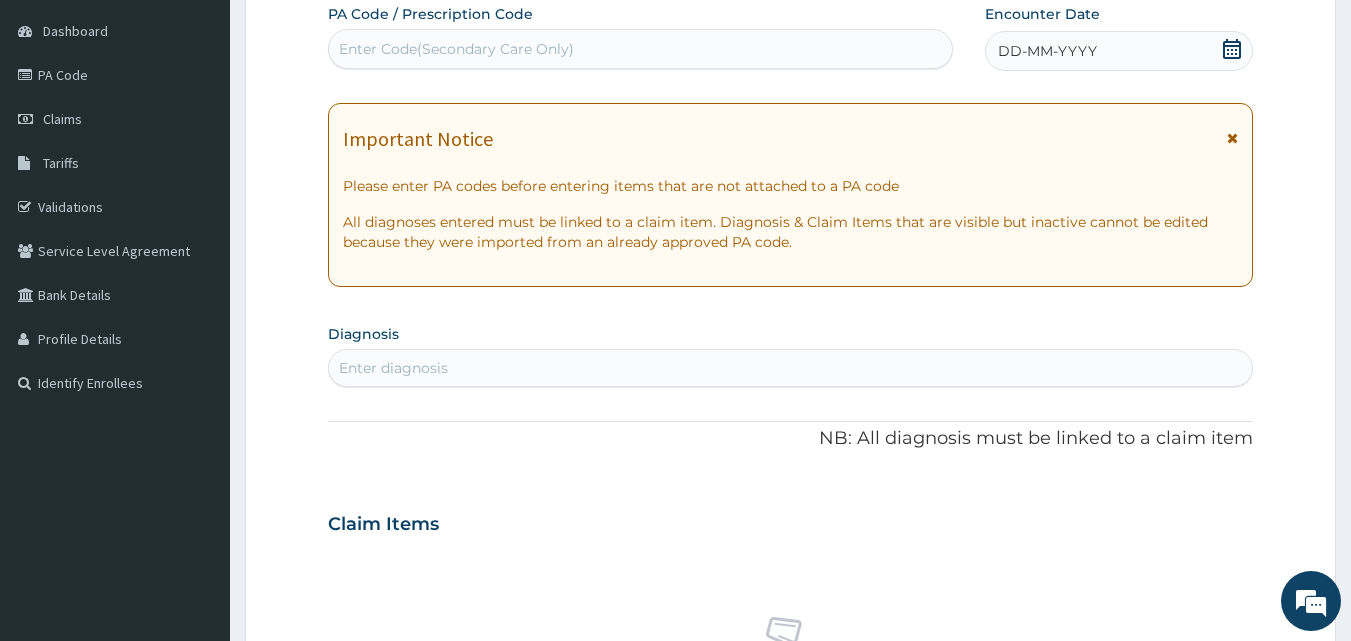click on "Enter Code(Secondary Care Only)" at bounding box center (641, 49) 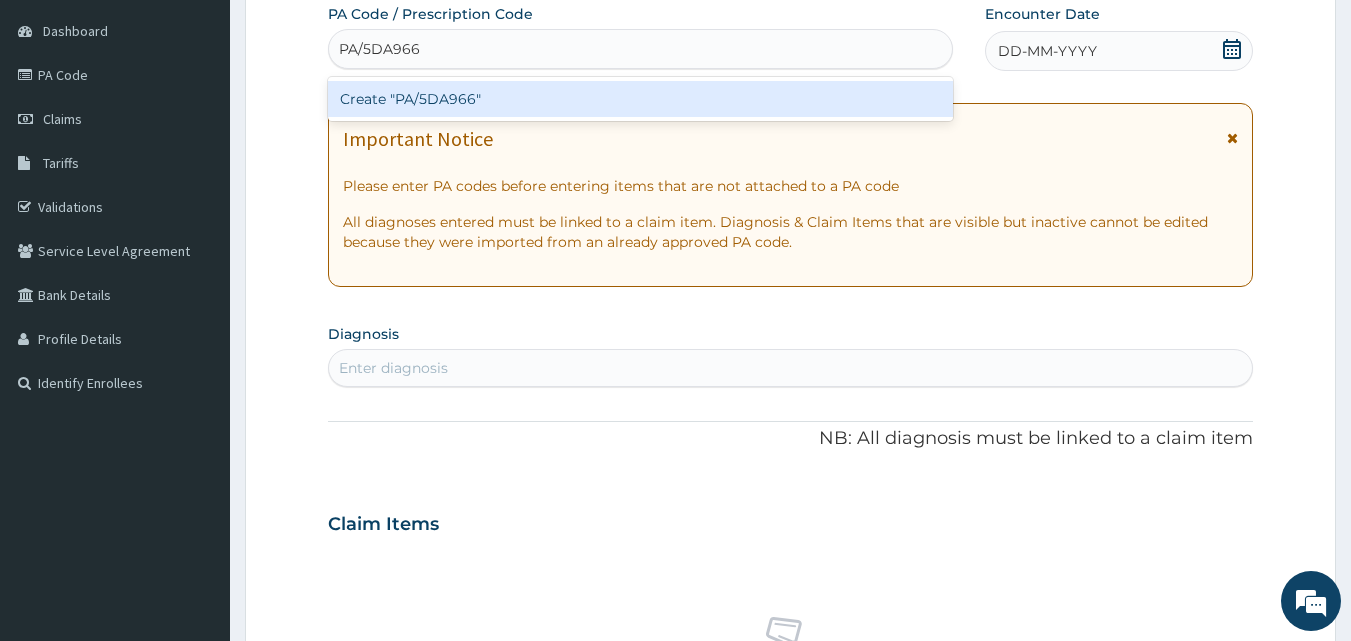 click on "Create "PA/5DA966"" at bounding box center [641, 99] 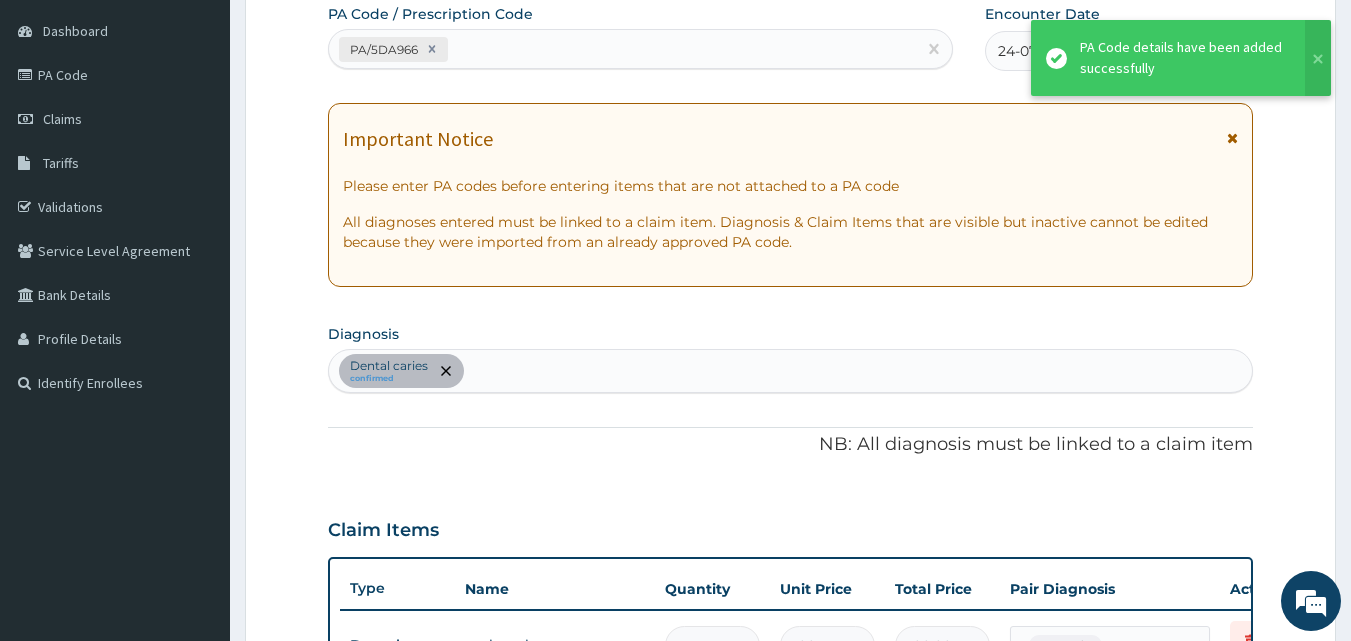 scroll, scrollTop: 650, scrollLeft: 0, axis: vertical 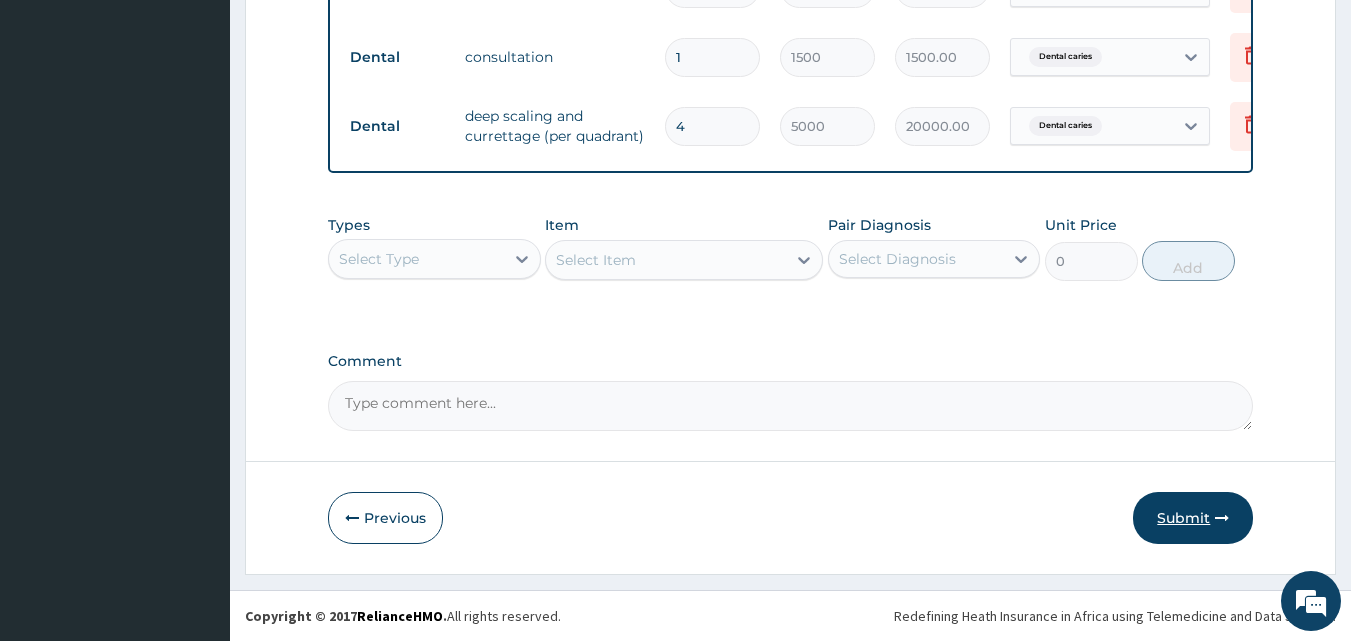 click on "Submit" at bounding box center [1193, 518] 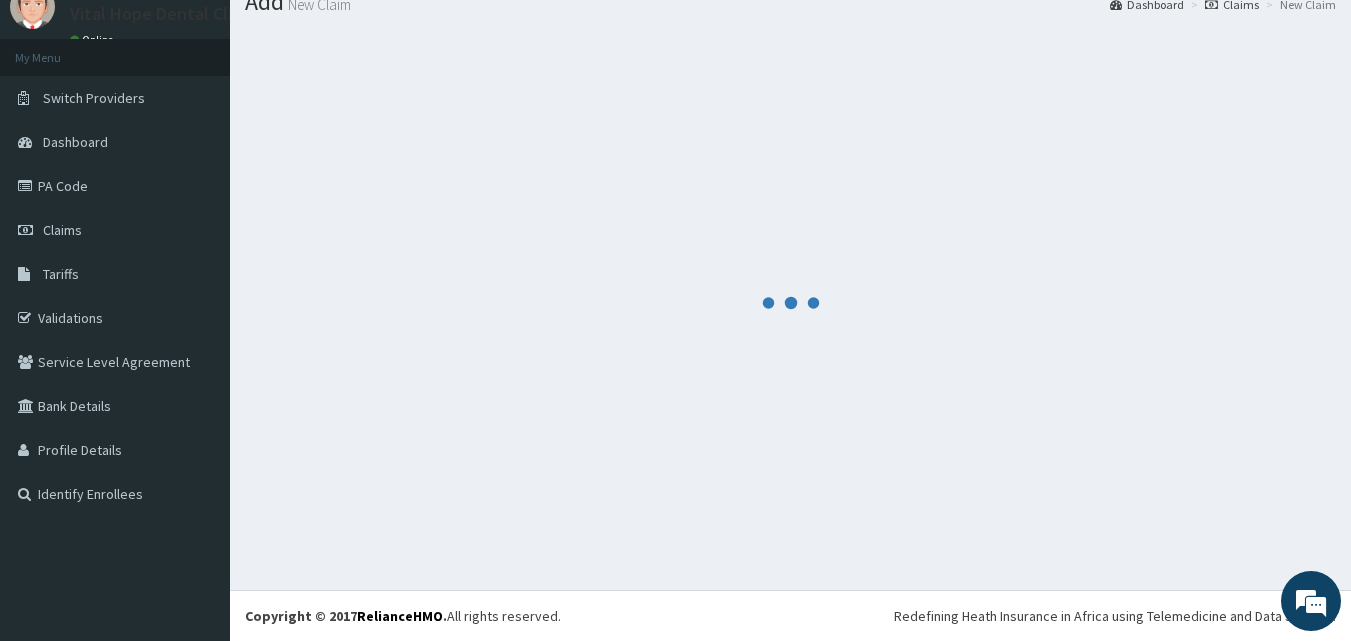 scroll, scrollTop: 76, scrollLeft: 0, axis: vertical 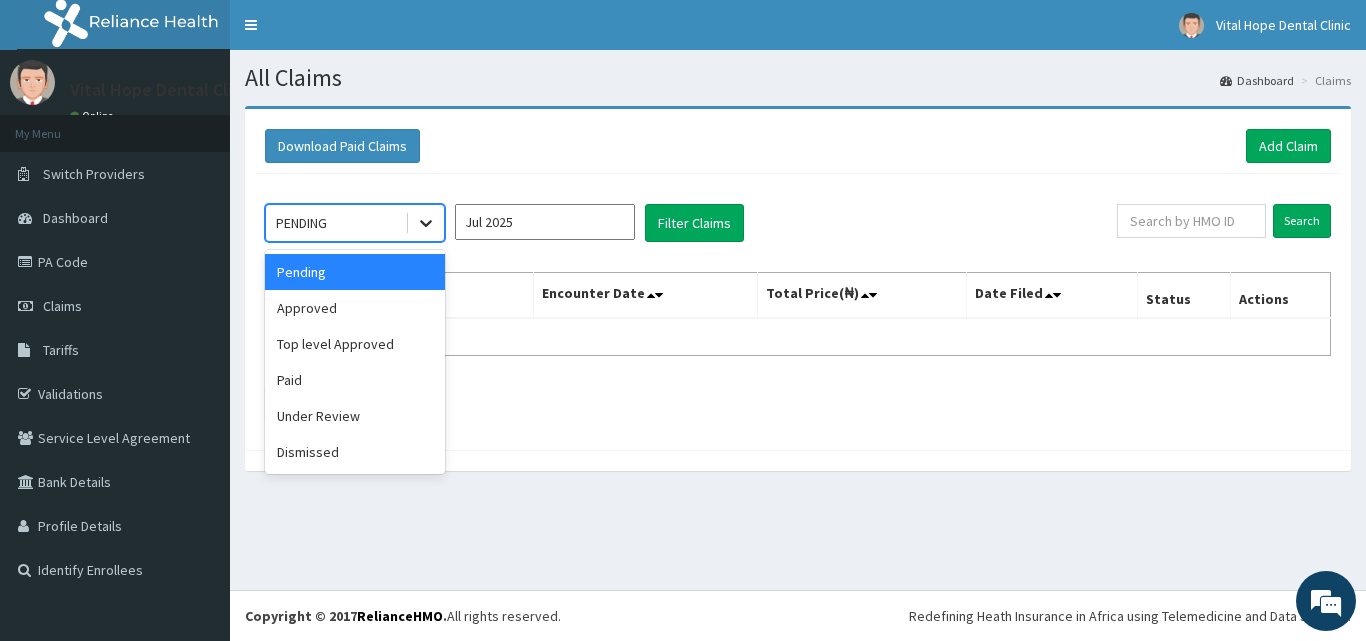 click 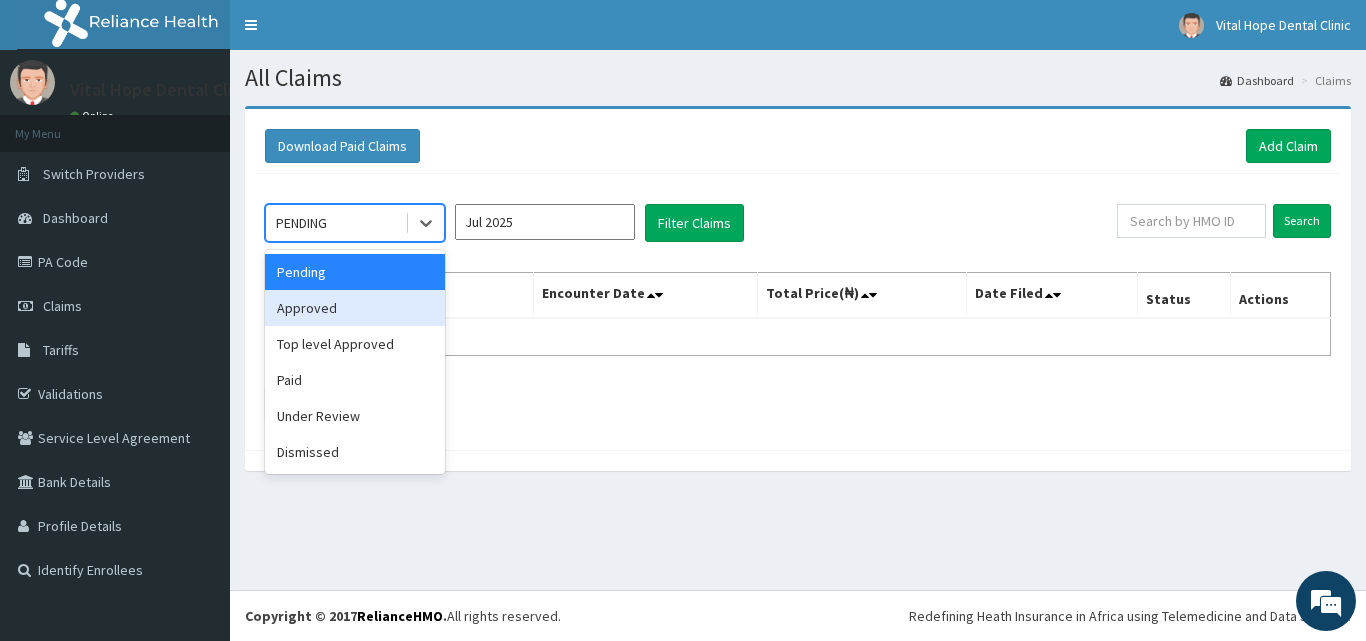 click on "Approved" at bounding box center [355, 308] 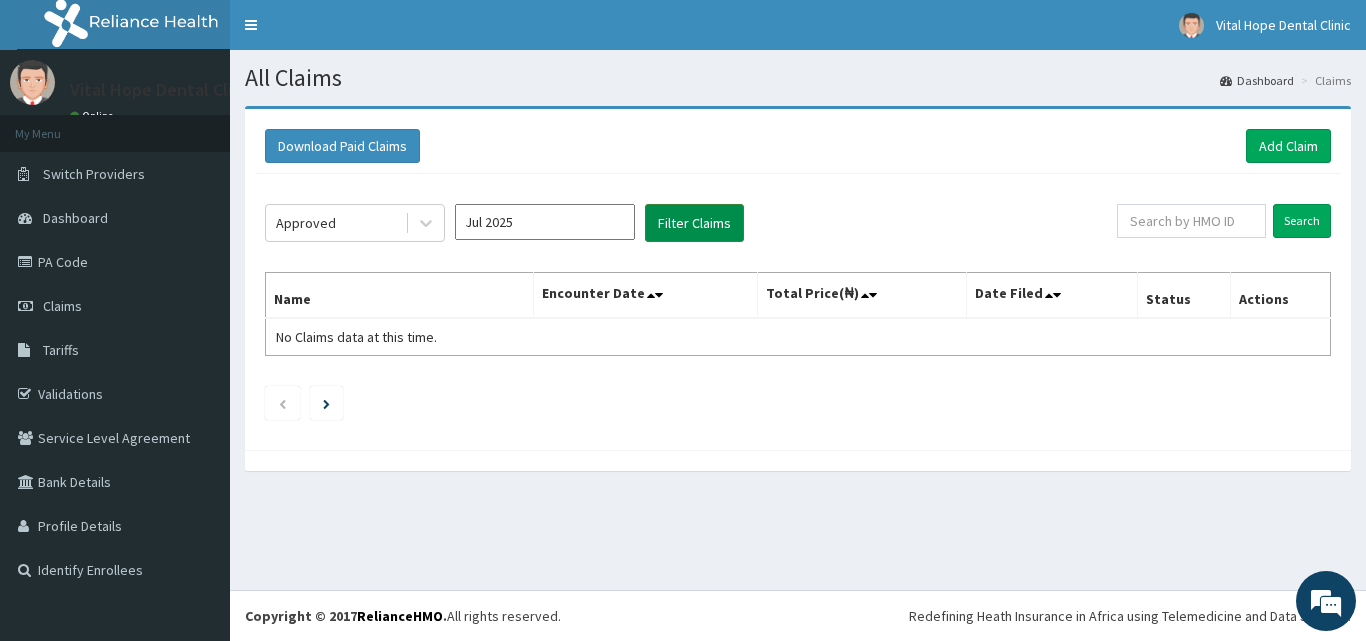 click on "Filter Claims" at bounding box center [694, 223] 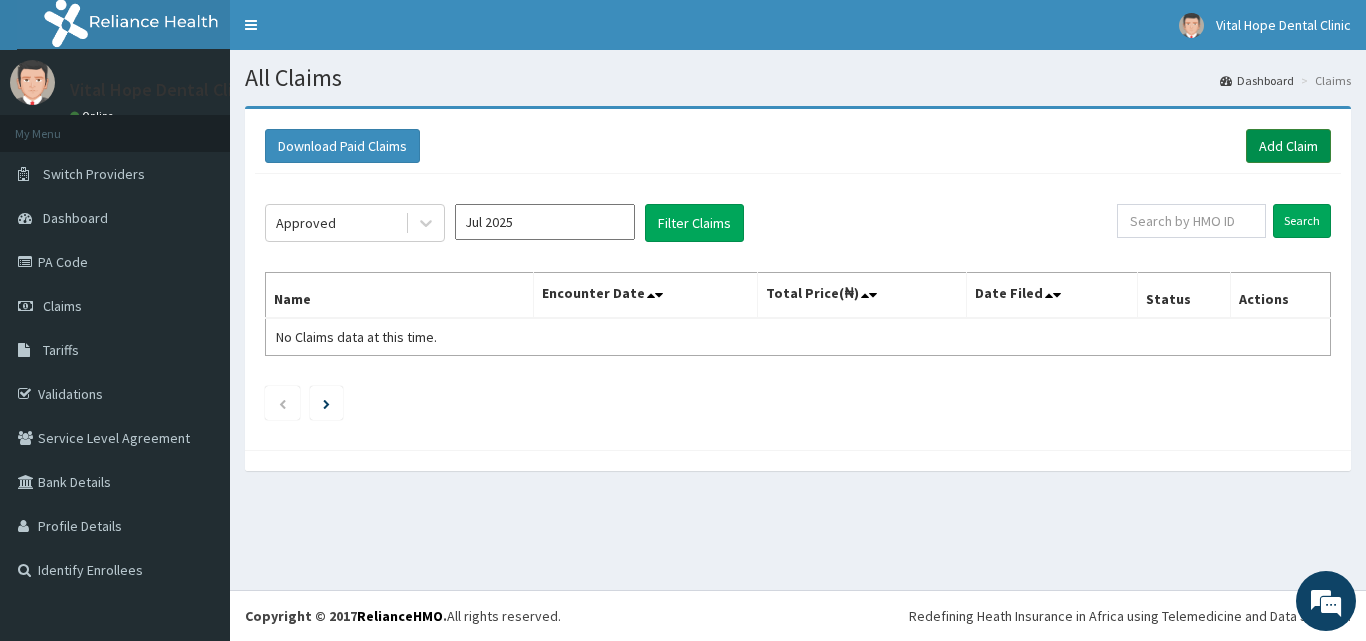 click on "Add Claim" at bounding box center (1288, 146) 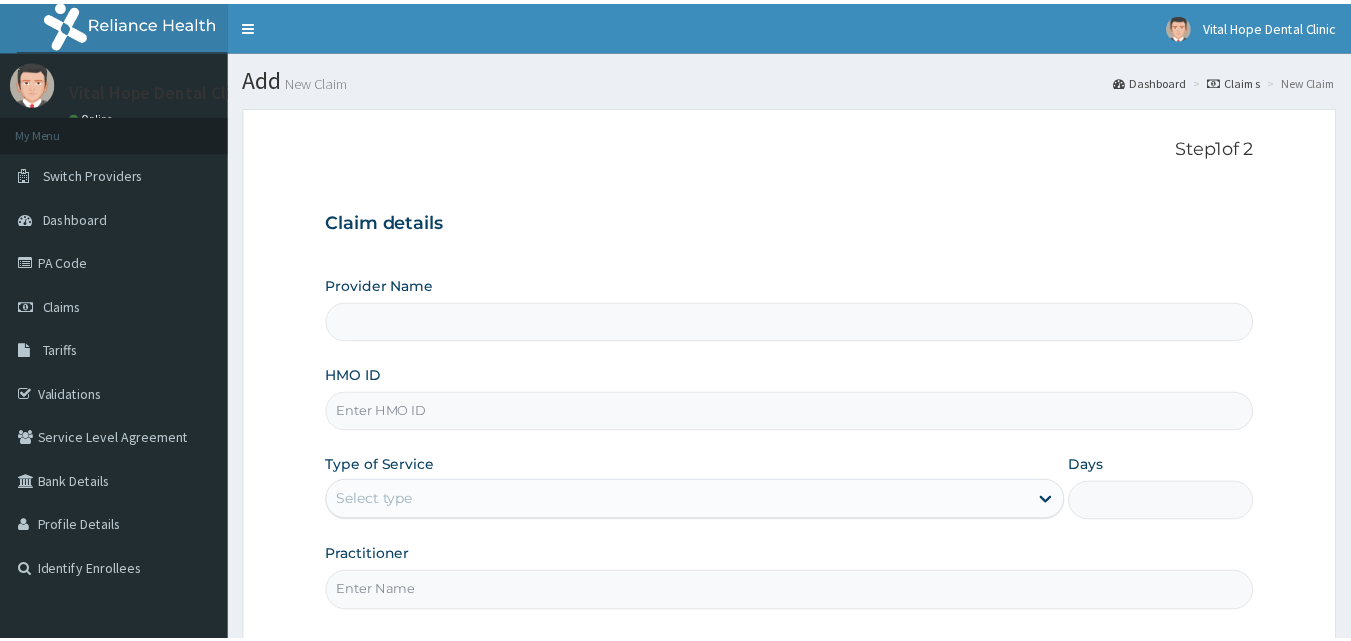 scroll, scrollTop: 0, scrollLeft: 0, axis: both 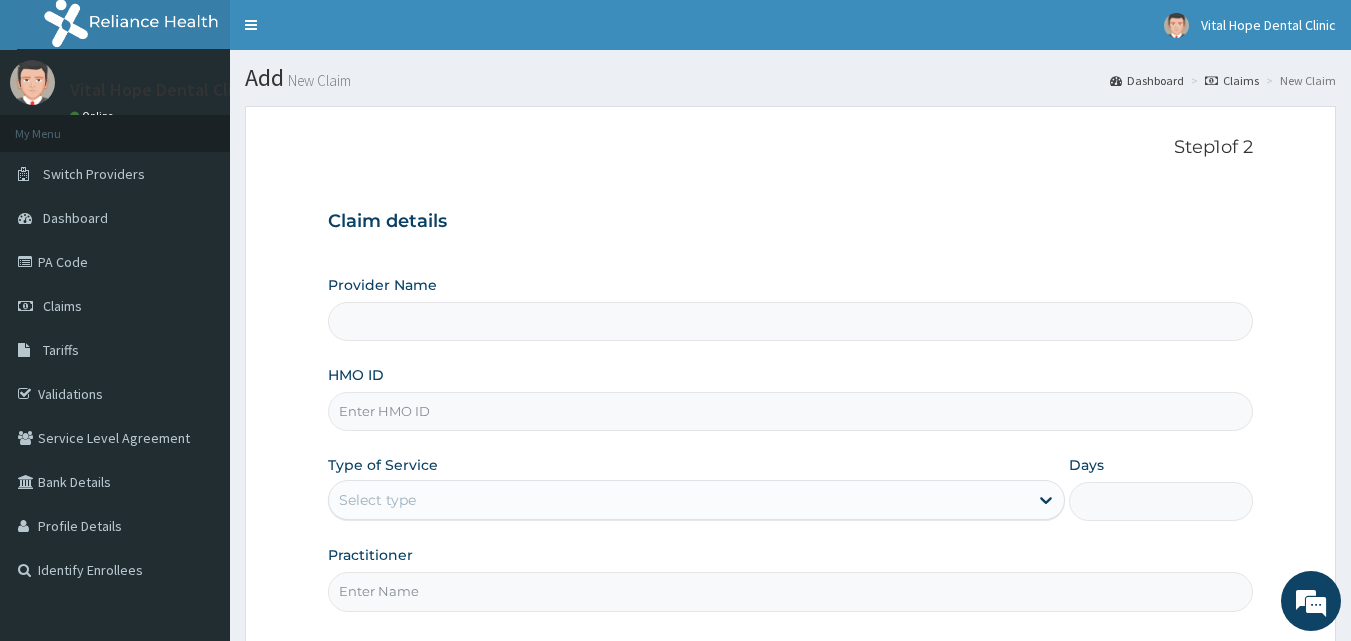 type on "Vital Hope Dental Clinic- Ikeja(Head office)" 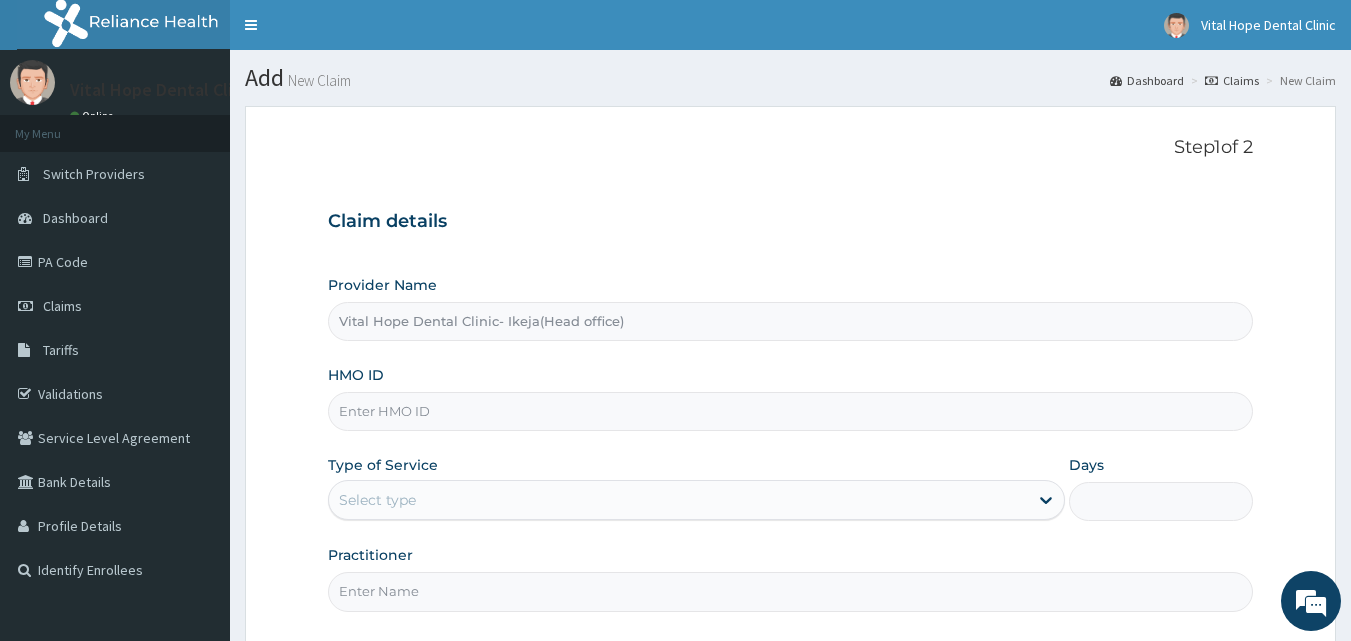 scroll, scrollTop: 0, scrollLeft: 0, axis: both 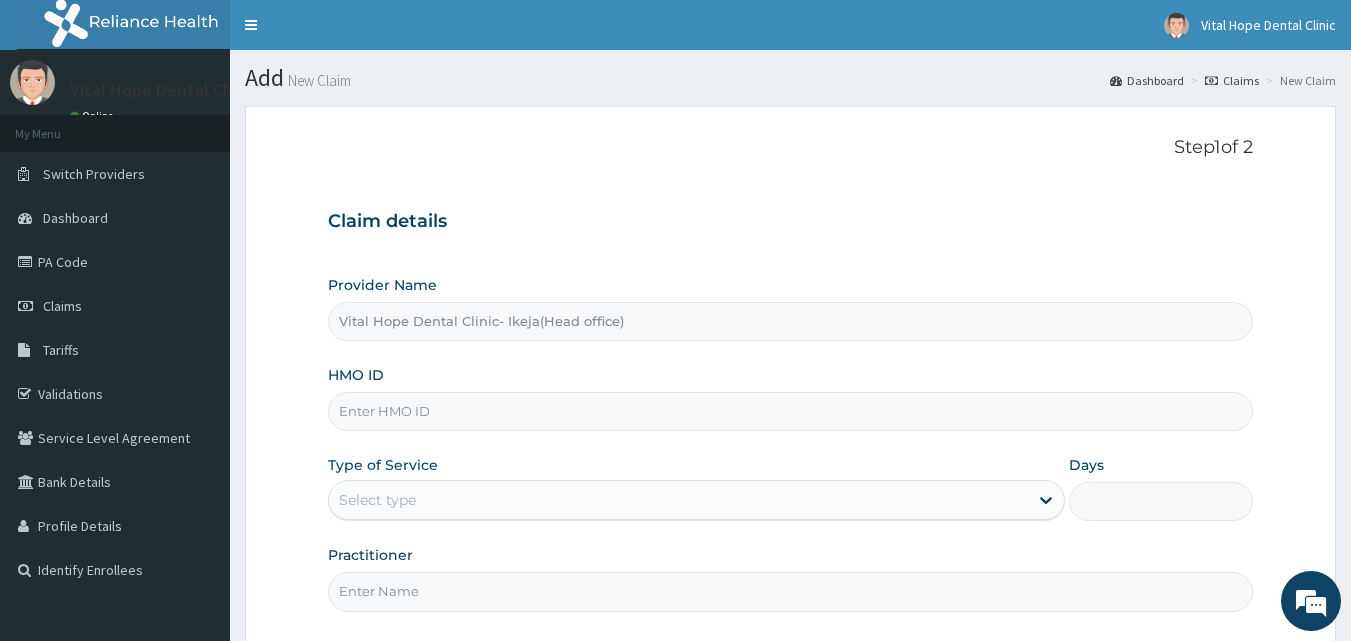 click on "HMO ID" at bounding box center (791, 411) 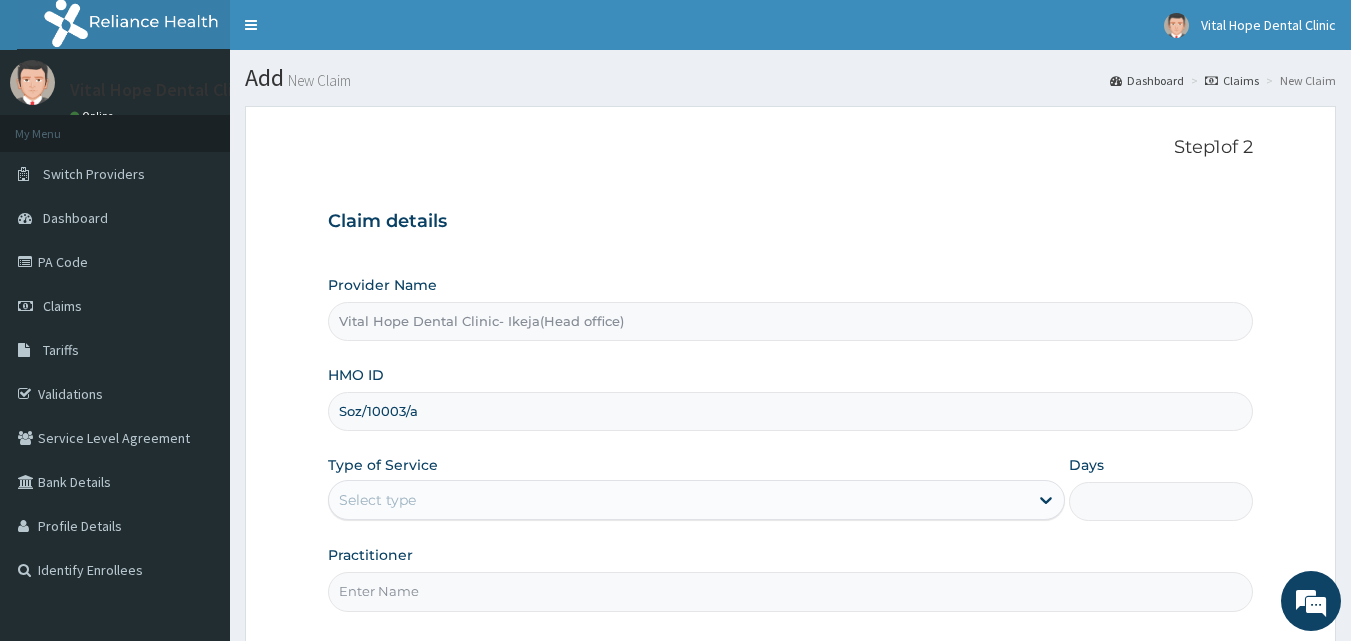 type on "Soz/10003/a" 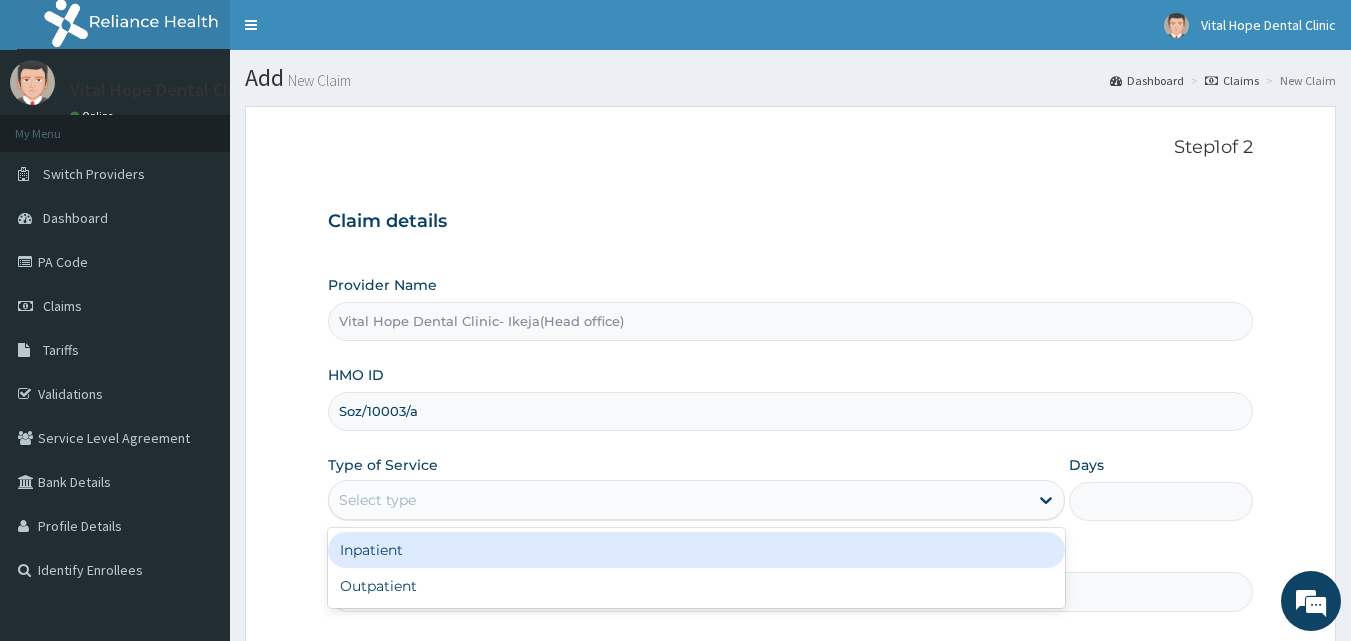 click on "Select type" at bounding box center (678, 500) 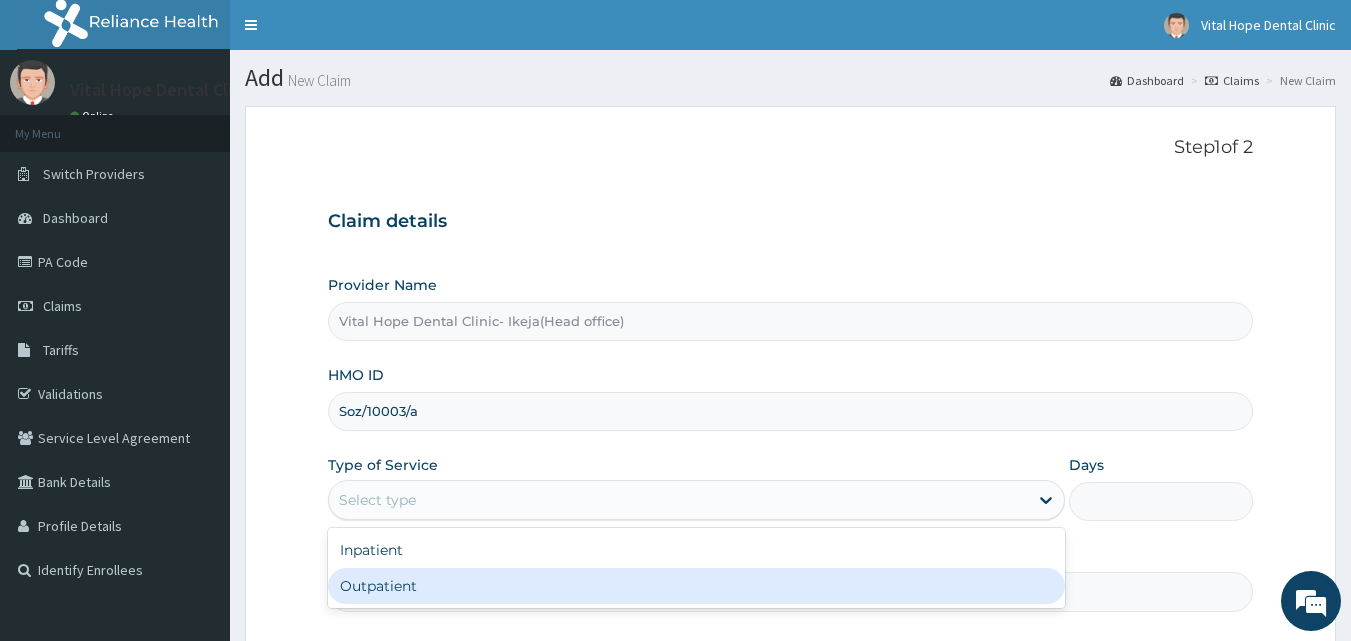 click on "Outpatient" at bounding box center [696, 586] 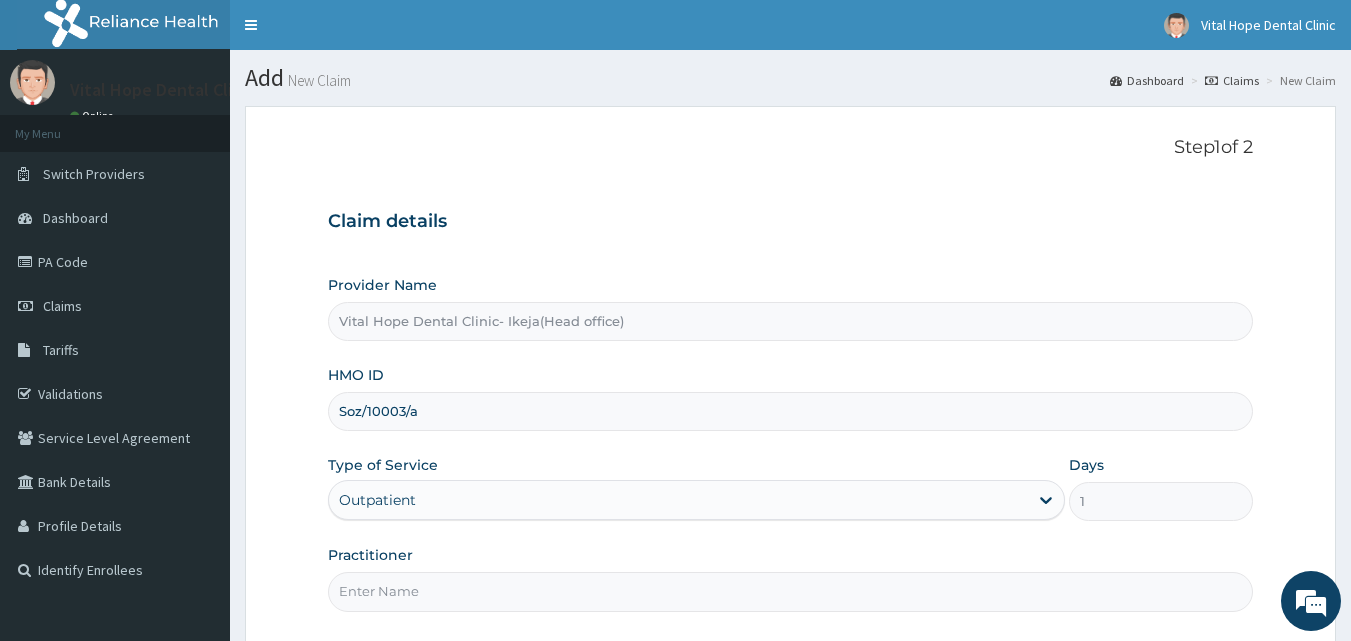 scroll, scrollTop: 187, scrollLeft: 0, axis: vertical 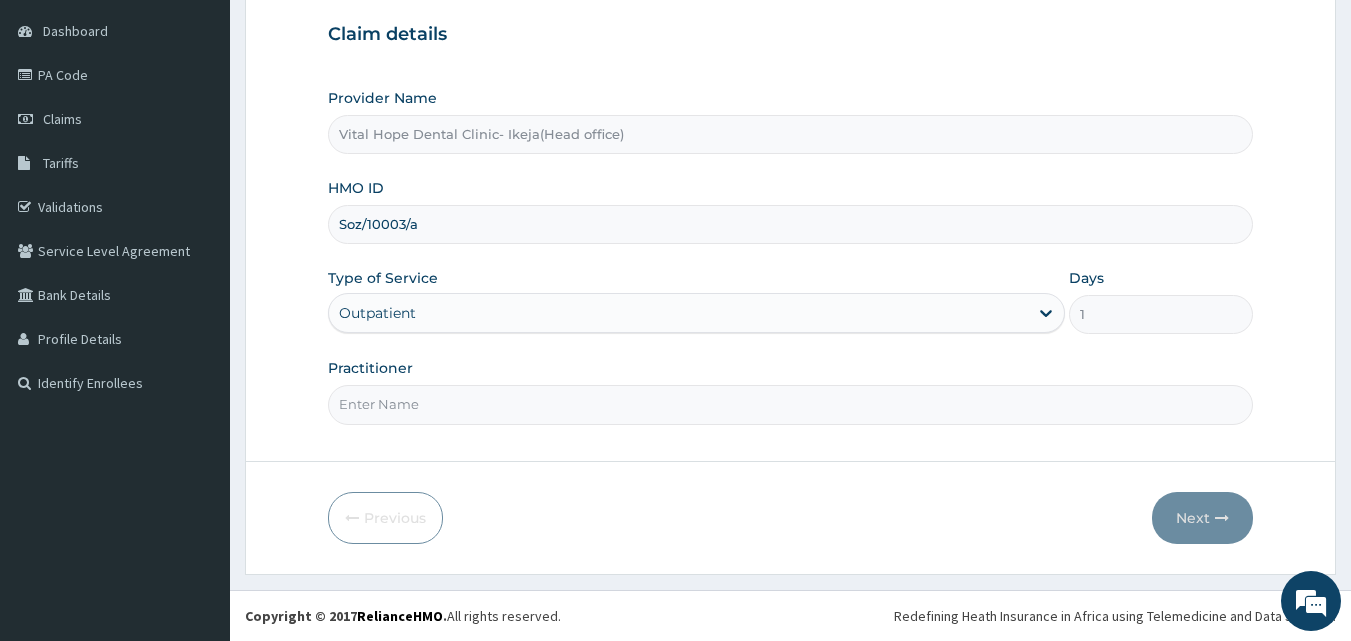 click on "Practitioner" at bounding box center (791, 404) 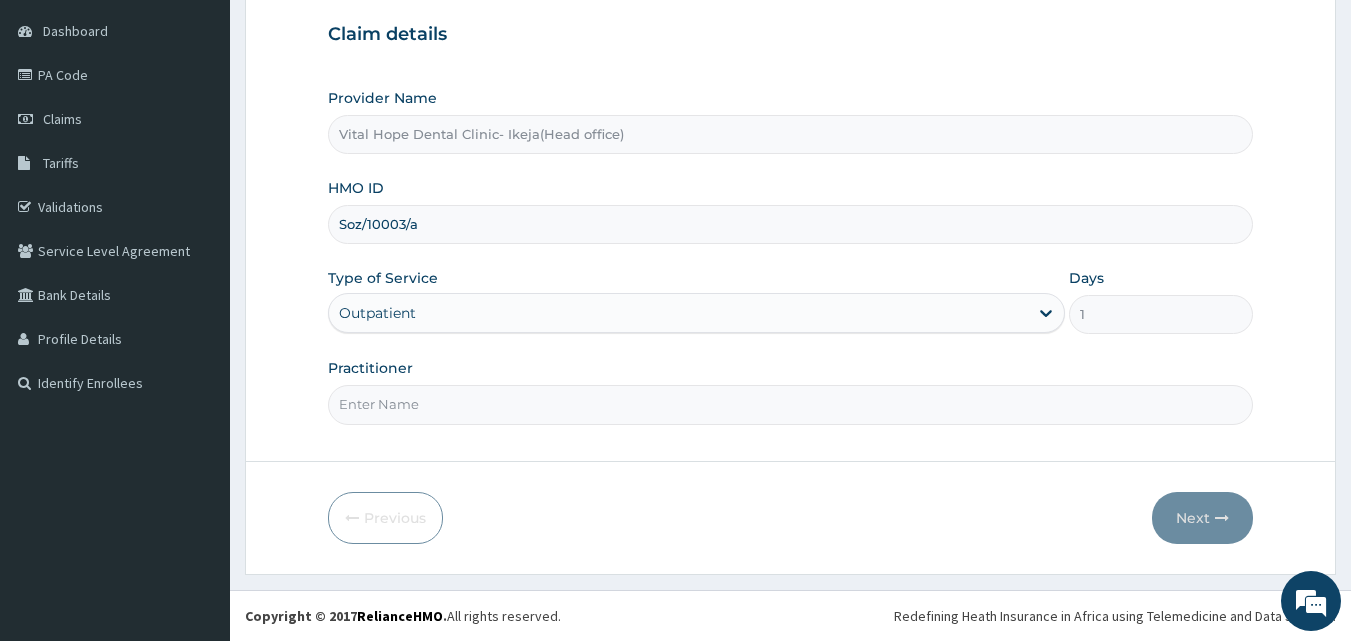 type on "DR ADELEKE" 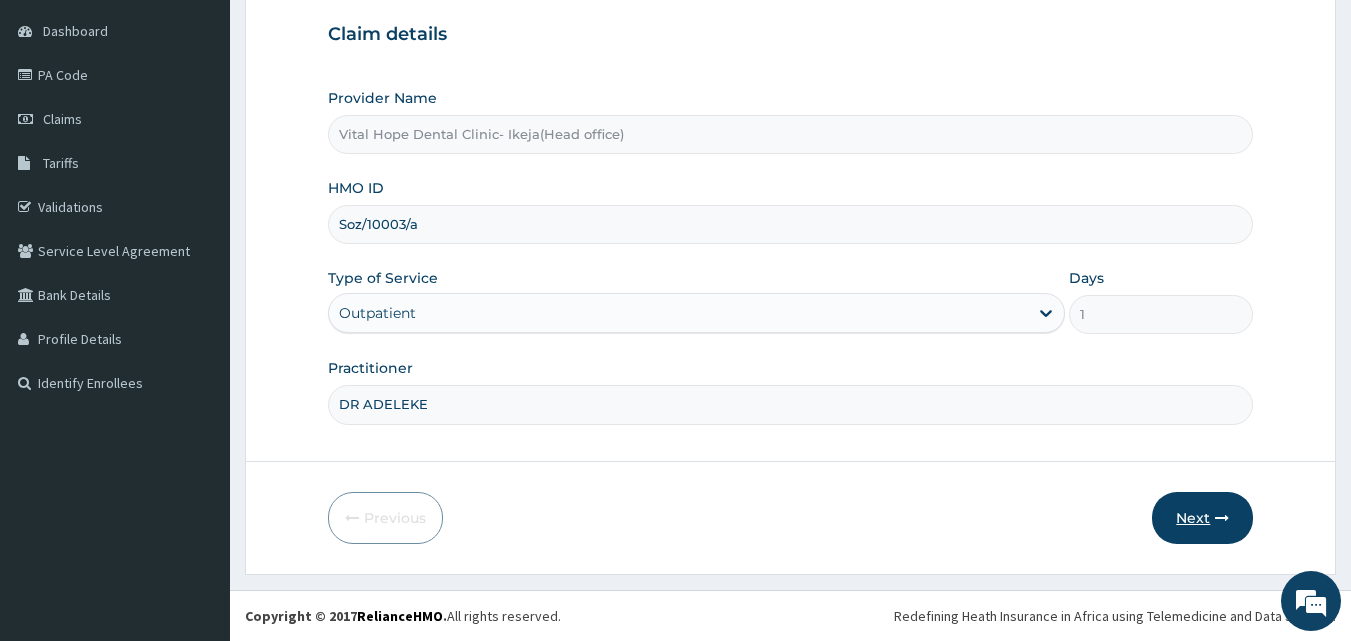 click on "Next" at bounding box center [1202, 518] 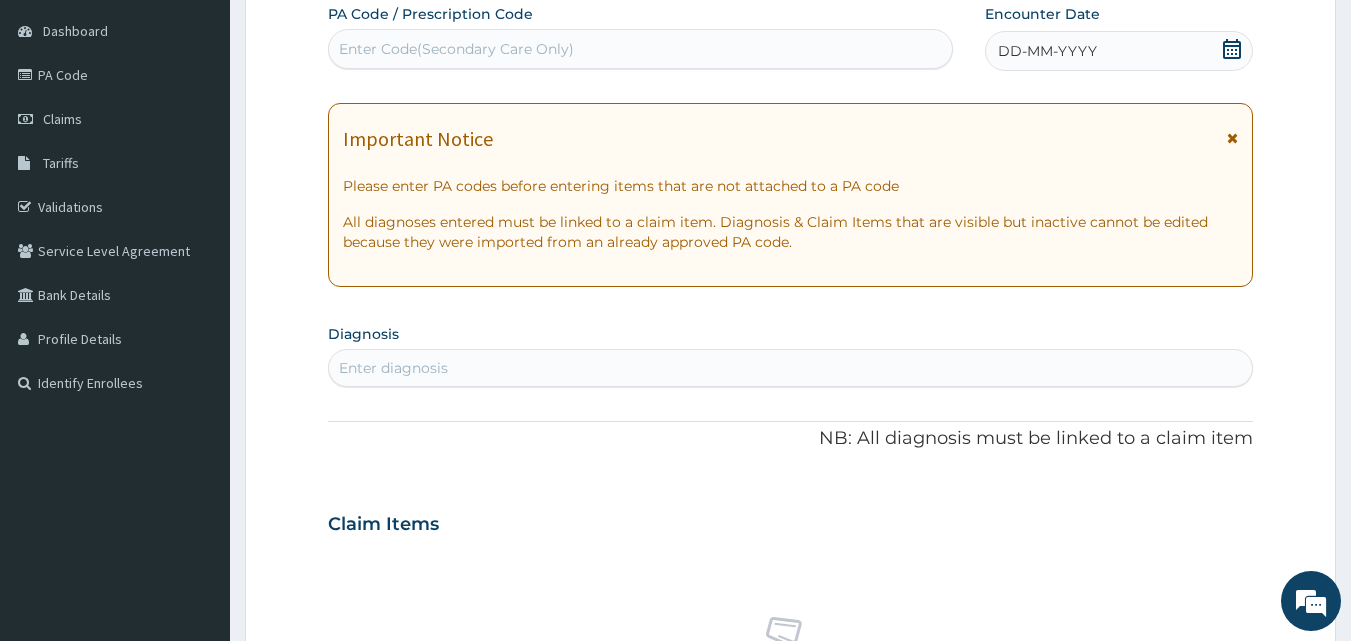 click on "Enter Code(Secondary Care Only)" at bounding box center [641, 49] 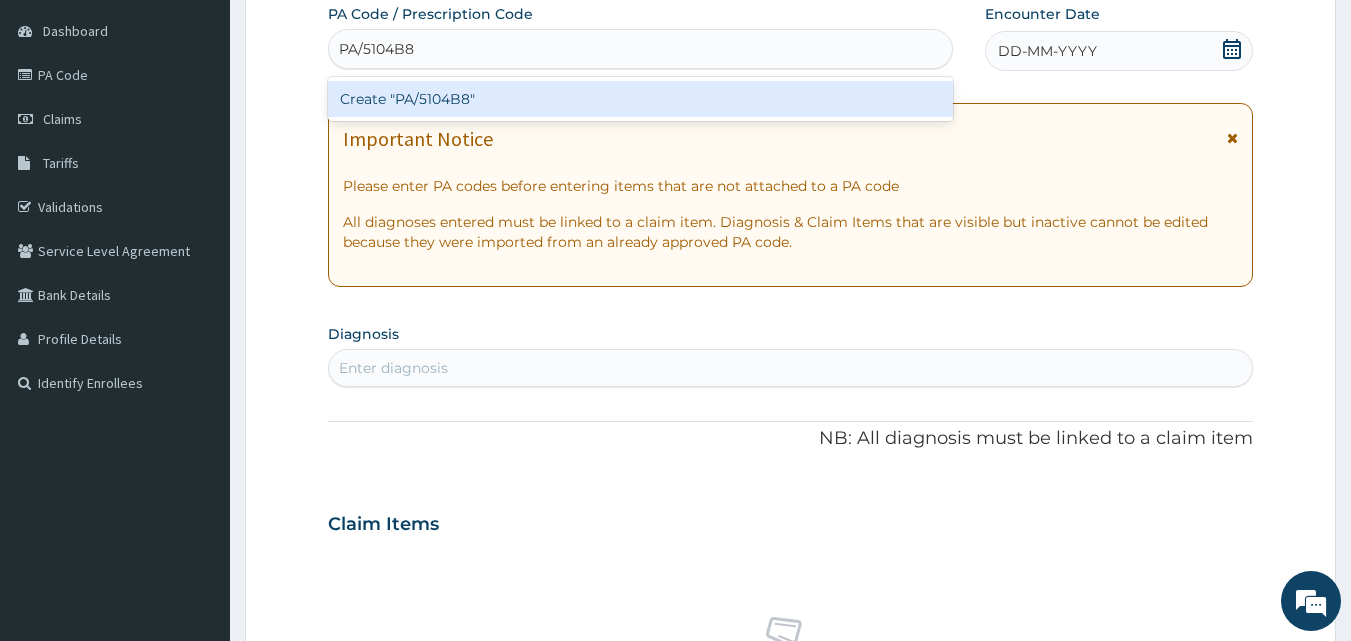 click on "Create "PA/5104B8"" at bounding box center (641, 99) 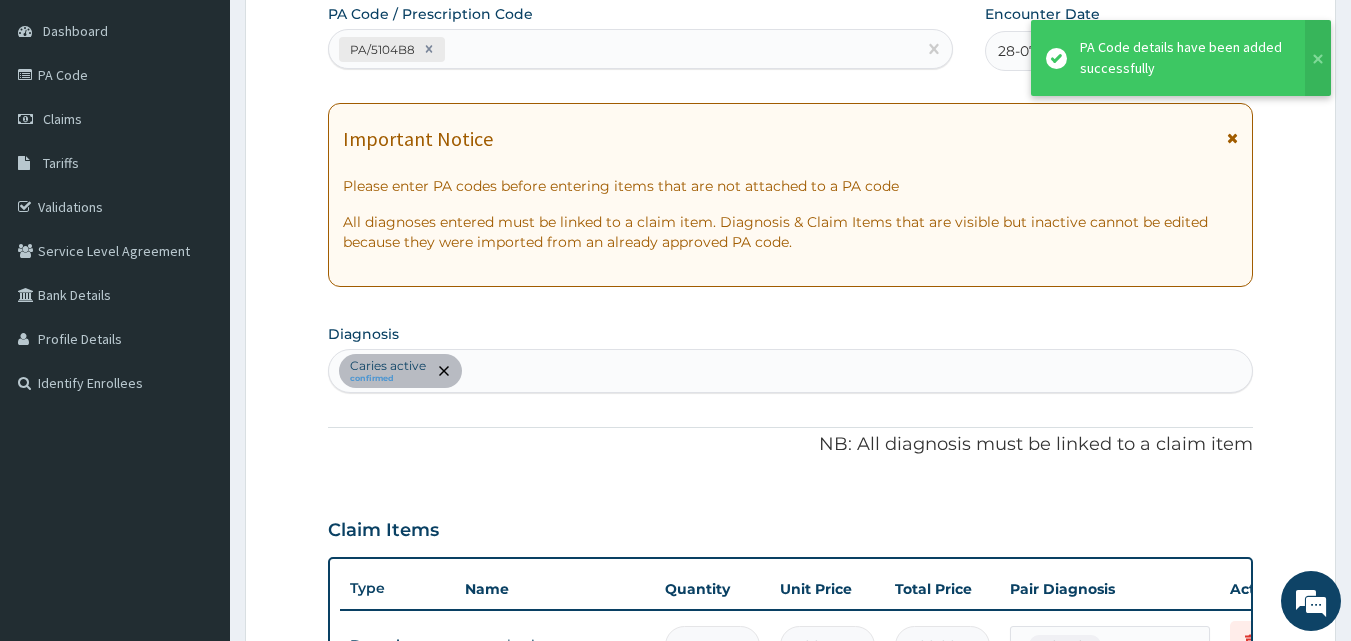 scroll, scrollTop: 719, scrollLeft: 0, axis: vertical 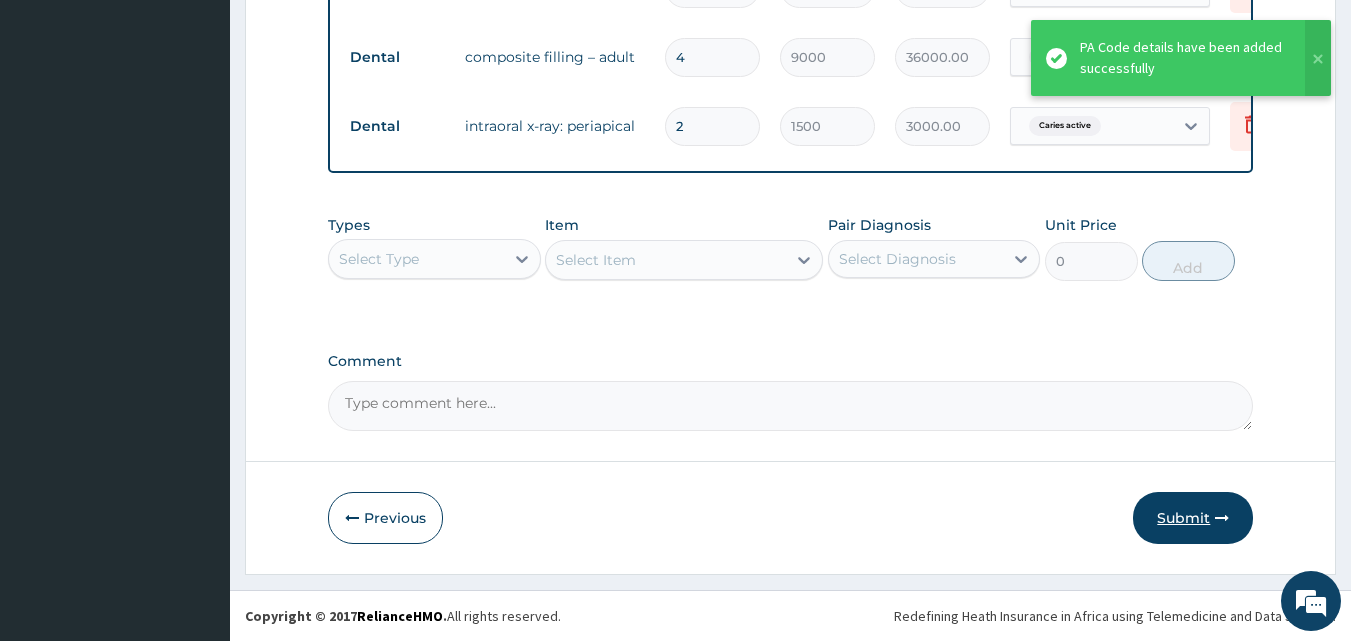 click on "Submit" at bounding box center [1193, 518] 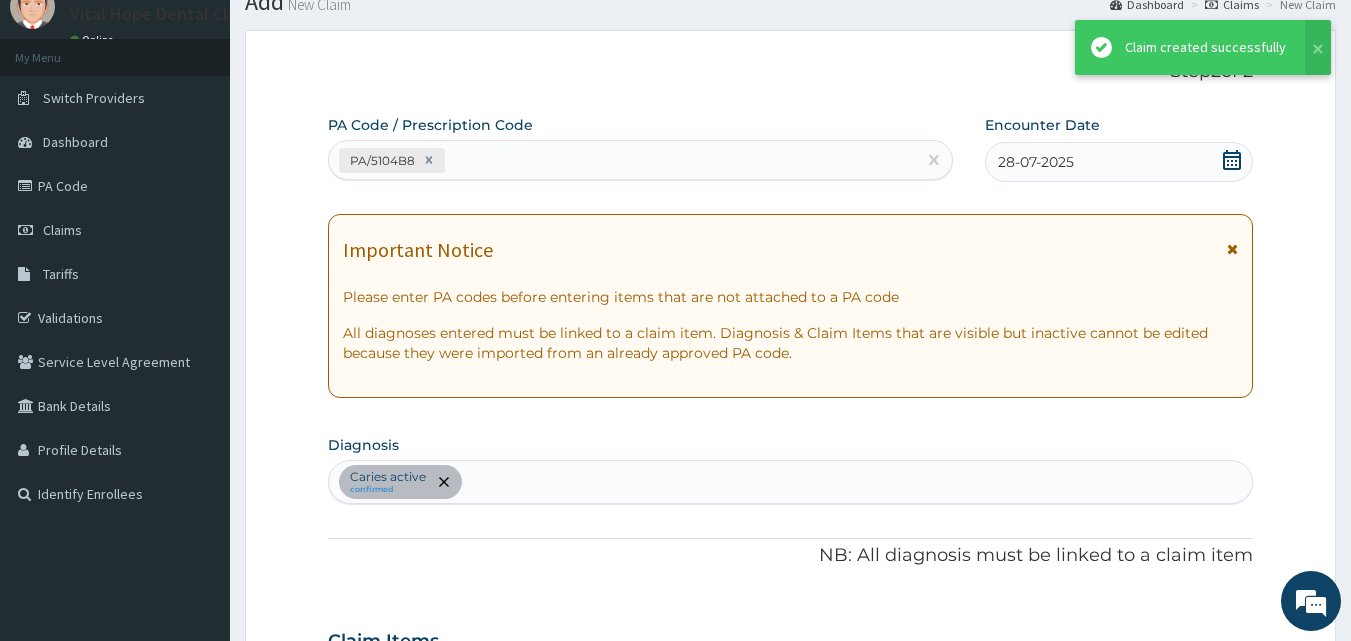 scroll, scrollTop: 928, scrollLeft: 0, axis: vertical 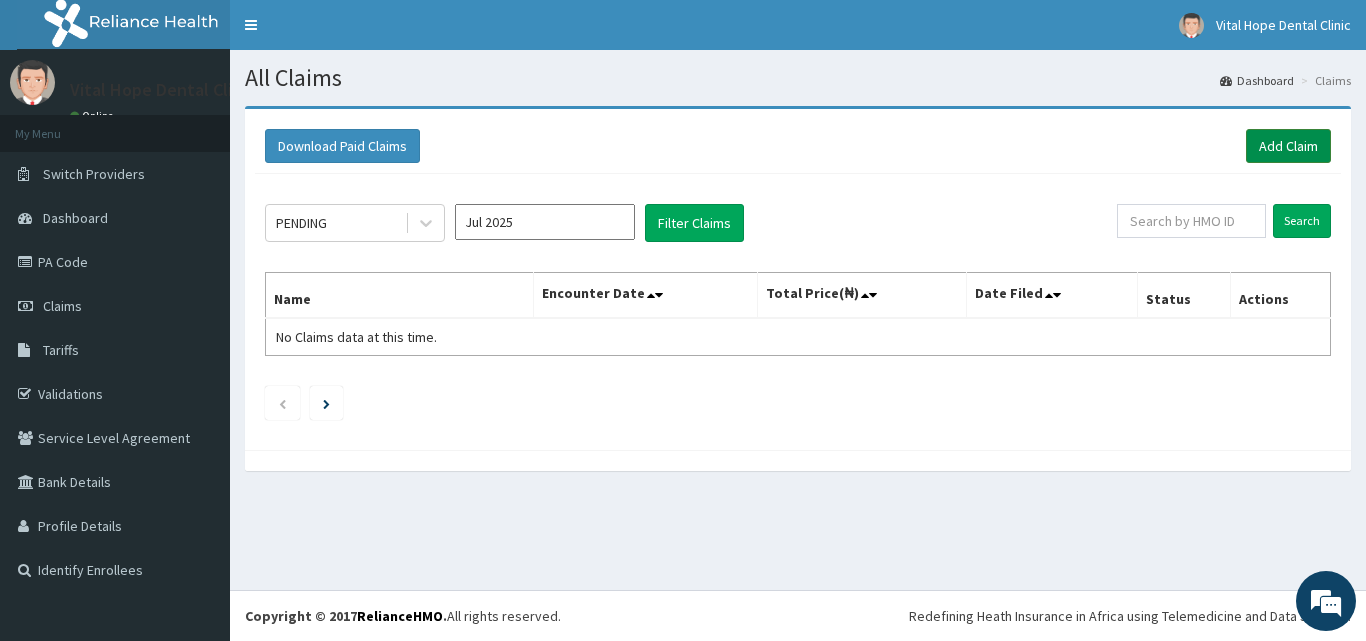 click on "Add Claim" at bounding box center [1288, 146] 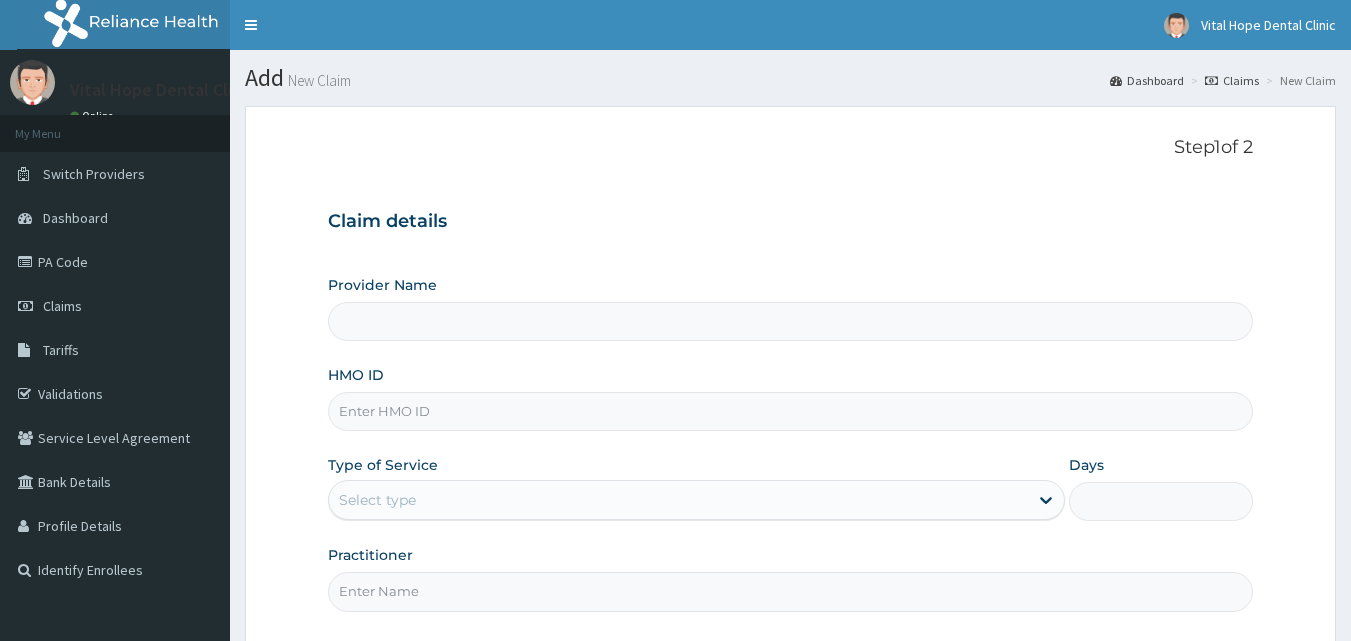scroll, scrollTop: 0, scrollLeft: 0, axis: both 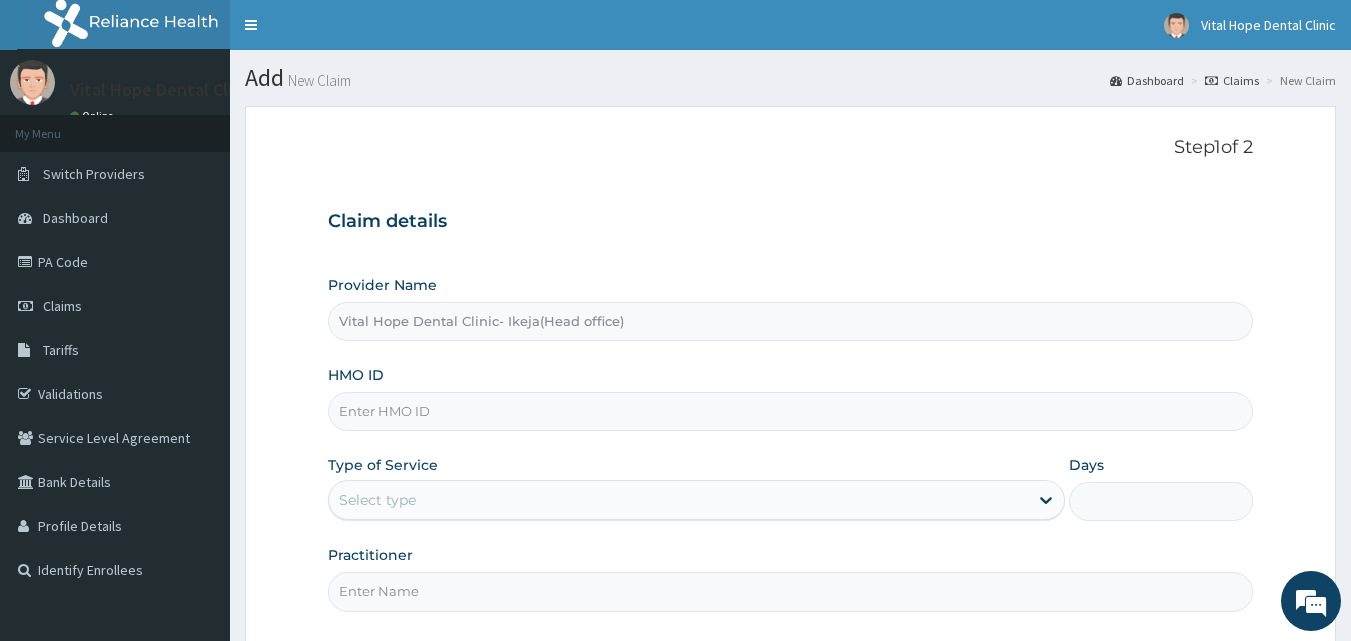 click on "HMO ID" at bounding box center [791, 411] 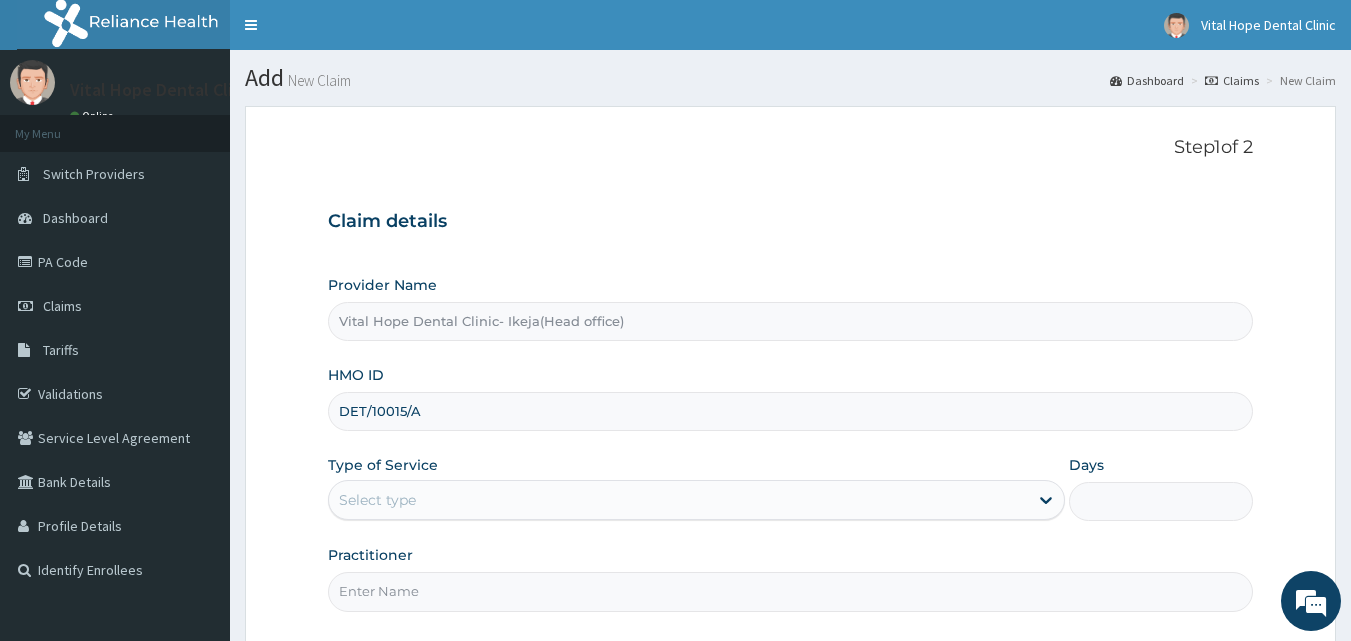 type on "DET/10015/A" 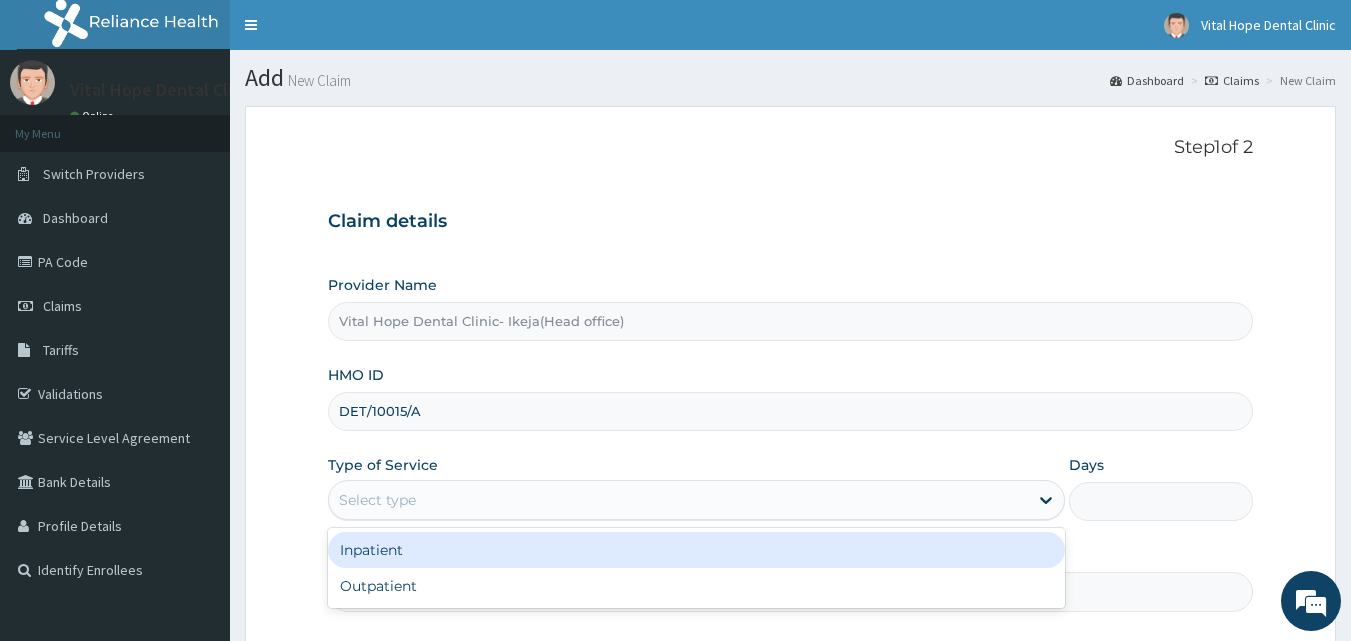 click on "Select type" at bounding box center [678, 500] 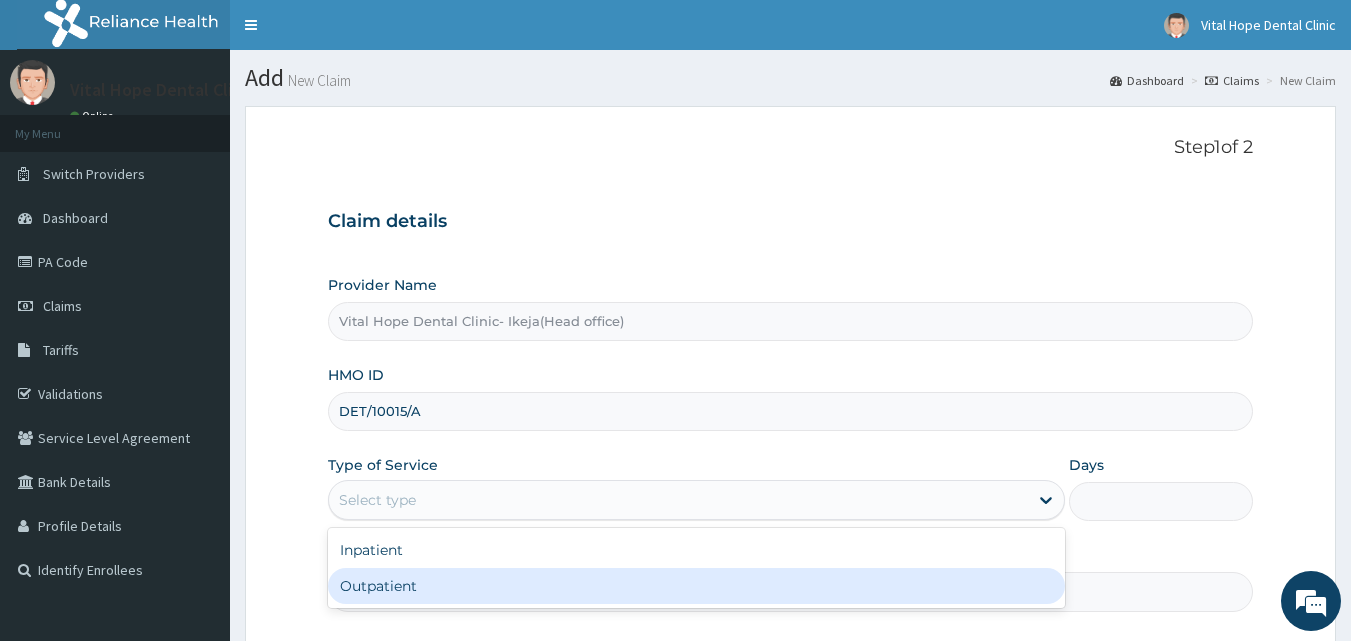 click on "Outpatient" at bounding box center (696, 586) 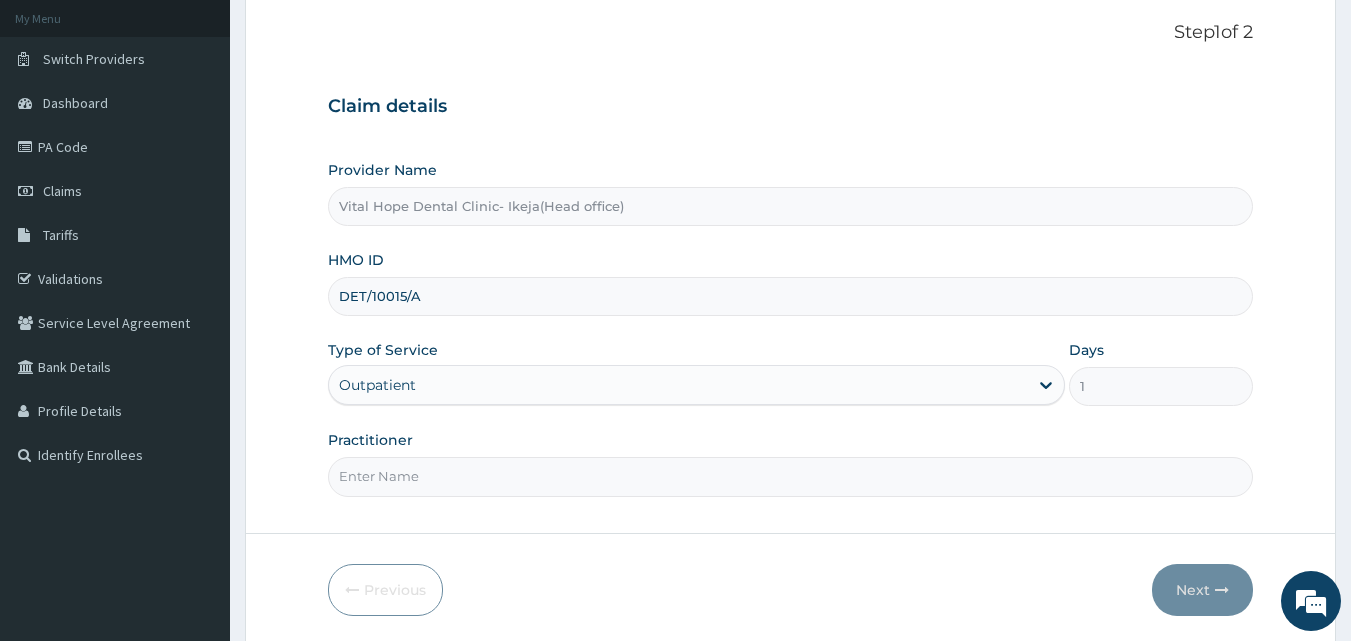 scroll, scrollTop: 124, scrollLeft: 0, axis: vertical 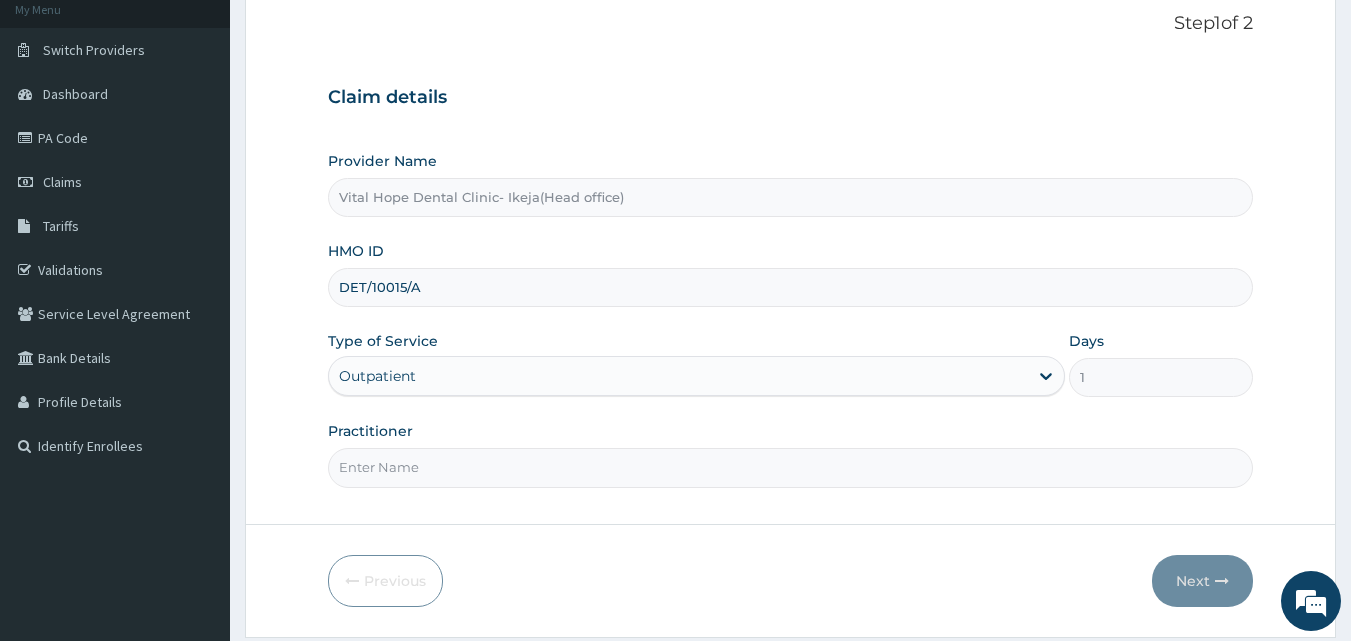 click on "Practitioner" at bounding box center [791, 467] 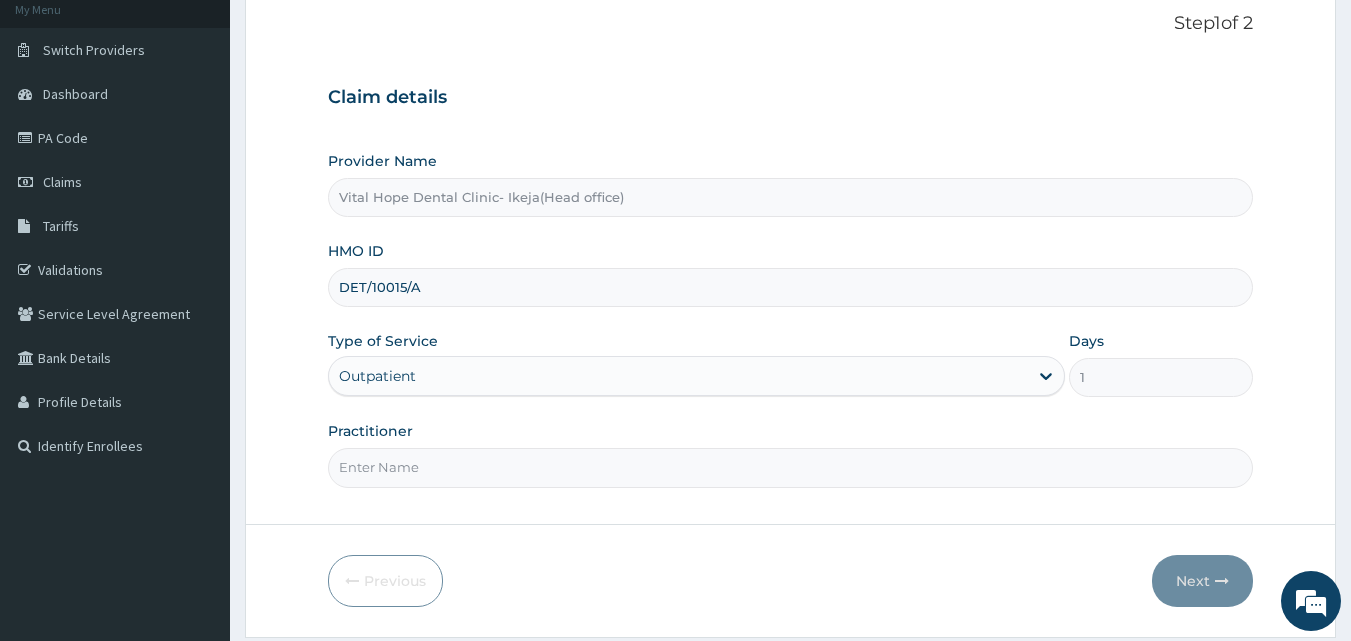 type on "DR ADELEKE" 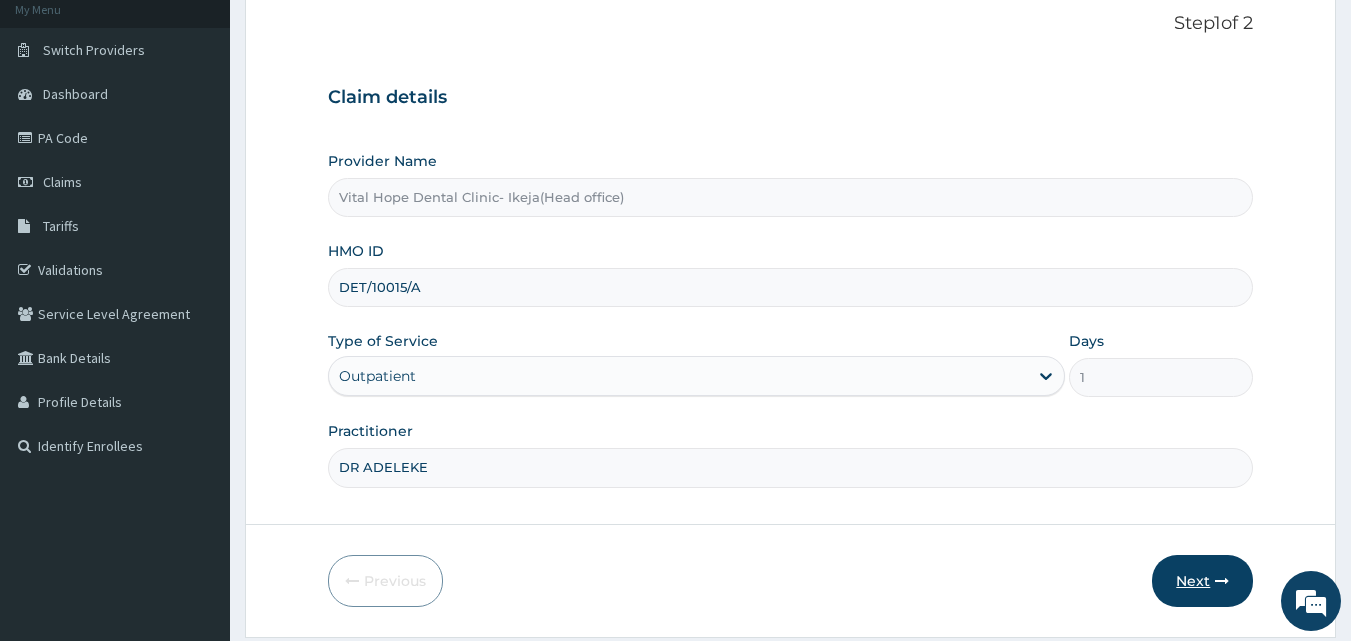 click on "Next" at bounding box center (1202, 581) 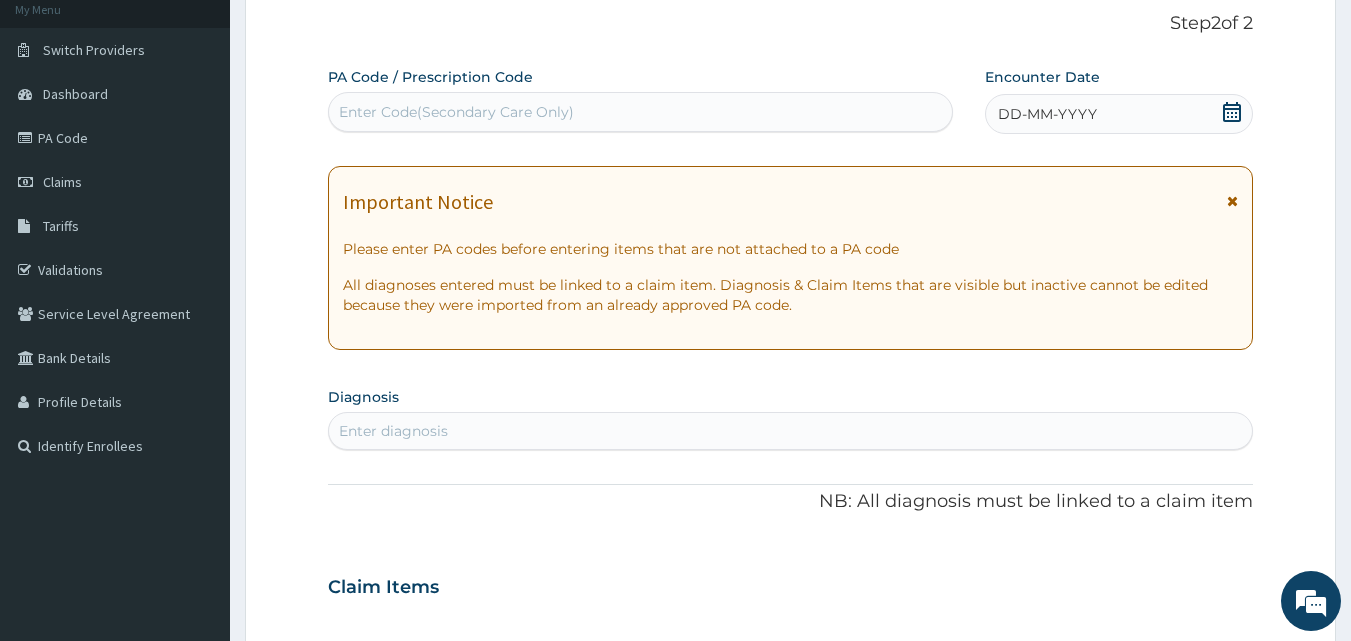 click on "Enter Code(Secondary Care Only)" at bounding box center [456, 112] 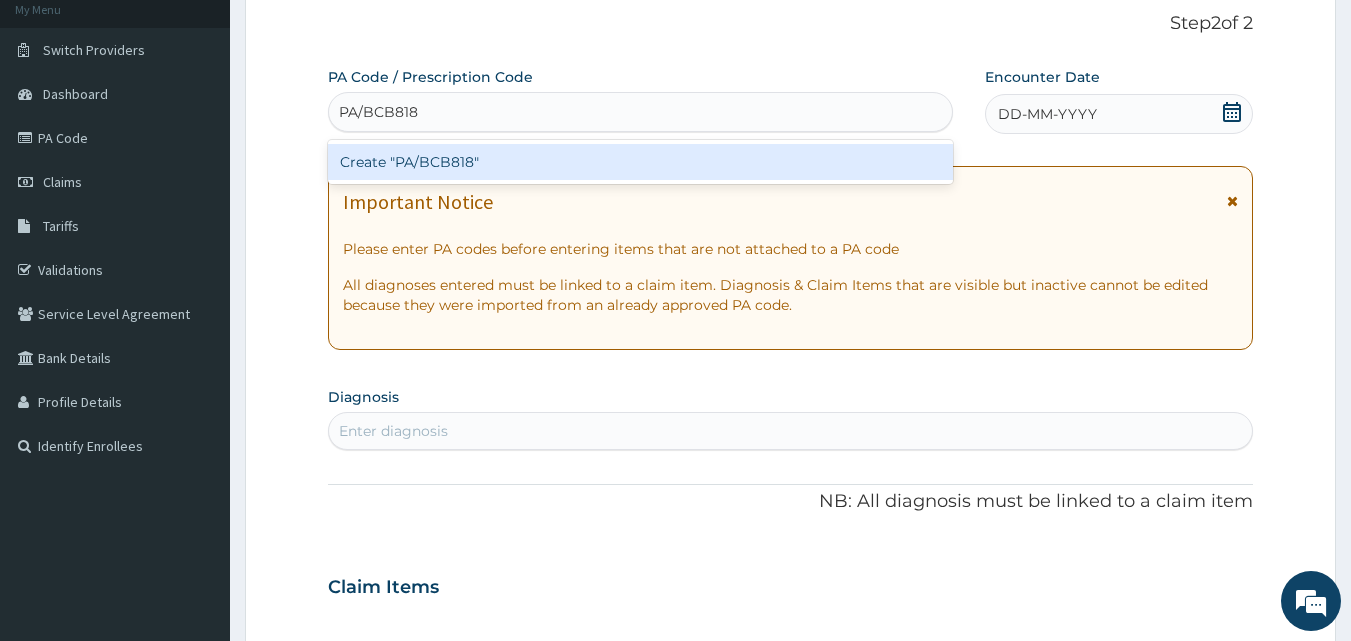 click on "Create "PA/BCB818"" at bounding box center [641, 162] 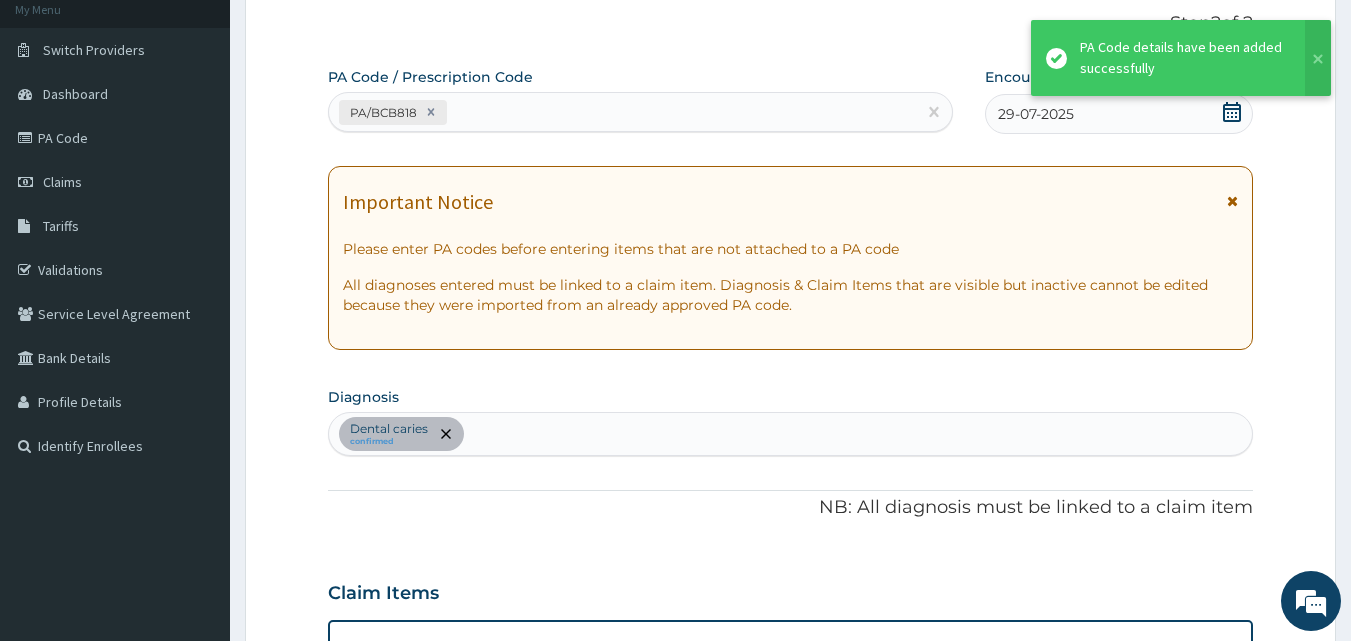 scroll, scrollTop: 788, scrollLeft: 0, axis: vertical 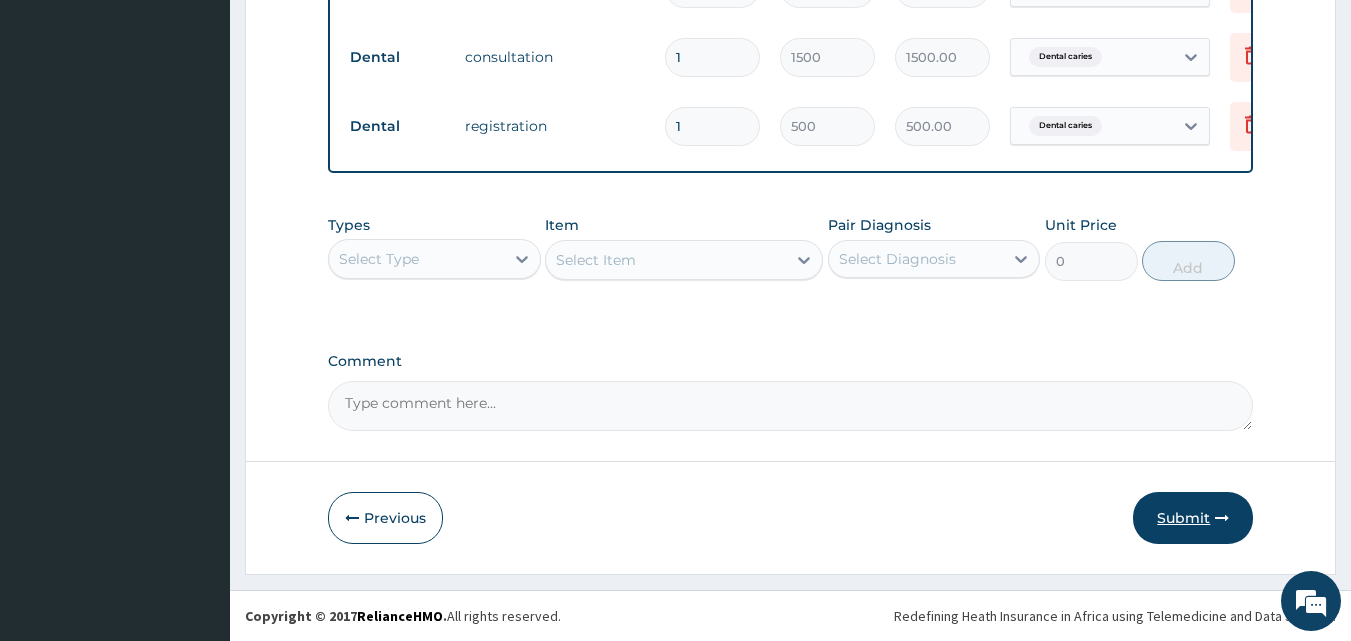 click on "Submit" at bounding box center (1193, 518) 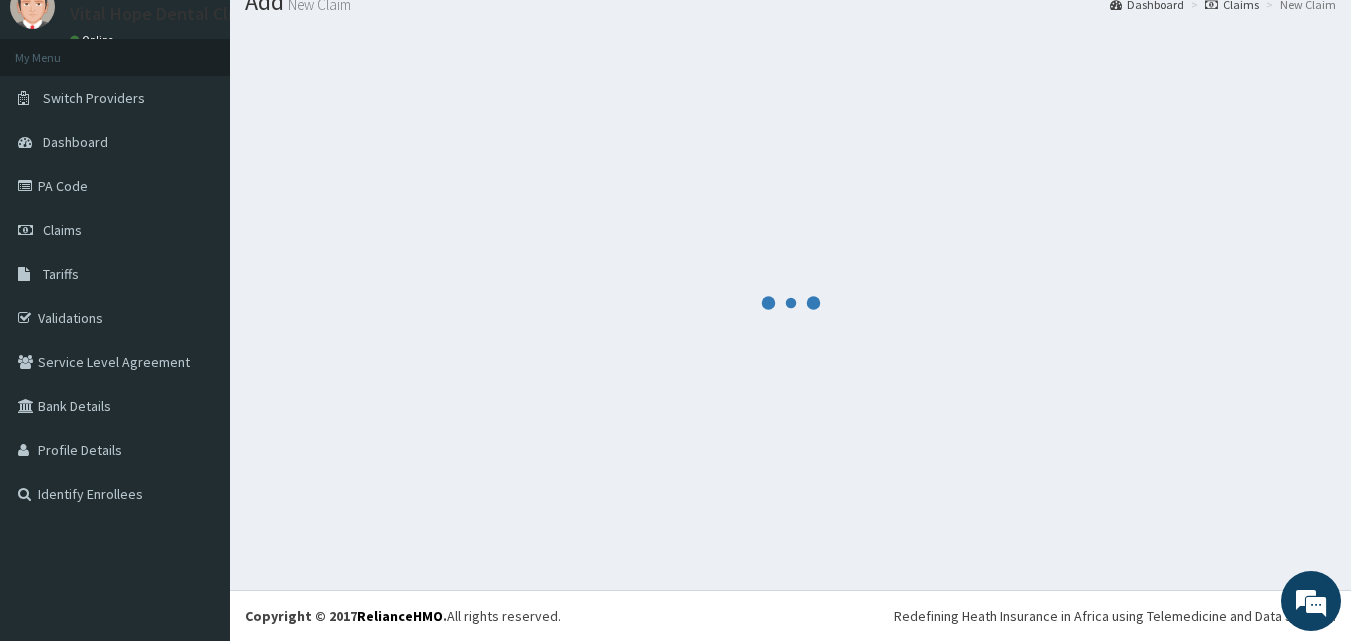 scroll, scrollTop: 76, scrollLeft: 0, axis: vertical 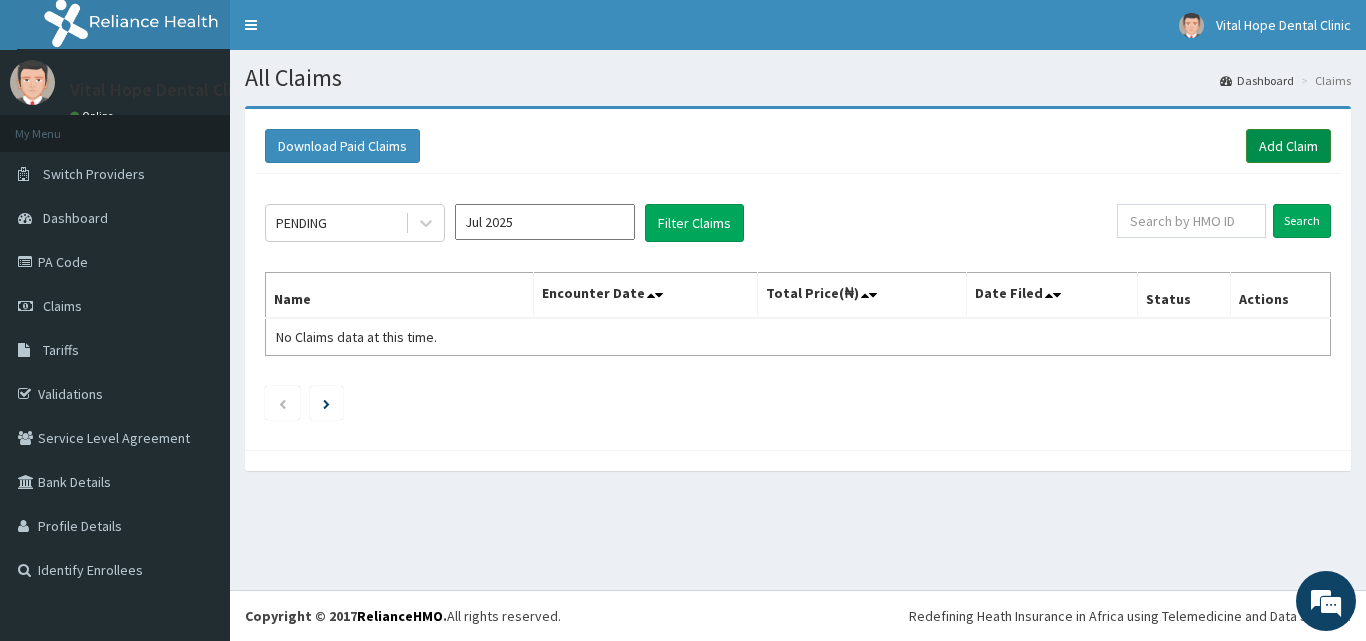 click on "Add Claim" at bounding box center [1288, 146] 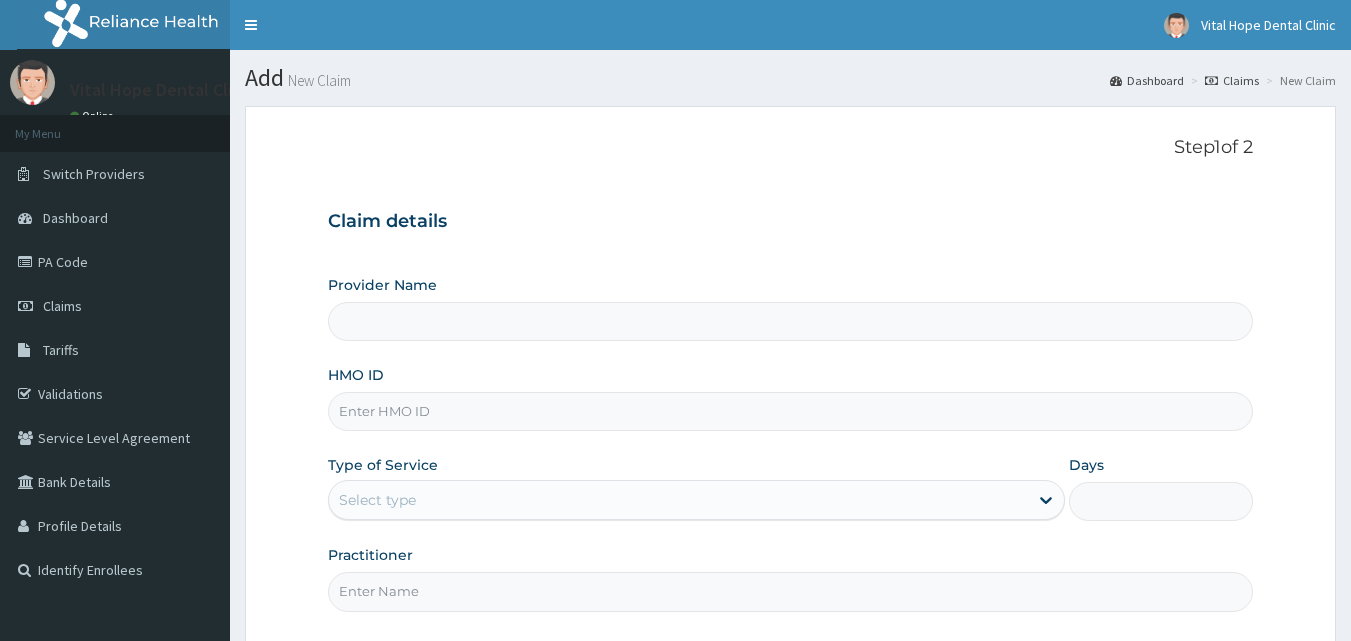 scroll, scrollTop: 0, scrollLeft: 0, axis: both 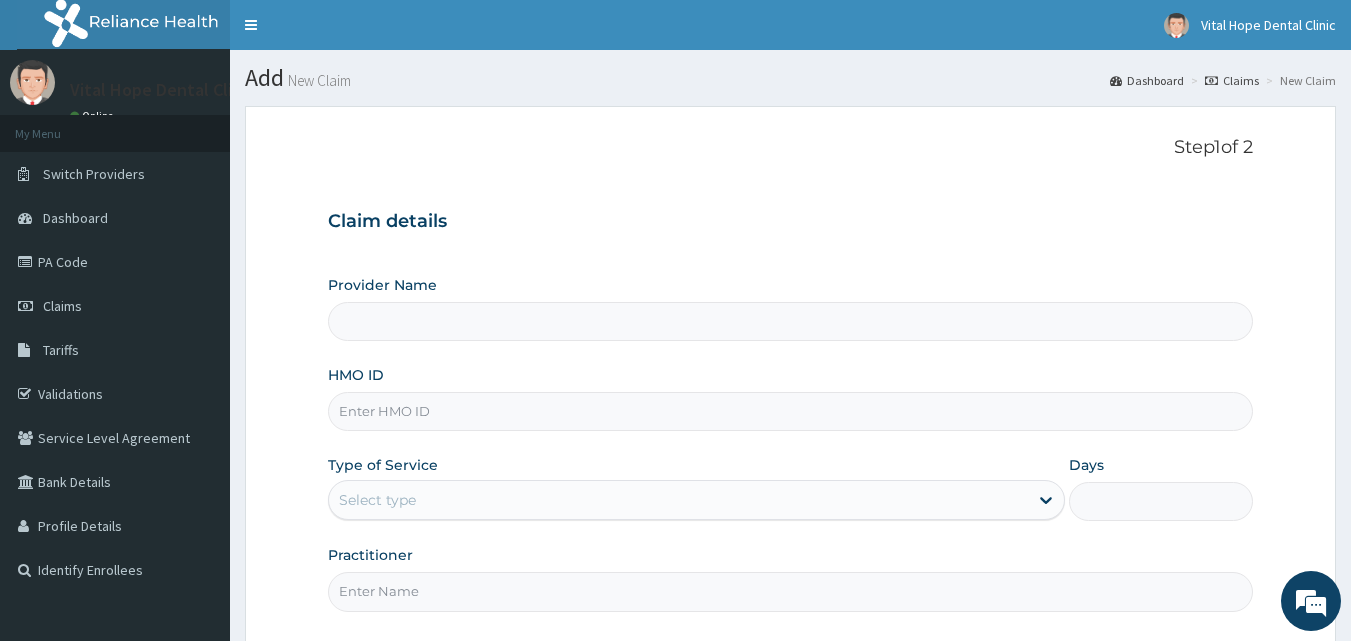 paste on "PIT/10009/C" 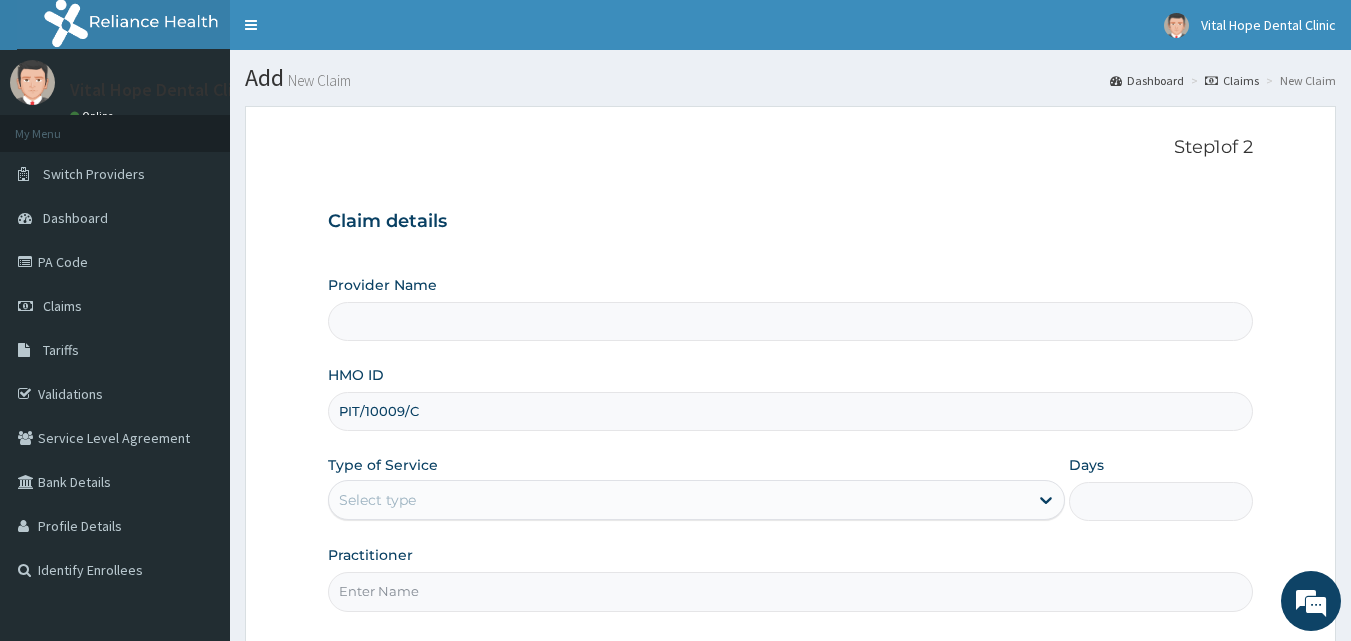 type on "Vital Hope Dental Clinic- Ikeja(Head office)" 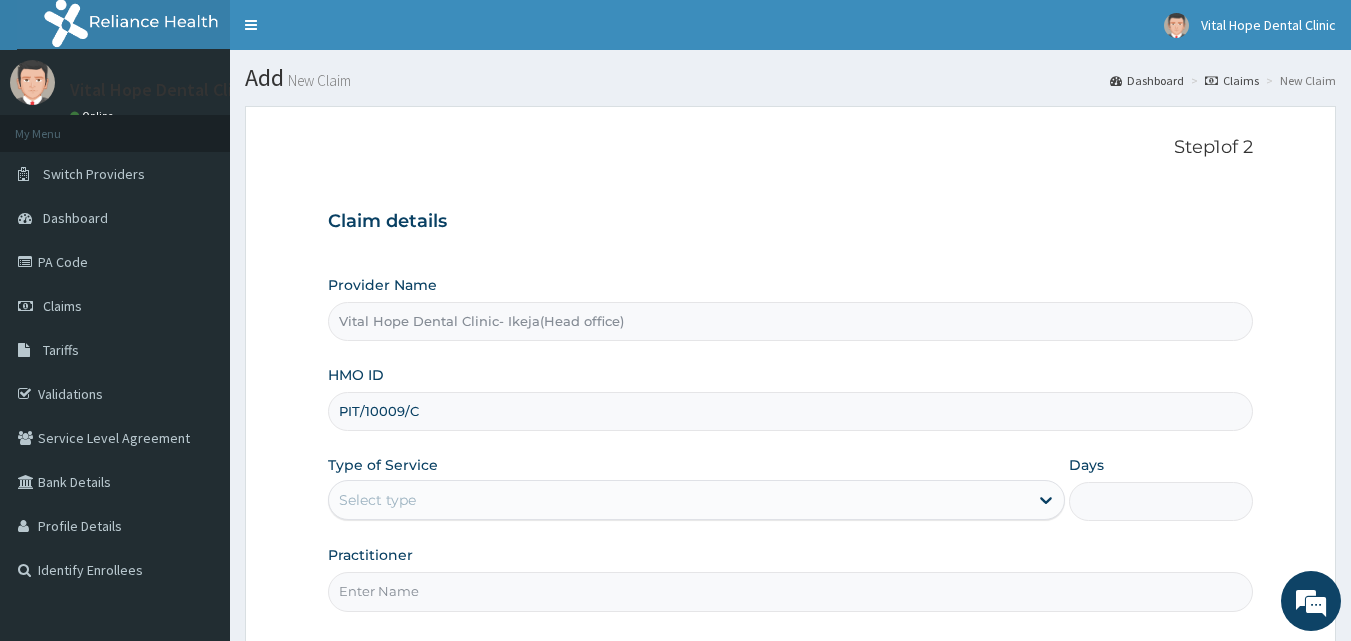 type on "PIT/10009/C" 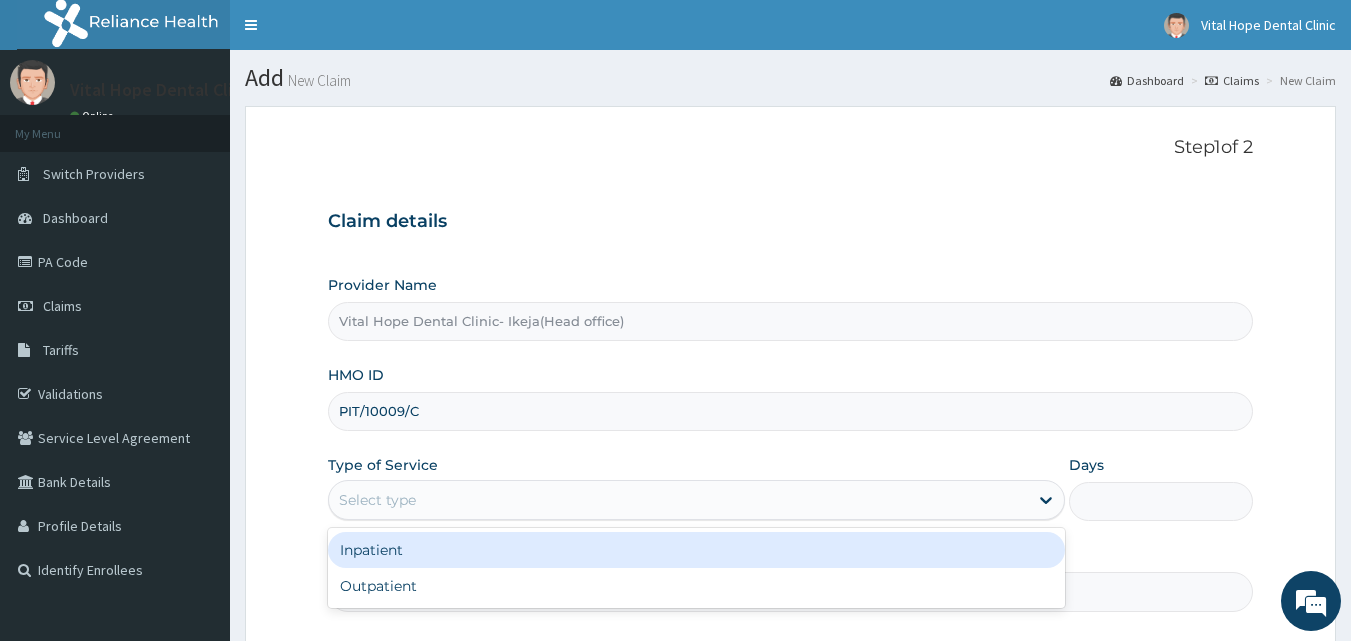 click on "Select type" at bounding box center [678, 500] 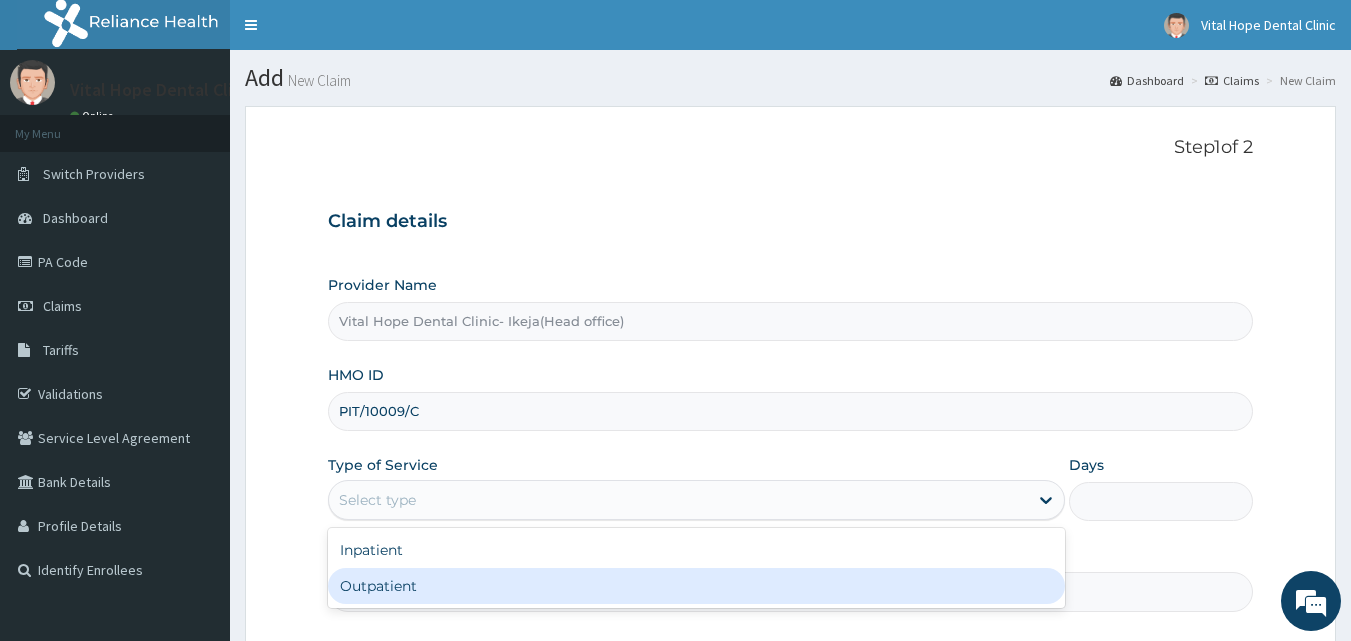 click on "Outpatient" at bounding box center (696, 586) 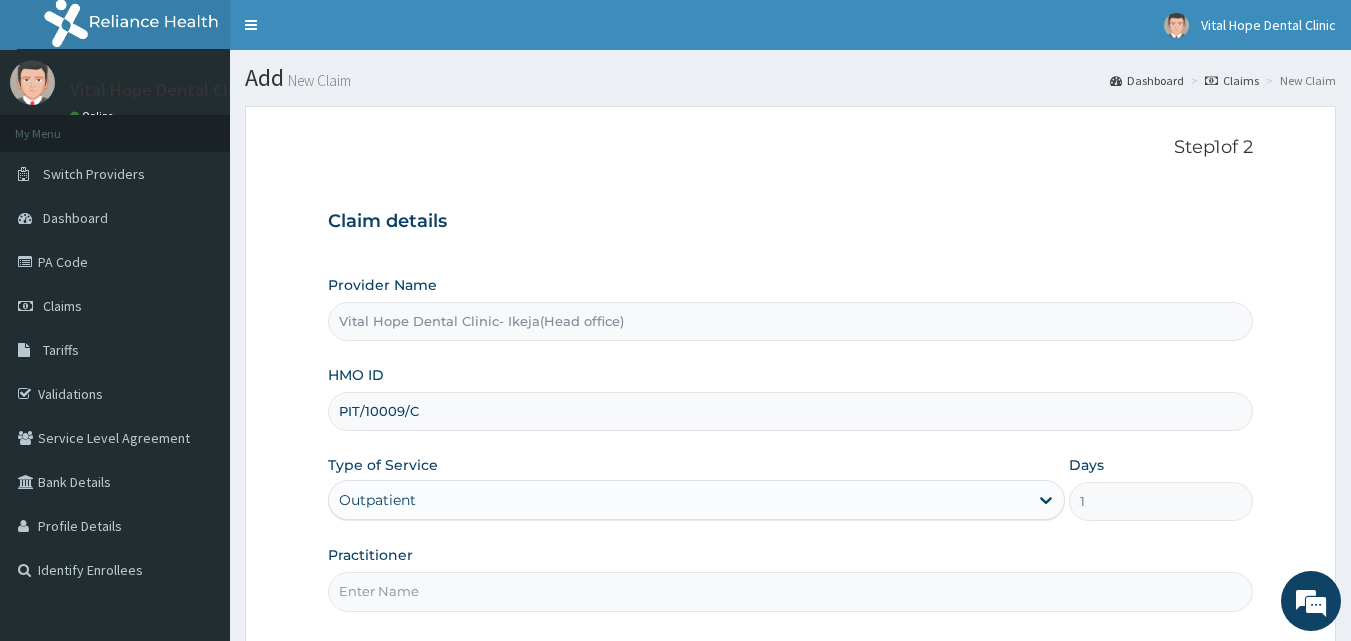 scroll, scrollTop: 0, scrollLeft: 0, axis: both 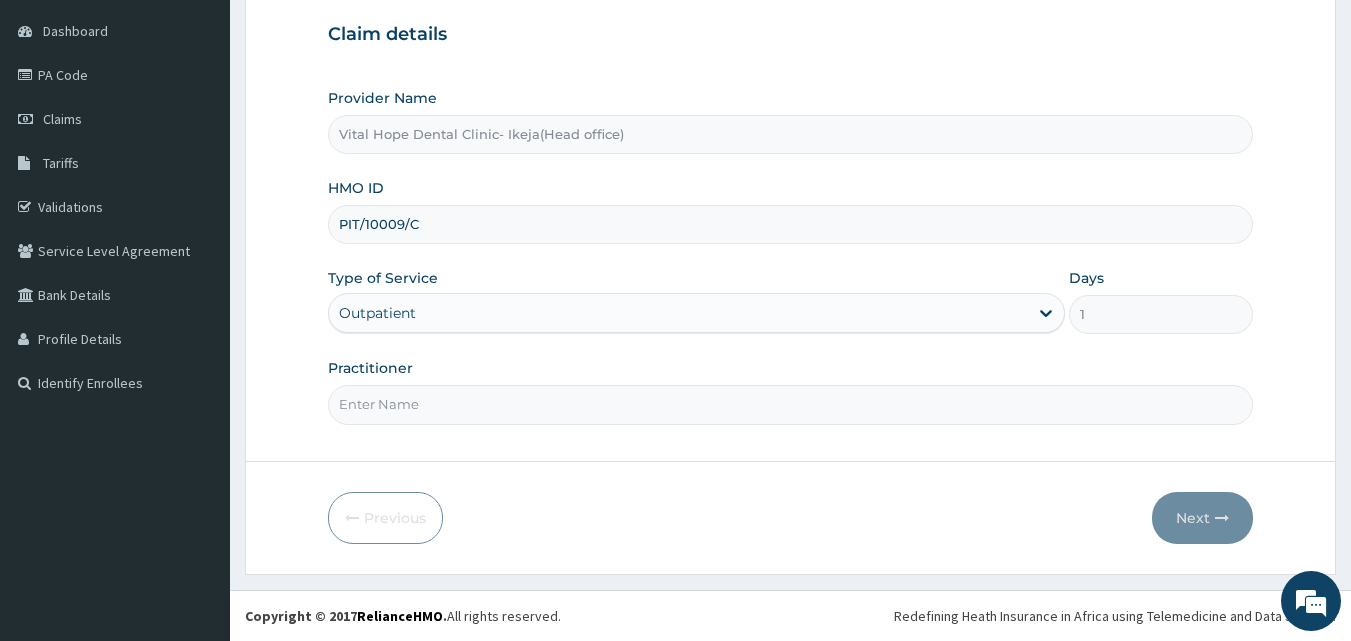 click on "Practitioner" at bounding box center (791, 404) 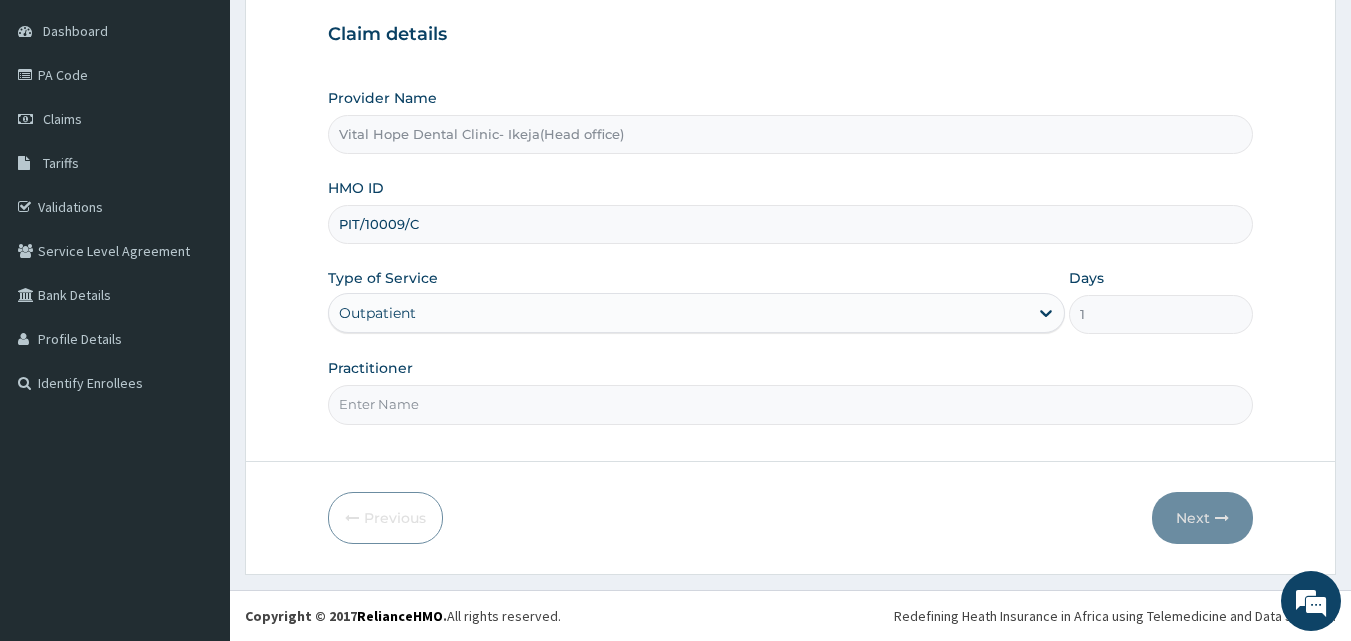 type on "DR ADELEKE" 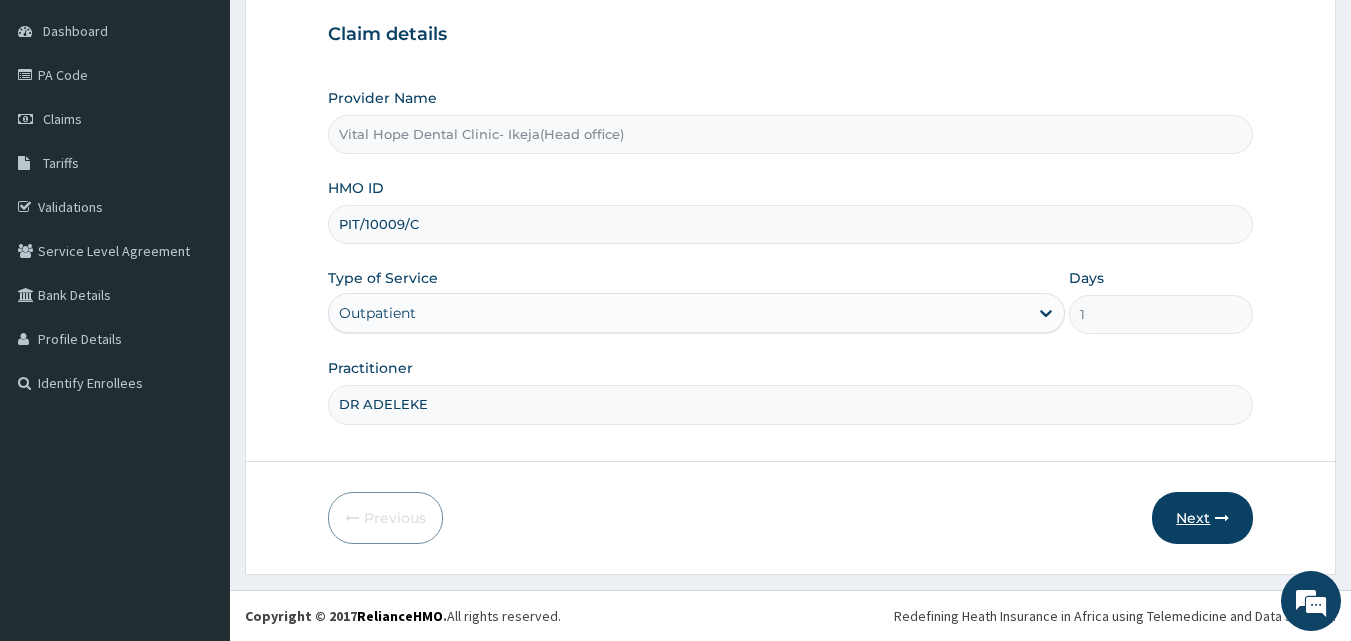 click on "Next" at bounding box center [1202, 518] 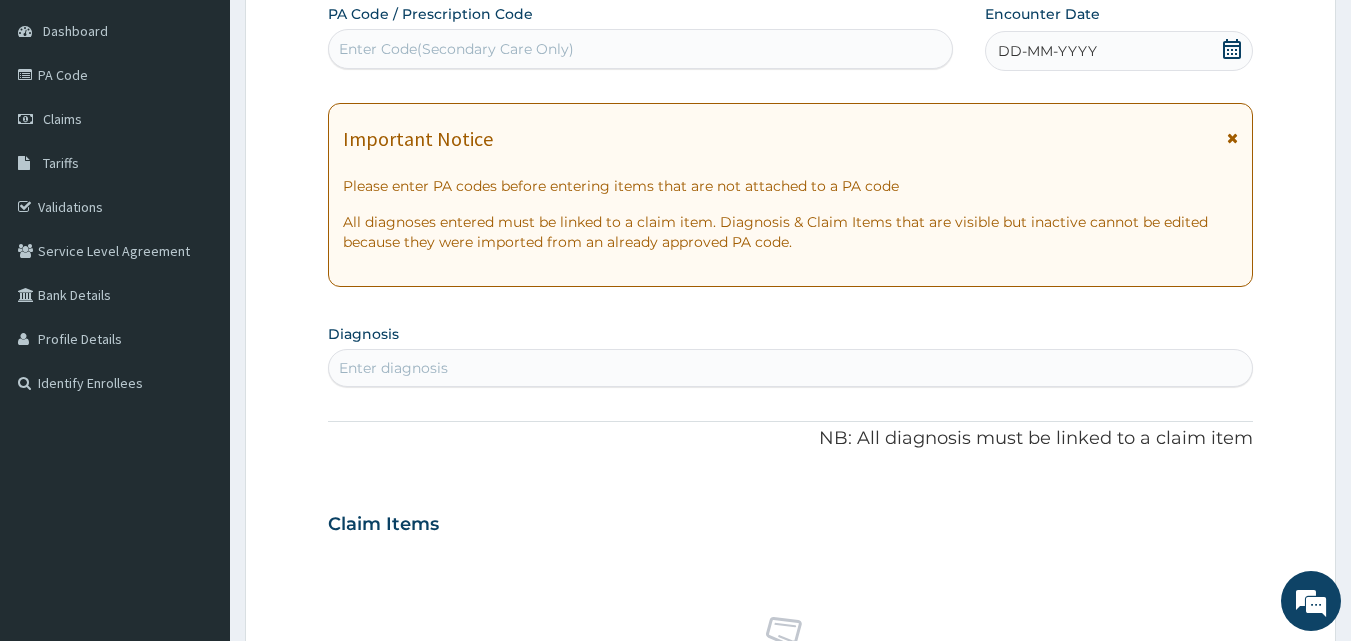 click on "Enter Code(Secondary Care Only)" at bounding box center (641, 49) 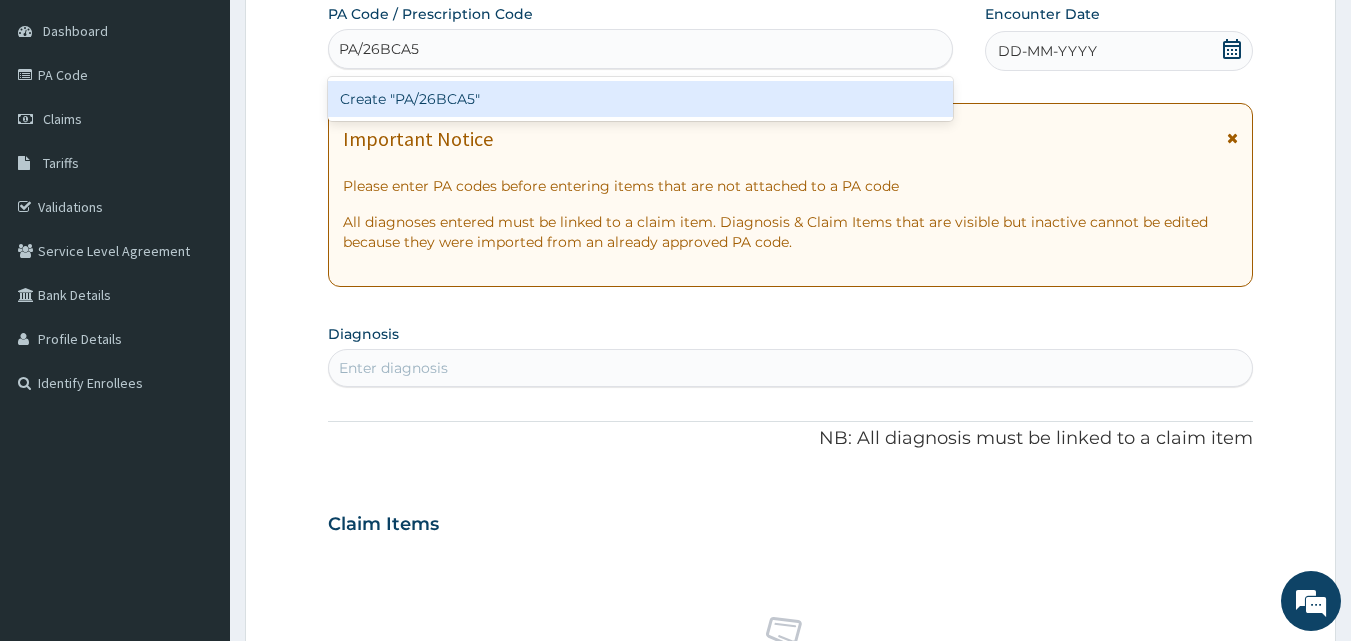 click on "Create "PA/26BCA5"" at bounding box center [641, 99] 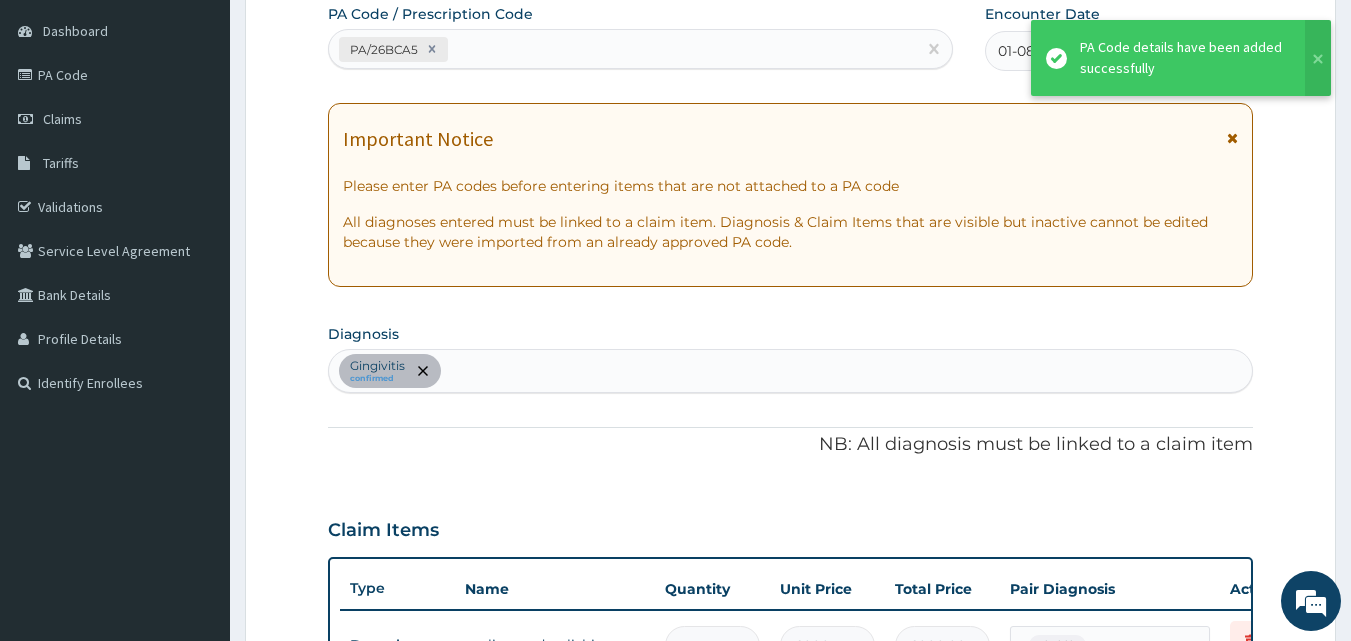 scroll, scrollTop: 650, scrollLeft: 0, axis: vertical 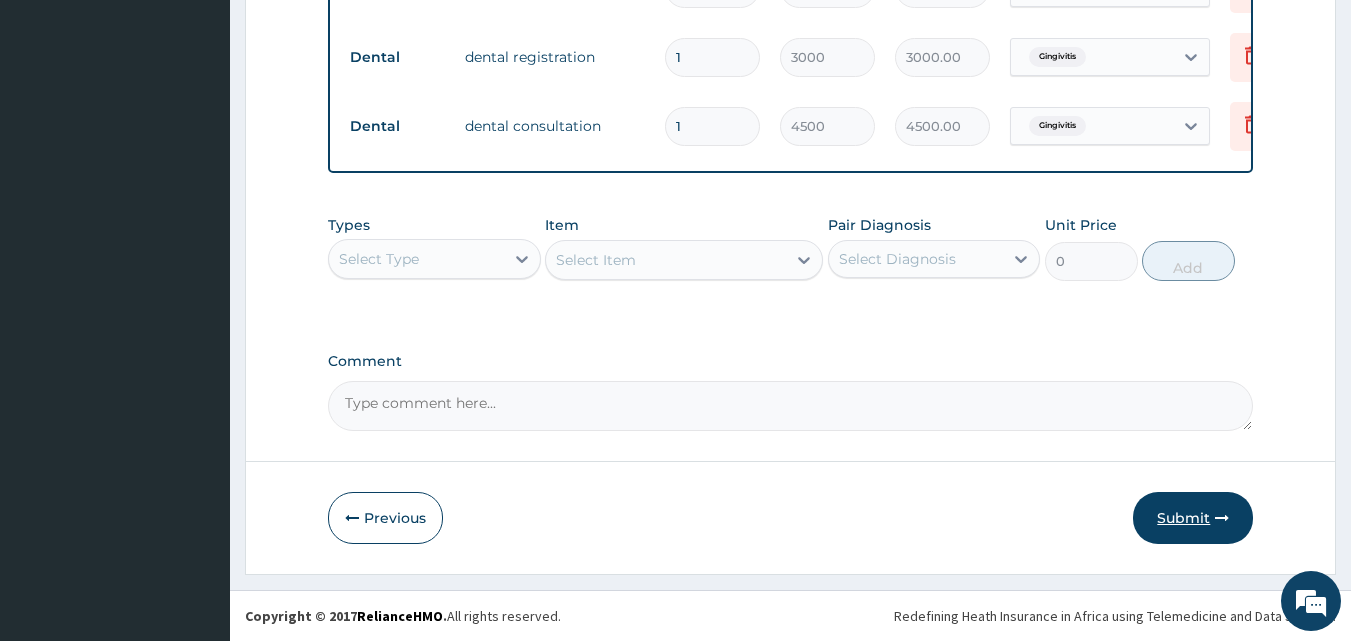 click on "Submit" at bounding box center (1193, 518) 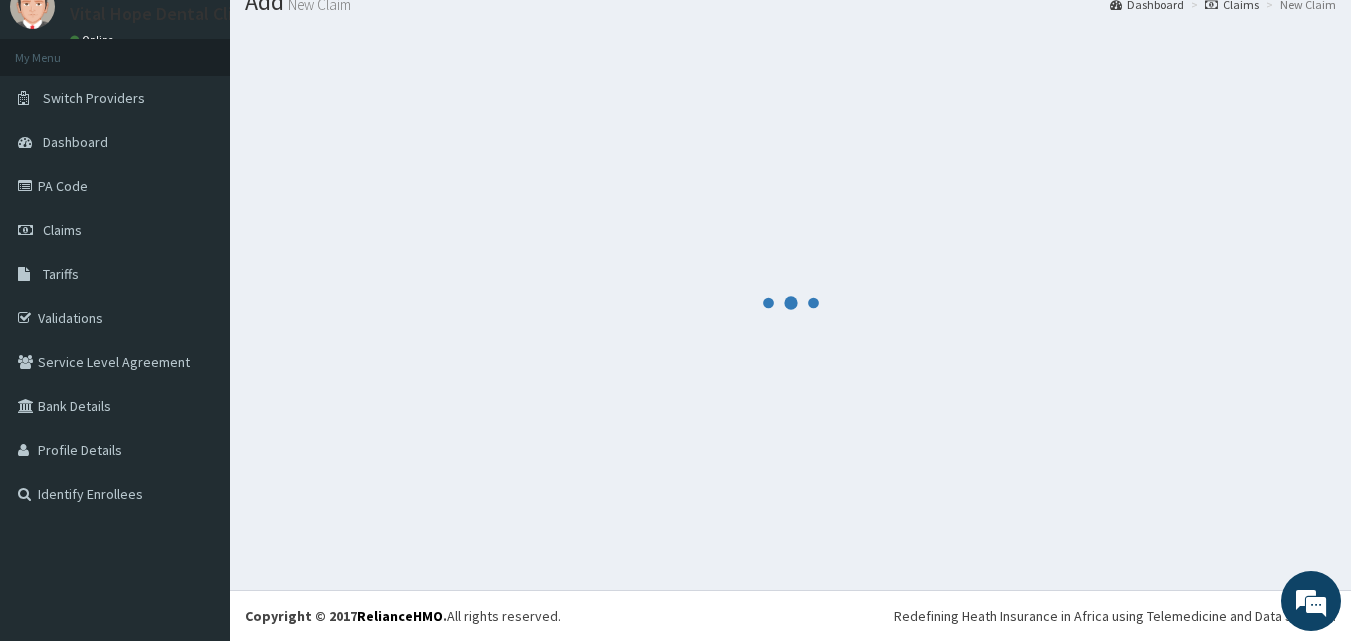 scroll, scrollTop: 76, scrollLeft: 0, axis: vertical 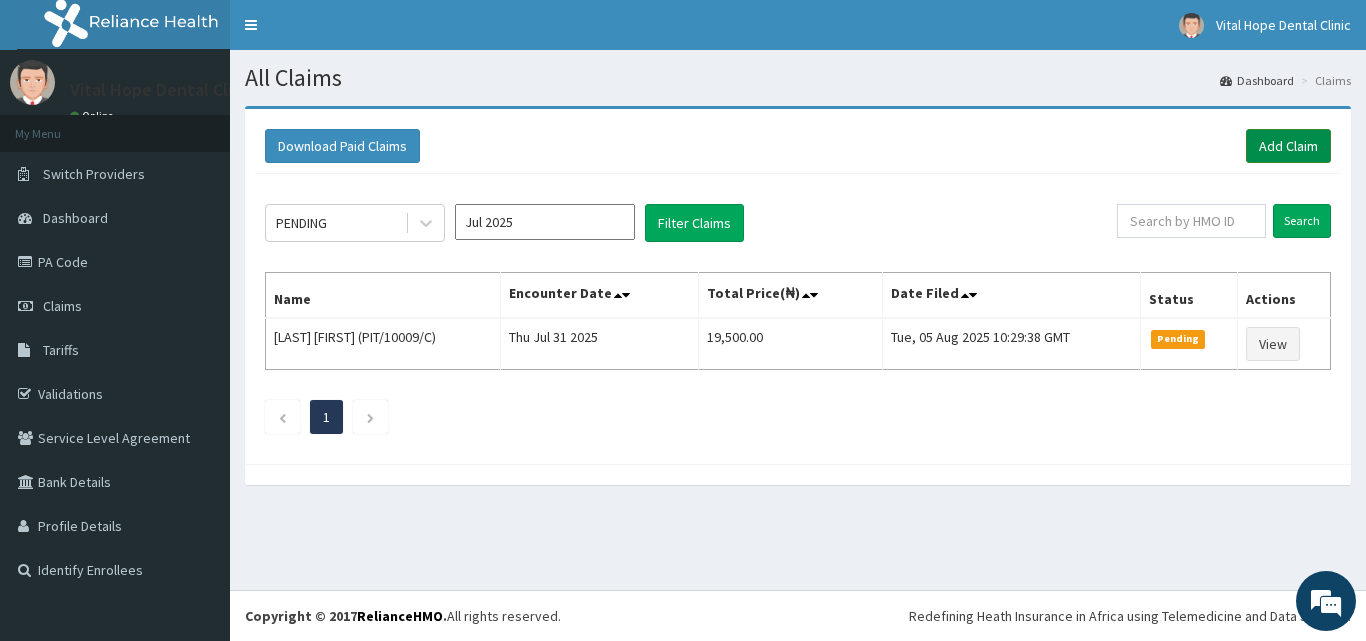 click on "Add Claim" at bounding box center [1288, 146] 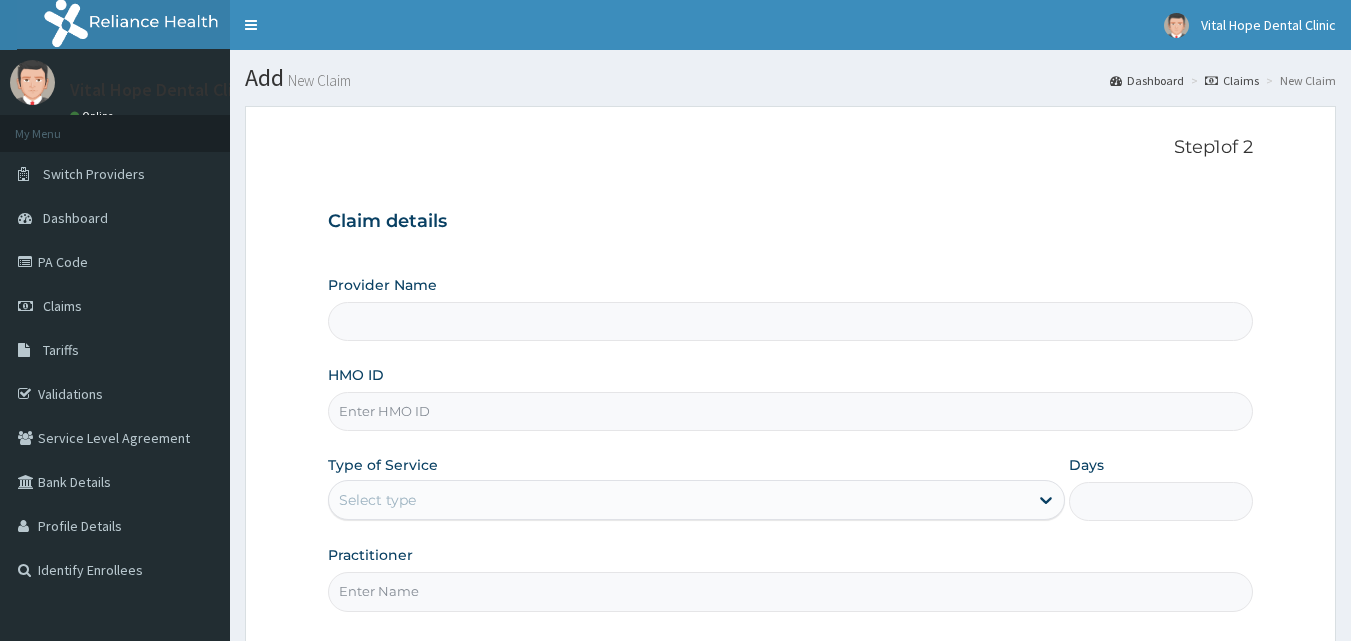 scroll, scrollTop: 0, scrollLeft: 0, axis: both 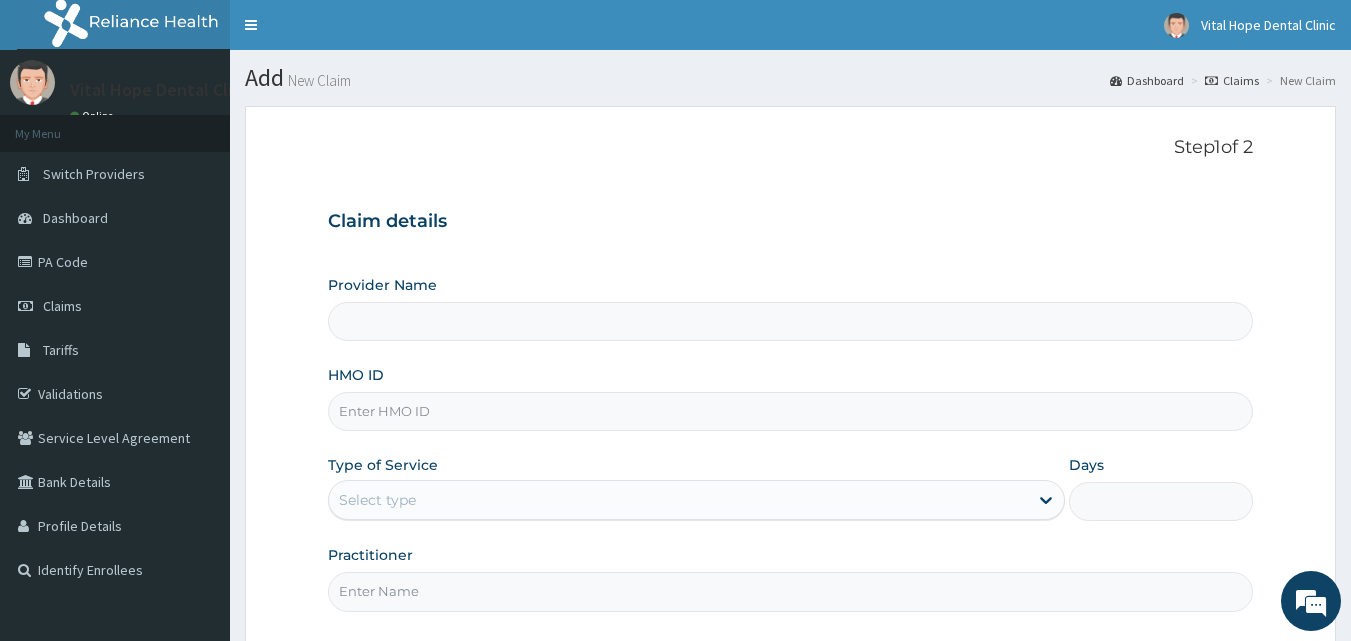 type on "Vital Hope Dental Clinic- Ikeja(Head office)" 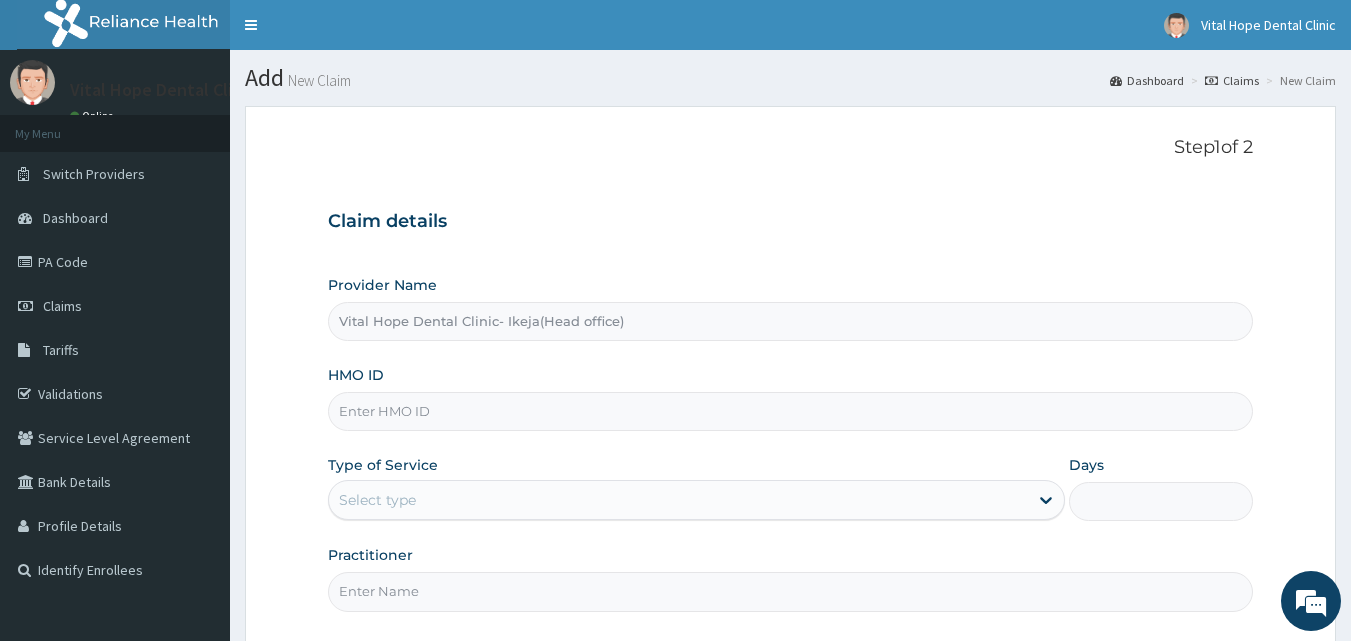 click on "HMO ID" at bounding box center [791, 411] 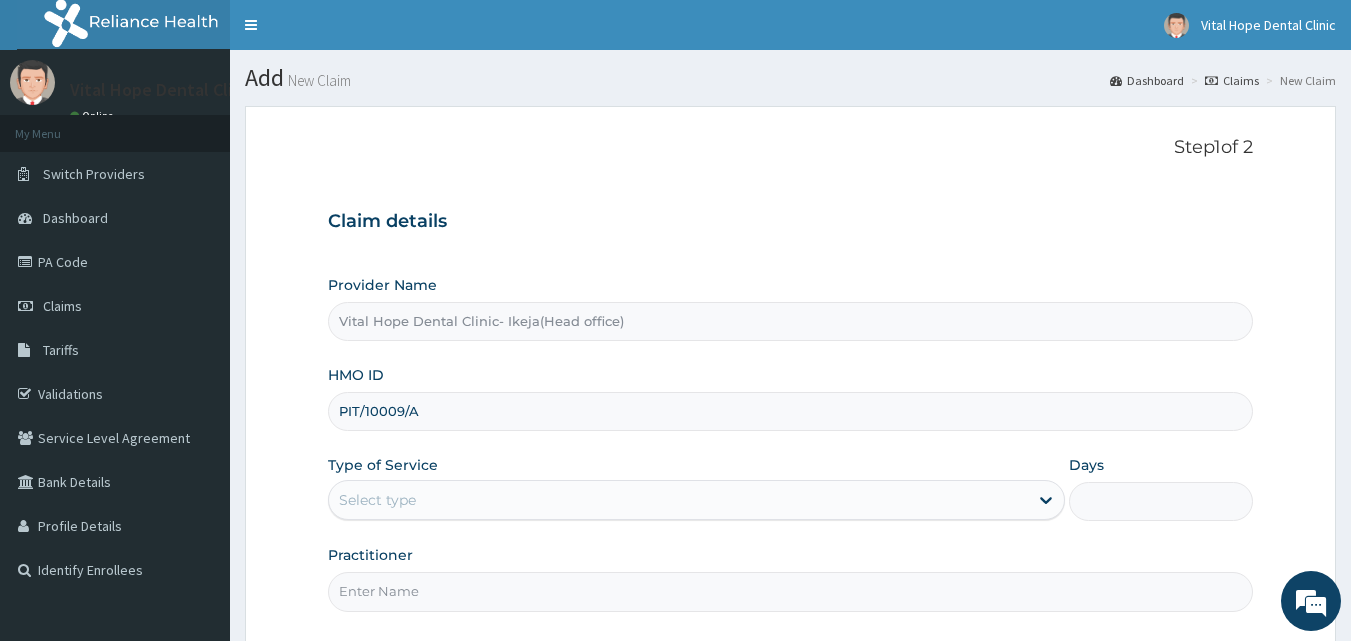 type on "PIT/10009/A" 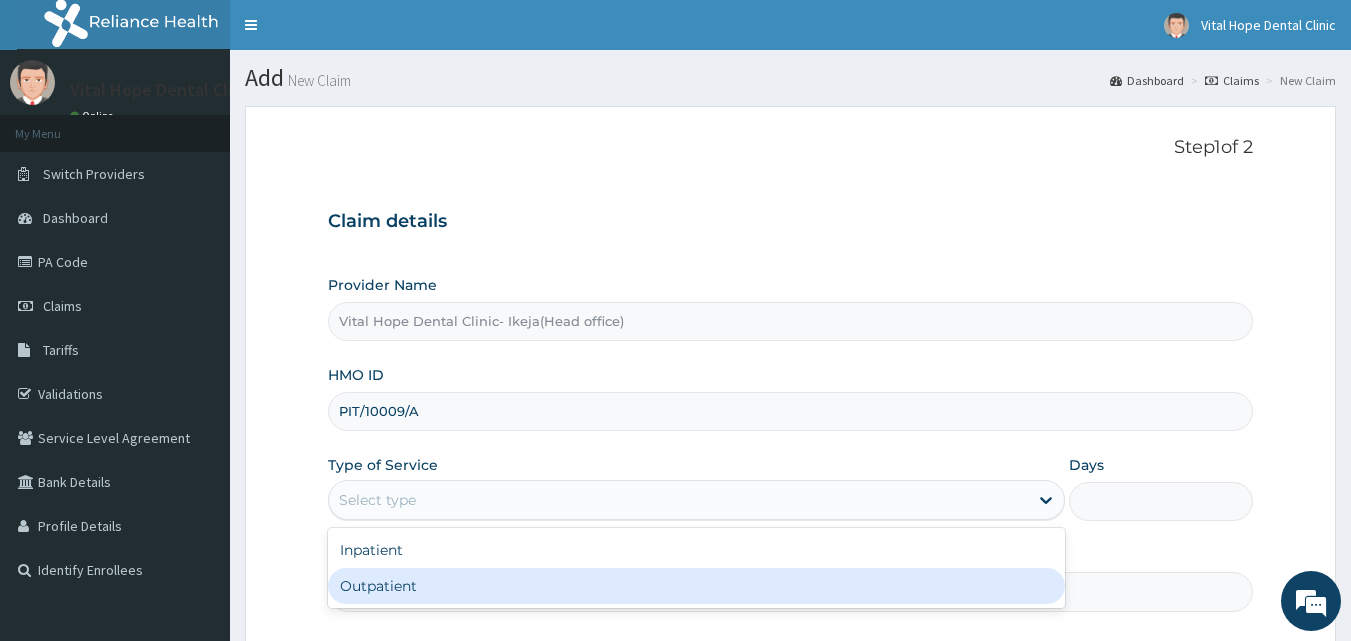 click on "Outpatient" at bounding box center (696, 586) 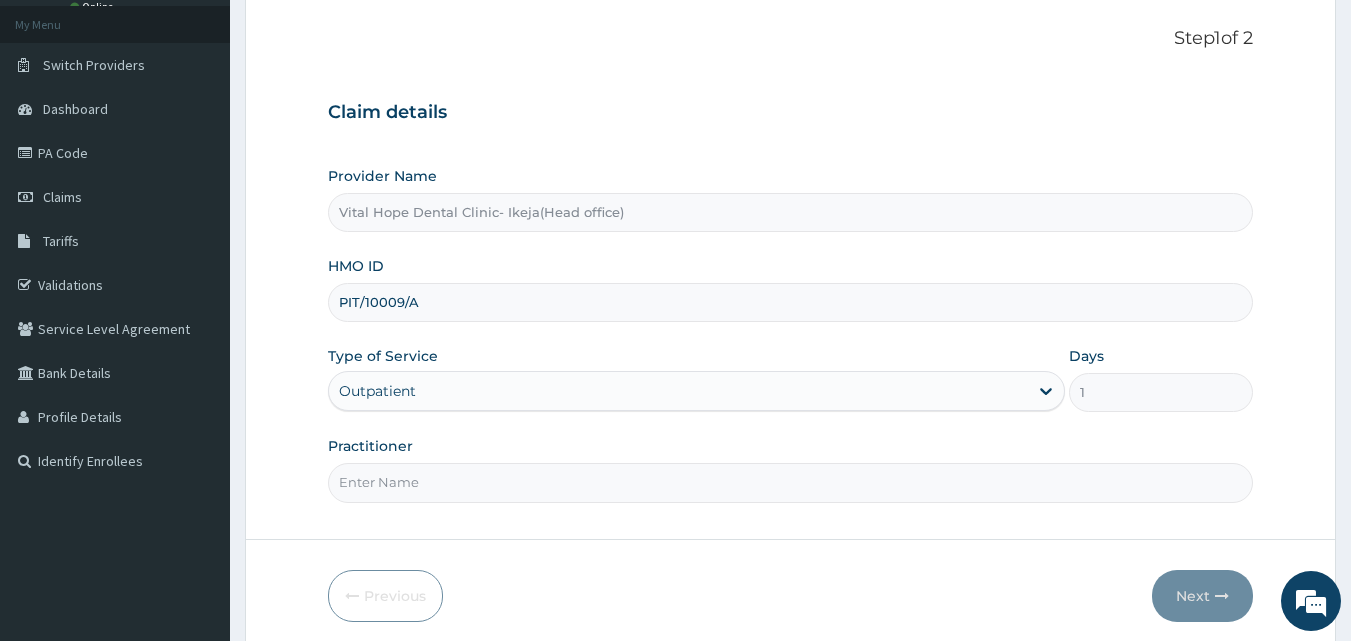 scroll, scrollTop: 187, scrollLeft: 0, axis: vertical 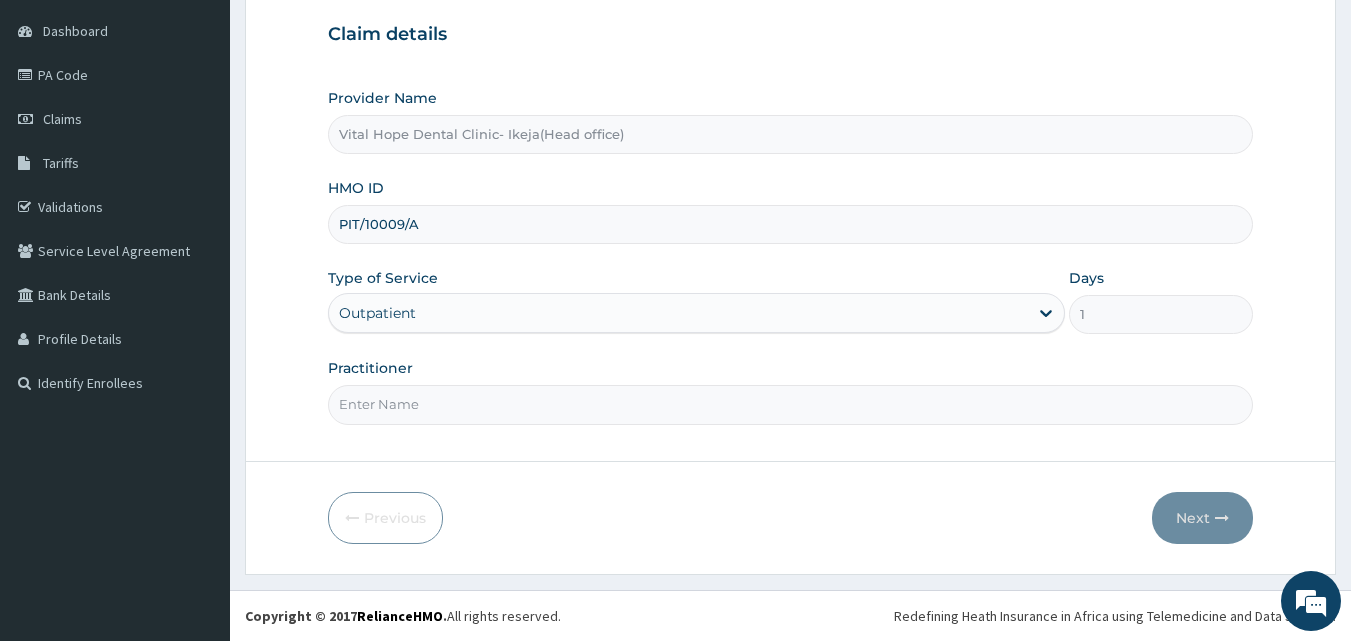 click on "Practitioner" at bounding box center (791, 404) 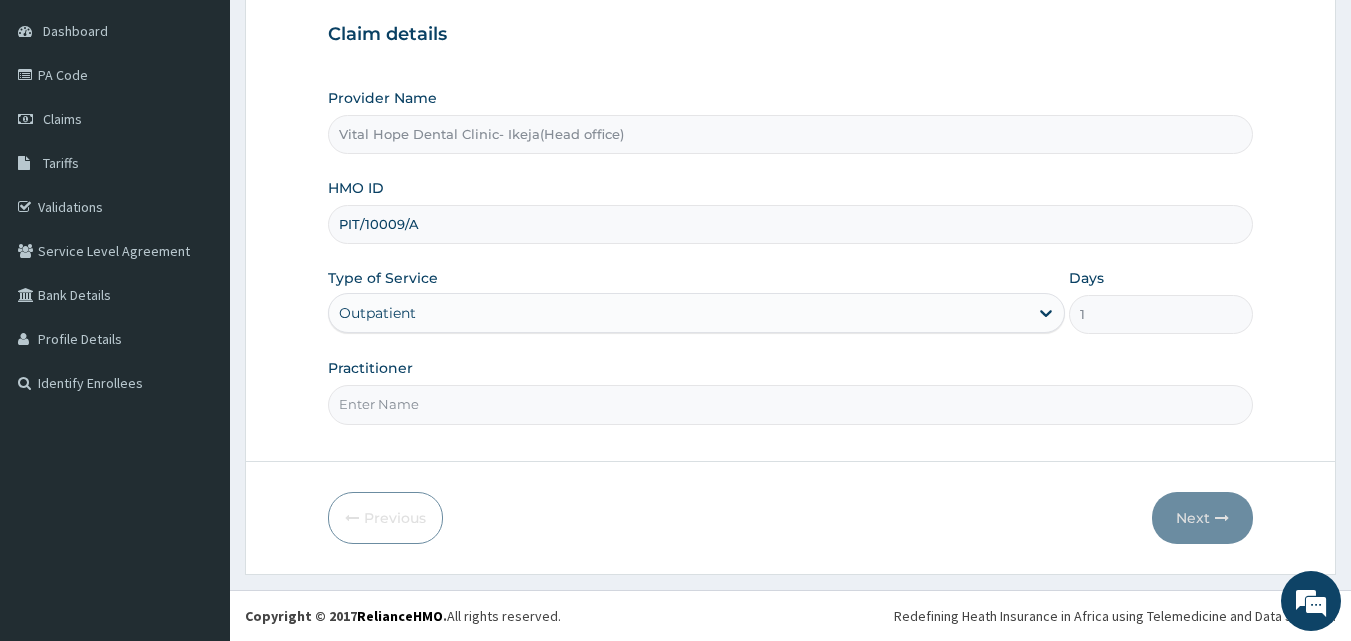 scroll, scrollTop: 0, scrollLeft: 0, axis: both 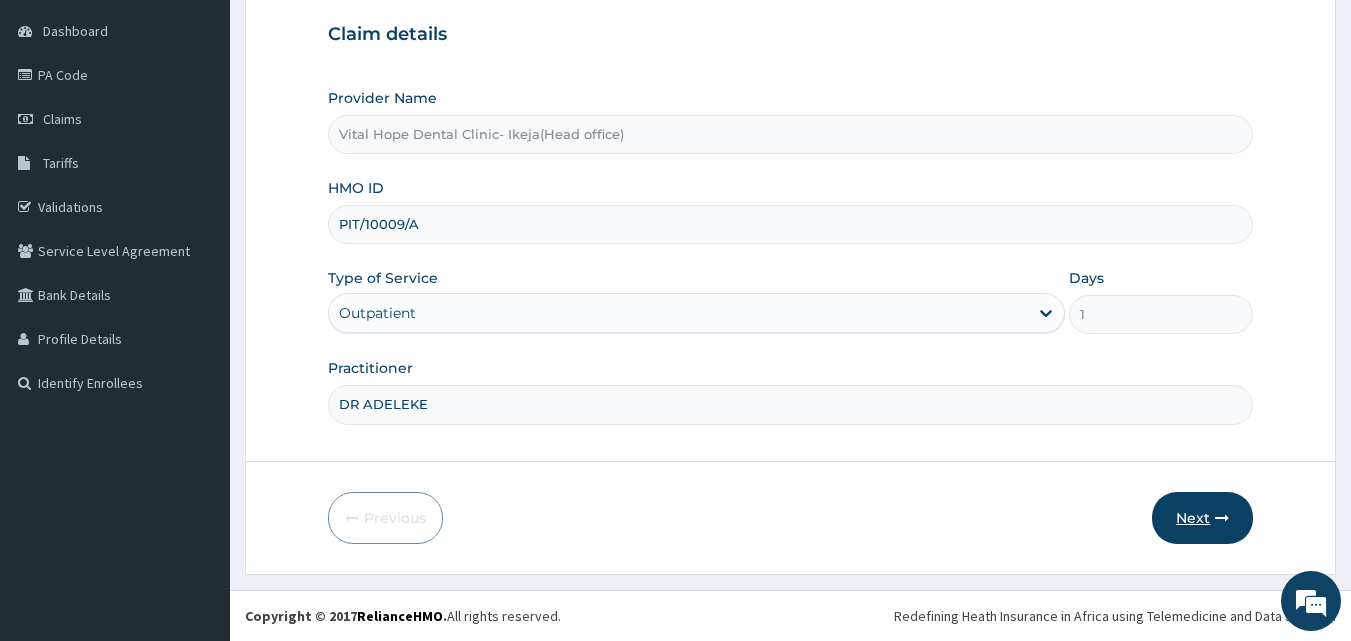 click on "Next" at bounding box center [1202, 518] 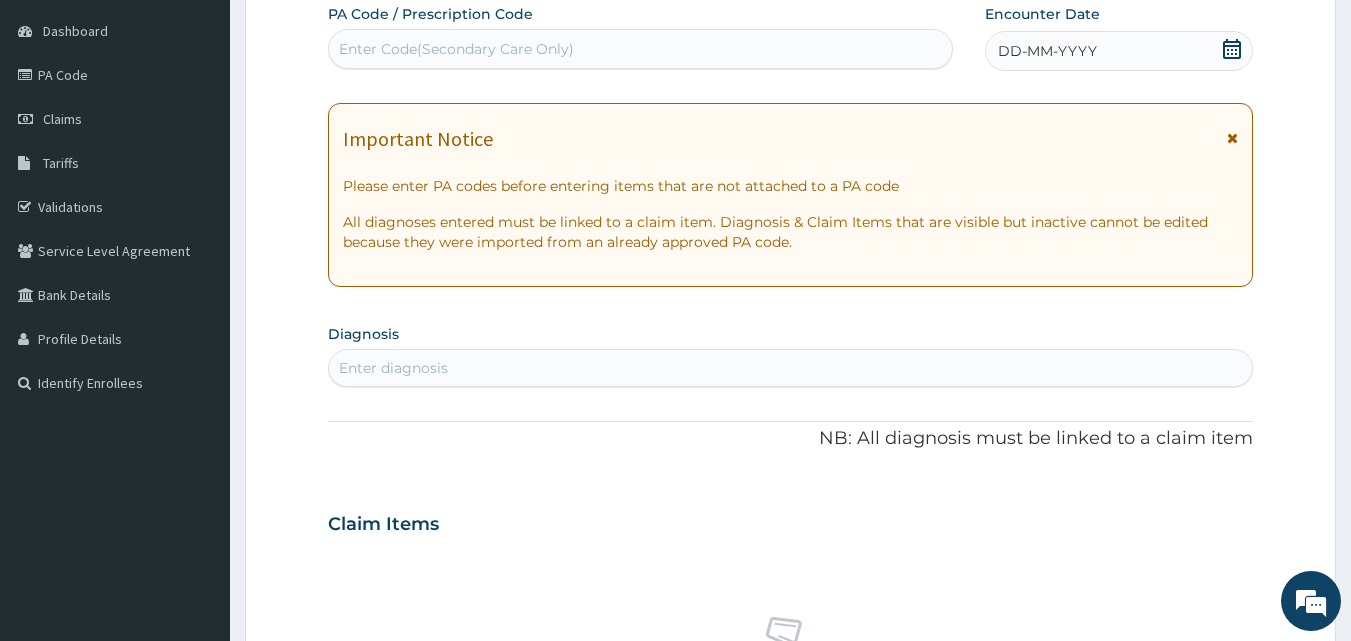 click on "Enter Code(Secondary Care Only)" at bounding box center [641, 49] 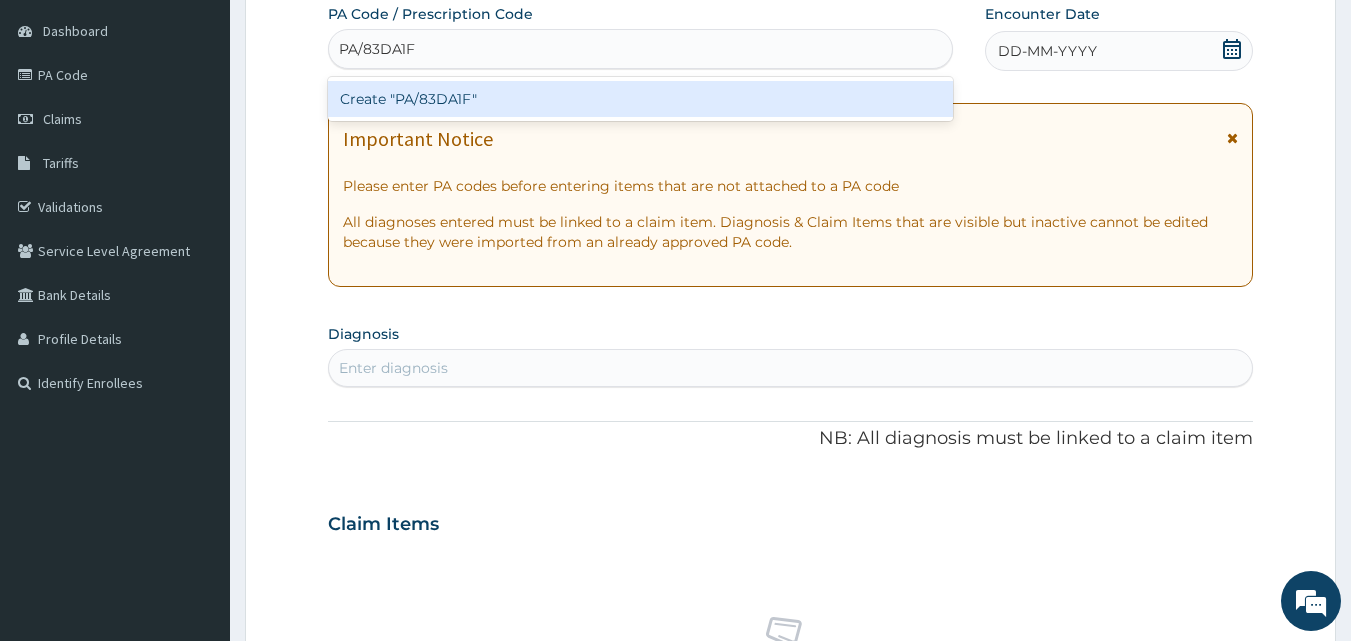 click on "Create "PA/83DA1F"" at bounding box center (641, 99) 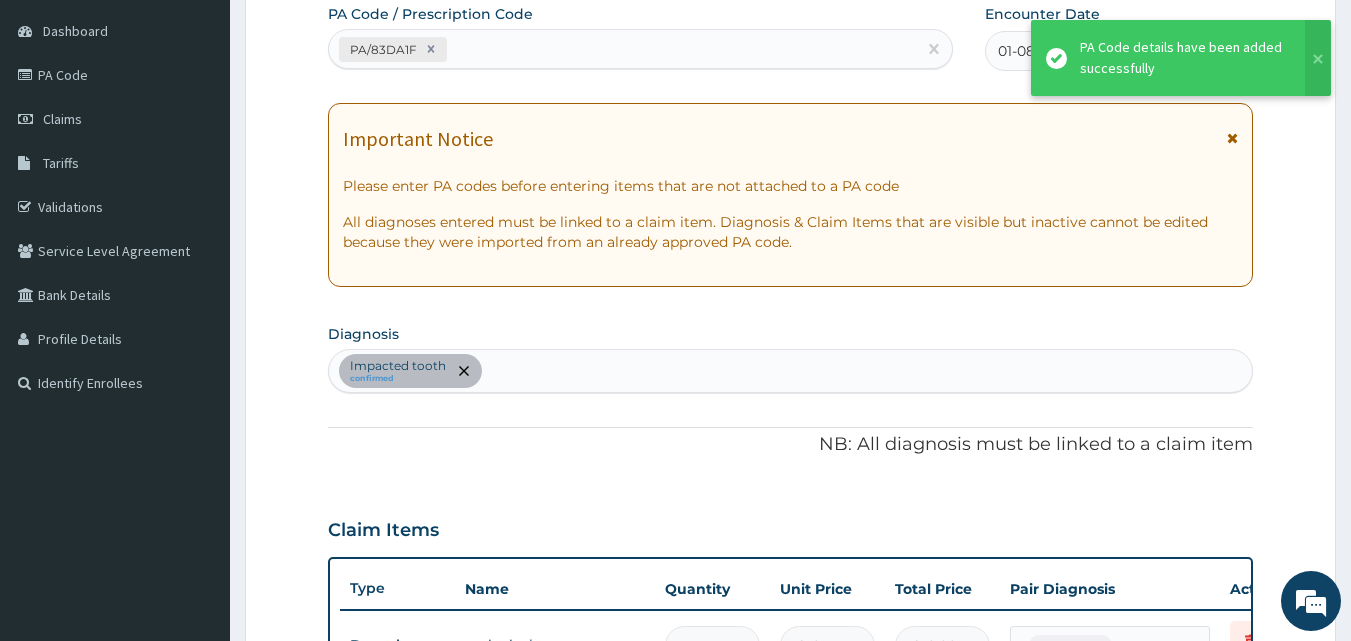 scroll, scrollTop: 719, scrollLeft: 0, axis: vertical 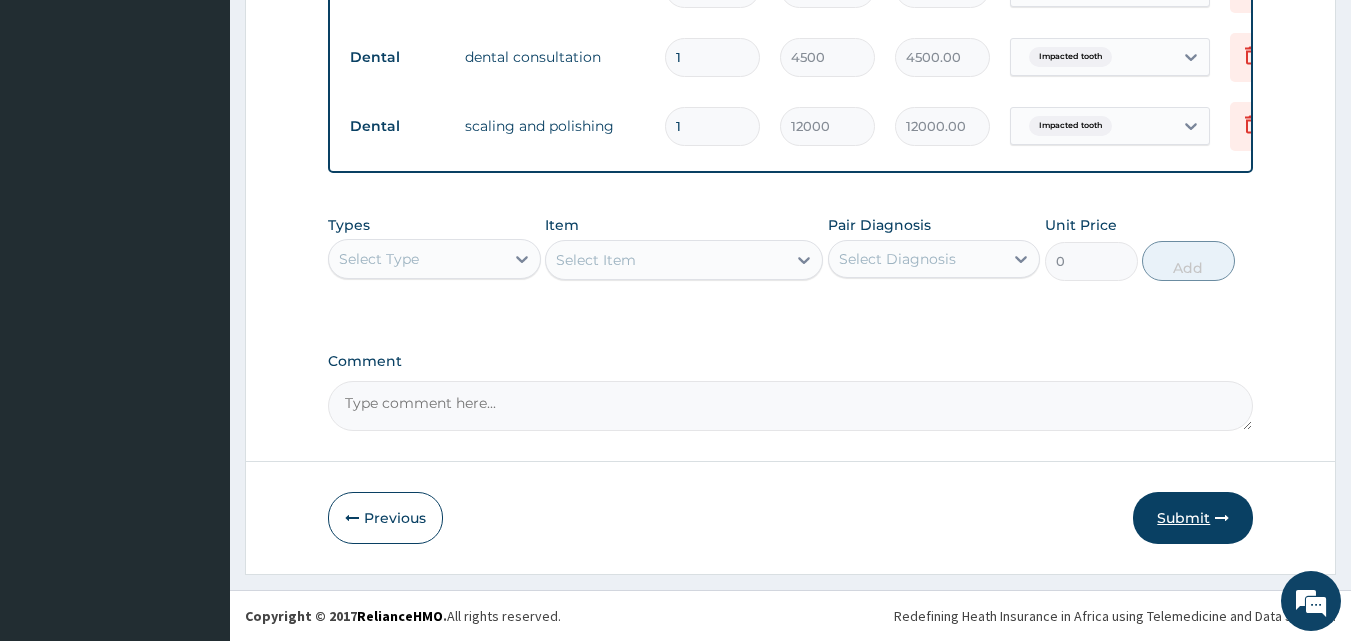 click on "Submit" at bounding box center (1193, 518) 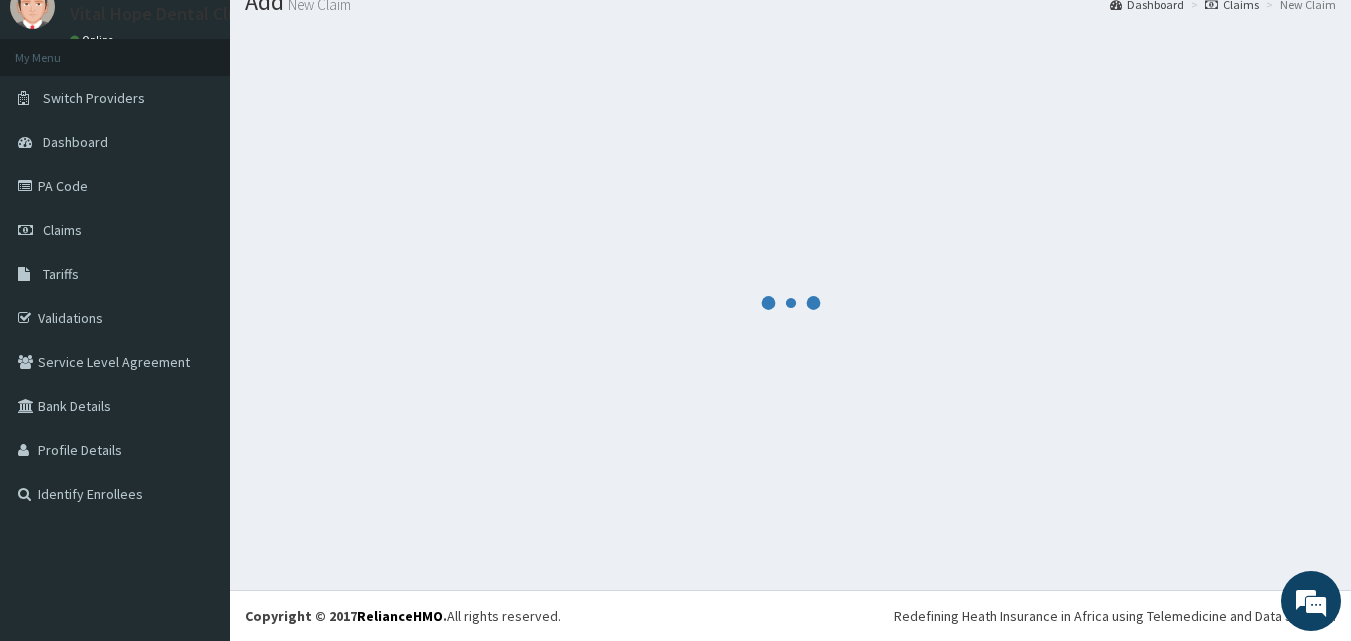 scroll, scrollTop: 76, scrollLeft: 0, axis: vertical 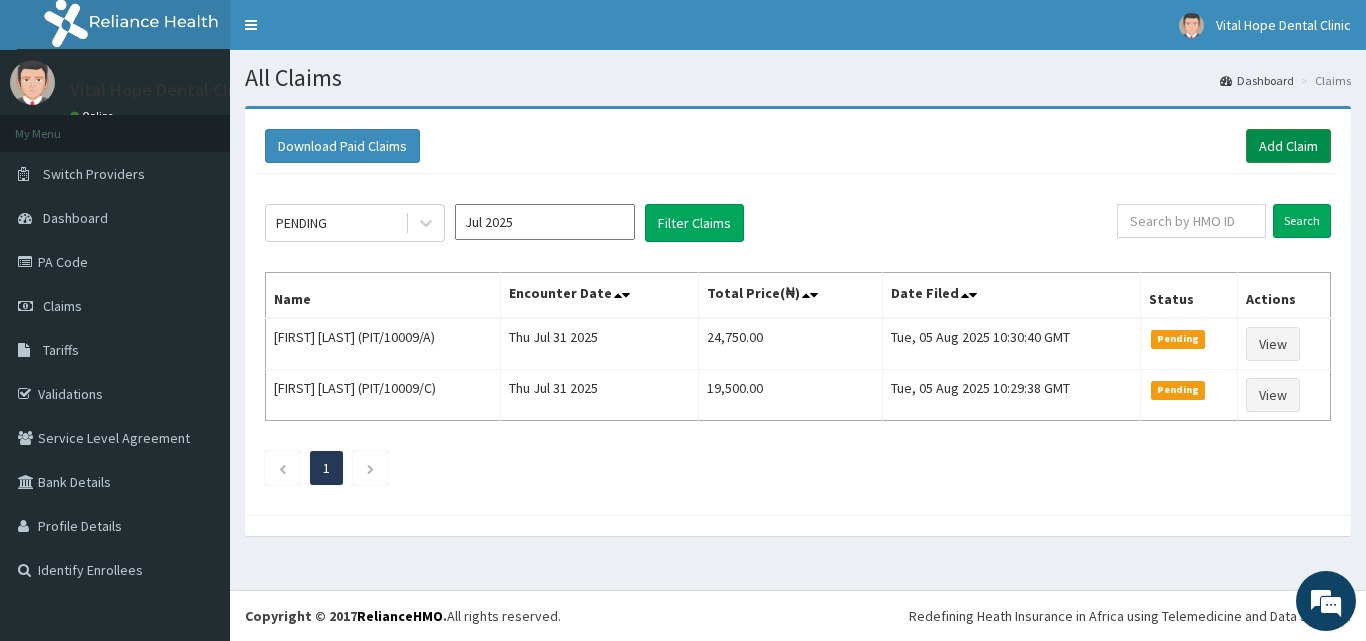 click on "Add Claim" at bounding box center [1288, 146] 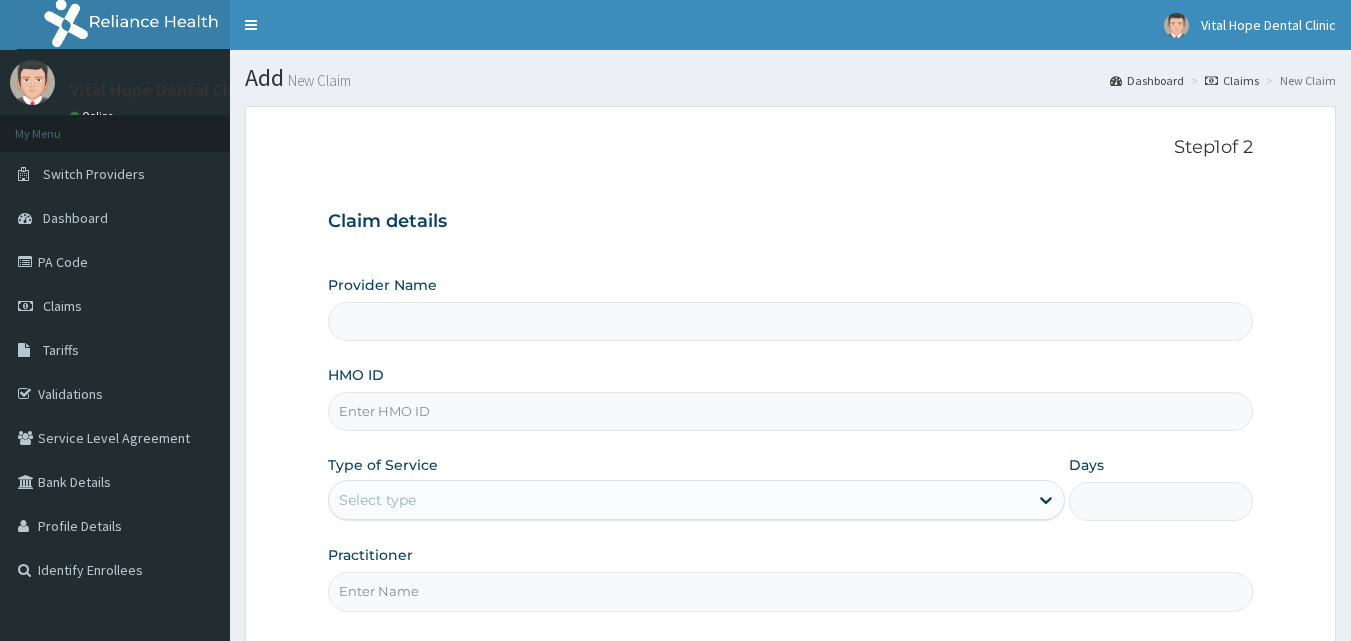 type on "Vital Hope Dental Clinic- Ikeja(Head office)" 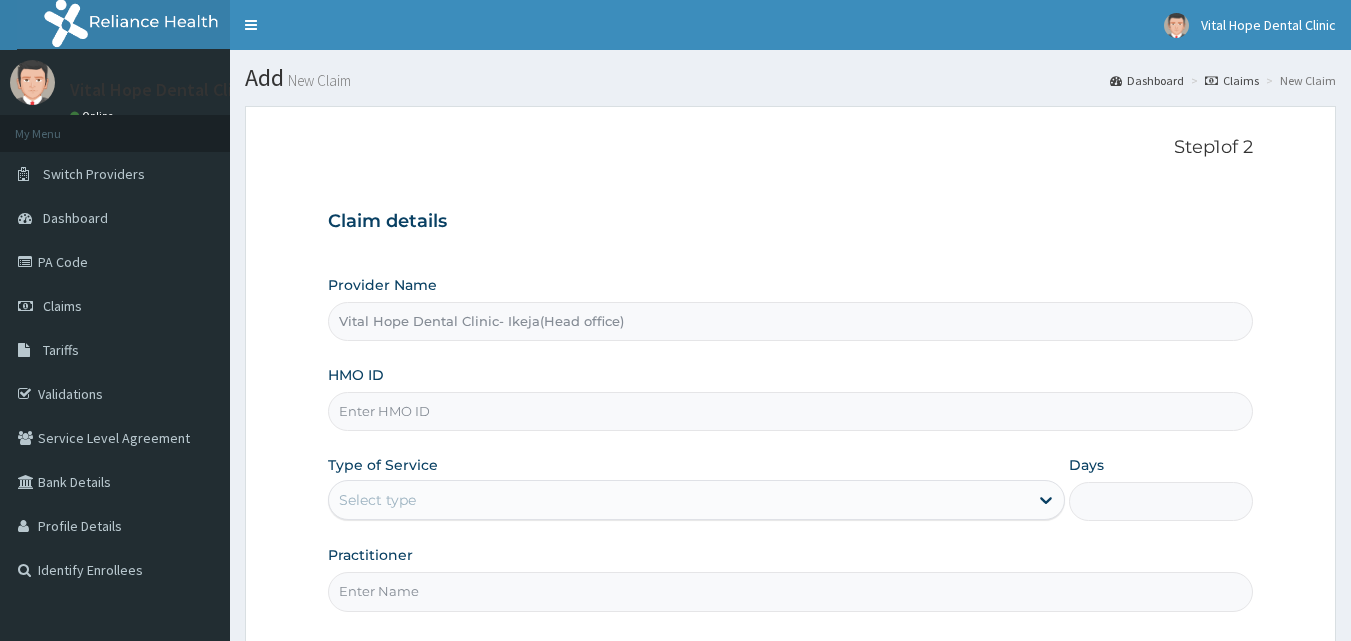 scroll, scrollTop: 0, scrollLeft: 0, axis: both 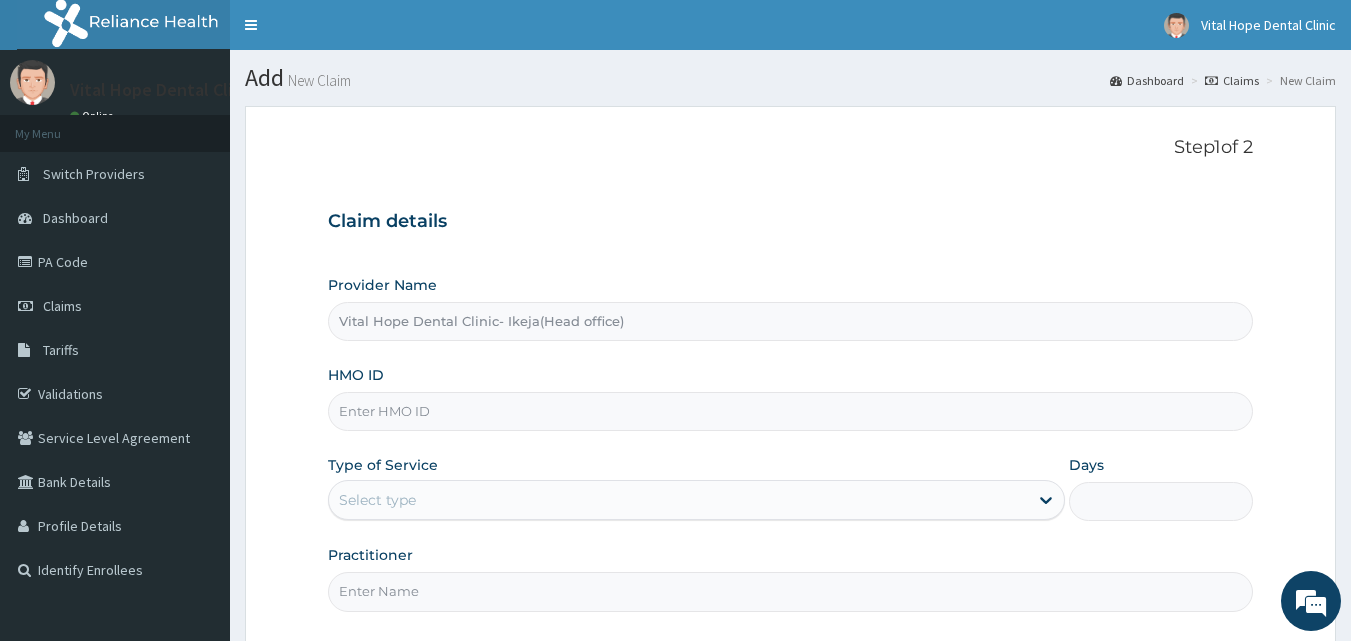 click on "HMO ID" at bounding box center [791, 411] 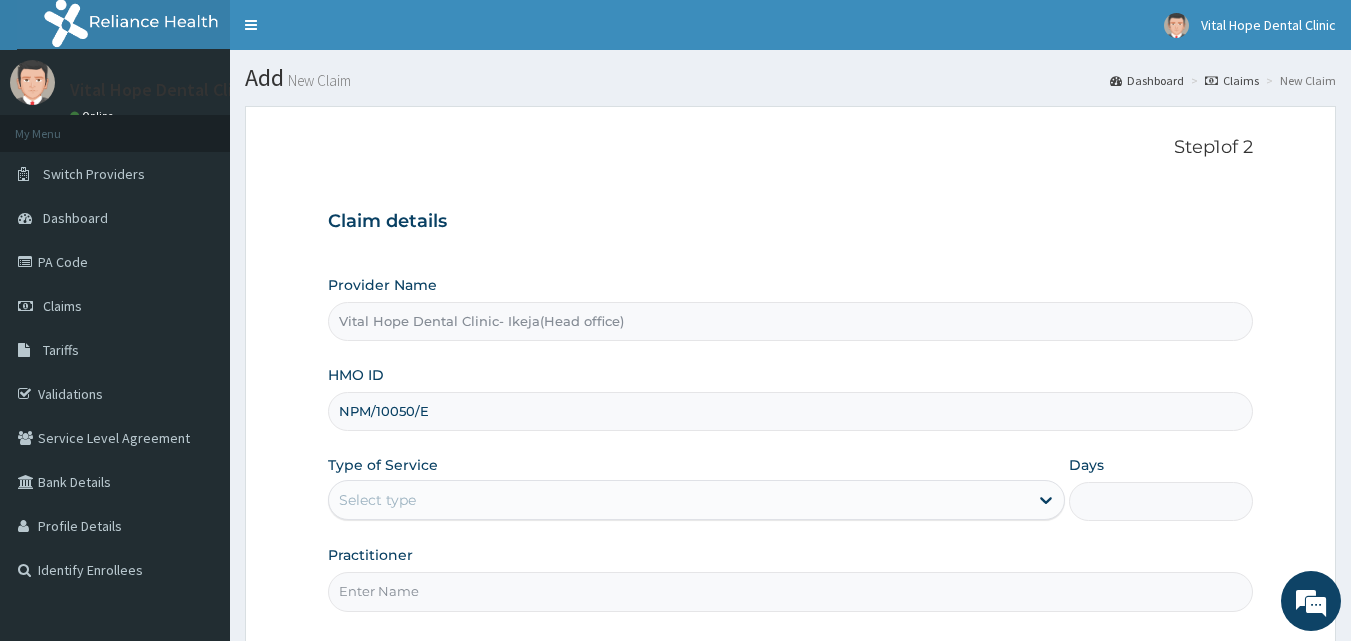 type on "NPM/10050/E" 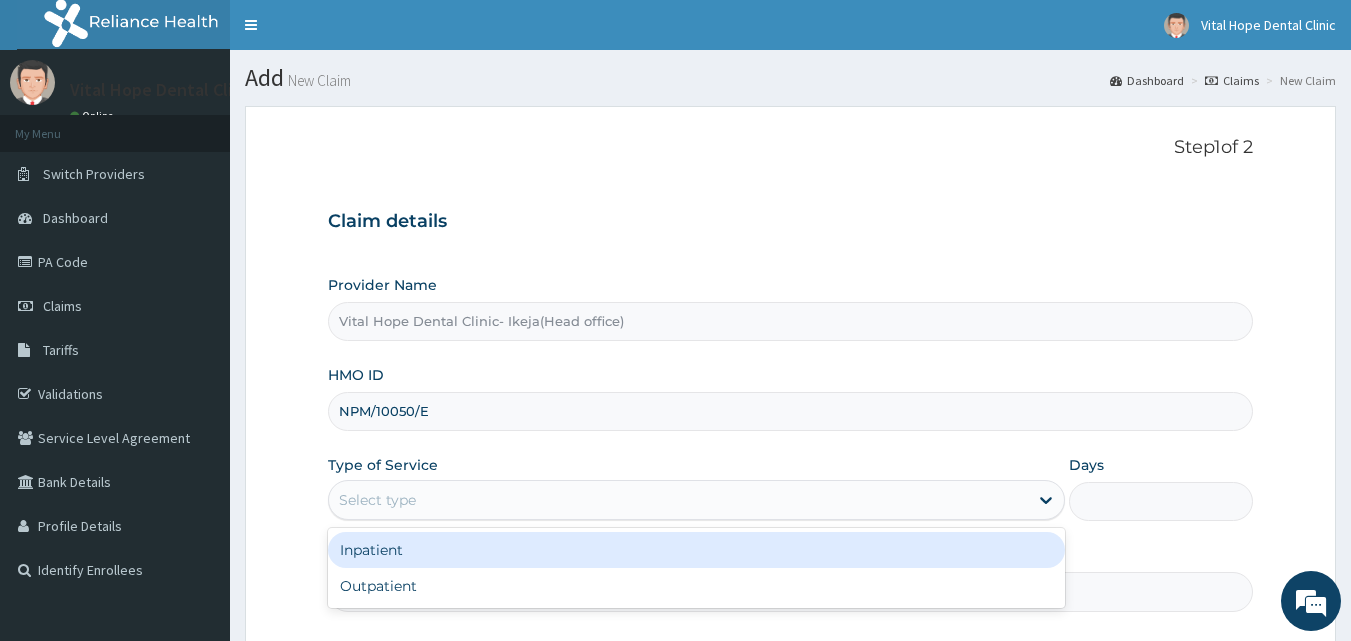 click on "Select type" at bounding box center [678, 500] 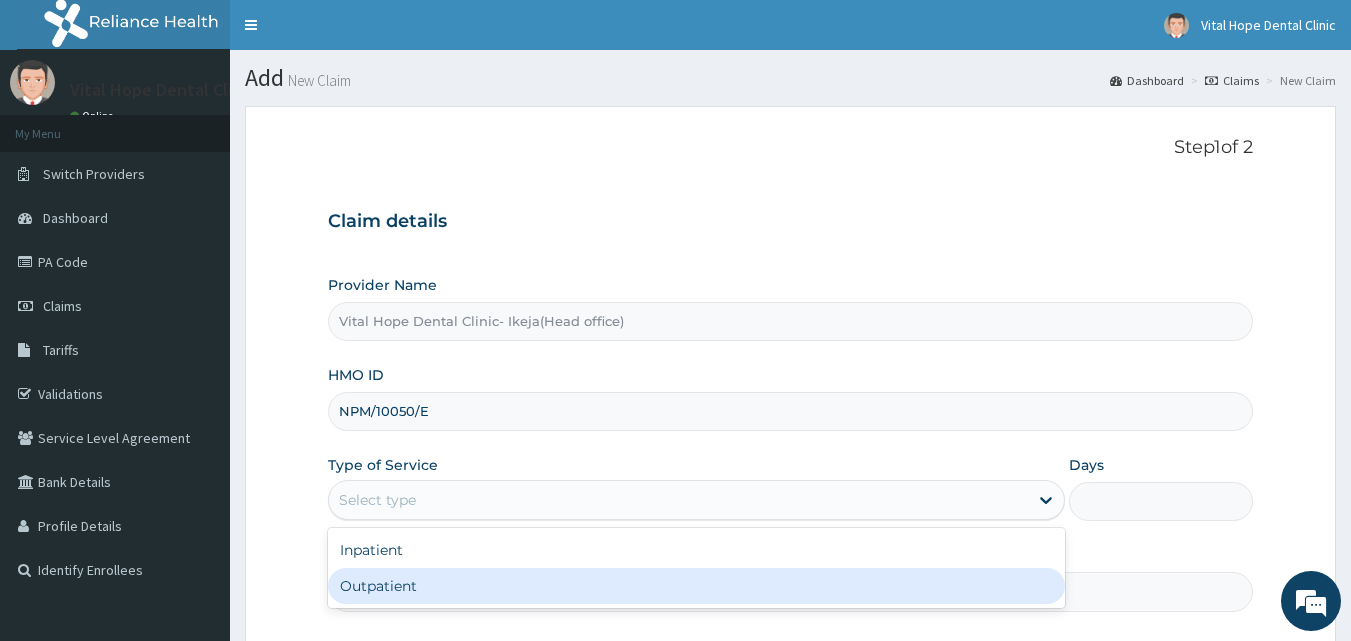 click on "Outpatient" at bounding box center (696, 586) 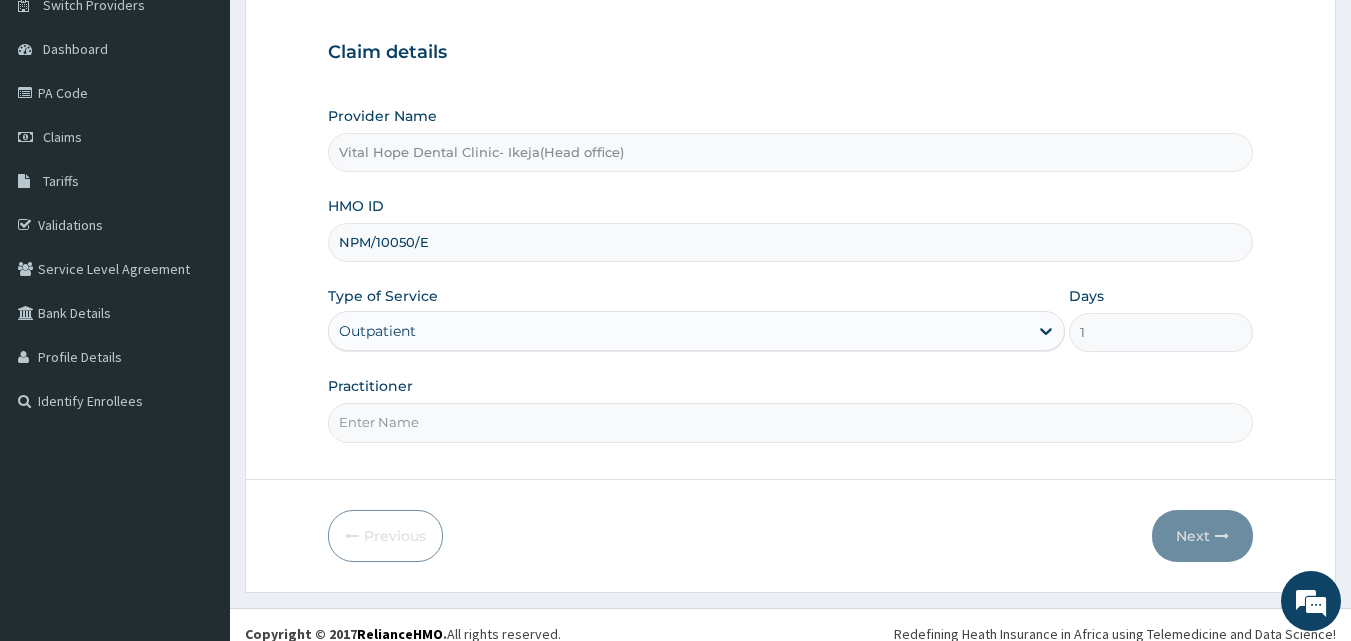 scroll, scrollTop: 179, scrollLeft: 0, axis: vertical 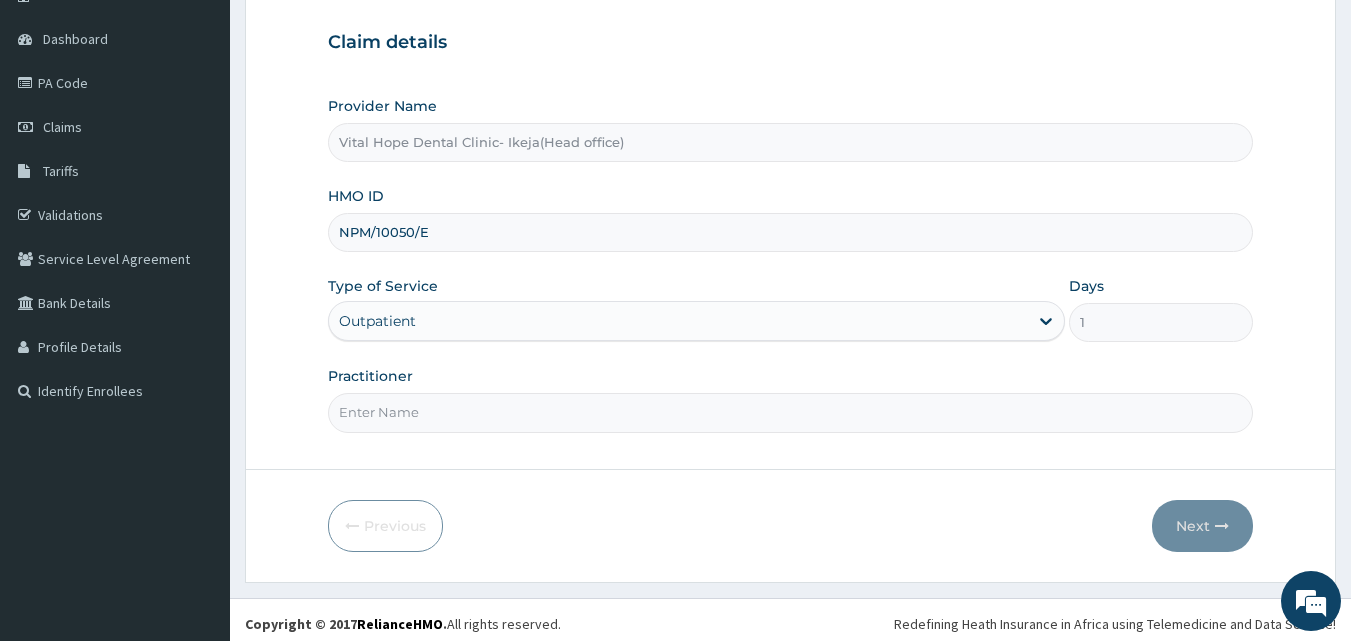 click on "Practitioner" at bounding box center (791, 412) 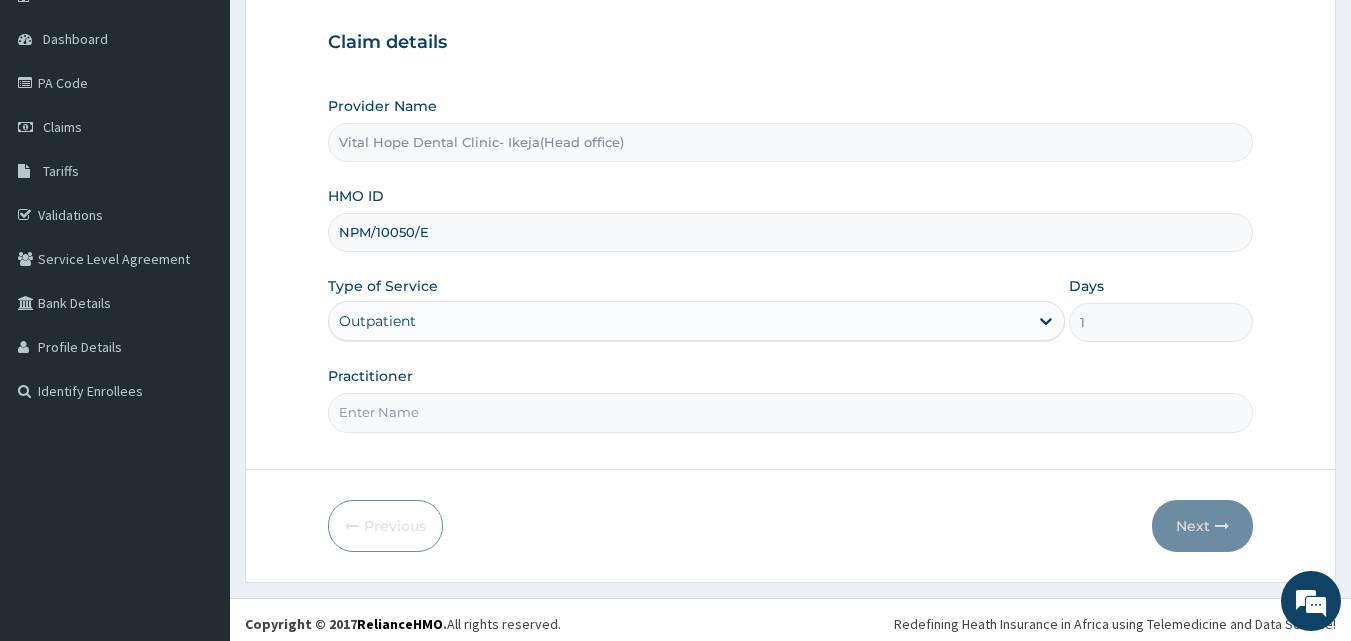 scroll, scrollTop: 0, scrollLeft: 0, axis: both 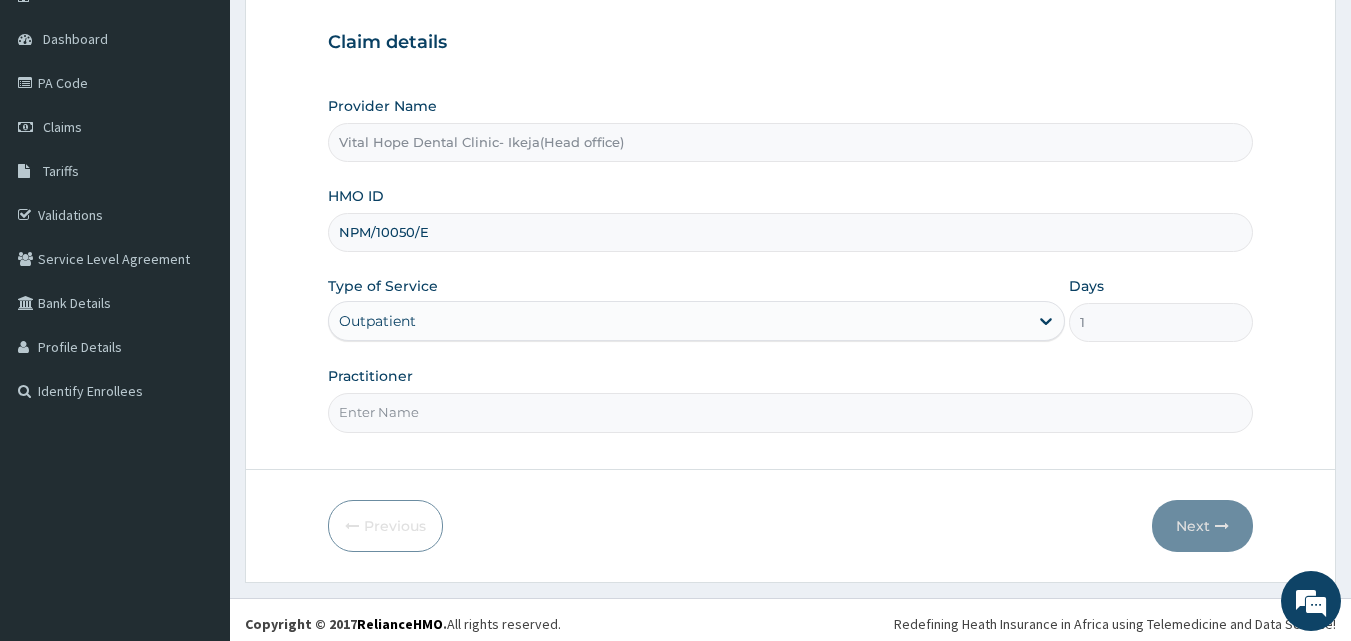 type on "DR ADELEKE" 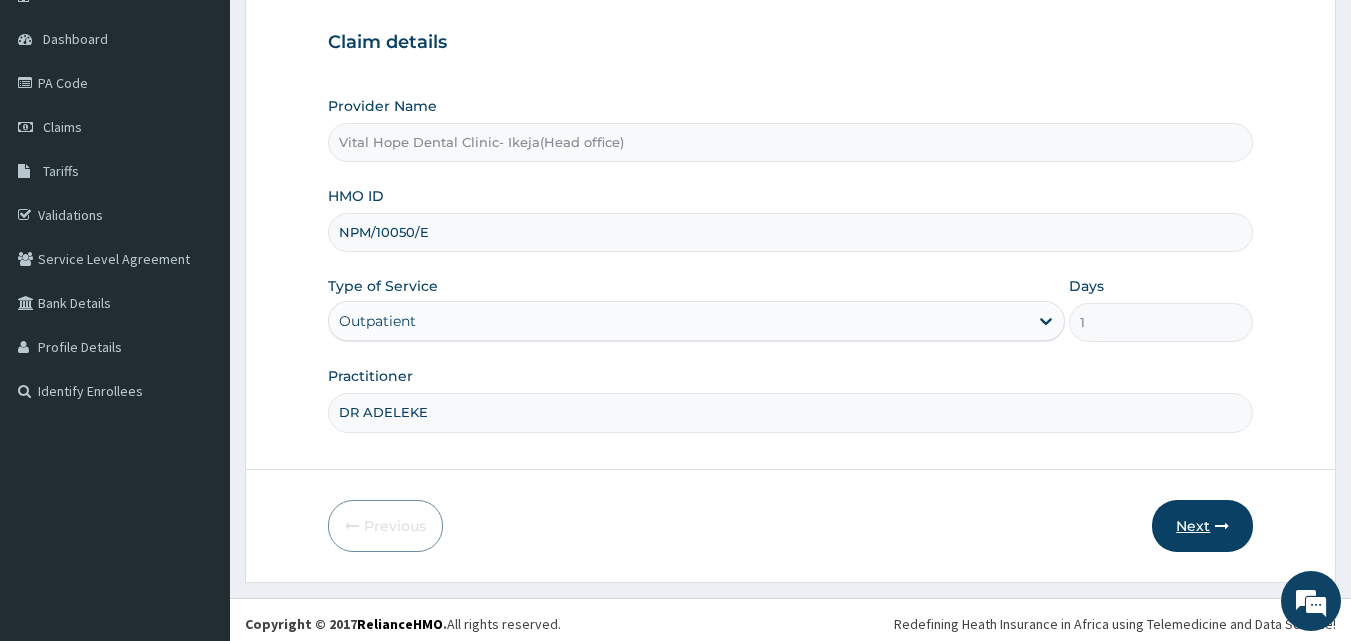 click on "Next" at bounding box center (1202, 526) 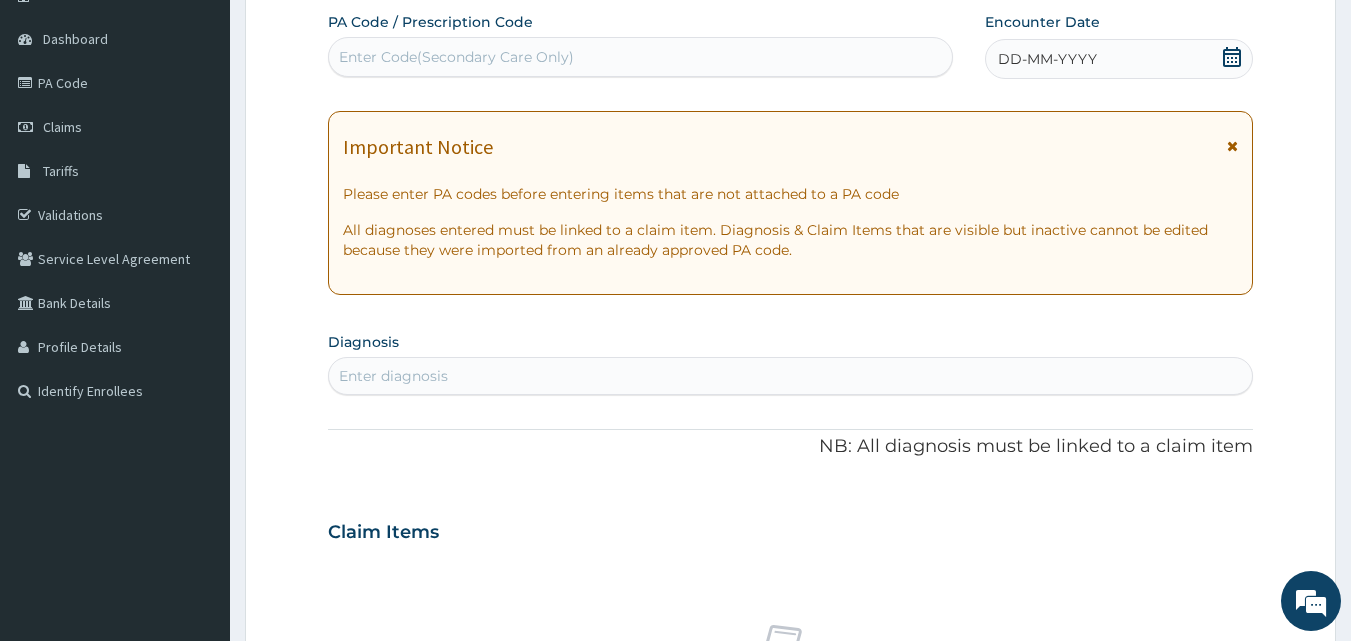 click on "Enter Code(Secondary Care Only)" at bounding box center [641, 57] 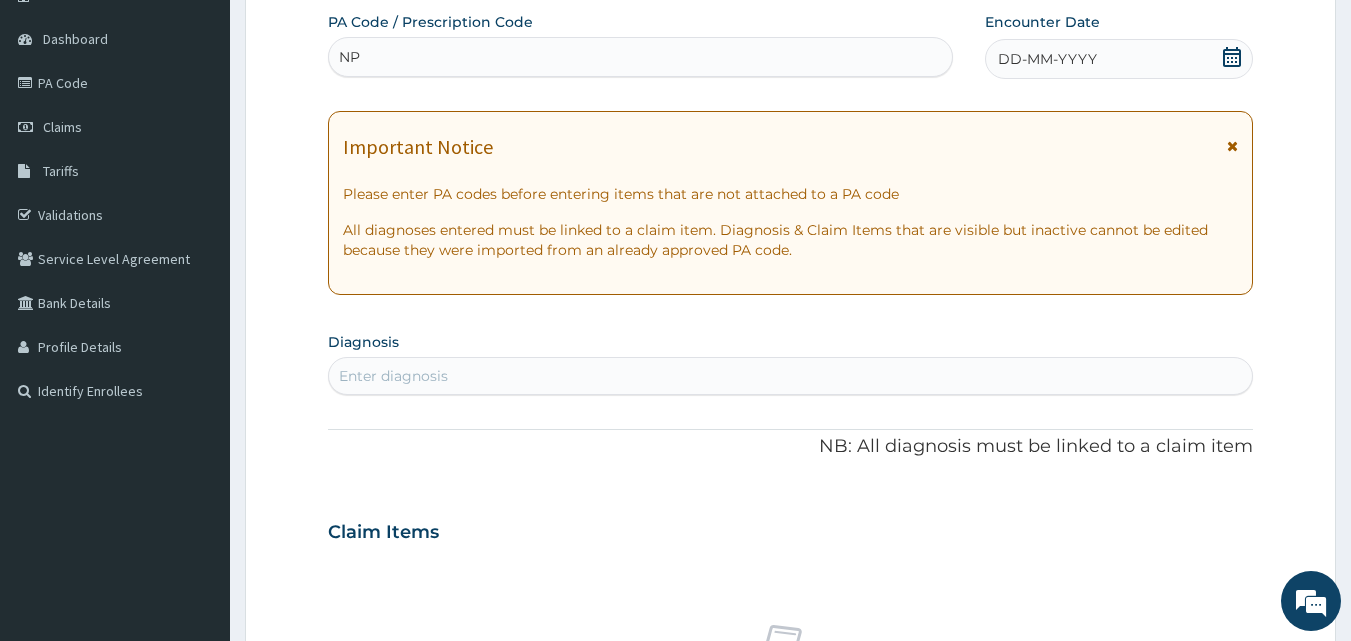 type on "N" 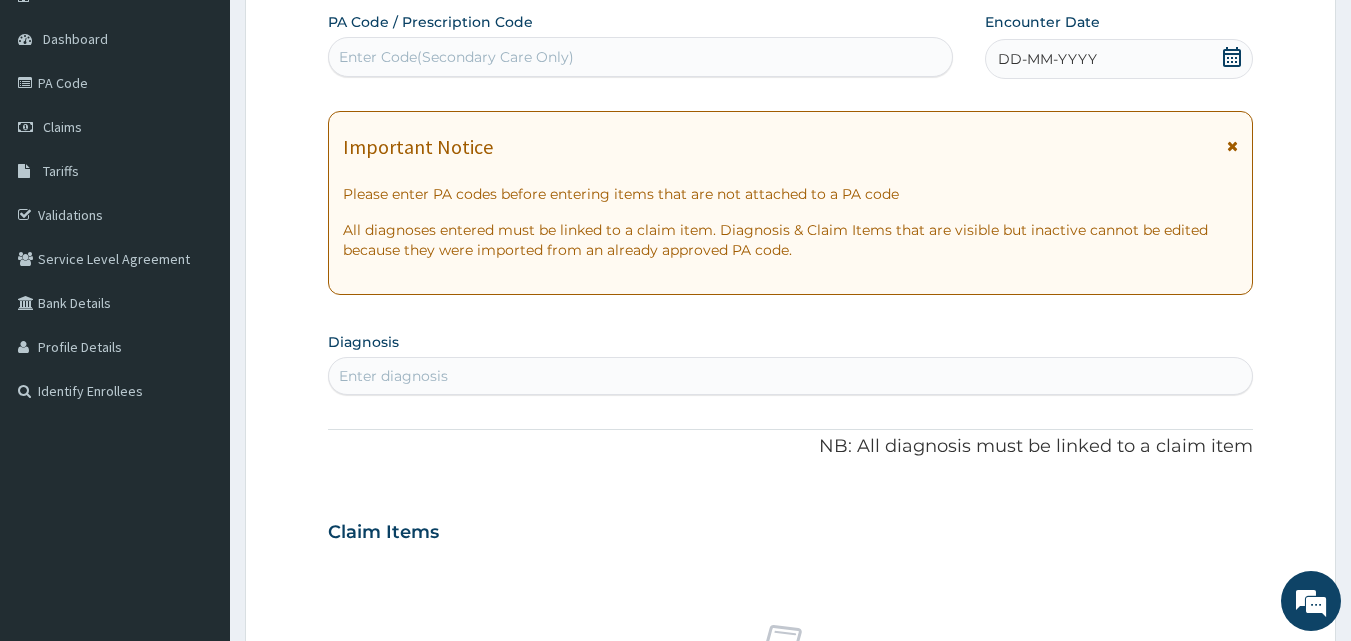 click on "Enter Code(Secondary Care Only)" at bounding box center [641, 57] 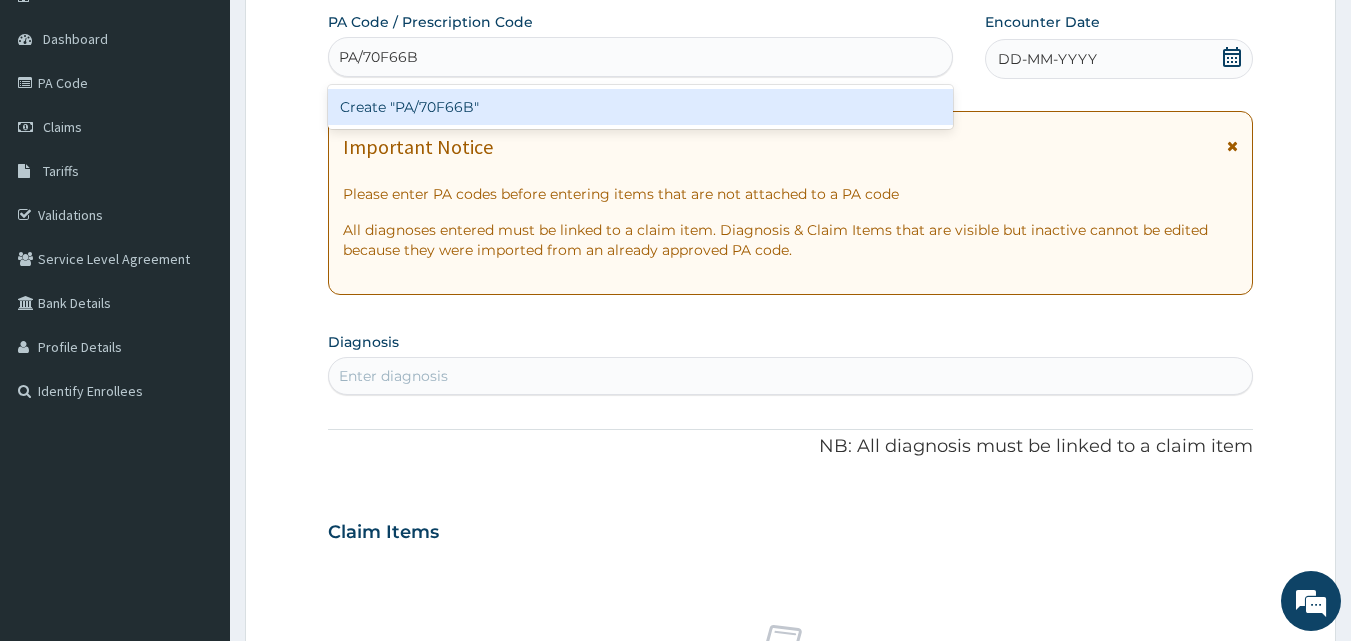click on "Create "PA/70F66B"" at bounding box center (641, 107) 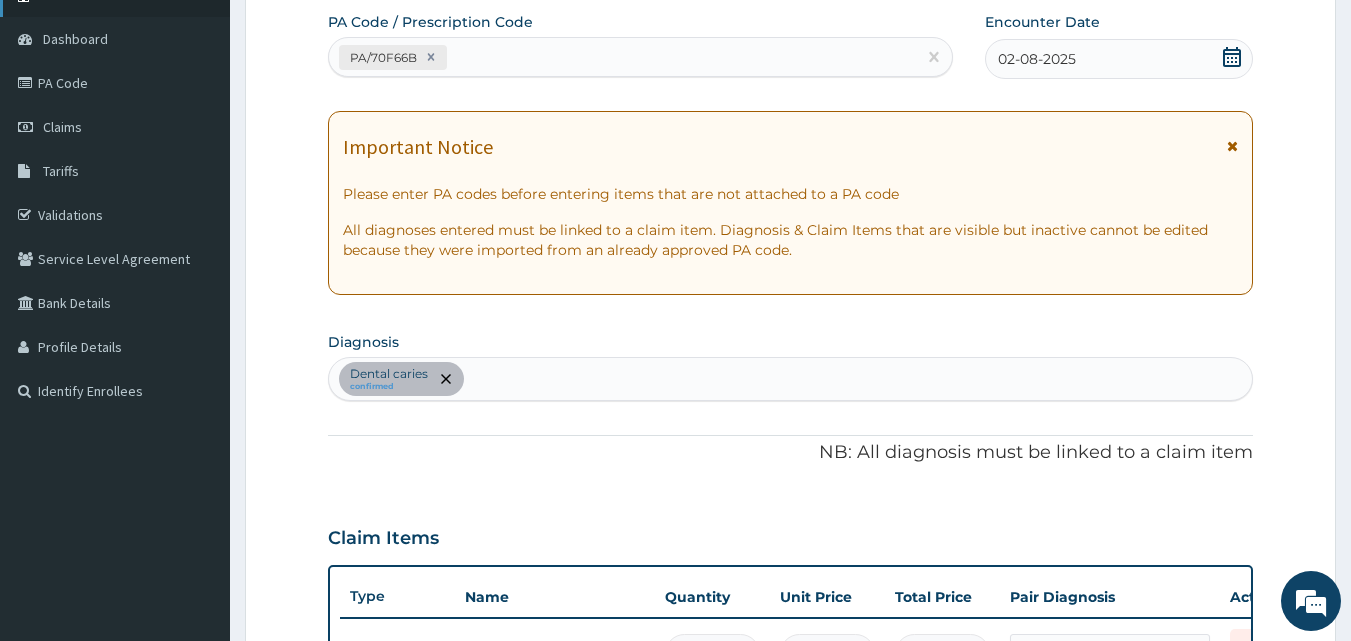 scroll, scrollTop: 719, scrollLeft: 0, axis: vertical 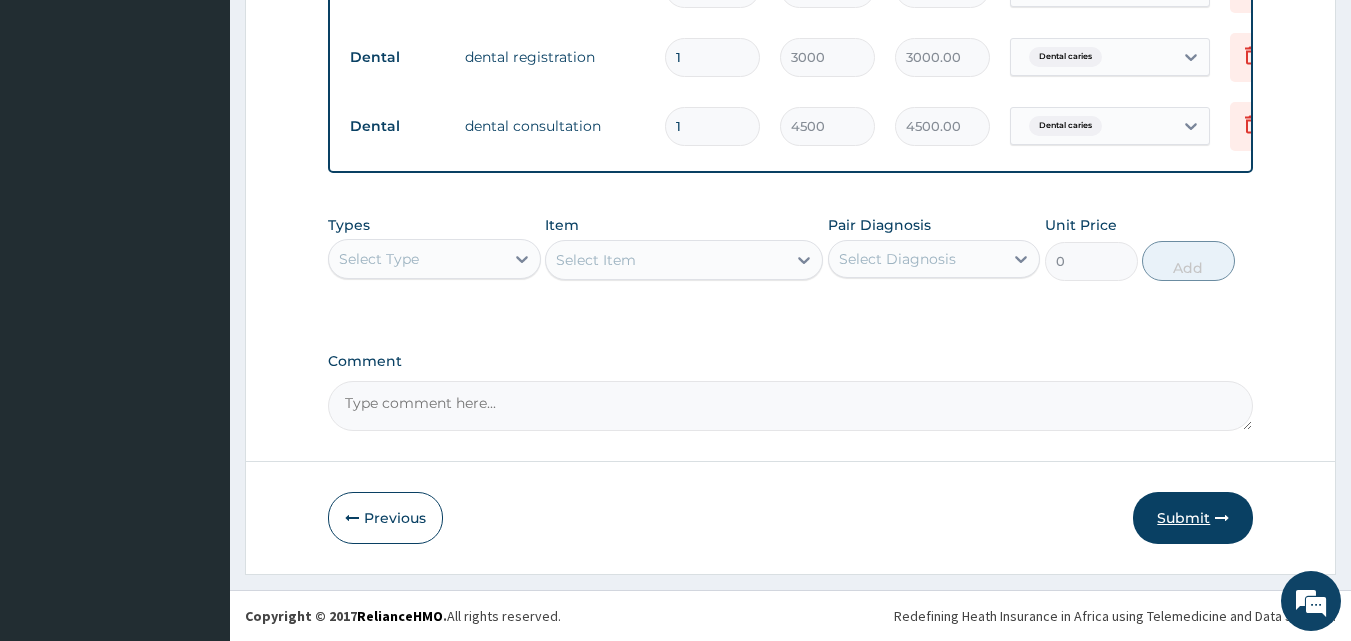 click on "Submit" at bounding box center [1193, 518] 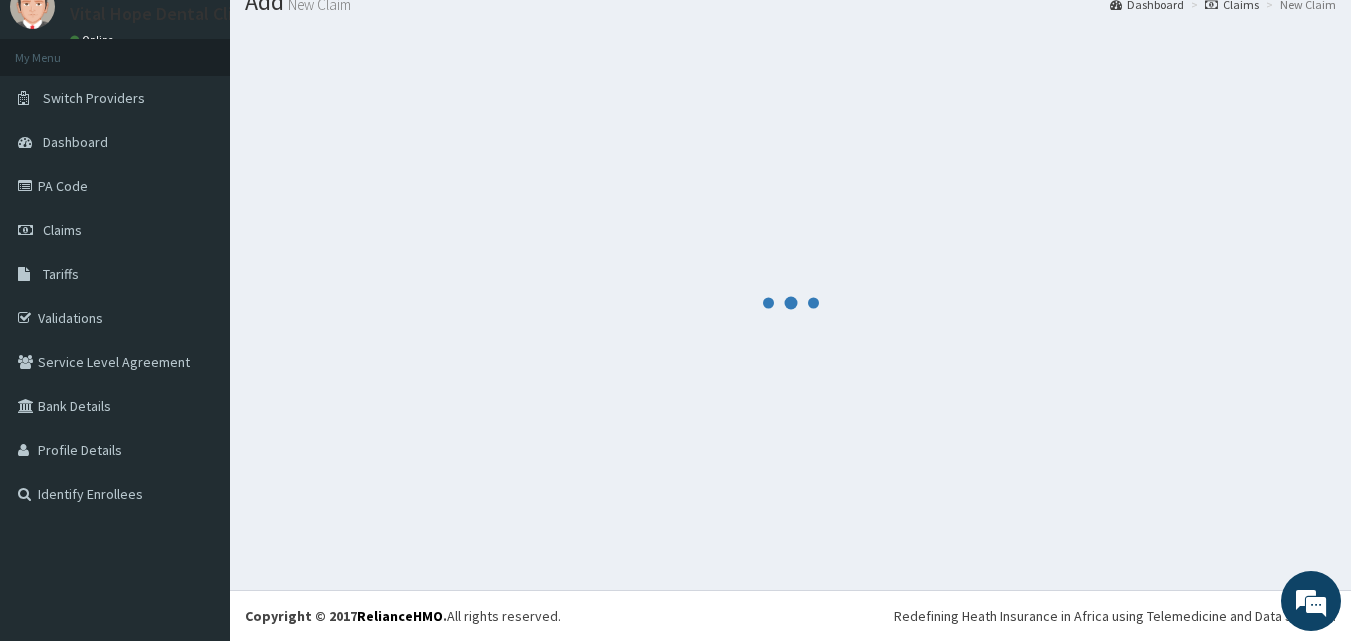 scroll, scrollTop: 928, scrollLeft: 0, axis: vertical 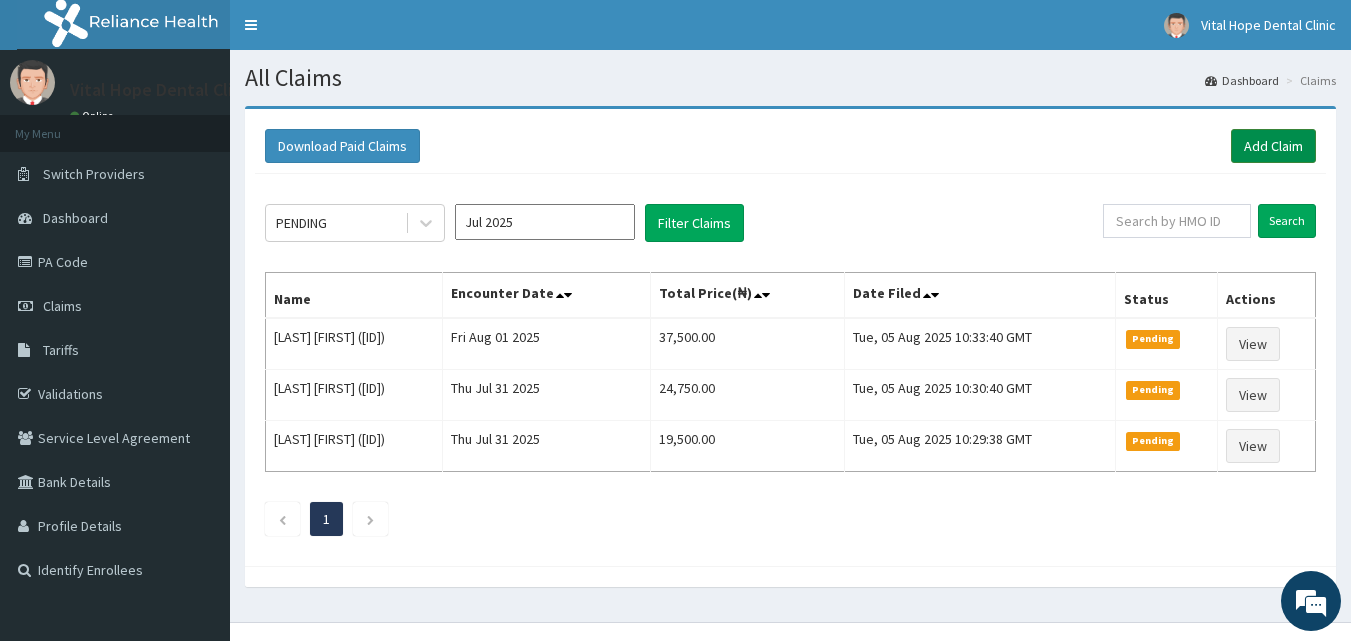 click on "Add Claim" at bounding box center (1273, 146) 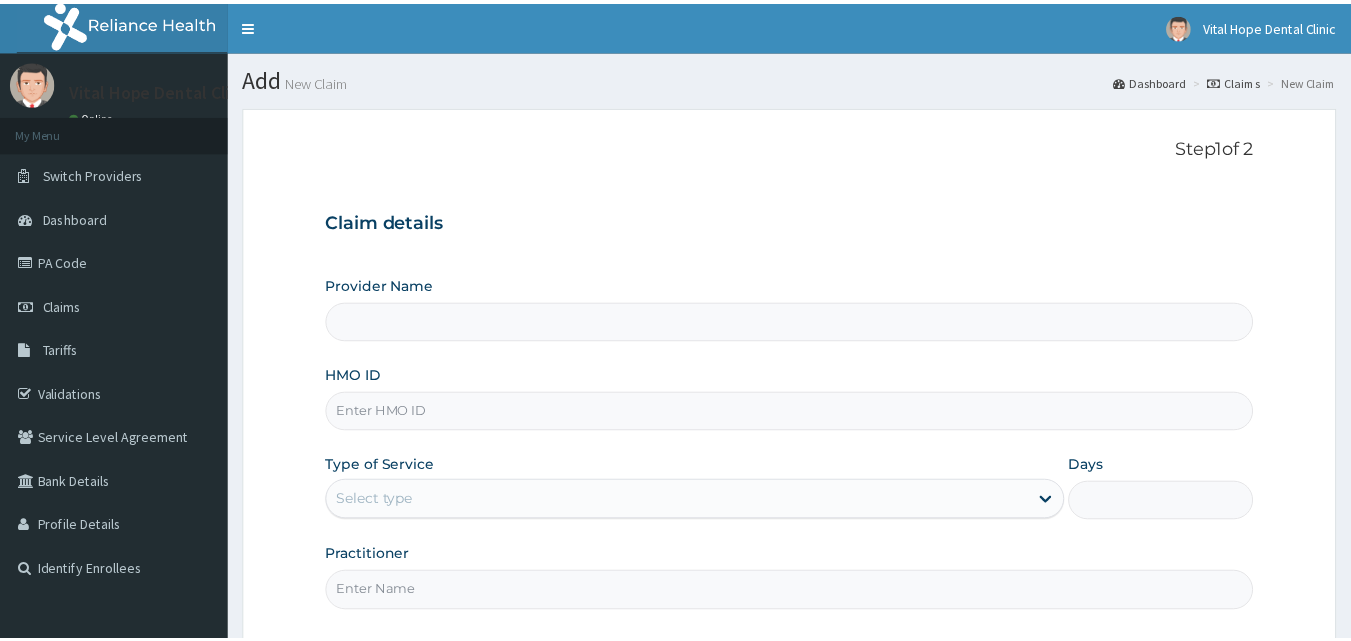 scroll, scrollTop: 0, scrollLeft: 0, axis: both 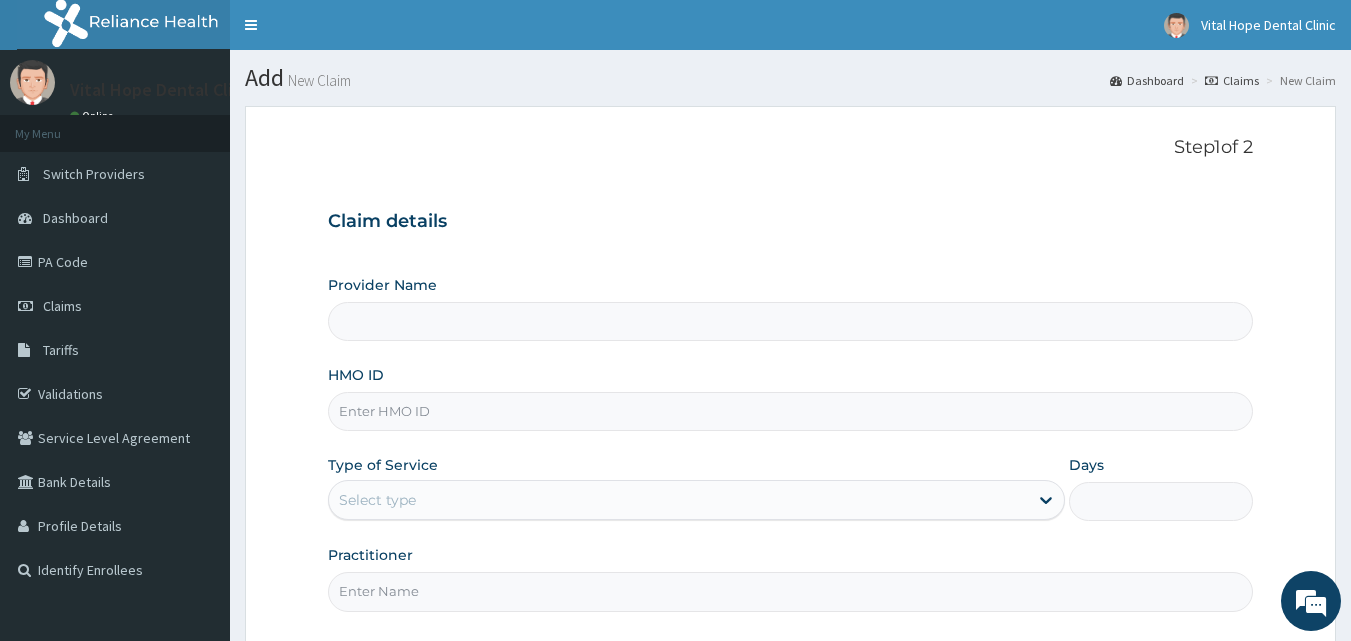 click on "HMO ID" at bounding box center (791, 411) 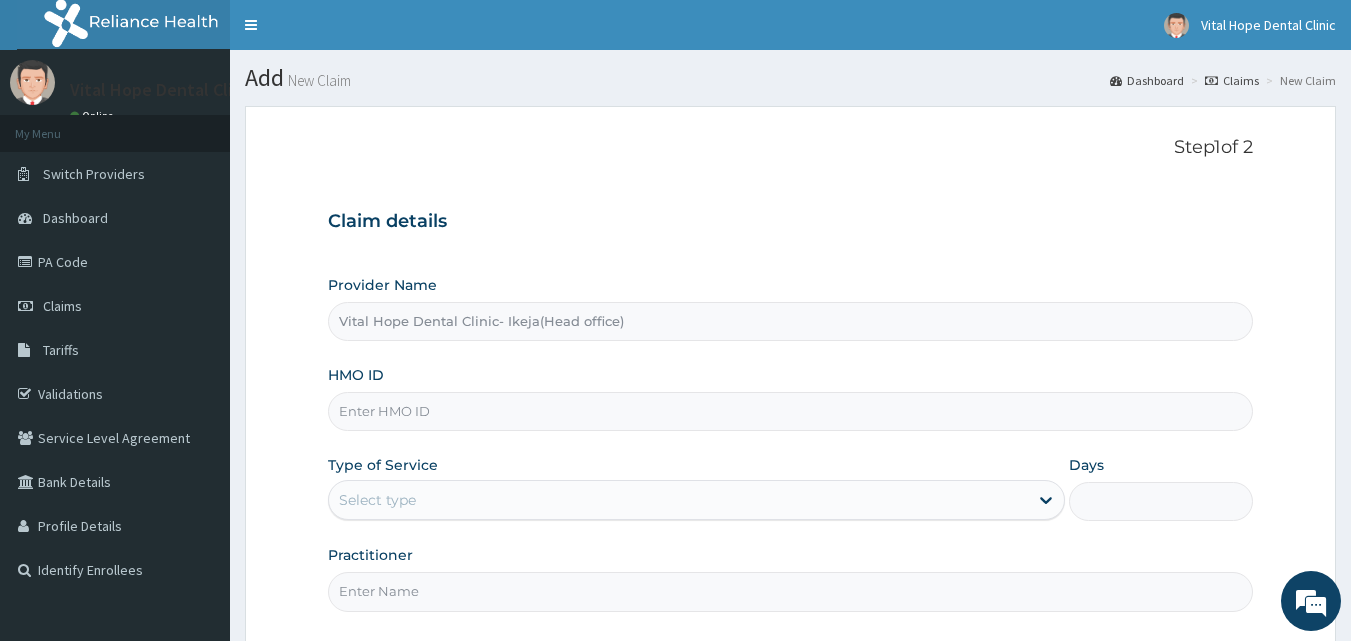 scroll, scrollTop: 0, scrollLeft: 0, axis: both 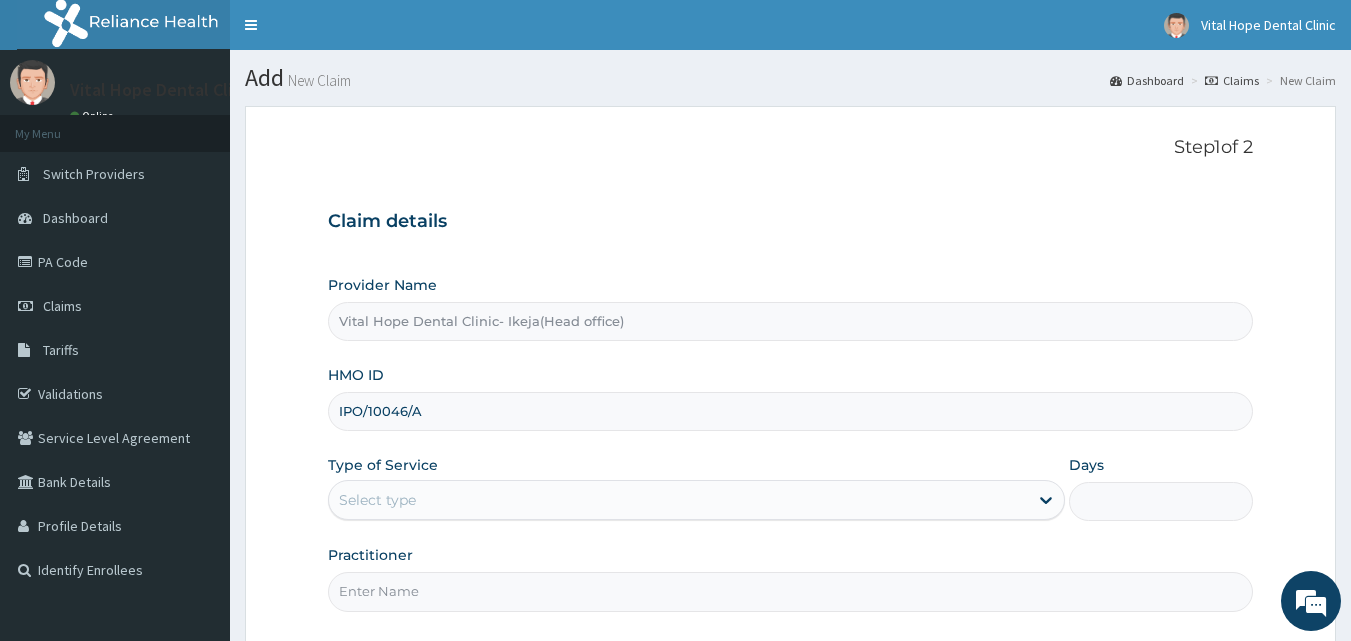 type on "IPO/10046/A" 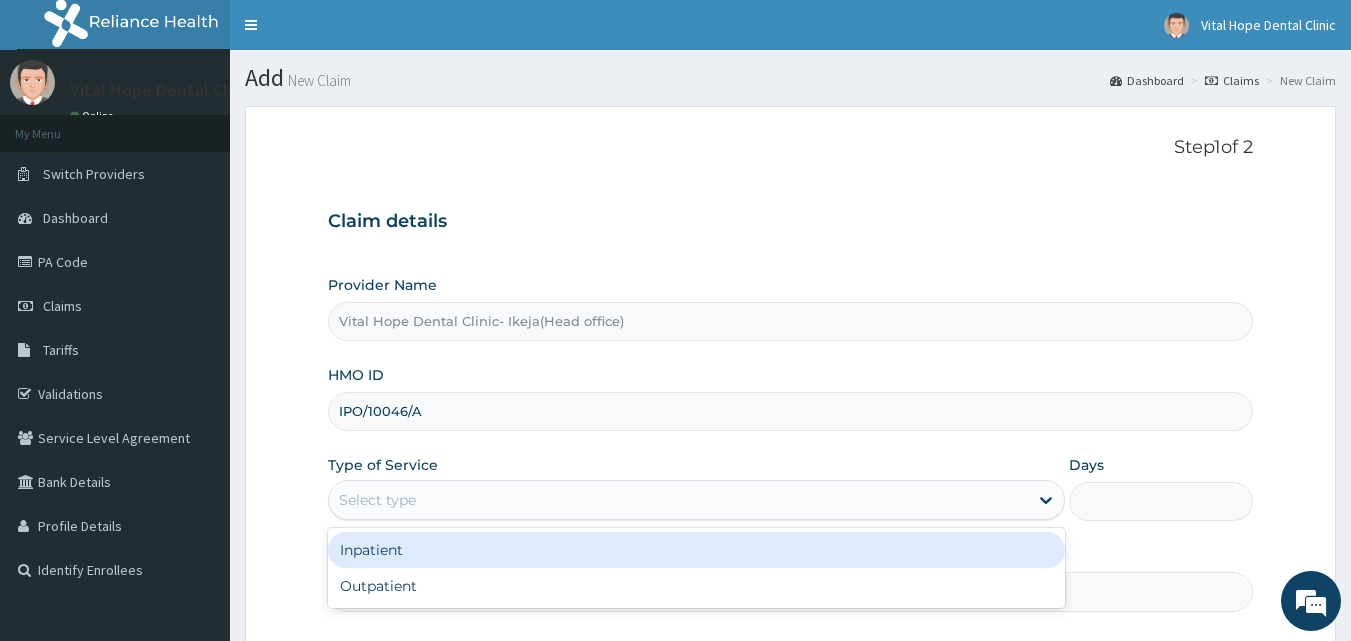 click on "Select type" at bounding box center (678, 500) 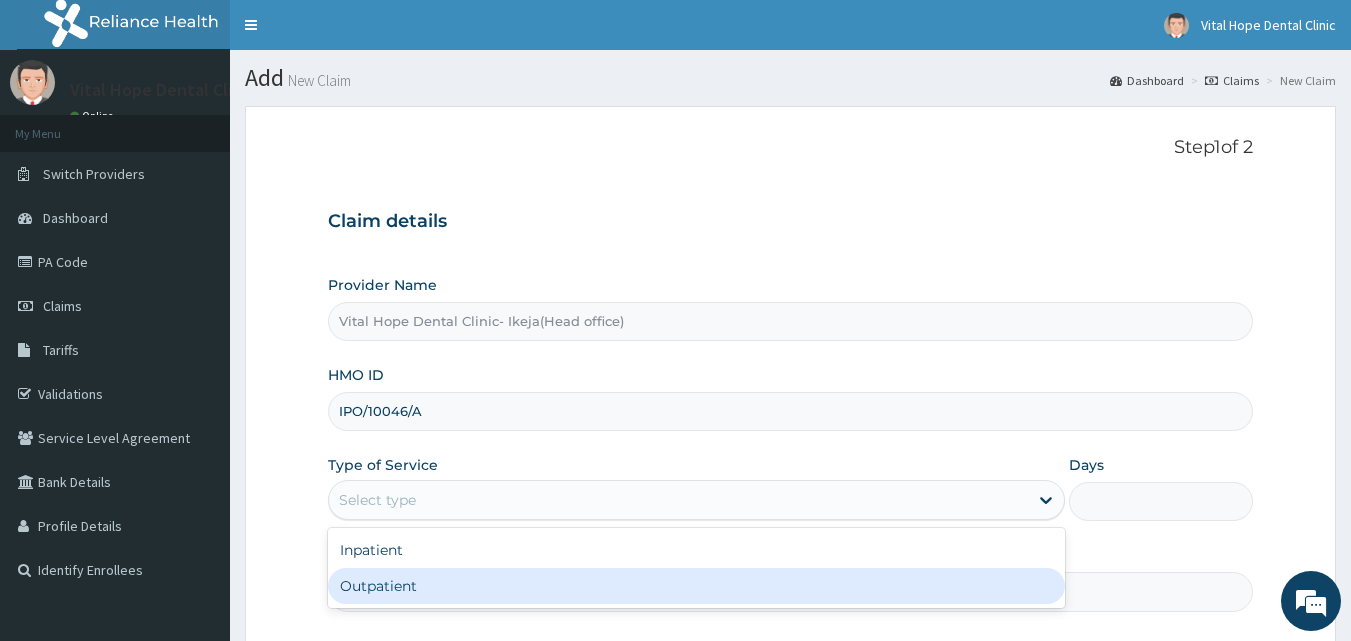 click on "Outpatient" at bounding box center [696, 586] 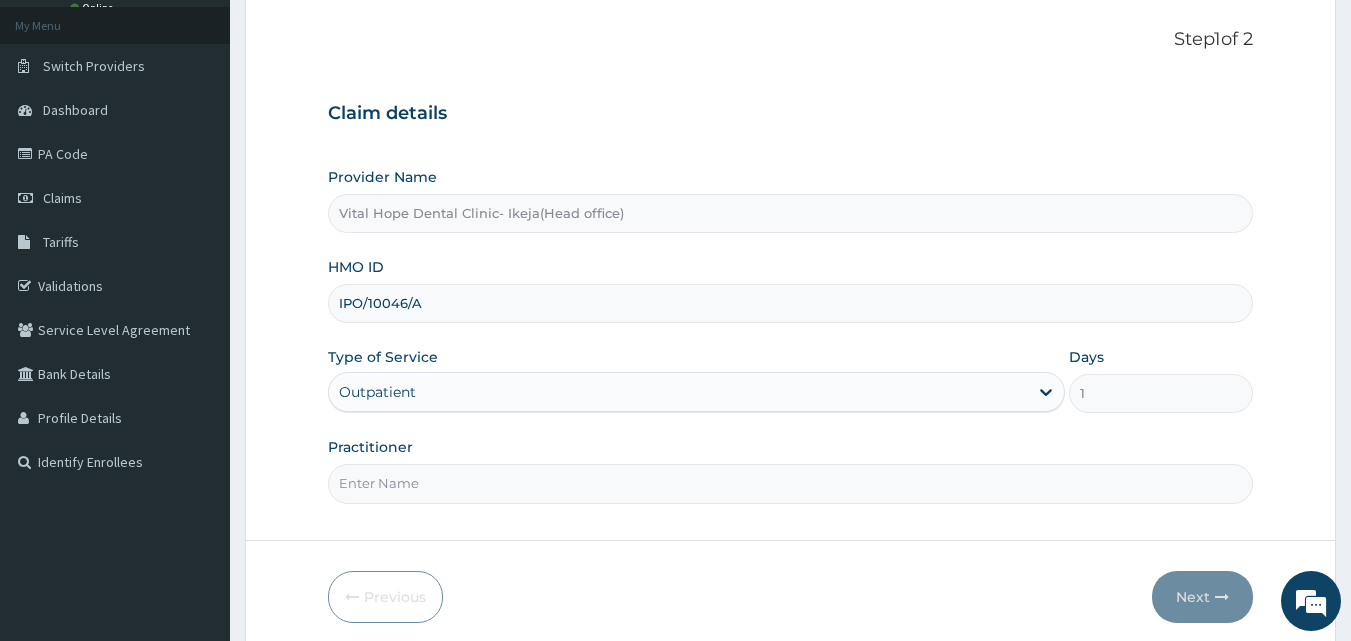scroll, scrollTop: 116, scrollLeft: 0, axis: vertical 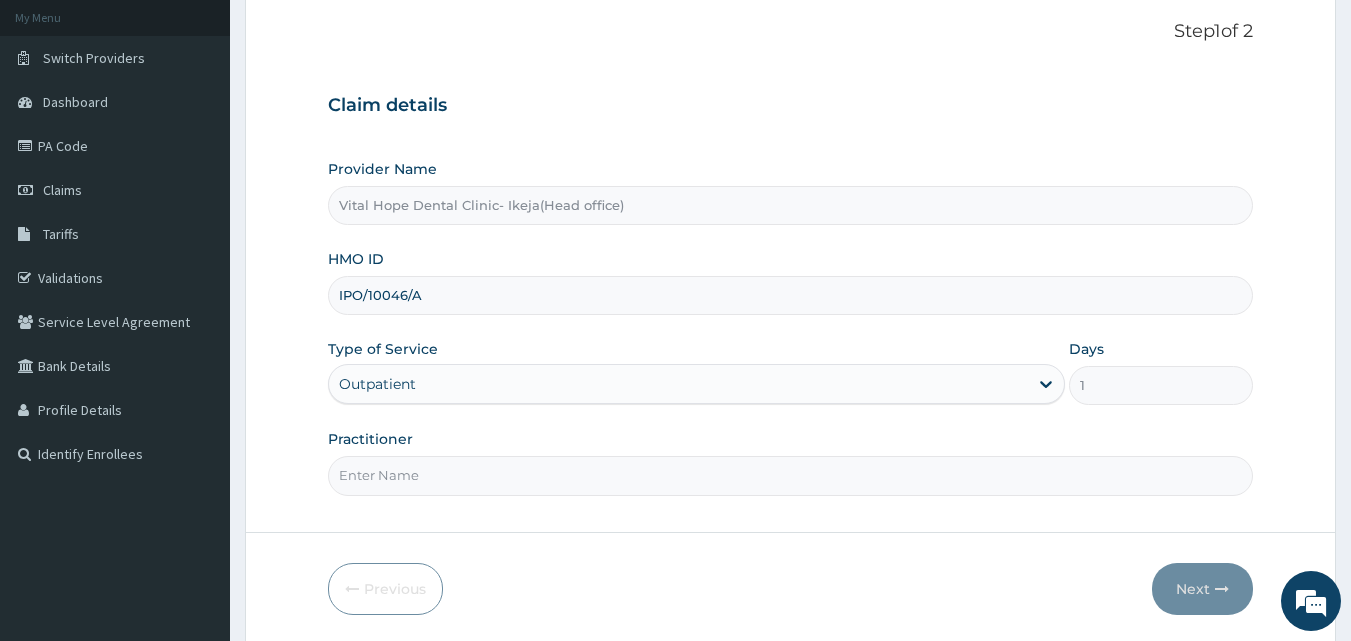 click on "Practitioner" at bounding box center (791, 475) 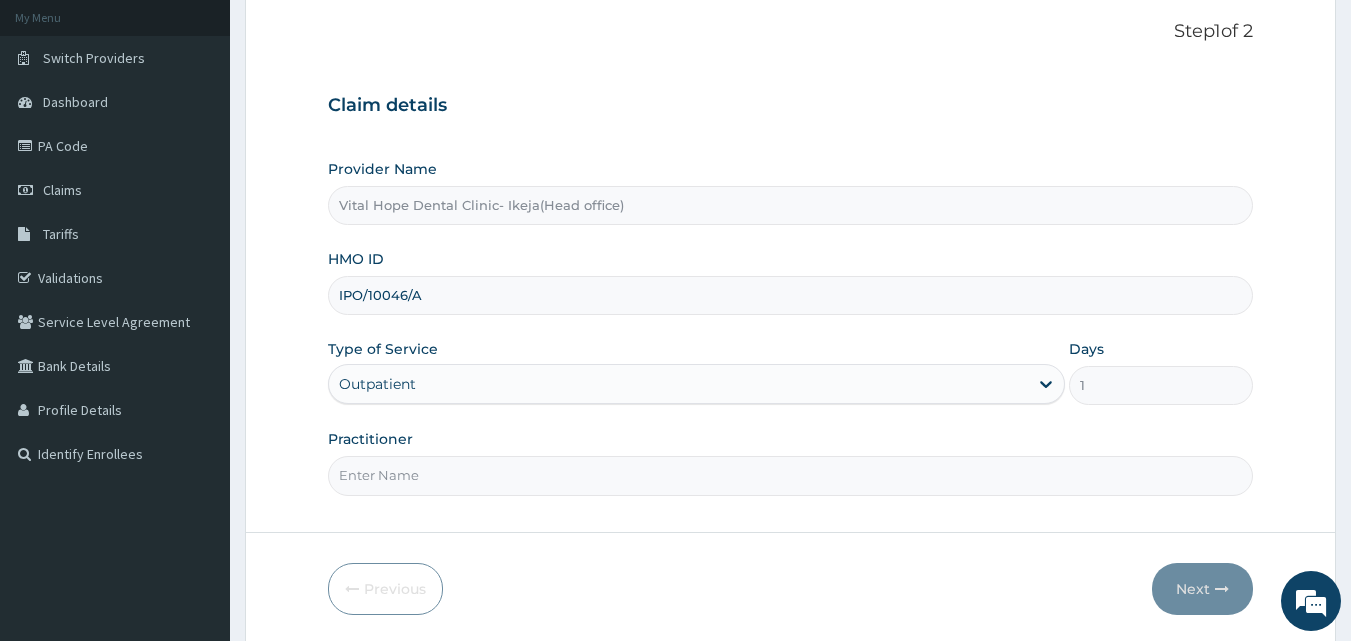 type on "DR ADELEKE" 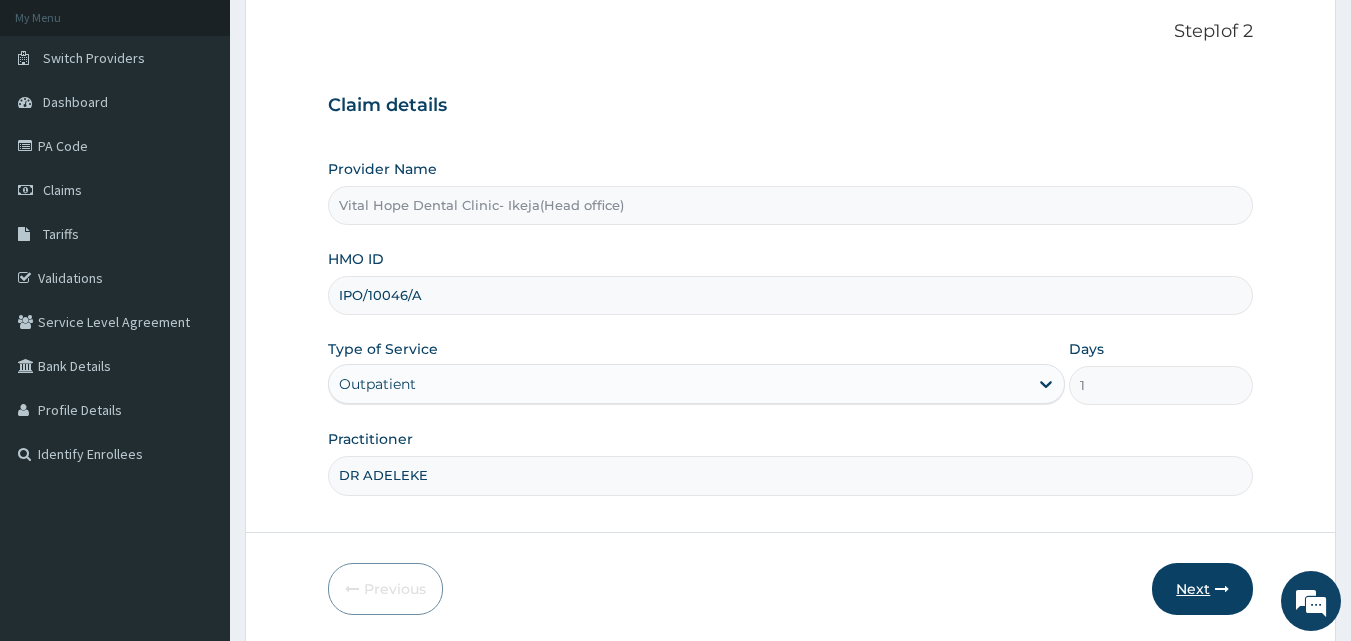 click on "Next" at bounding box center (1202, 589) 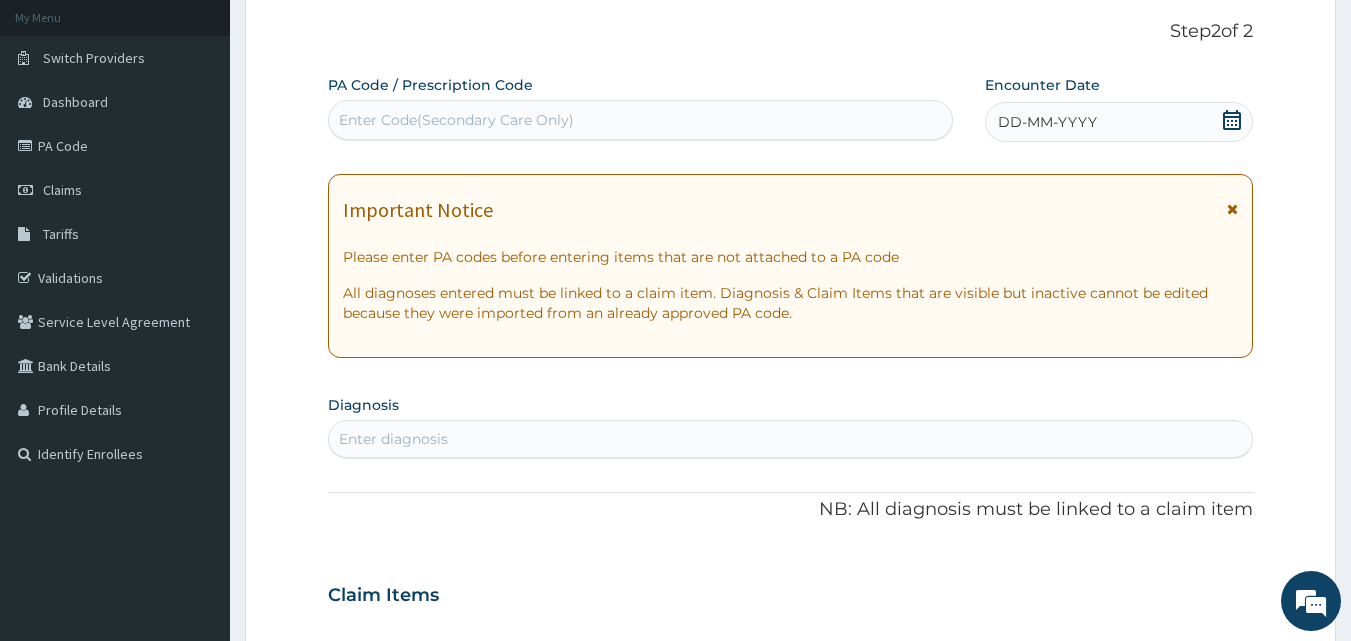 click on "Enter Code(Secondary Care Only)" at bounding box center (641, 120) 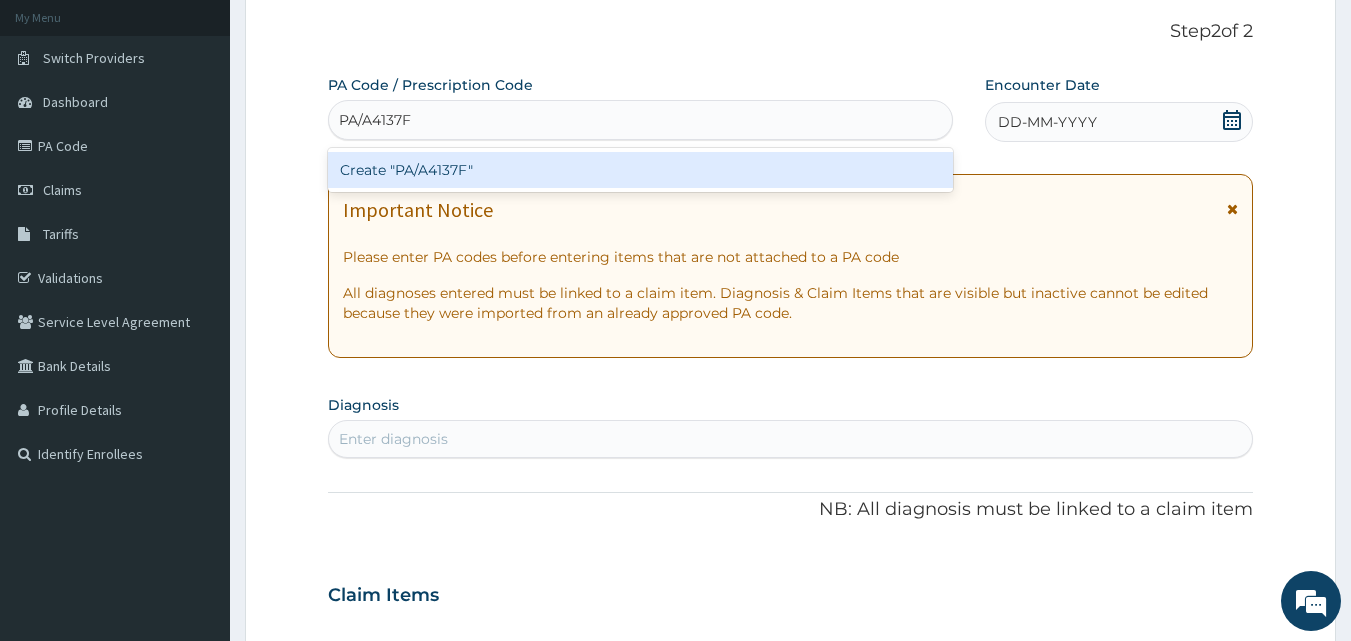 click on "Create "PA/A4137F"" at bounding box center [641, 170] 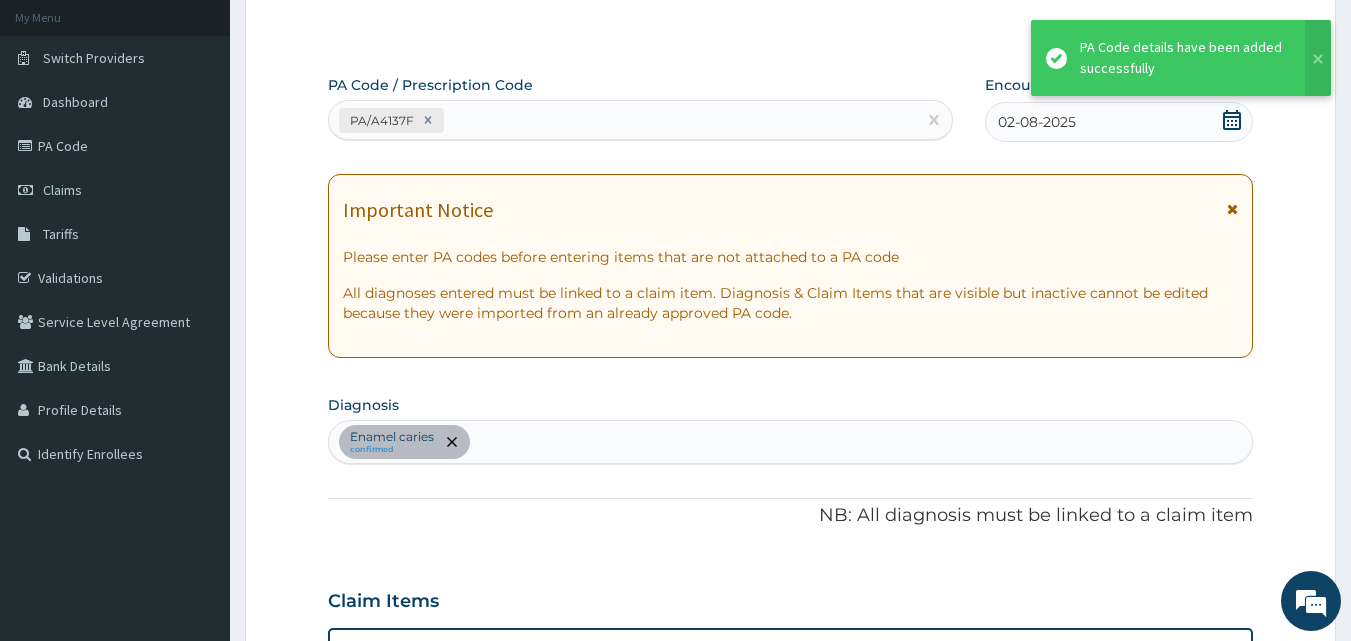scroll, scrollTop: 788, scrollLeft: 0, axis: vertical 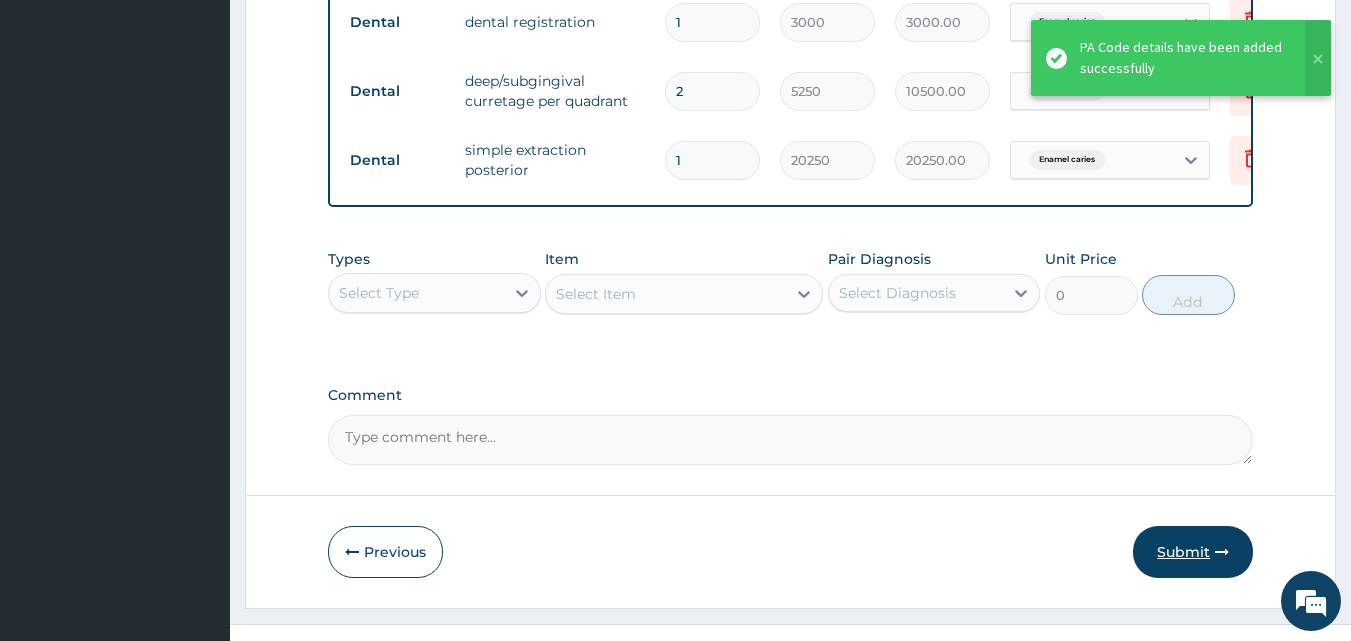 click on "Submit" at bounding box center [1193, 552] 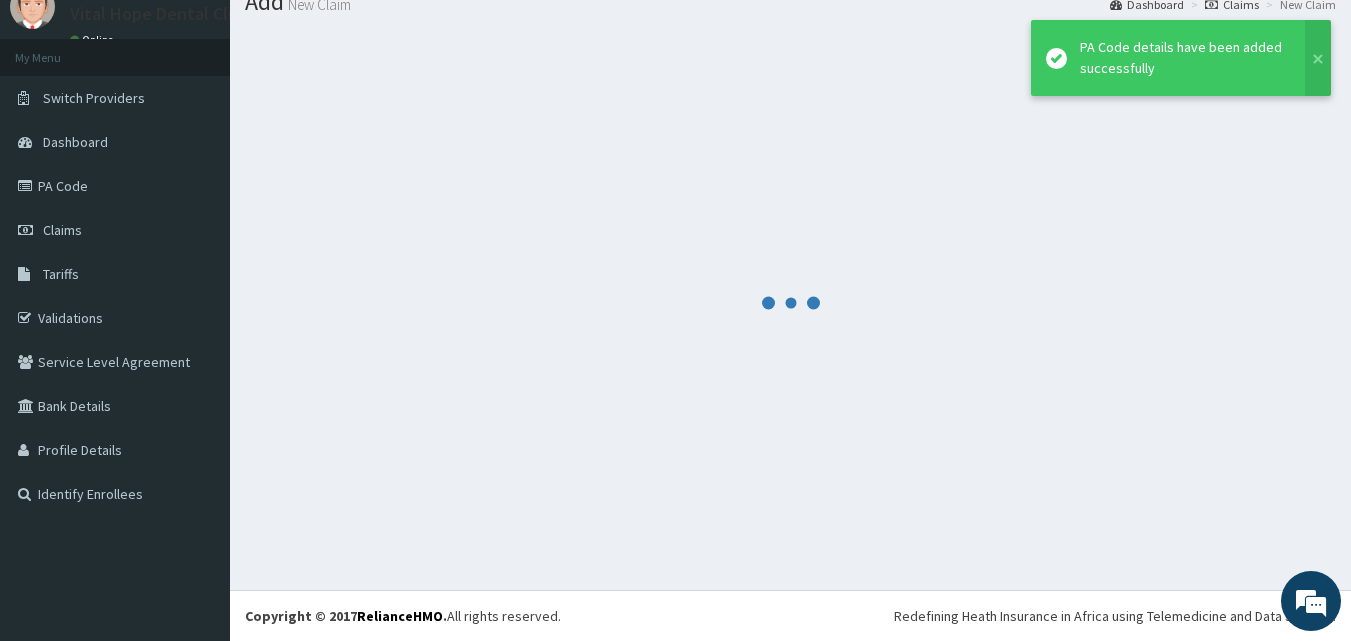 scroll, scrollTop: 76, scrollLeft: 0, axis: vertical 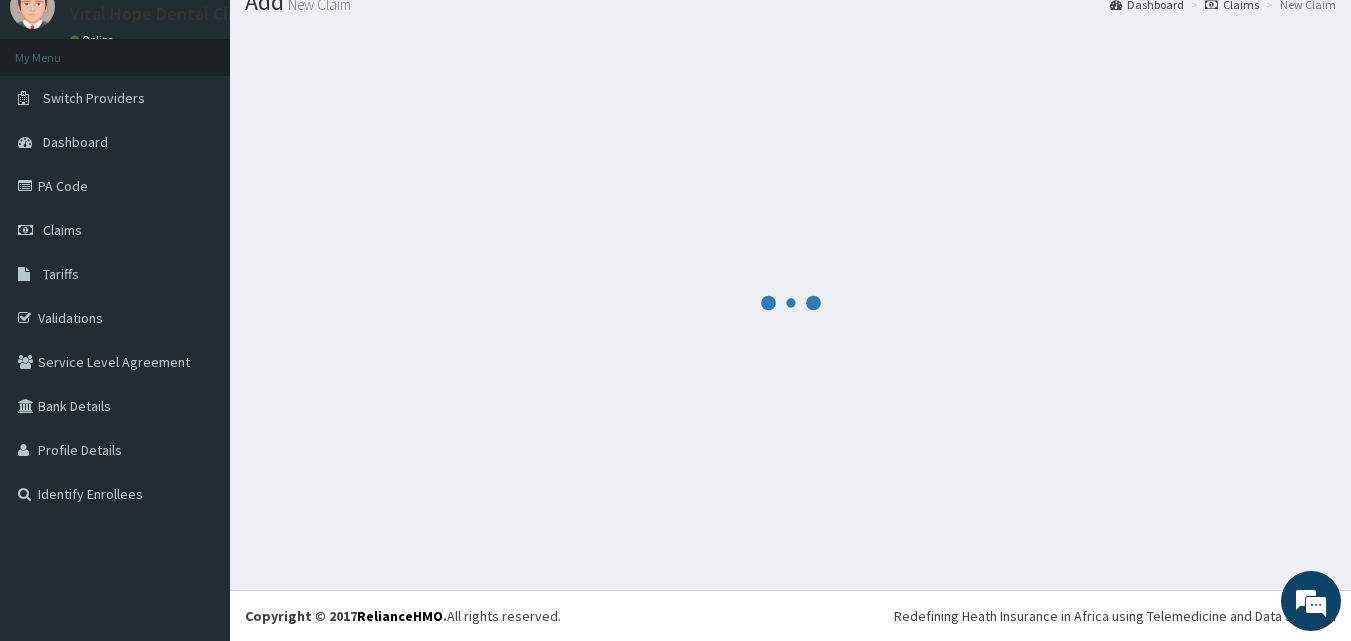 drag, startPoint x: 1216, startPoint y: 555, endPoint x: 1276, endPoint y: 235, distance: 325.57642 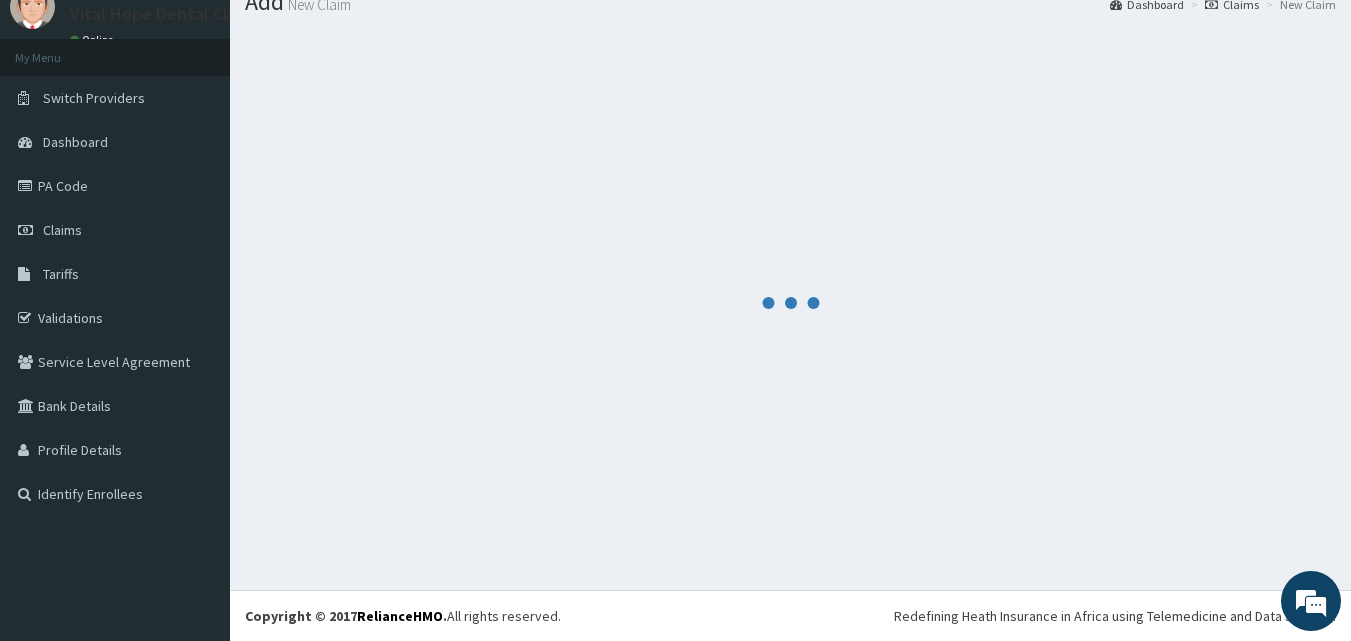 click at bounding box center (790, 302) 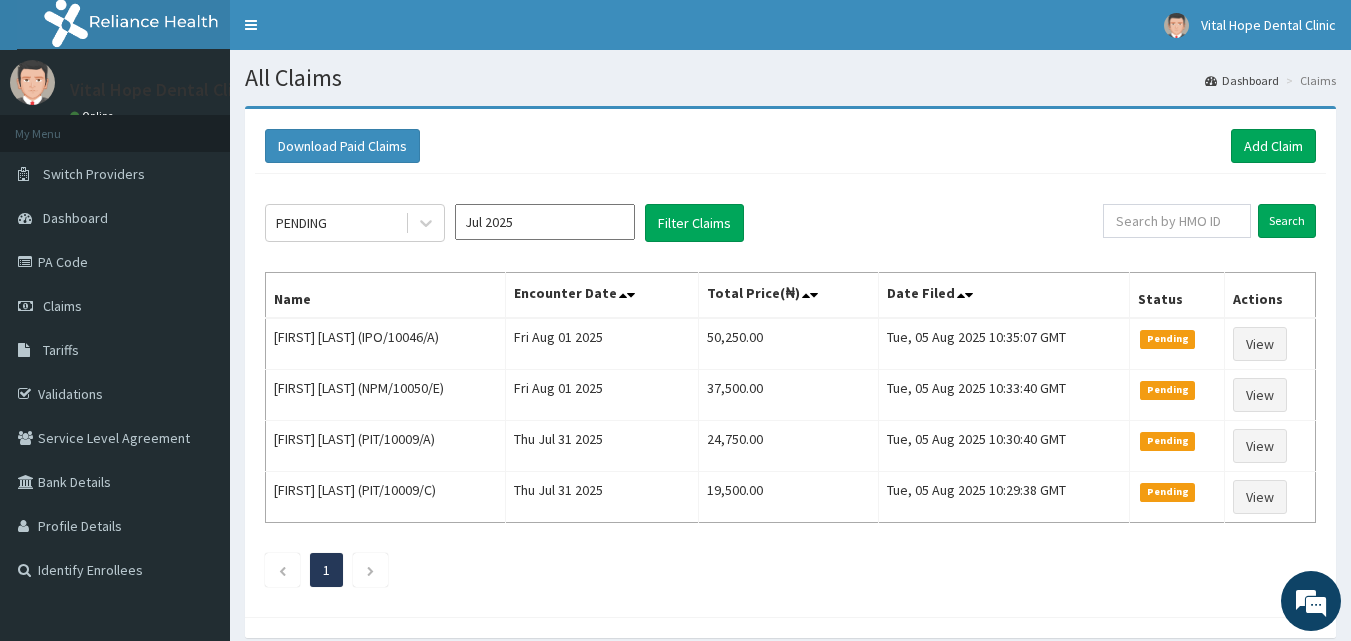 scroll, scrollTop: 0, scrollLeft: 0, axis: both 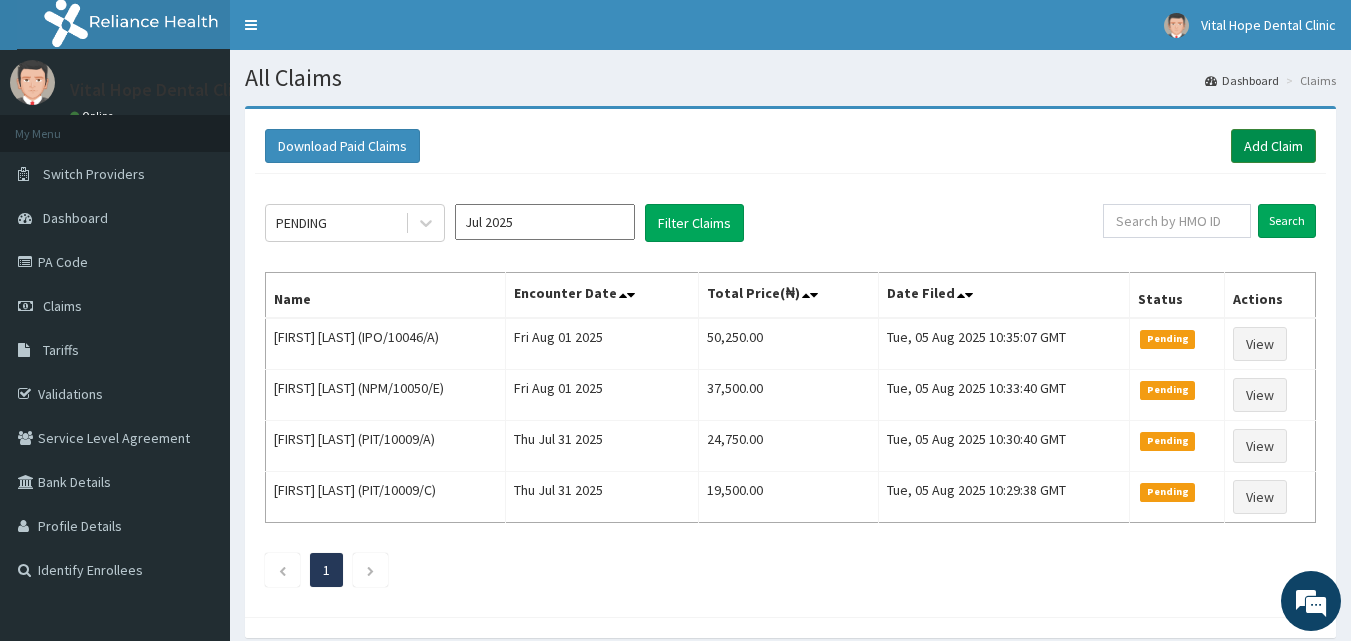 click on "Add Claim" at bounding box center (1273, 146) 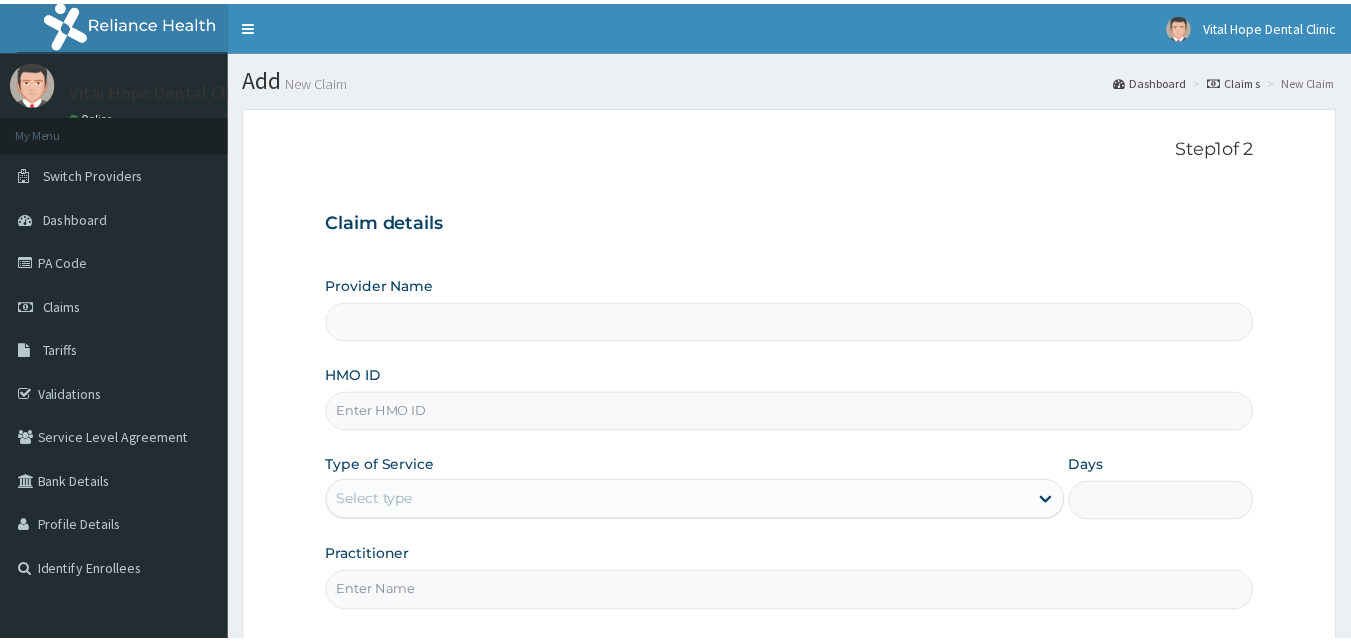 scroll, scrollTop: 0, scrollLeft: 0, axis: both 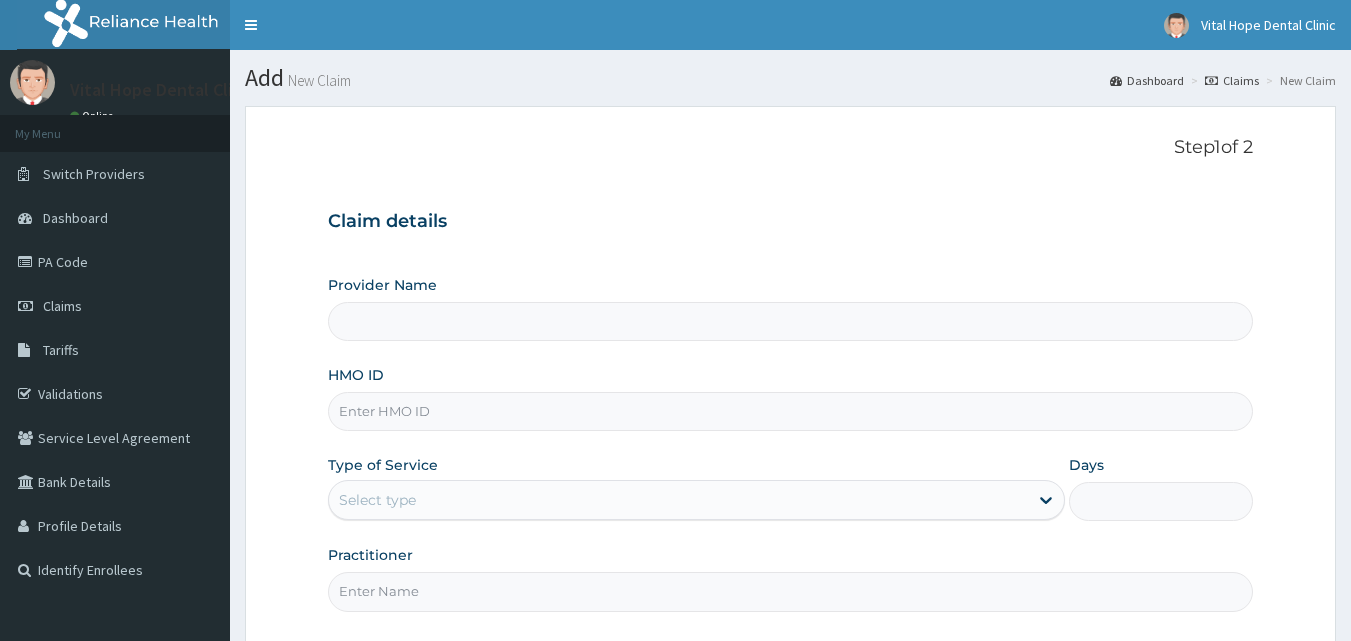 type on "Vital Hope Dental Clinic- Ikeja(Head office)" 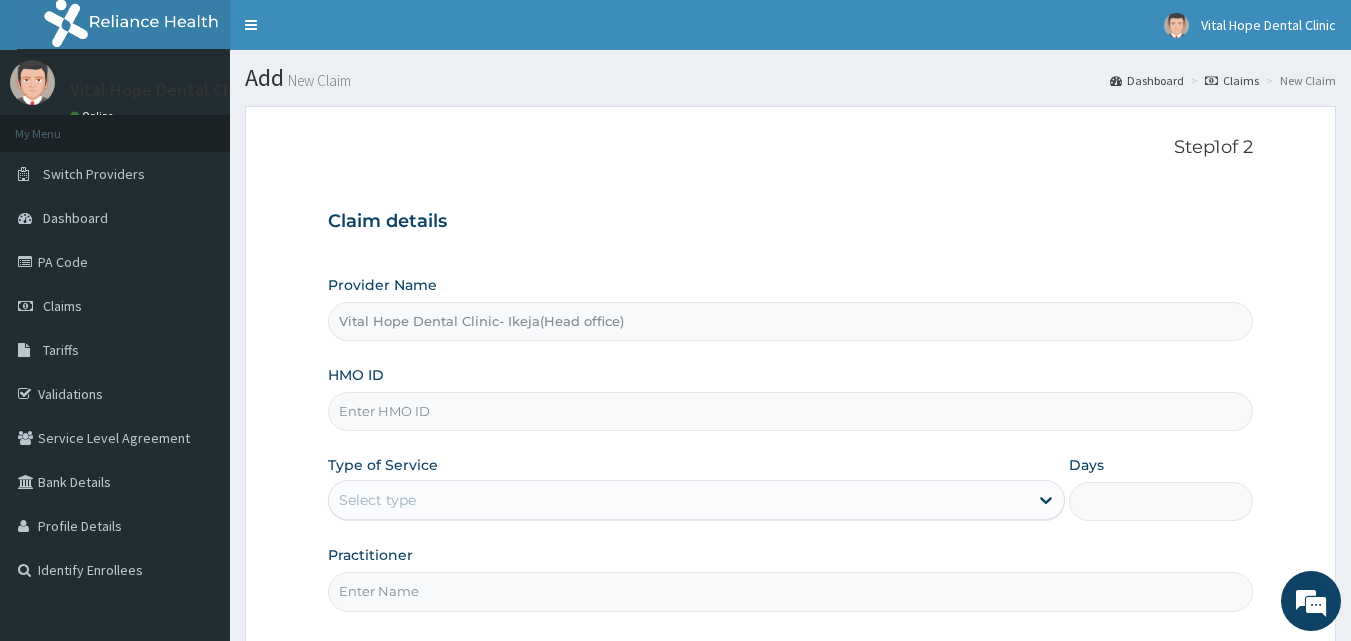click on "HMO ID" at bounding box center (791, 411) 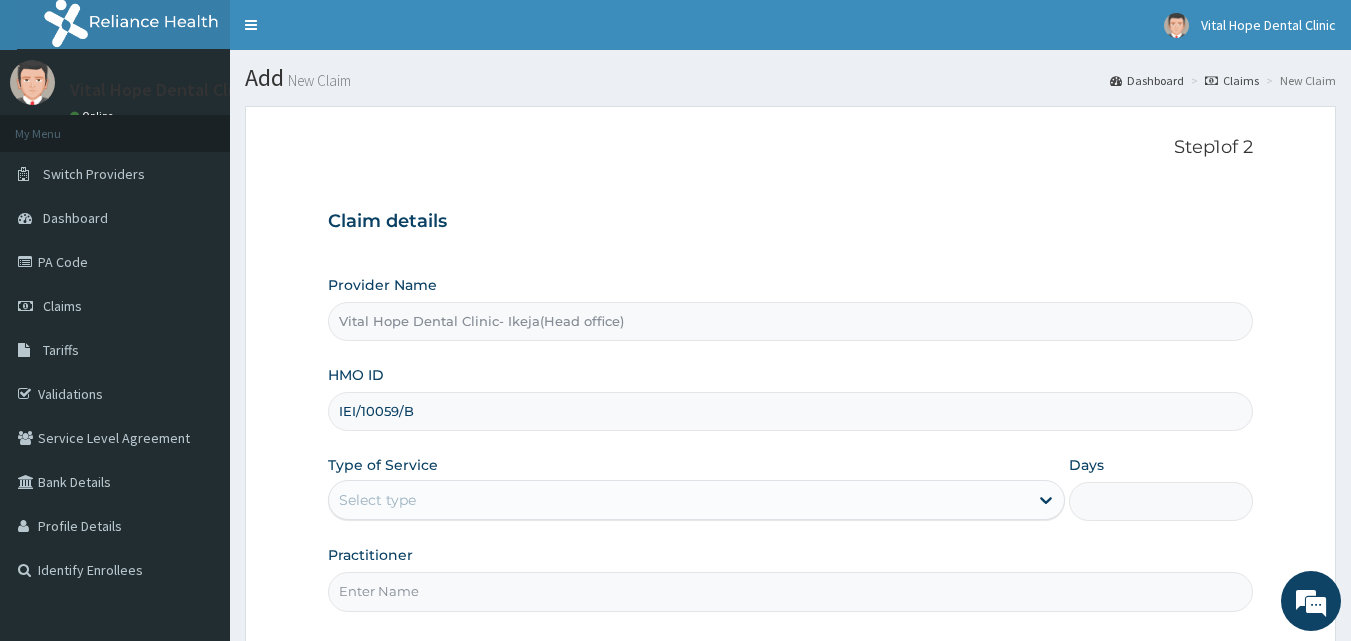 type on "IEI/10059/B" 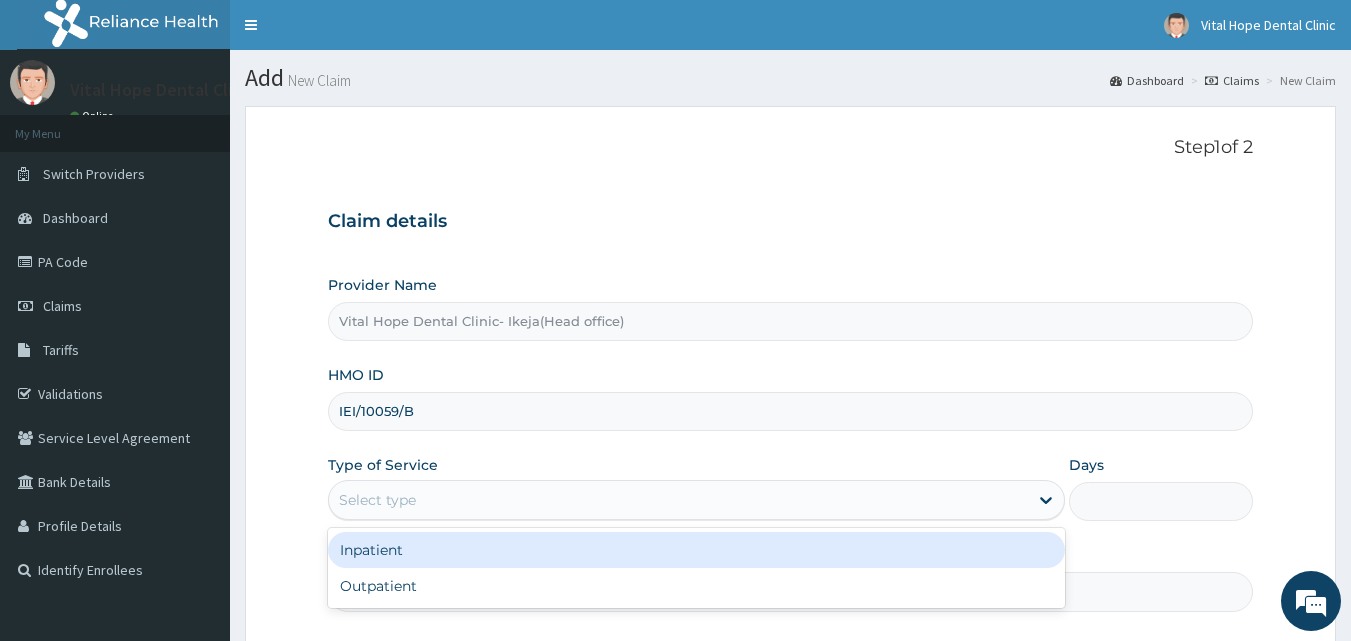 click on "Select type" at bounding box center (696, 500) 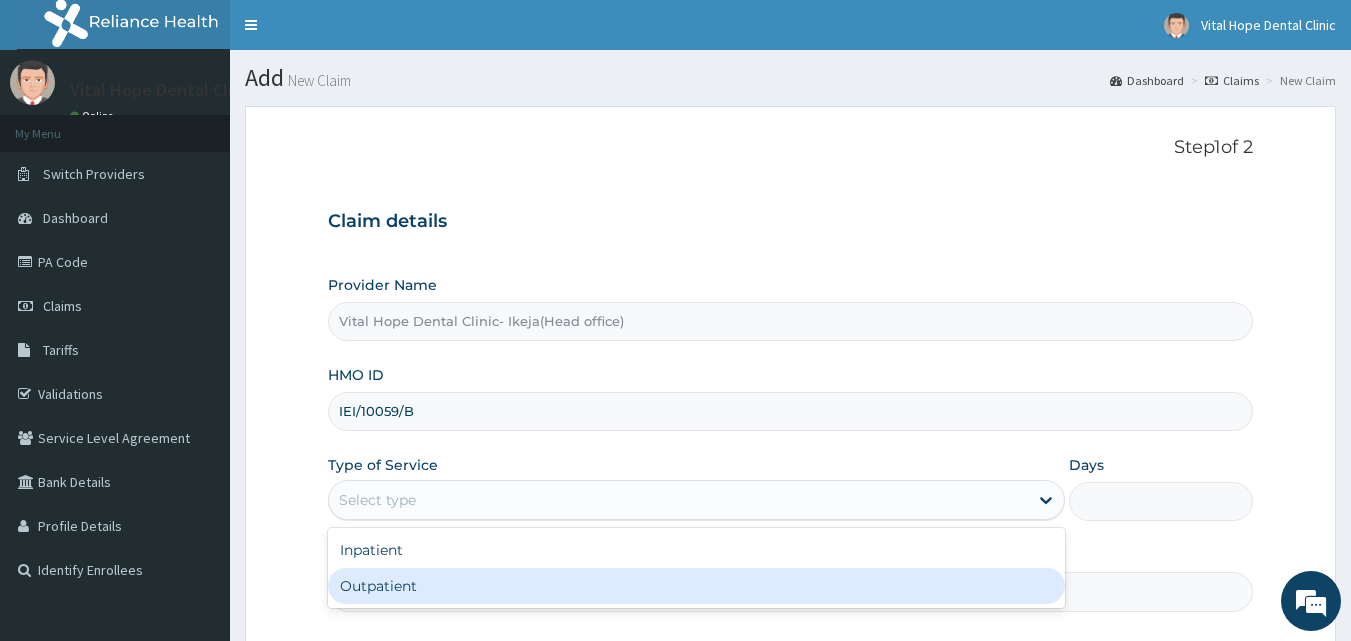 click on "Outpatient" at bounding box center (696, 586) 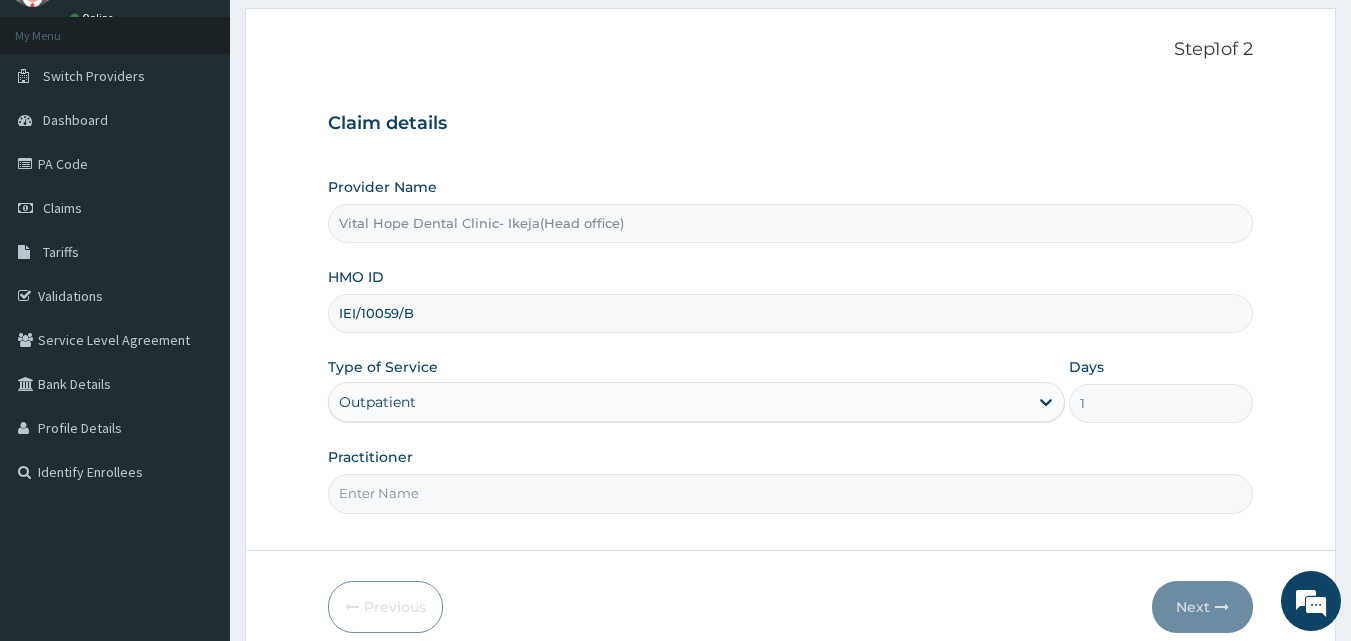scroll, scrollTop: 134, scrollLeft: 0, axis: vertical 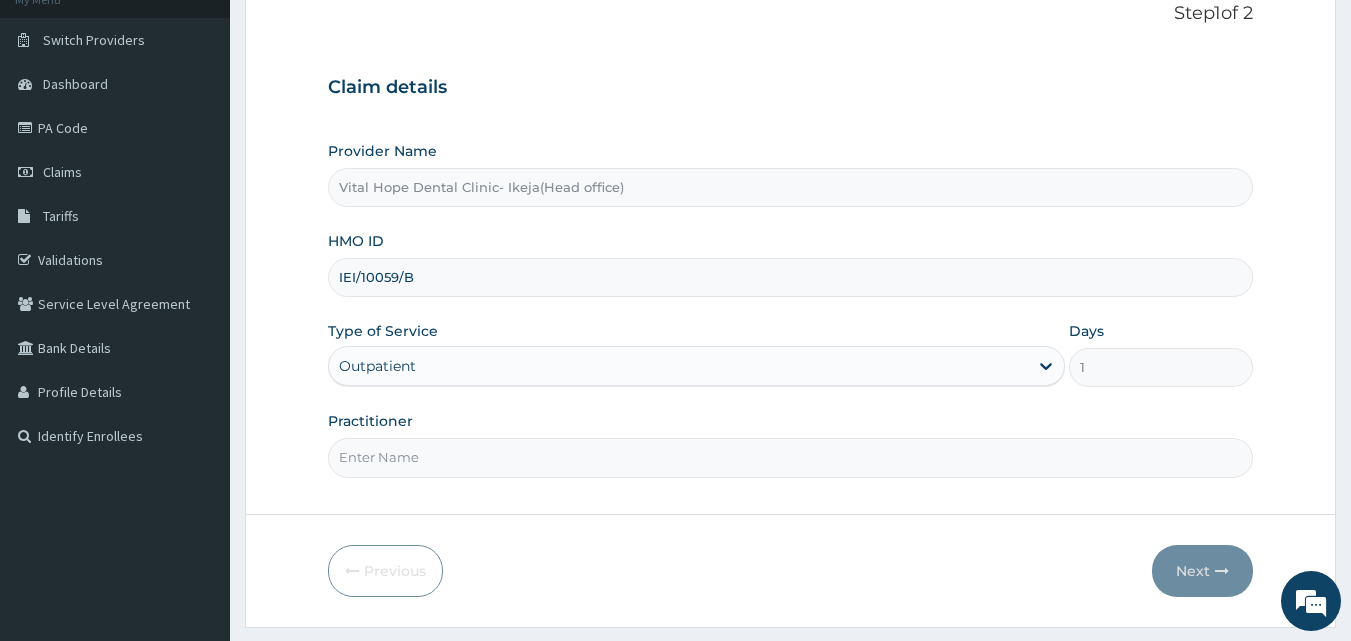 click on "Practitioner" at bounding box center [791, 457] 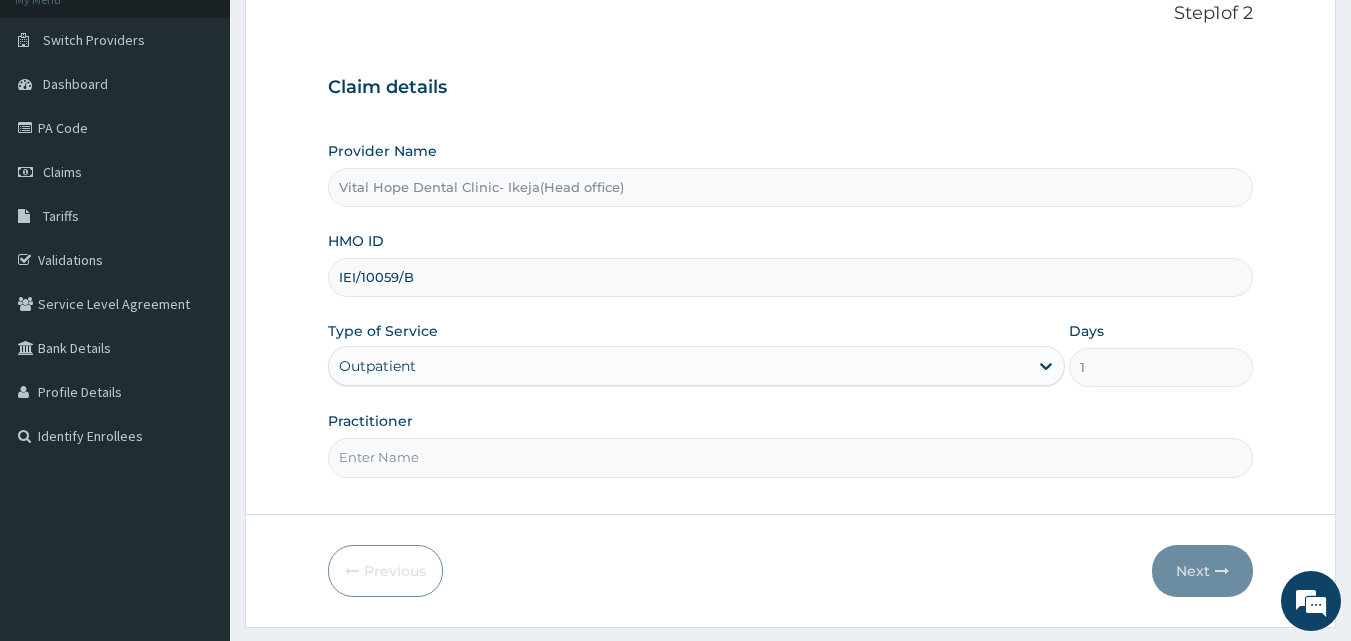 type on "DR ADELEKE" 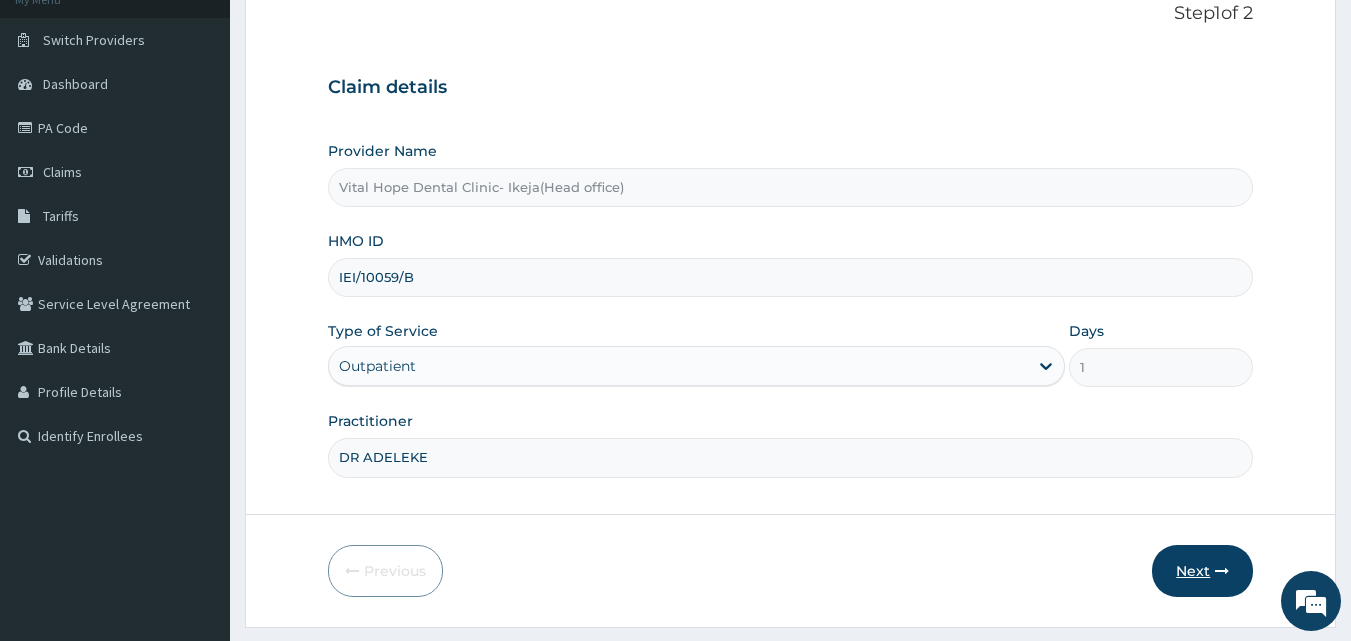 click on "Next" at bounding box center [1202, 571] 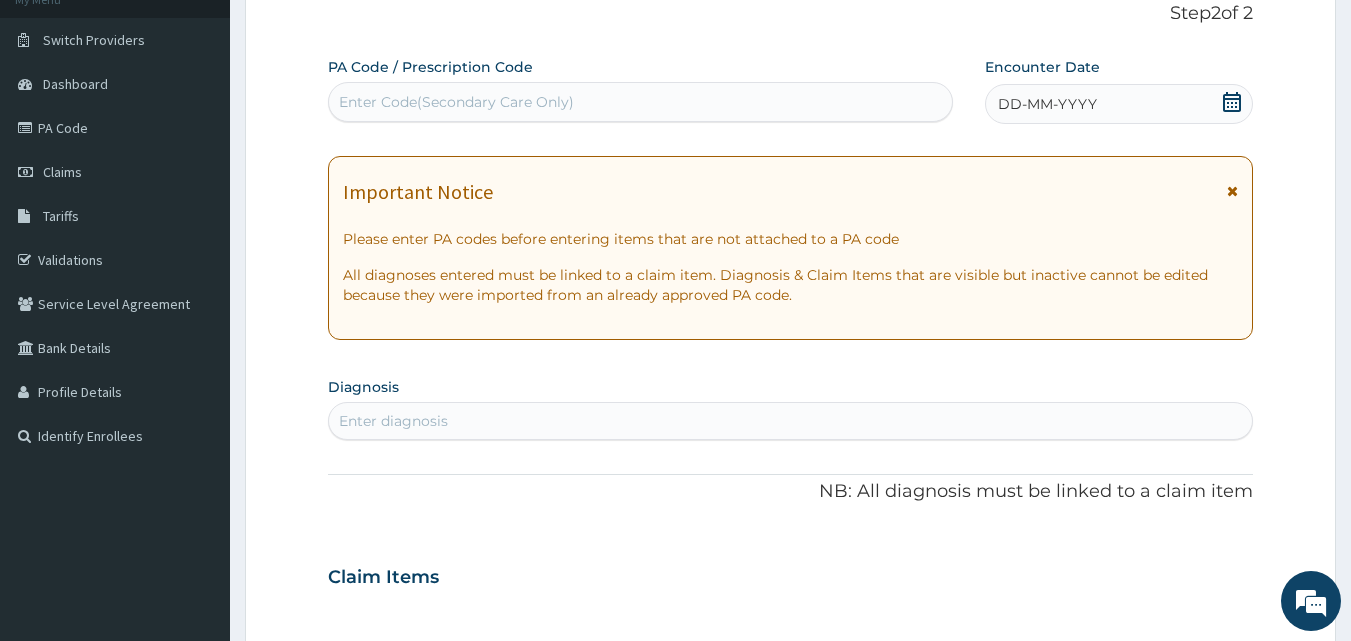 click on "All diagnoses entered must be linked to a claim item. Diagnosis & Claim Items that are visible but inactive cannot be edited because they were imported from an already approved PA code." at bounding box center [791, 285] 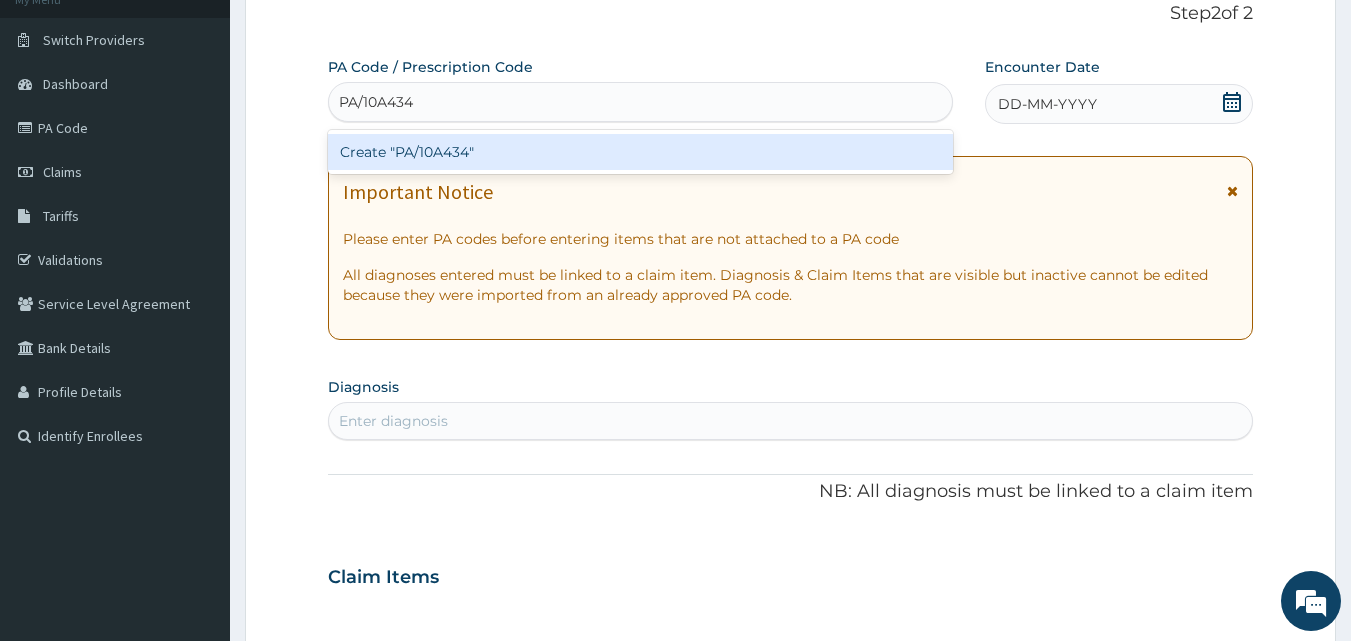 click on "Create "PA/10A434"" at bounding box center (641, 152) 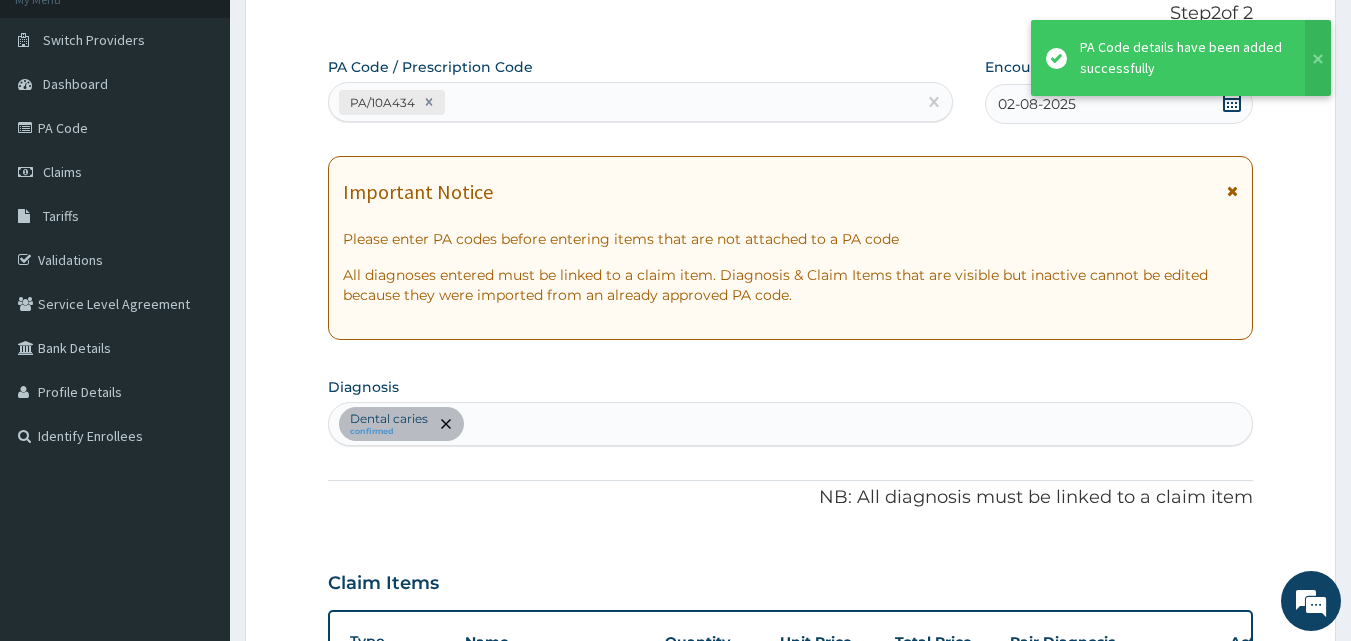 scroll, scrollTop: 719, scrollLeft: 0, axis: vertical 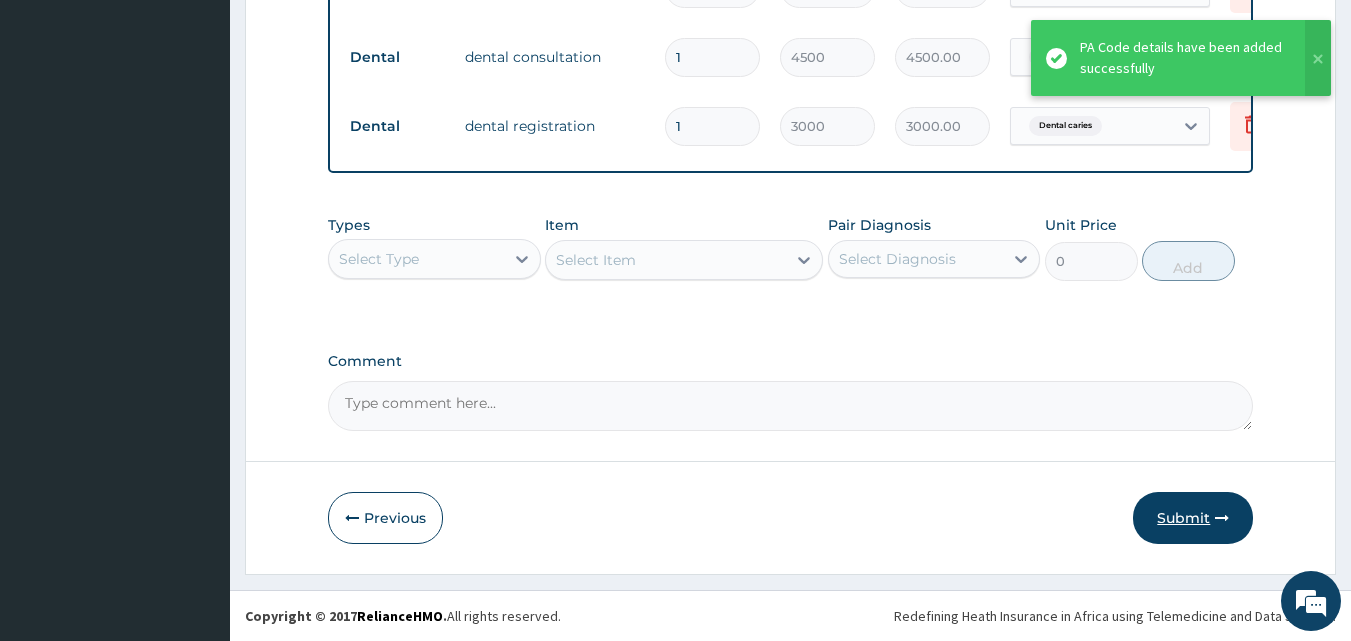 click on "Submit" at bounding box center [1193, 518] 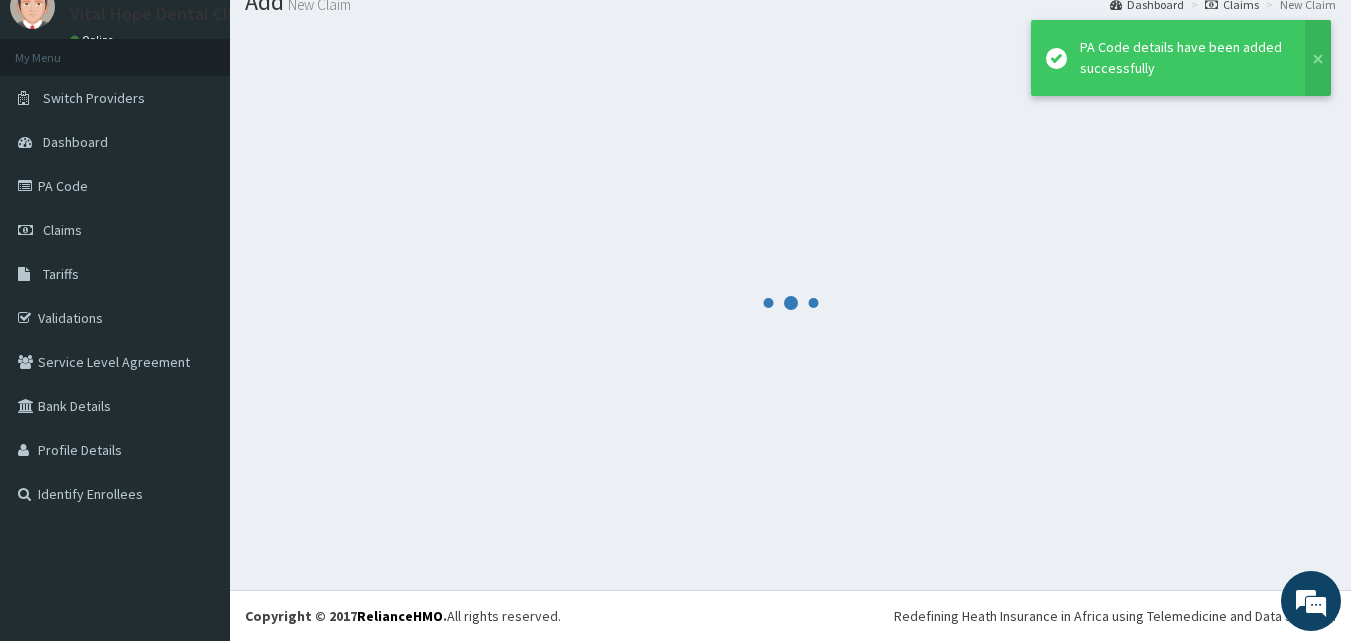 scroll, scrollTop: 76, scrollLeft: 0, axis: vertical 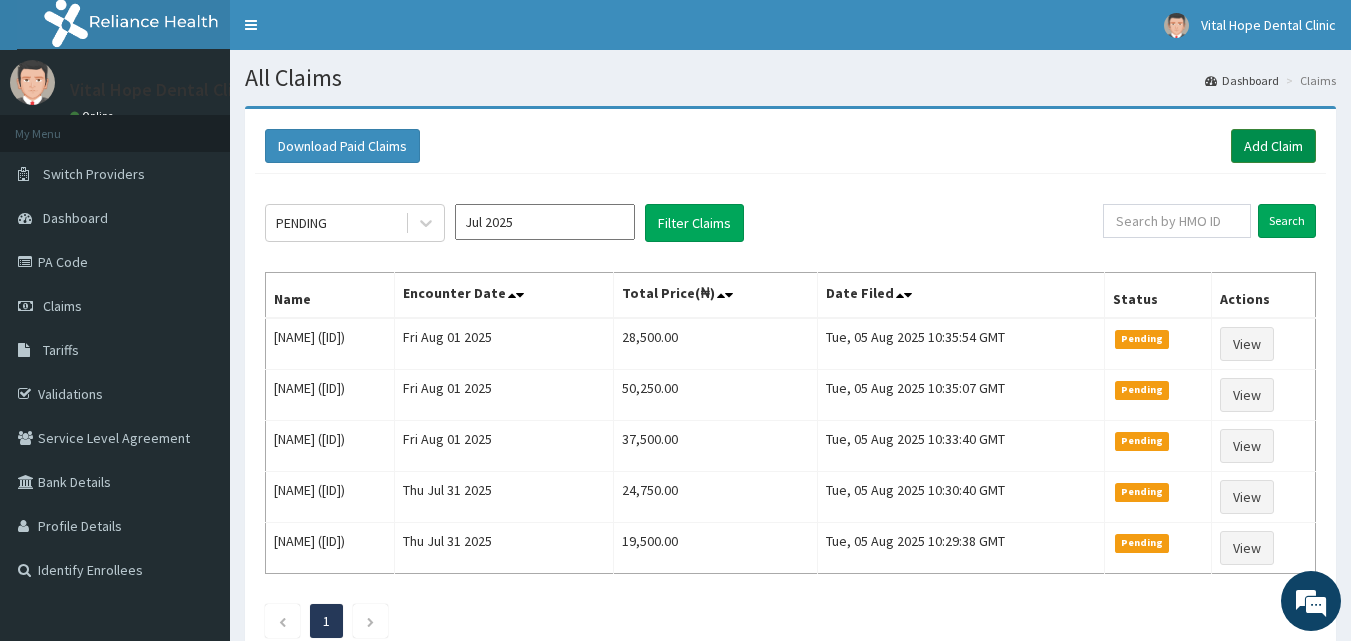 click on "Add Claim" at bounding box center [1273, 146] 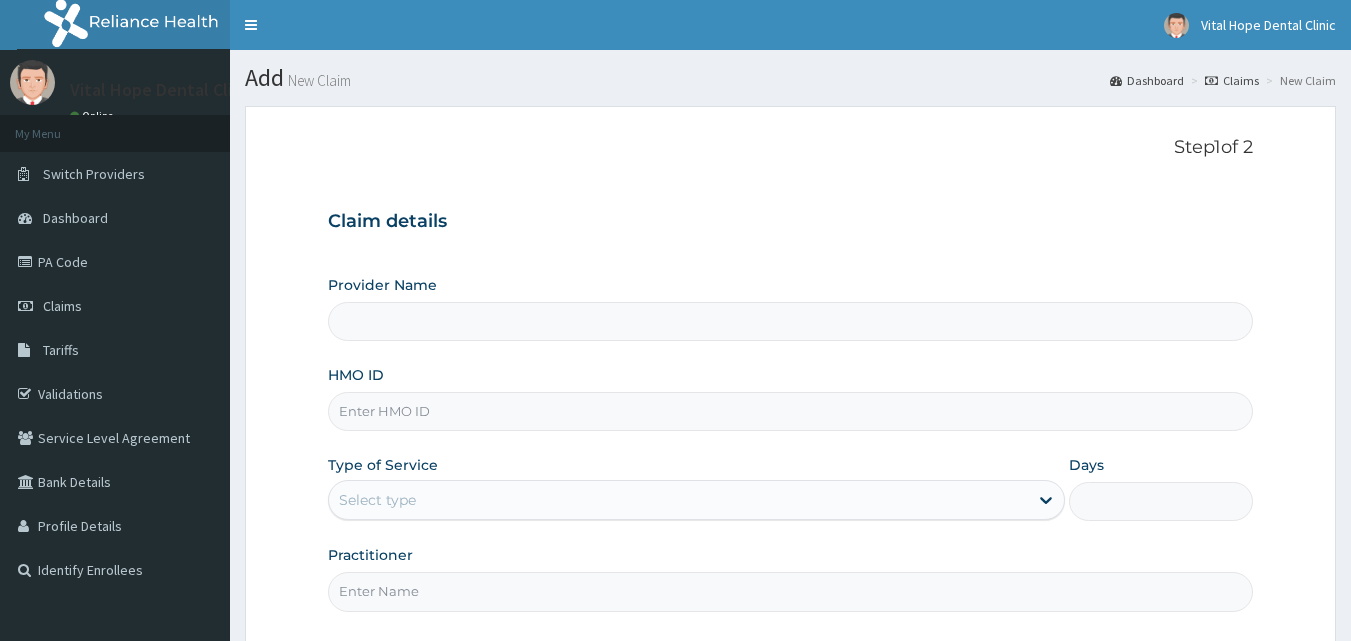 scroll, scrollTop: 0, scrollLeft: 0, axis: both 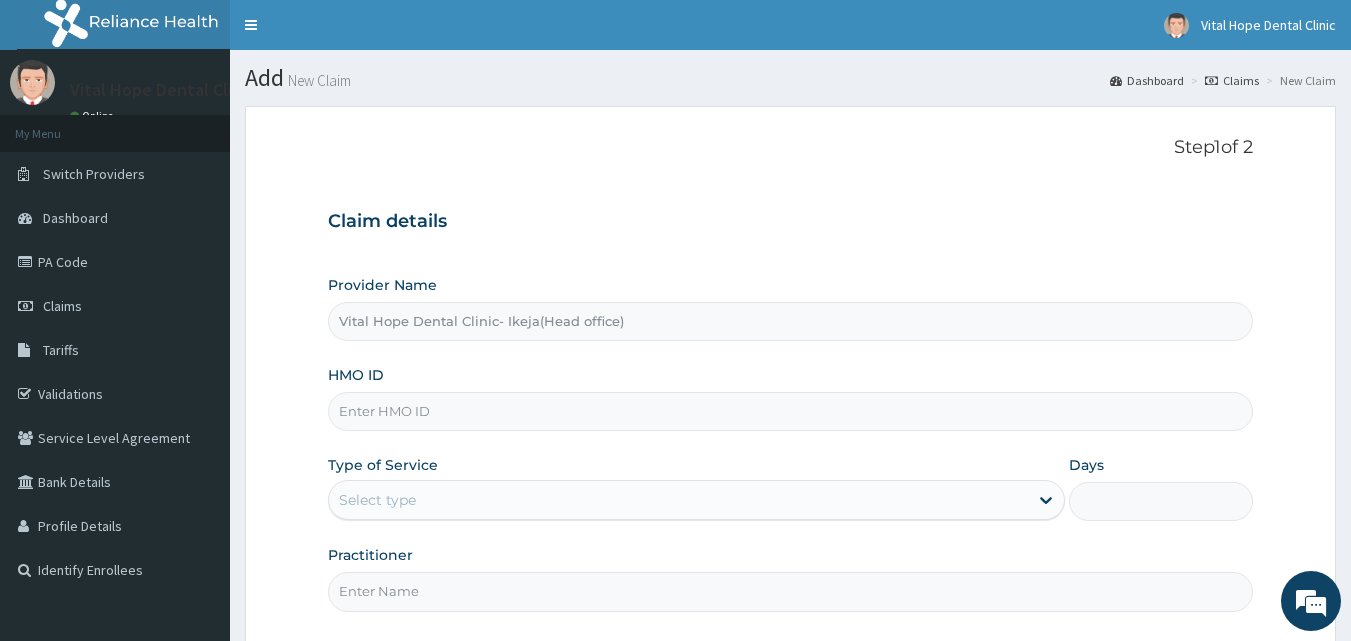 click on "HMO ID" at bounding box center [791, 411] 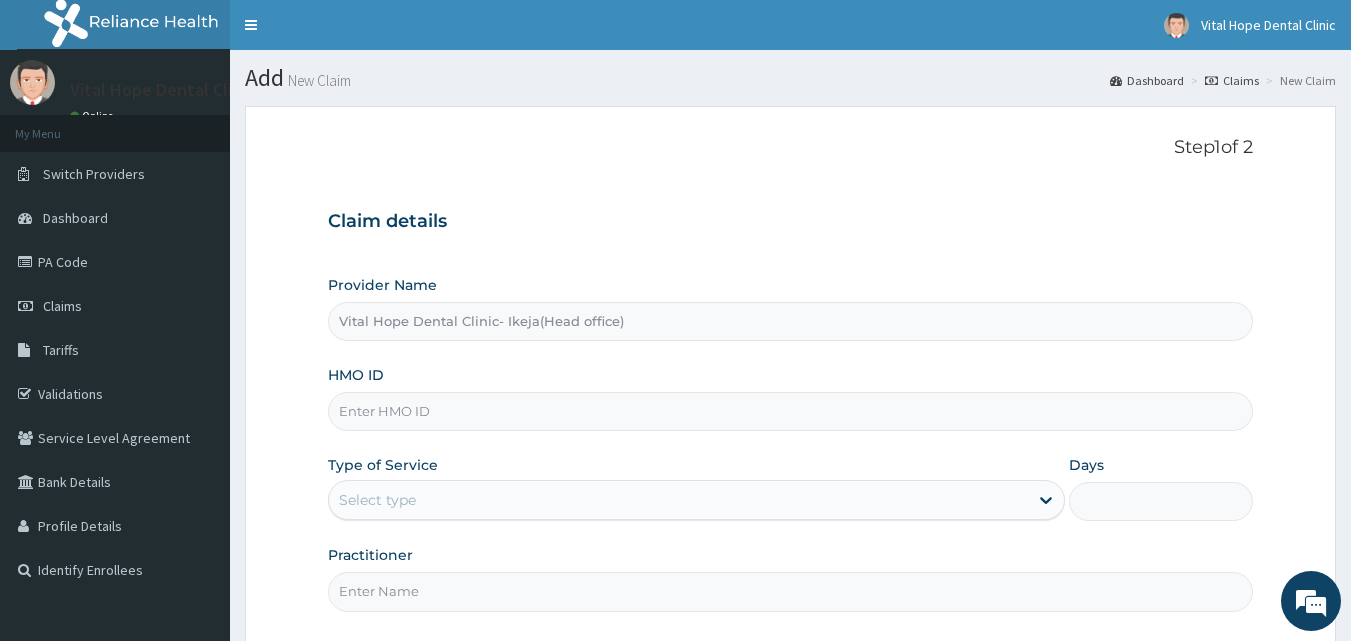 paste on "IEI/10059/C" 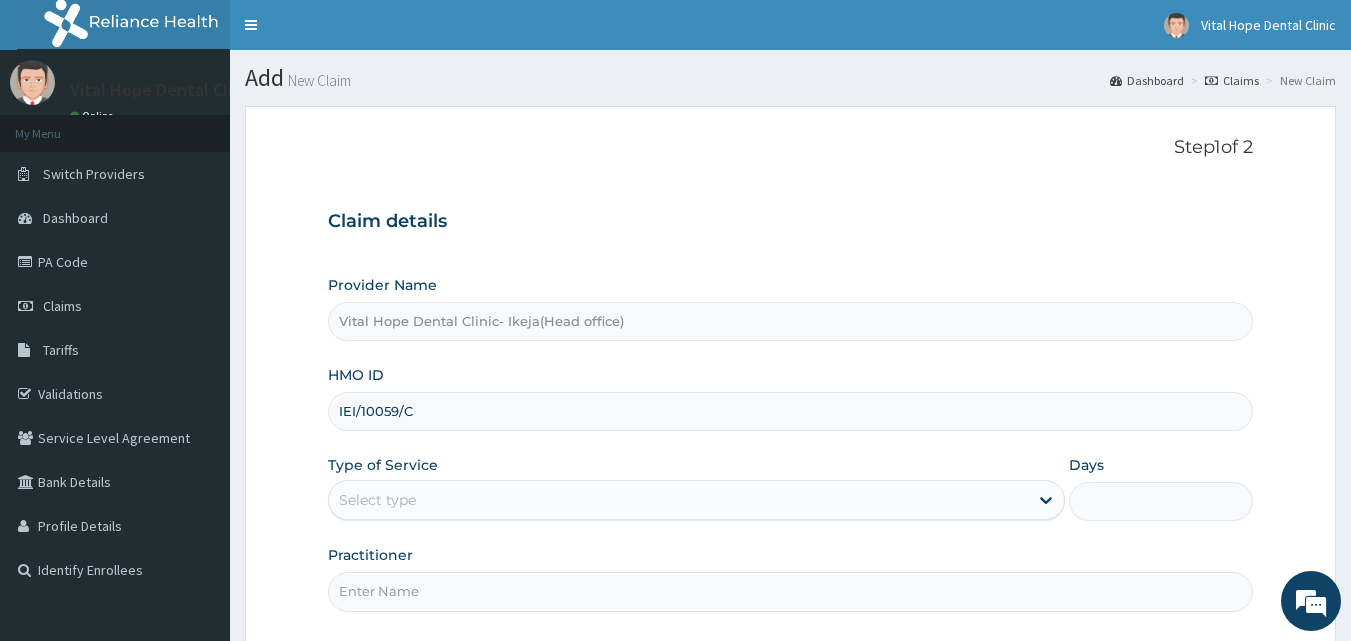 type on "IEI/10059/C" 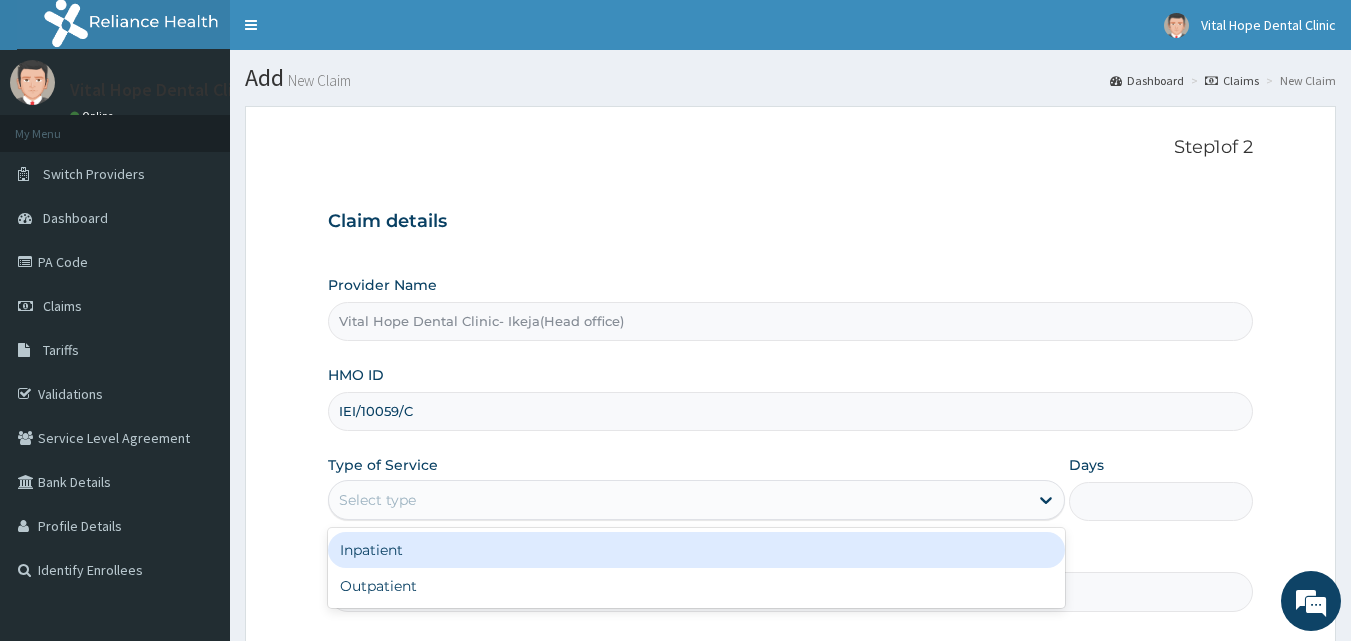 click on "Select type" at bounding box center (678, 500) 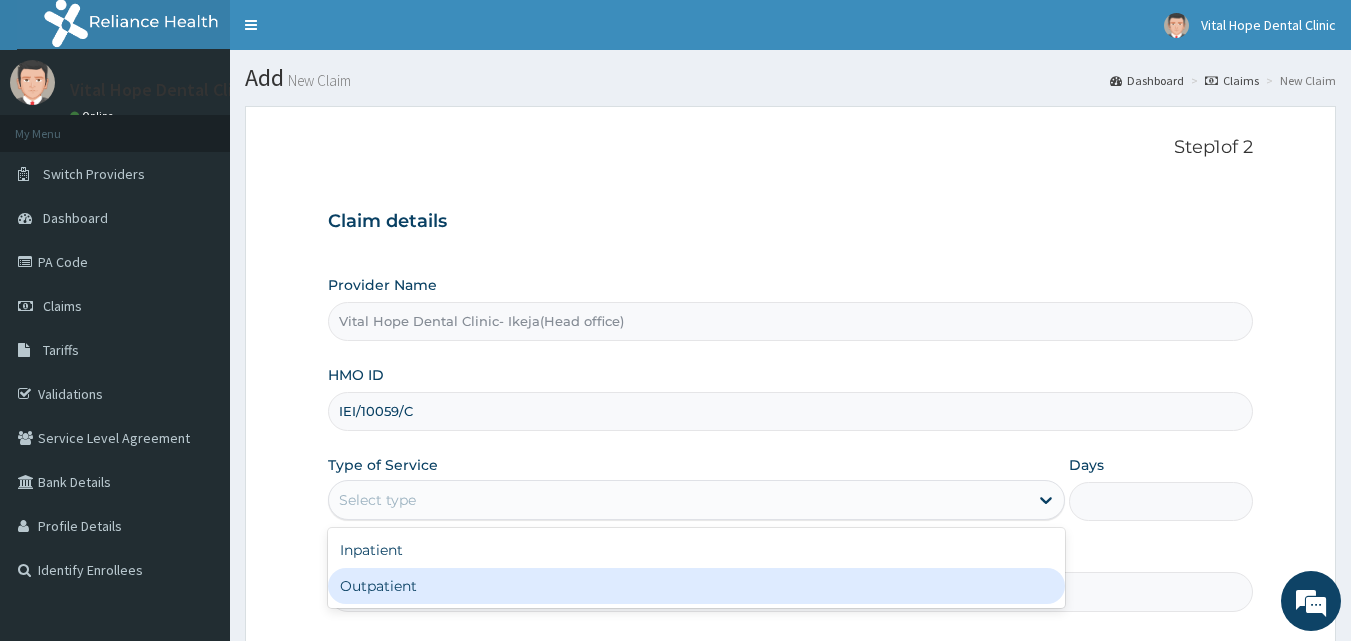 click on "Outpatient" at bounding box center [696, 586] 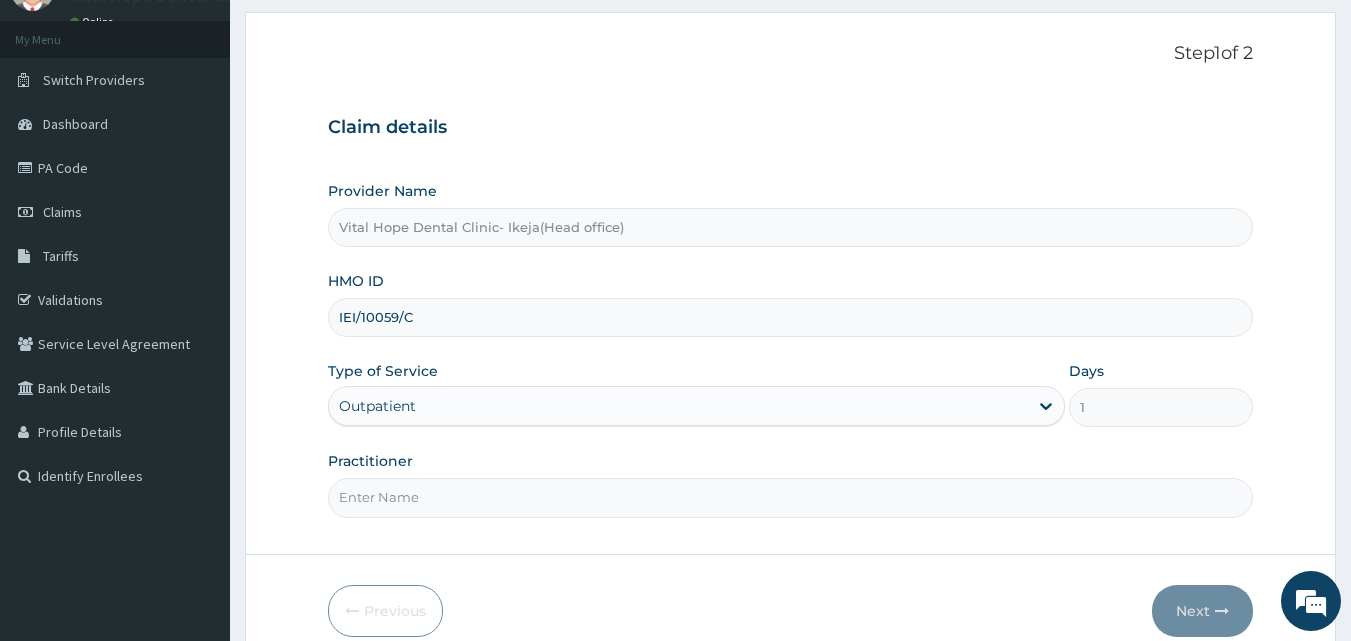 scroll, scrollTop: 187, scrollLeft: 0, axis: vertical 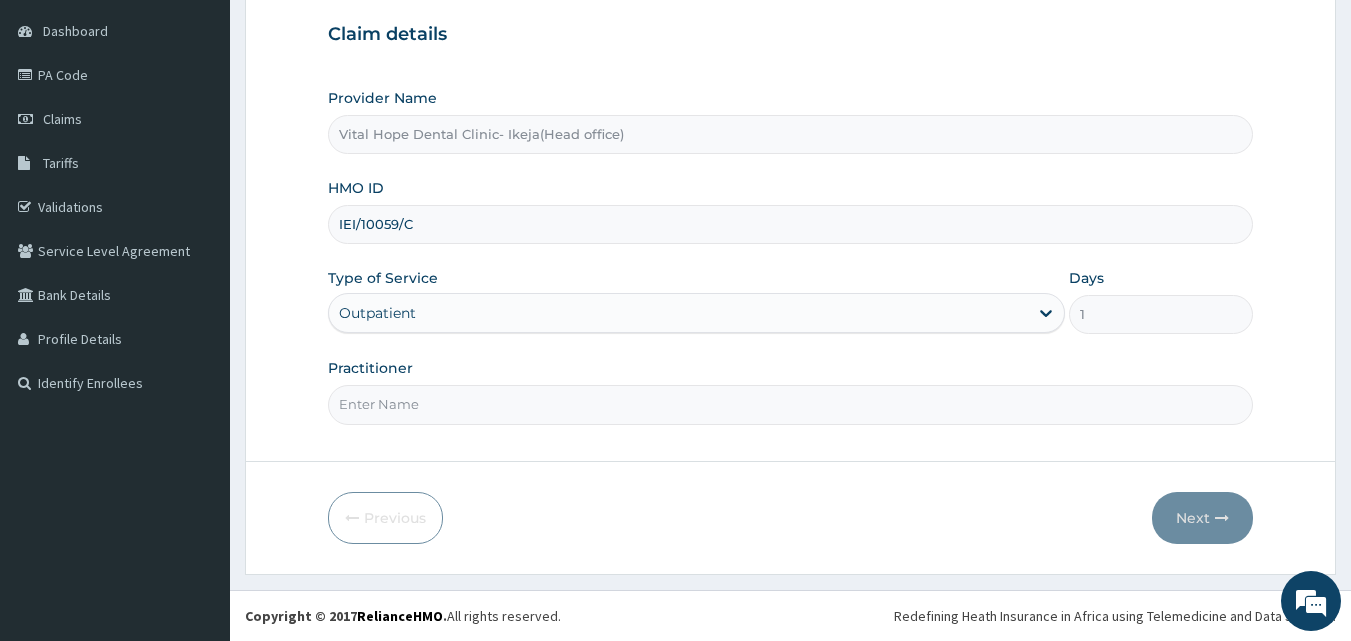 click on "Practitioner" at bounding box center (791, 404) 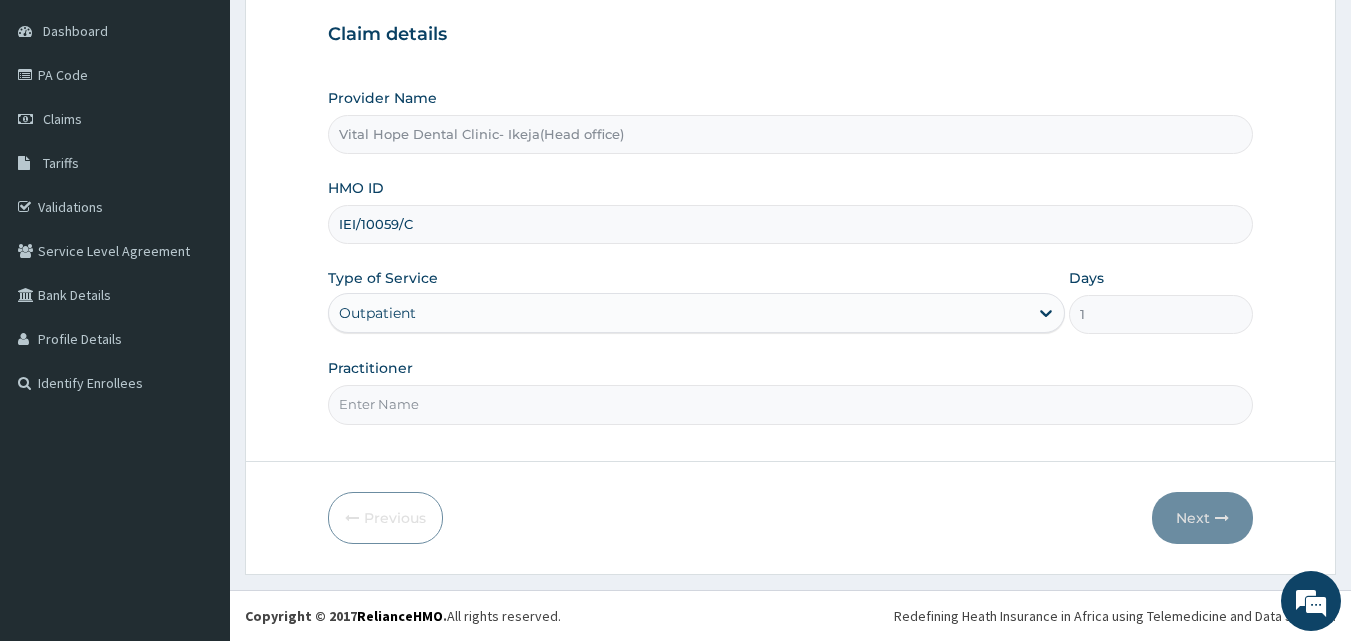 type on "DR ADELEKE" 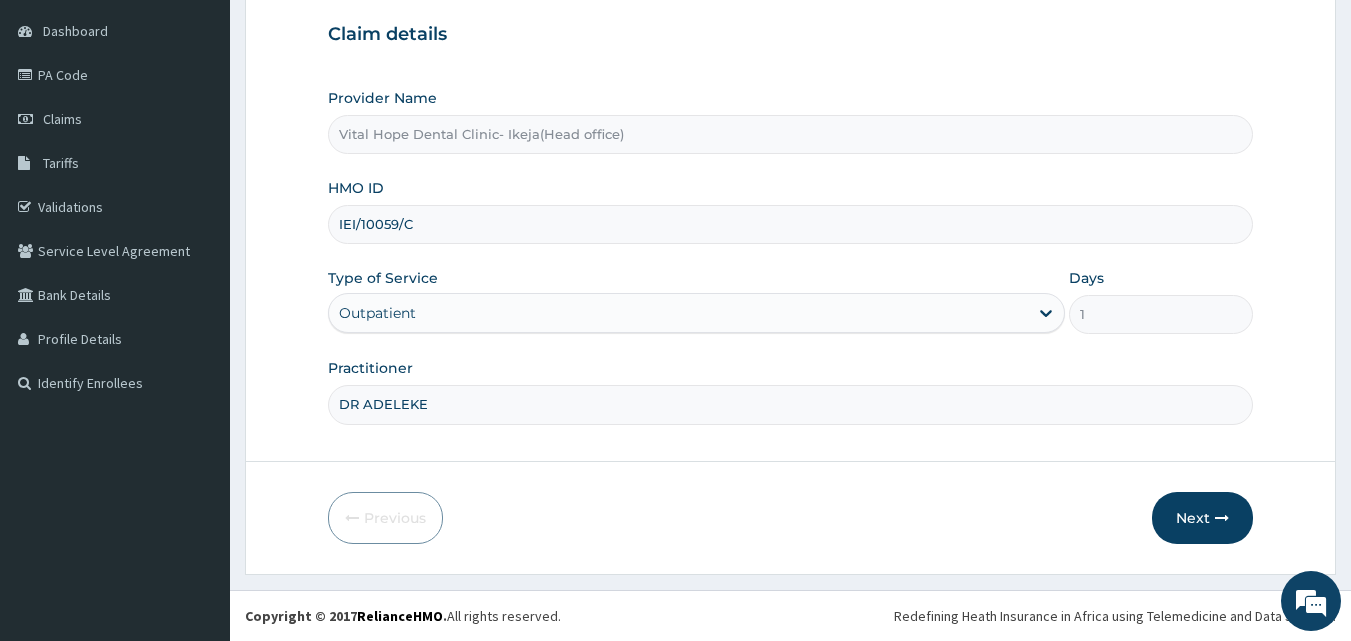scroll, scrollTop: 0, scrollLeft: 0, axis: both 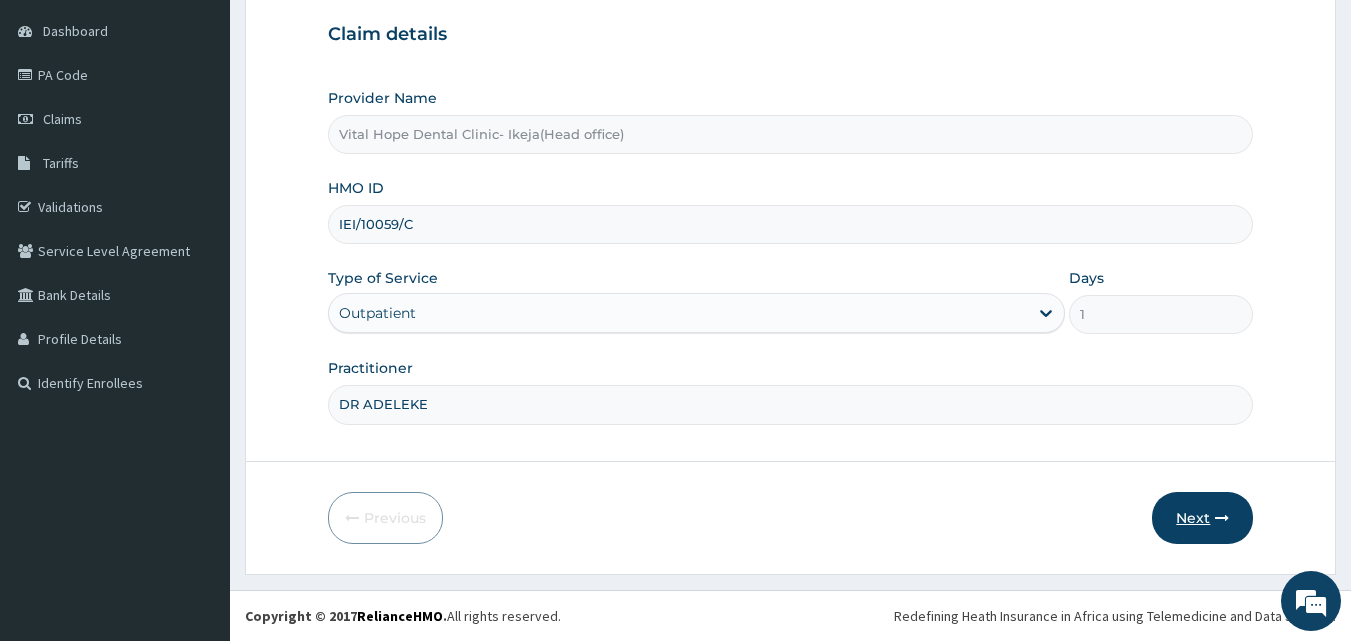 click on "Next" at bounding box center (1202, 518) 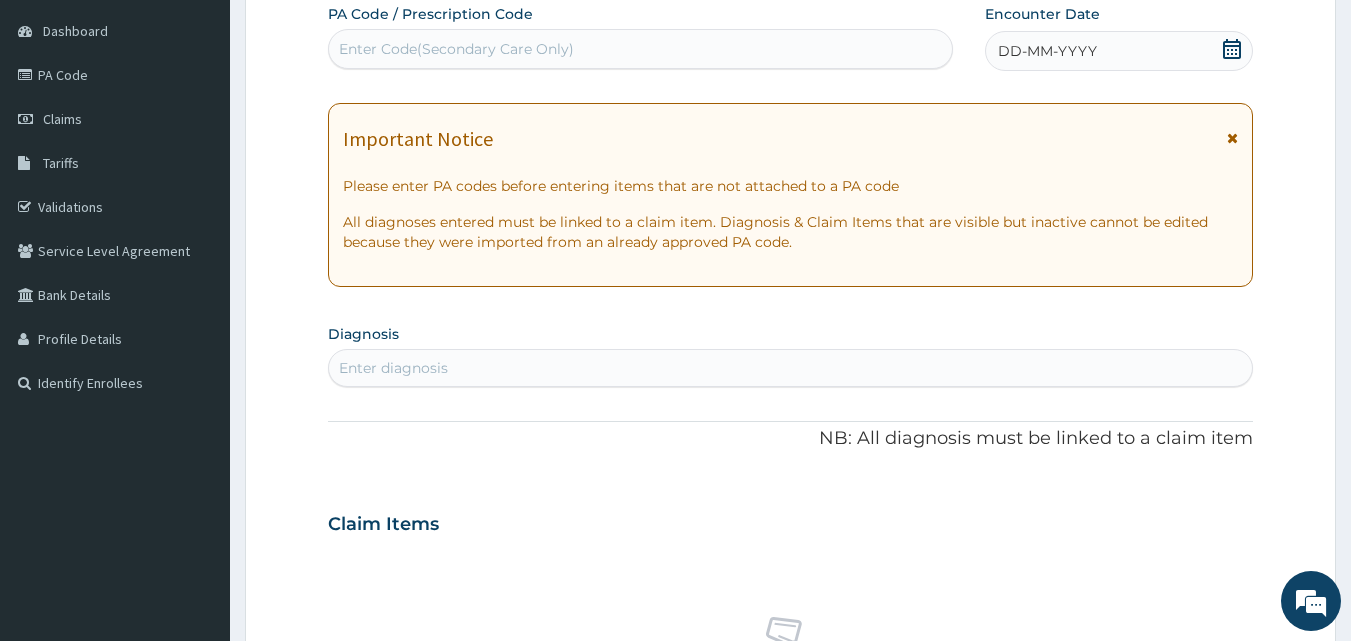 click on "Enter Code(Secondary Care Only)" at bounding box center [641, 49] 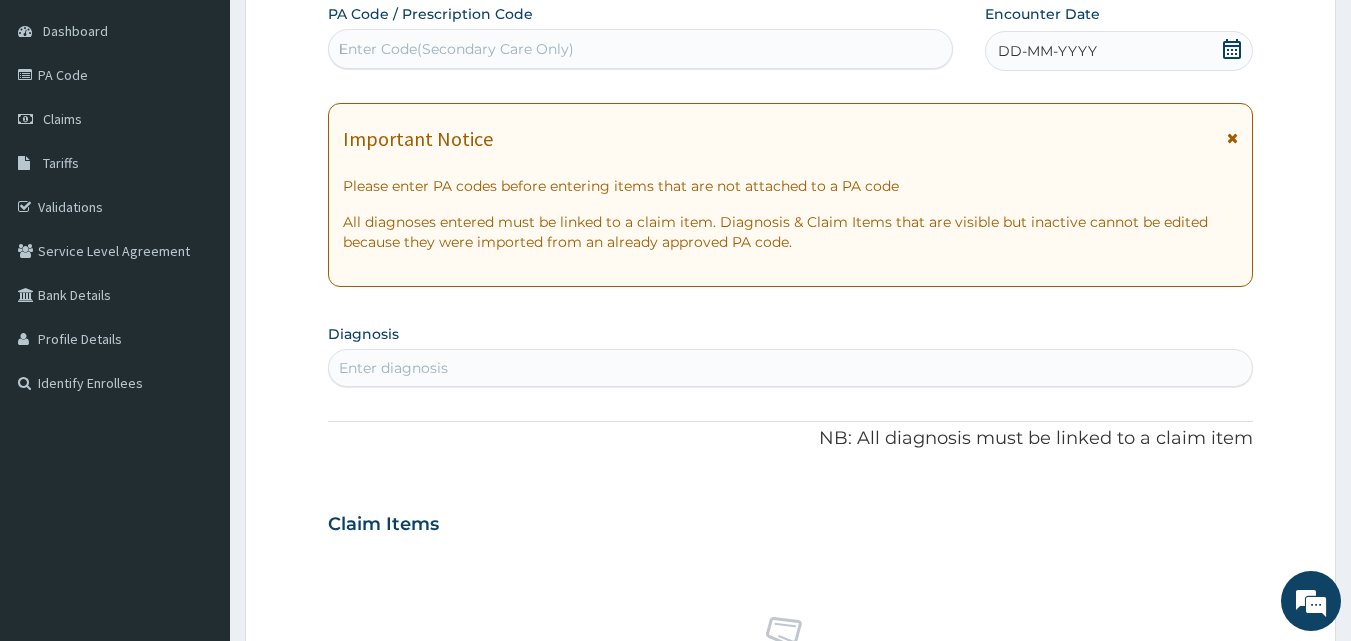 click on "Enter Code(Secondary Care Only) PA/6A130D" at bounding box center [641, 49] 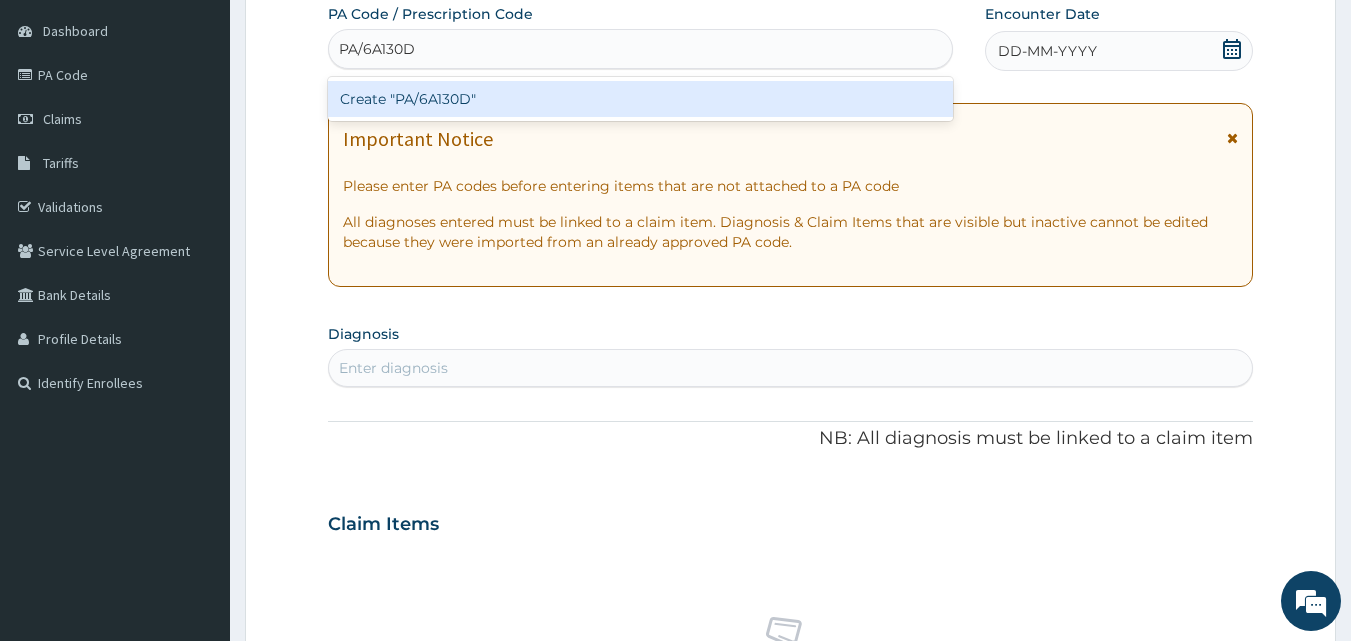 click on "Create "PA/6A130D"" at bounding box center (641, 99) 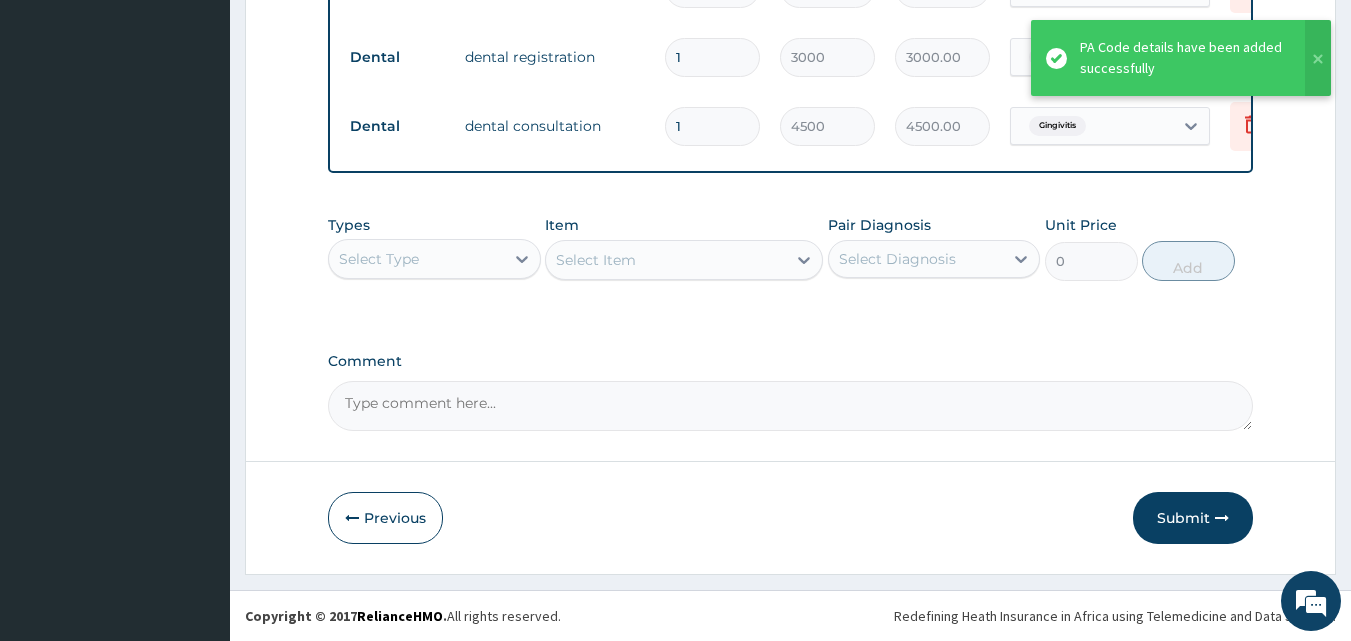 scroll, scrollTop: 710, scrollLeft: 0, axis: vertical 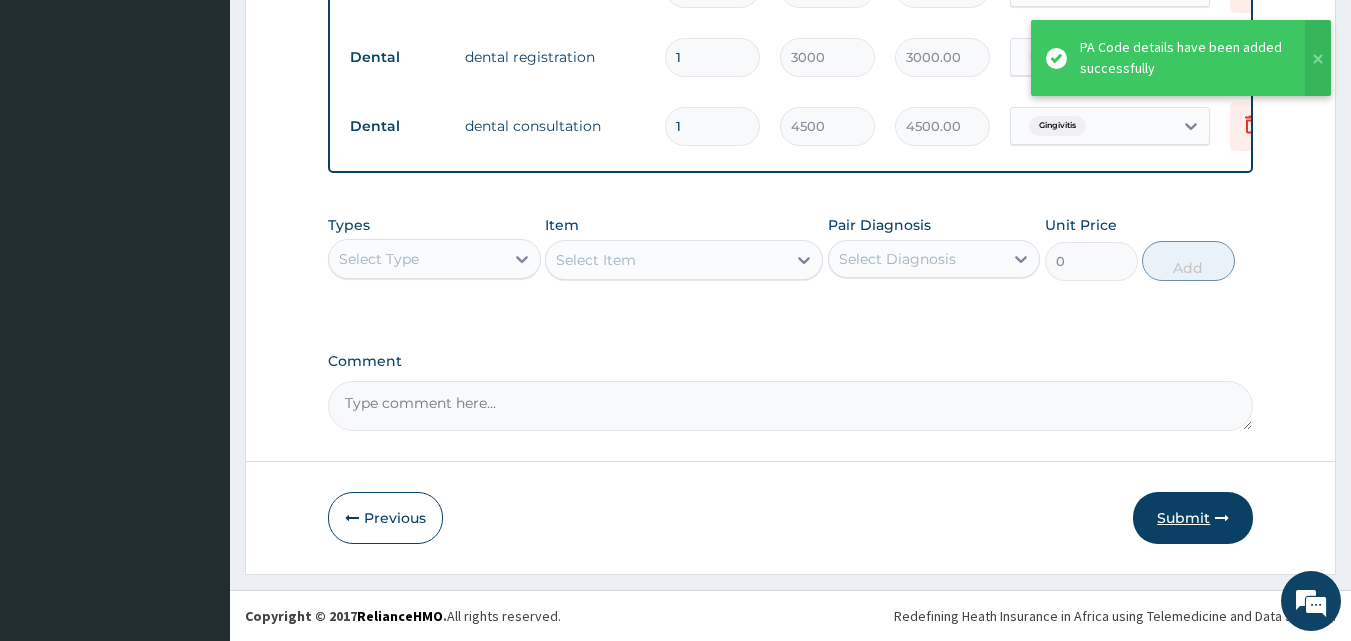 click on "Submit" at bounding box center [1193, 518] 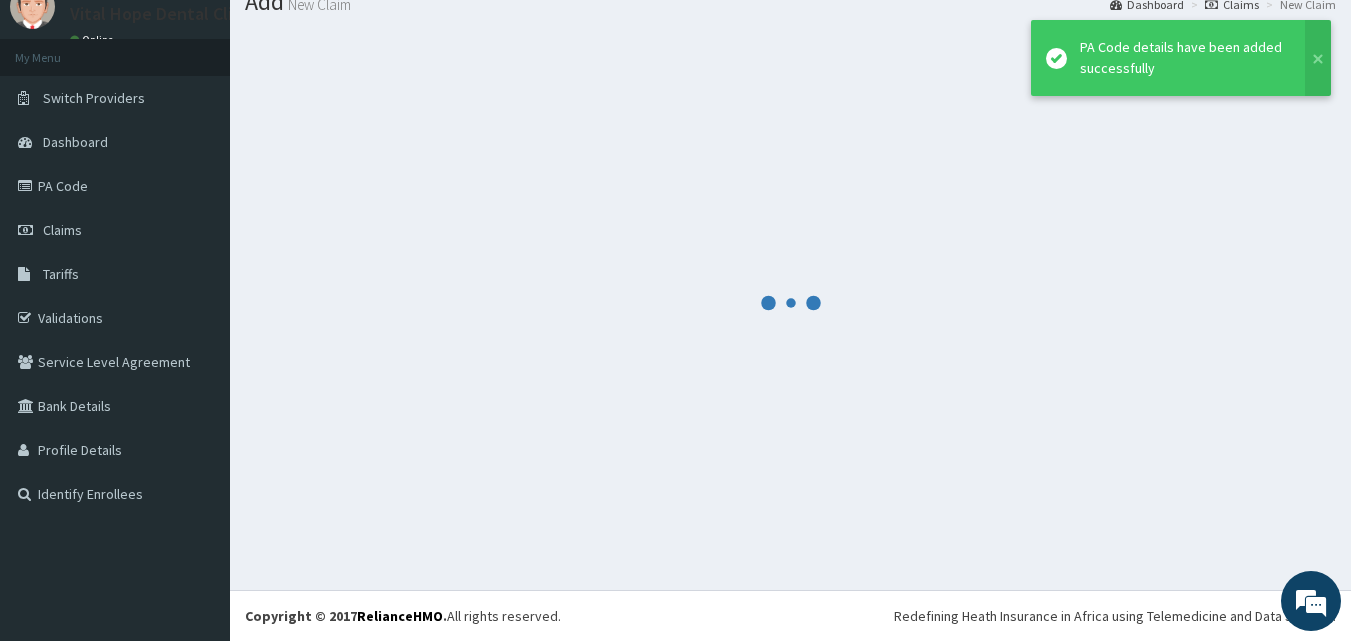 scroll, scrollTop: 76, scrollLeft: 0, axis: vertical 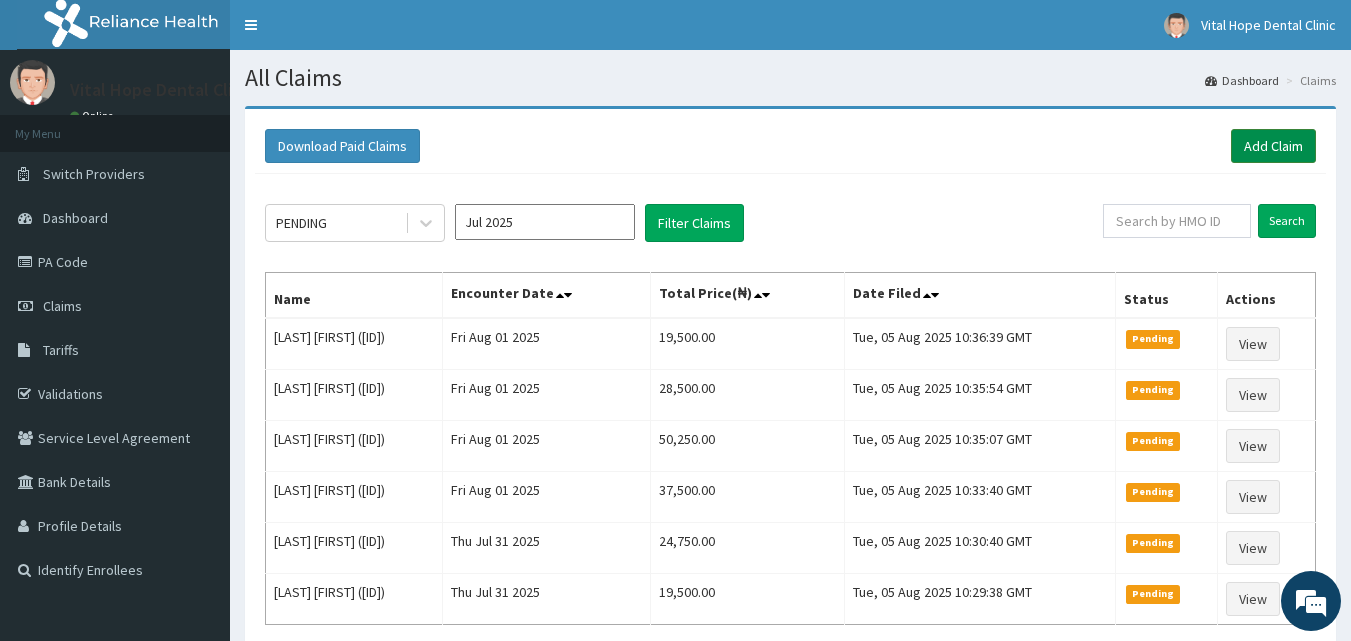 click on "Add Claim" at bounding box center [1273, 146] 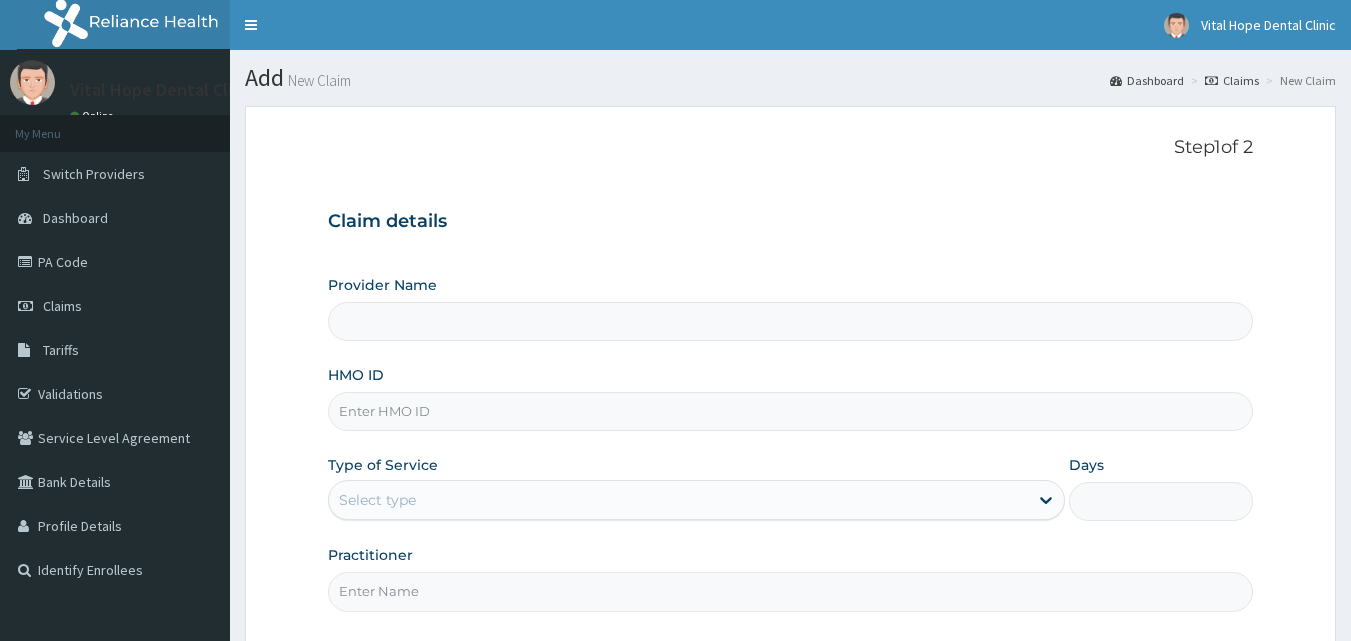 scroll, scrollTop: 0, scrollLeft: 0, axis: both 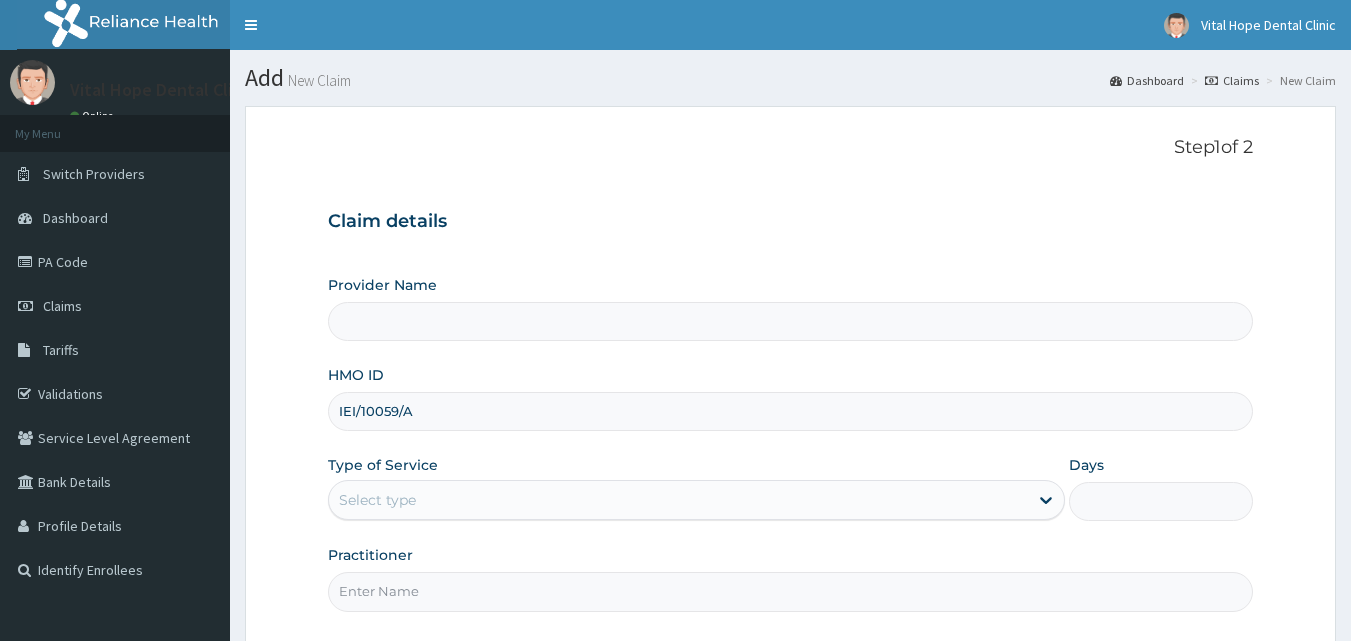 type on "IEI/10059/A" 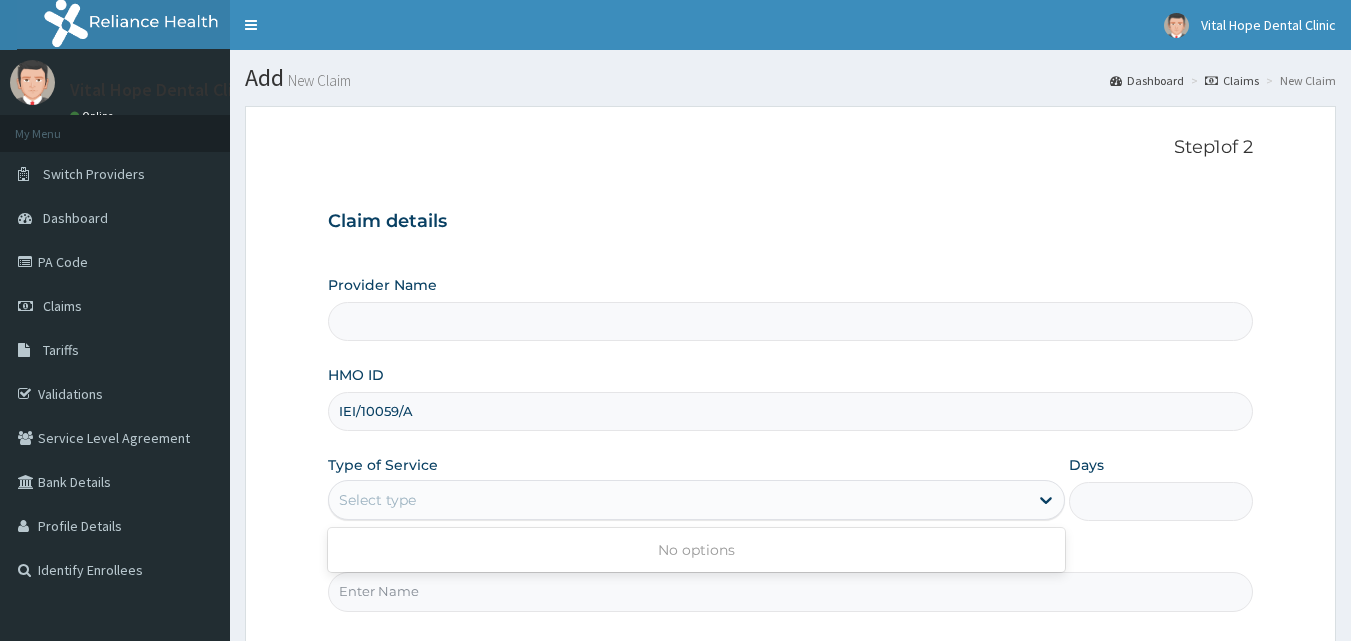 type on "Vital Hope Dental Clinic- Ikeja(Head office)" 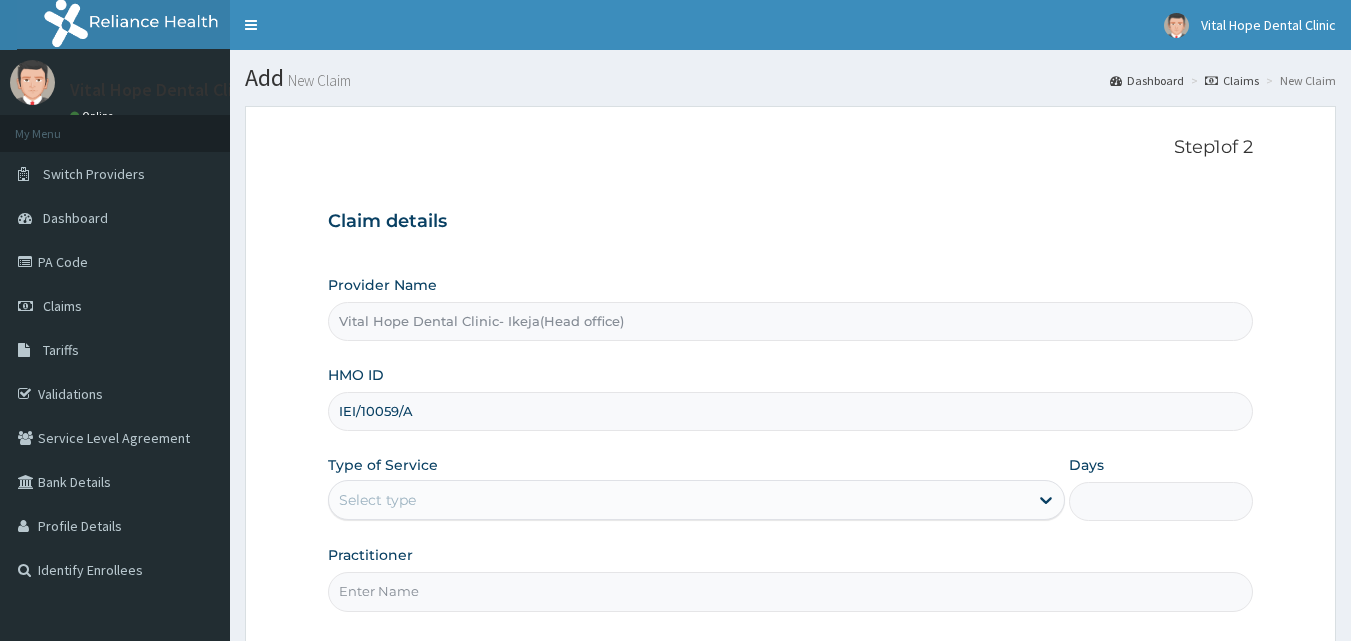 click on "Select type" at bounding box center (678, 500) 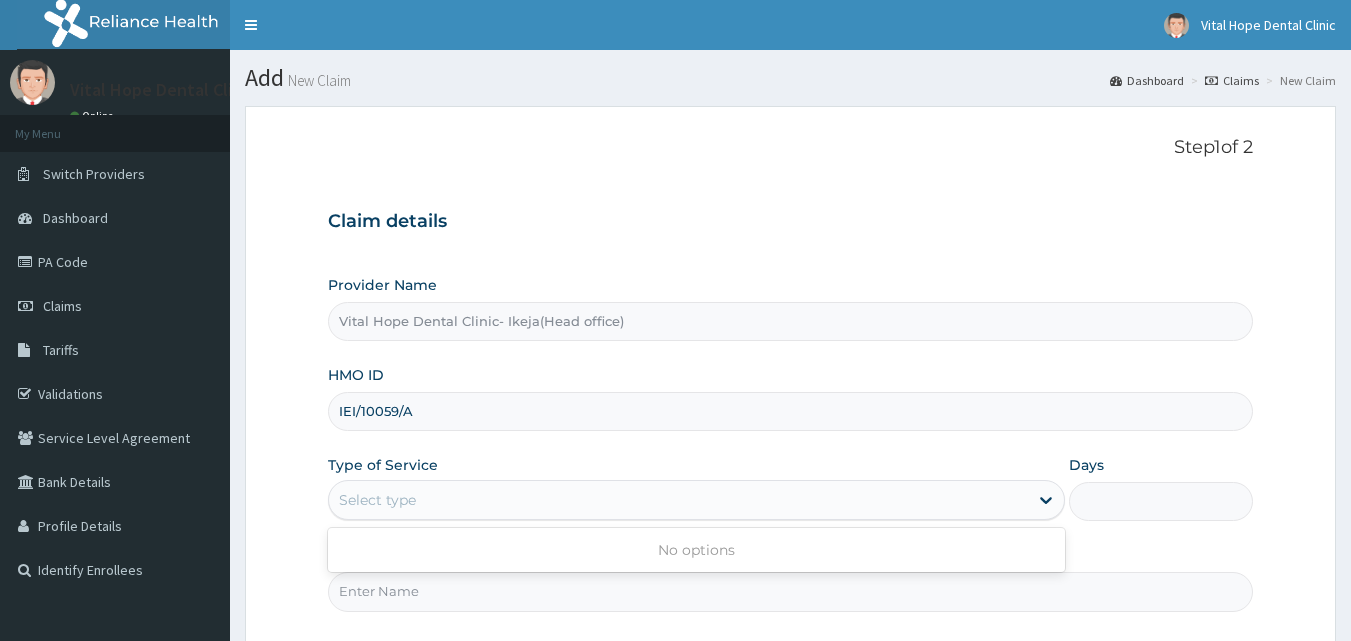 click on "Select type" at bounding box center [678, 500] 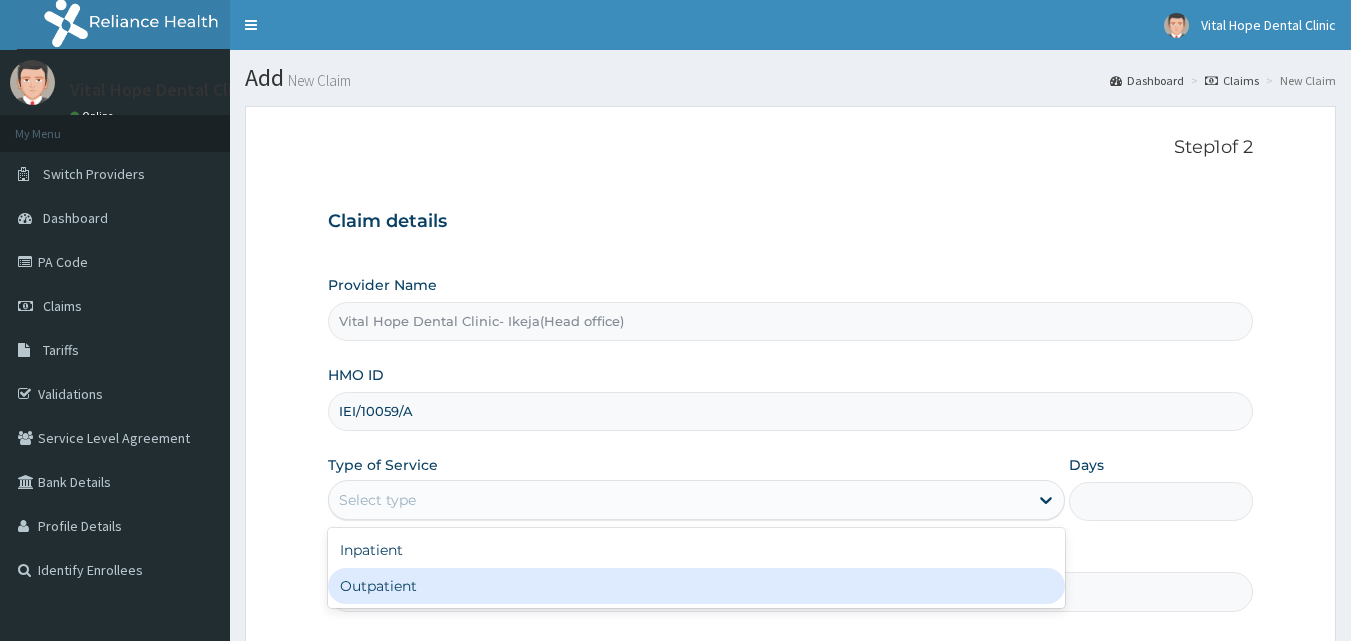click on "Outpatient" at bounding box center [696, 586] 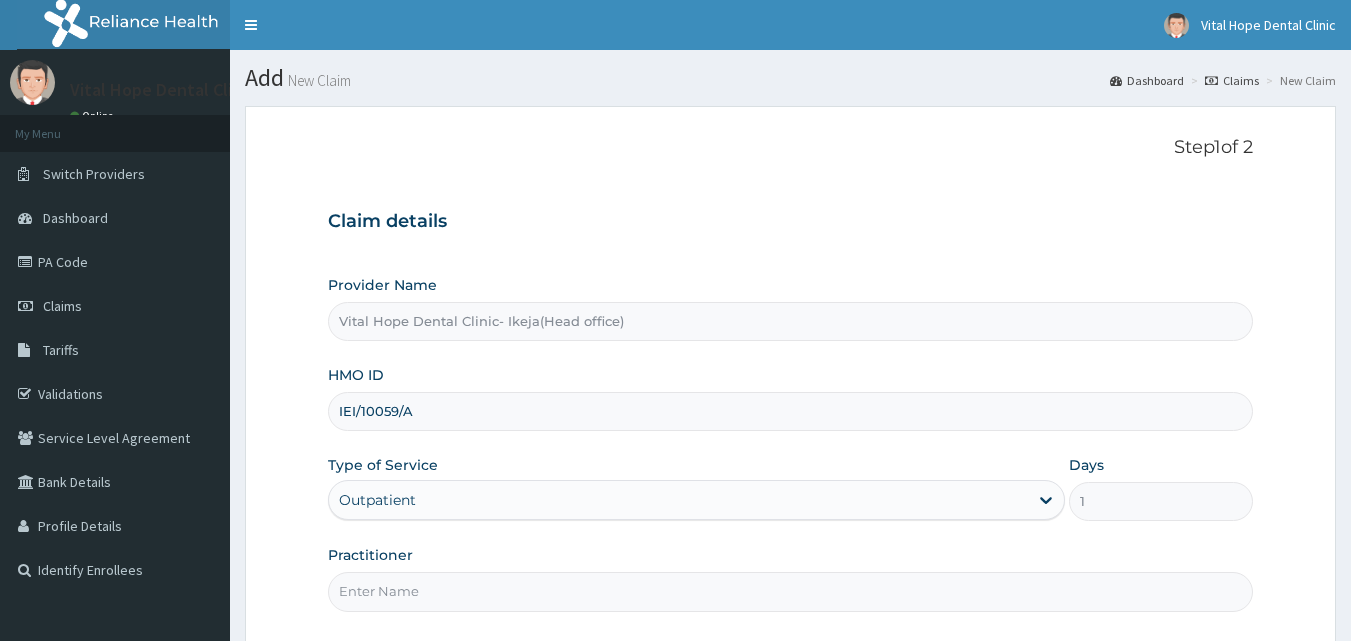 click on "Practitioner" at bounding box center [791, 591] 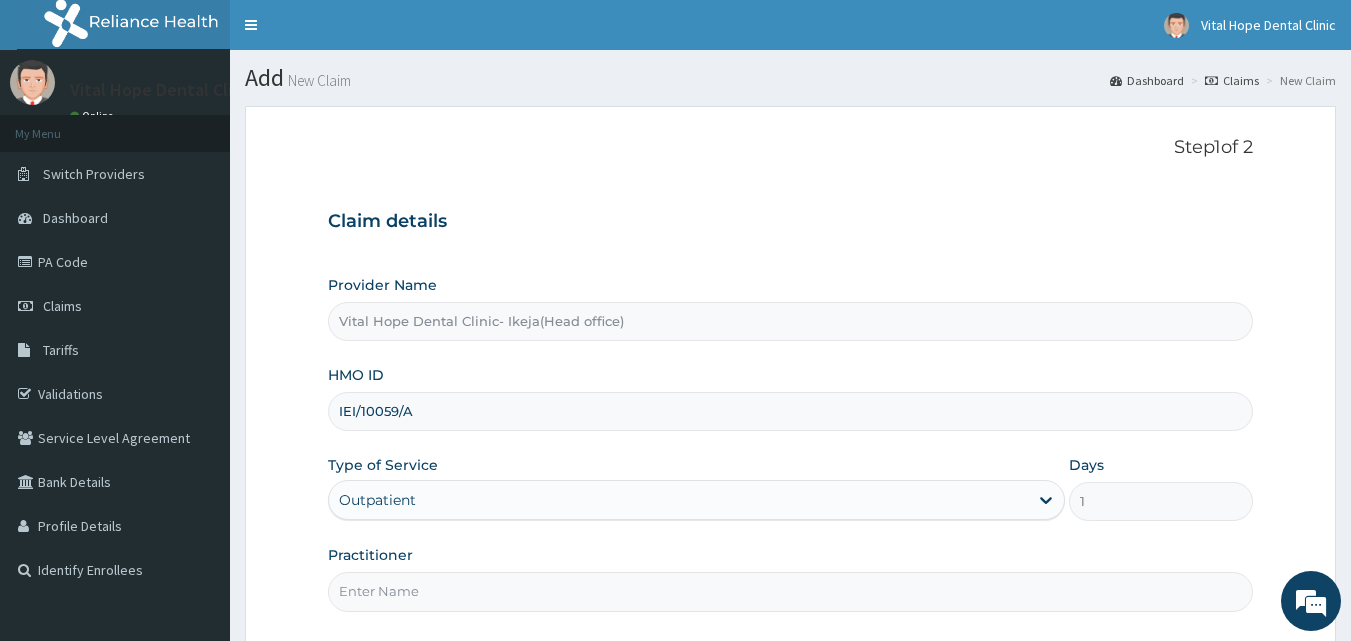 type on "DR ADELEKE" 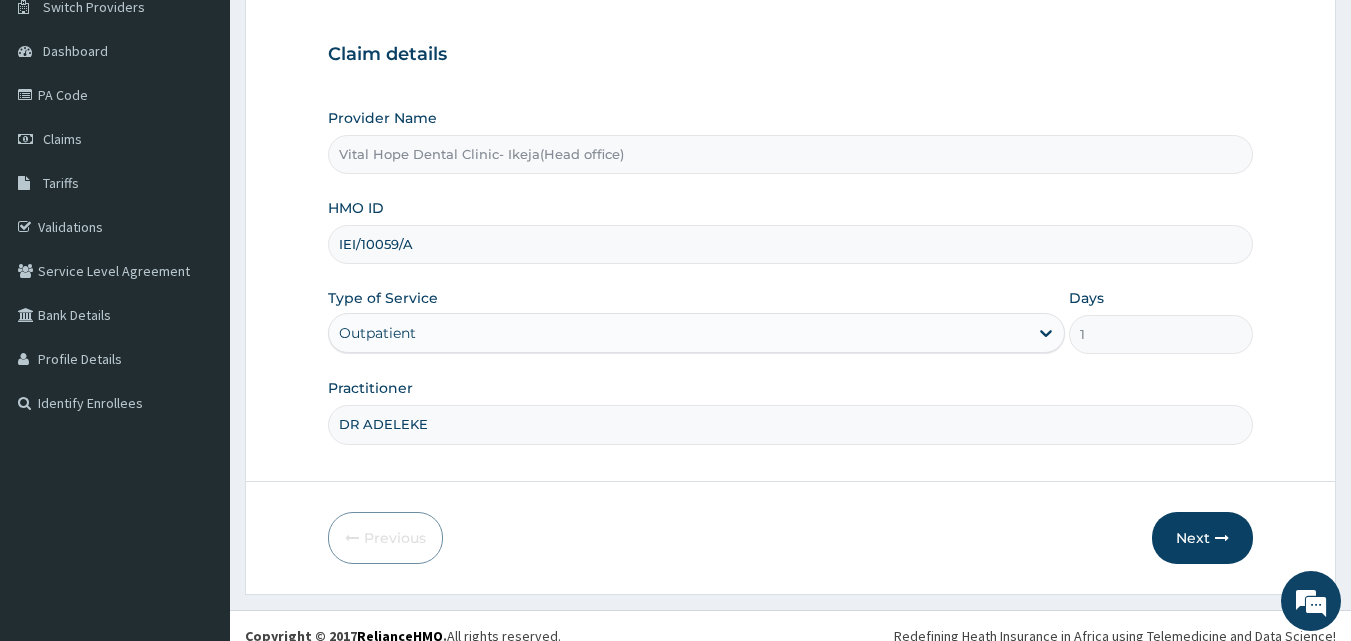 scroll, scrollTop: 187, scrollLeft: 0, axis: vertical 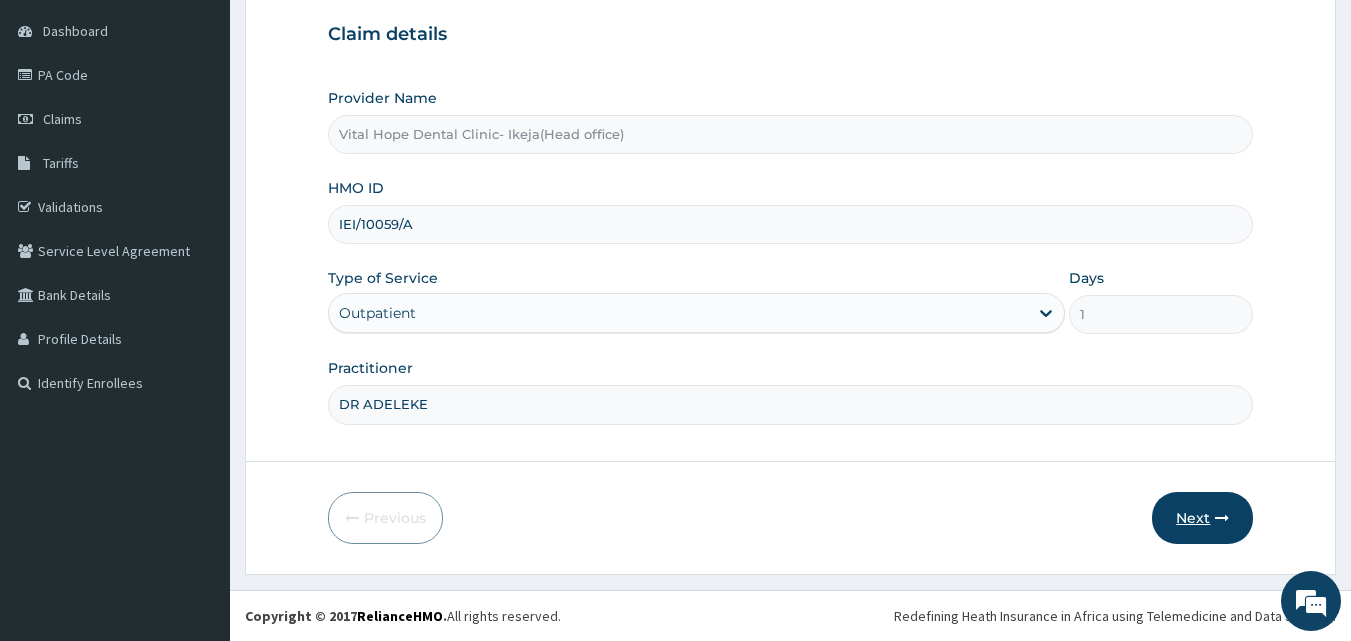 click on "Next" at bounding box center (1202, 518) 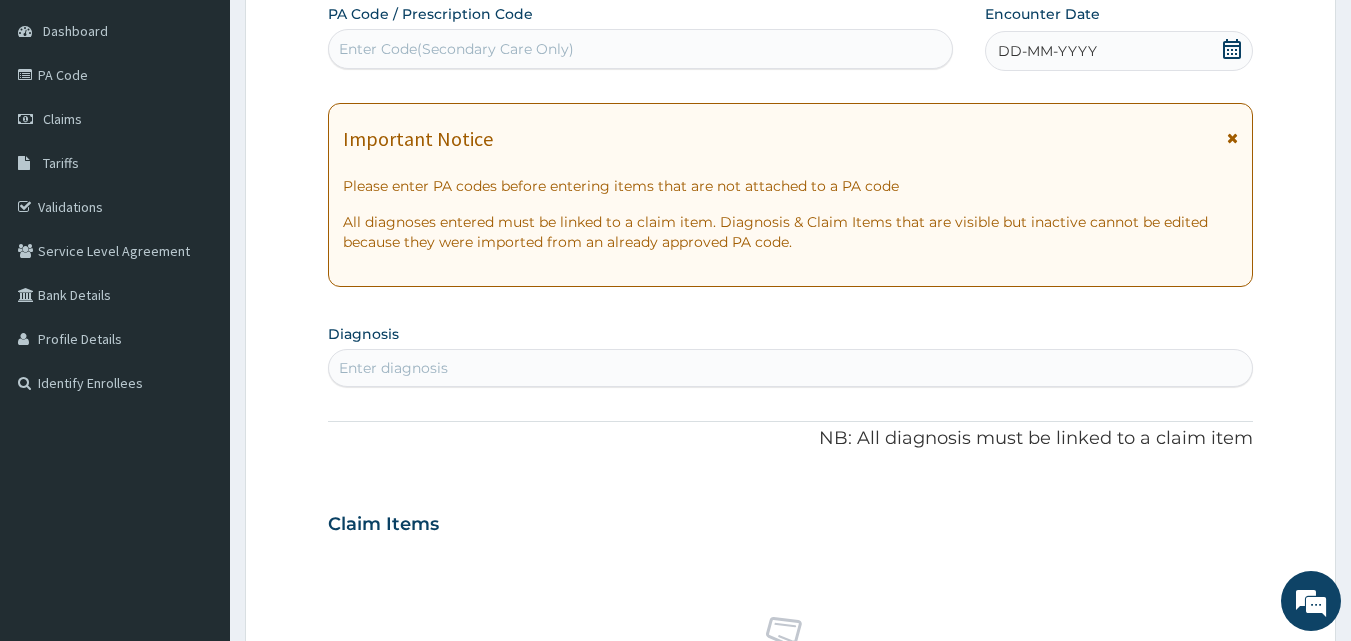click on "PA Code / Prescription Code Enter Code(Secondary Care Only)" at bounding box center [641, 36] 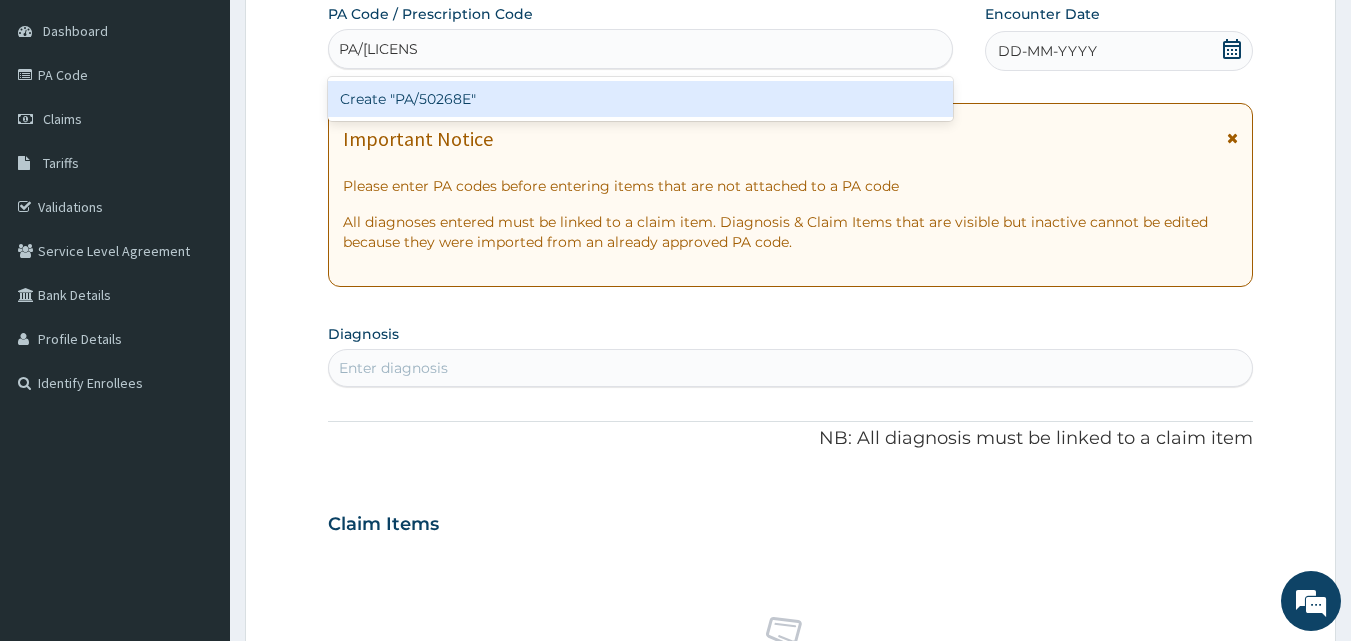 click on "Create "PA/50268E"" at bounding box center (641, 99) 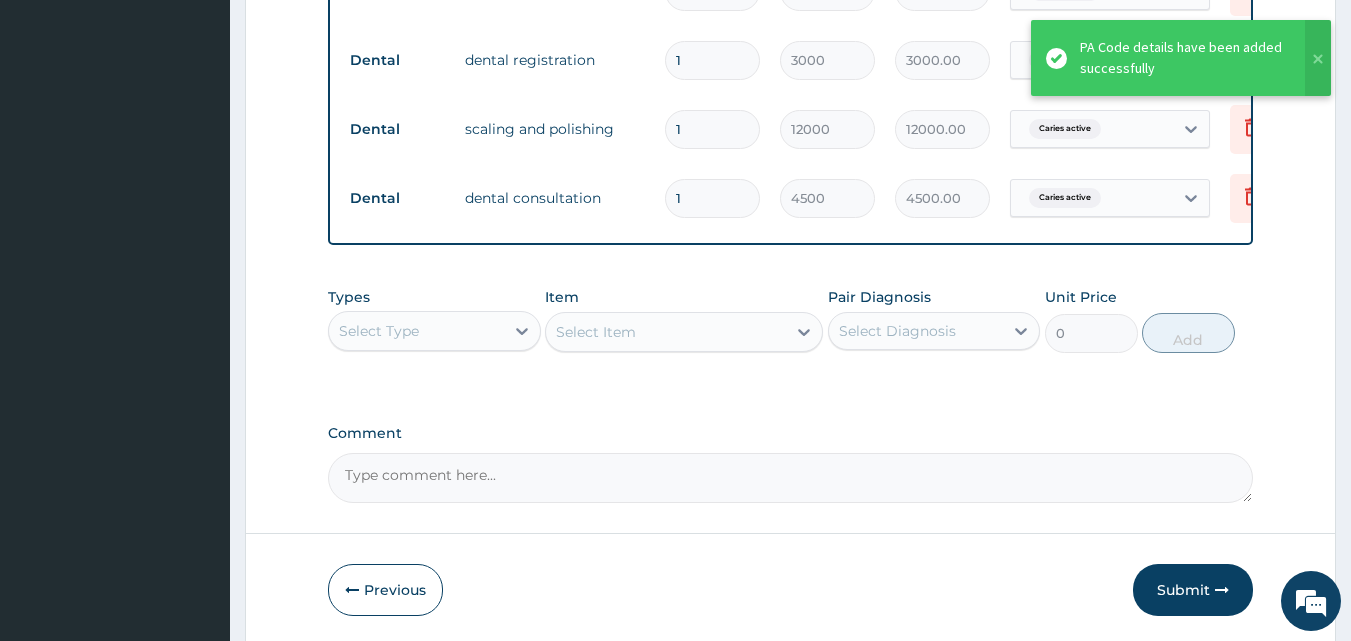 scroll, scrollTop: 928, scrollLeft: 0, axis: vertical 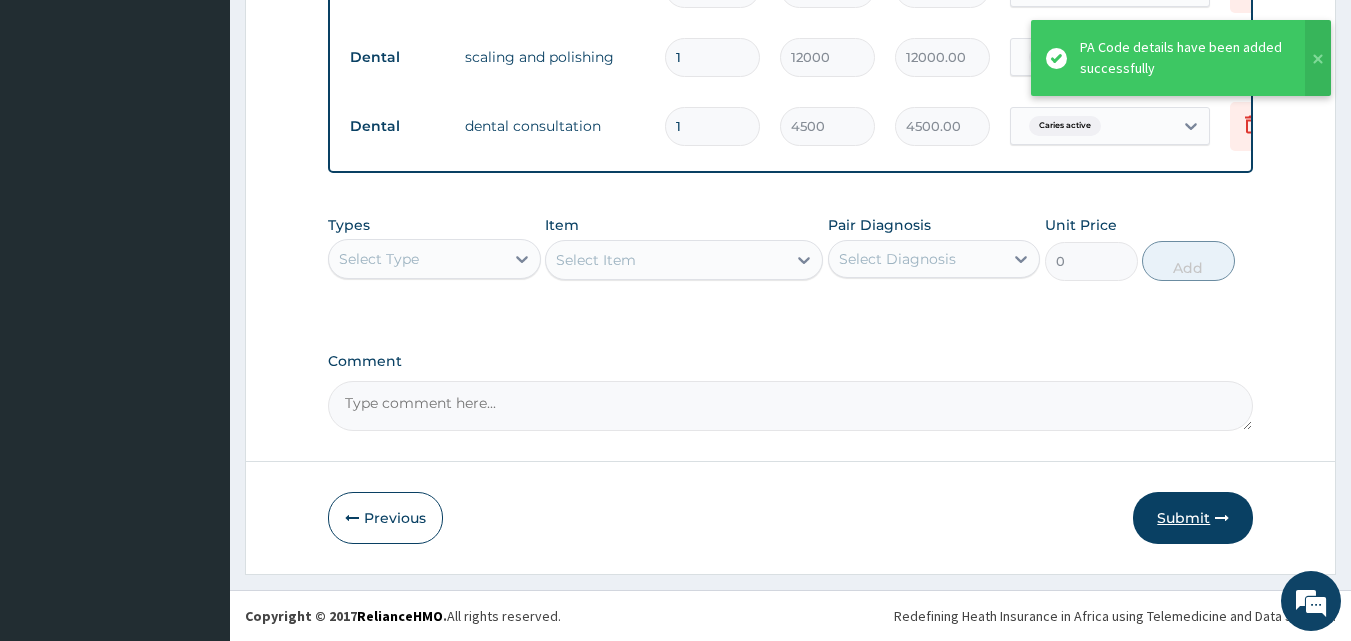 click on "Submit" at bounding box center (1193, 518) 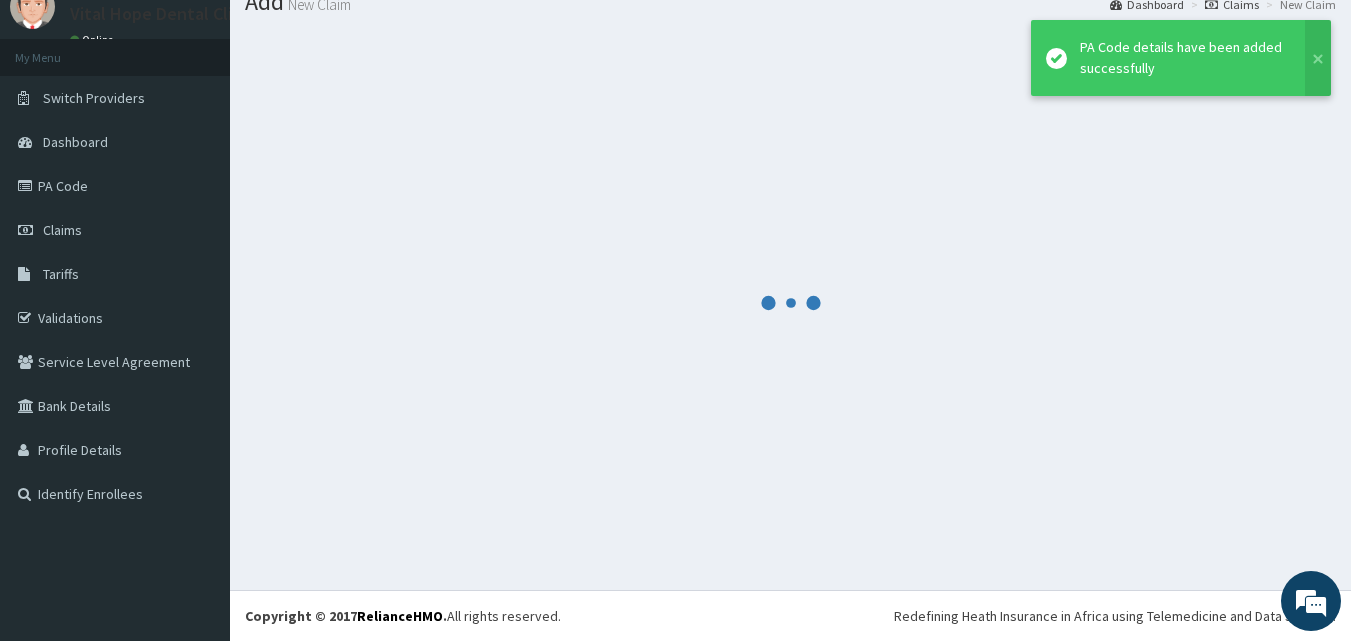 scroll, scrollTop: 76, scrollLeft: 0, axis: vertical 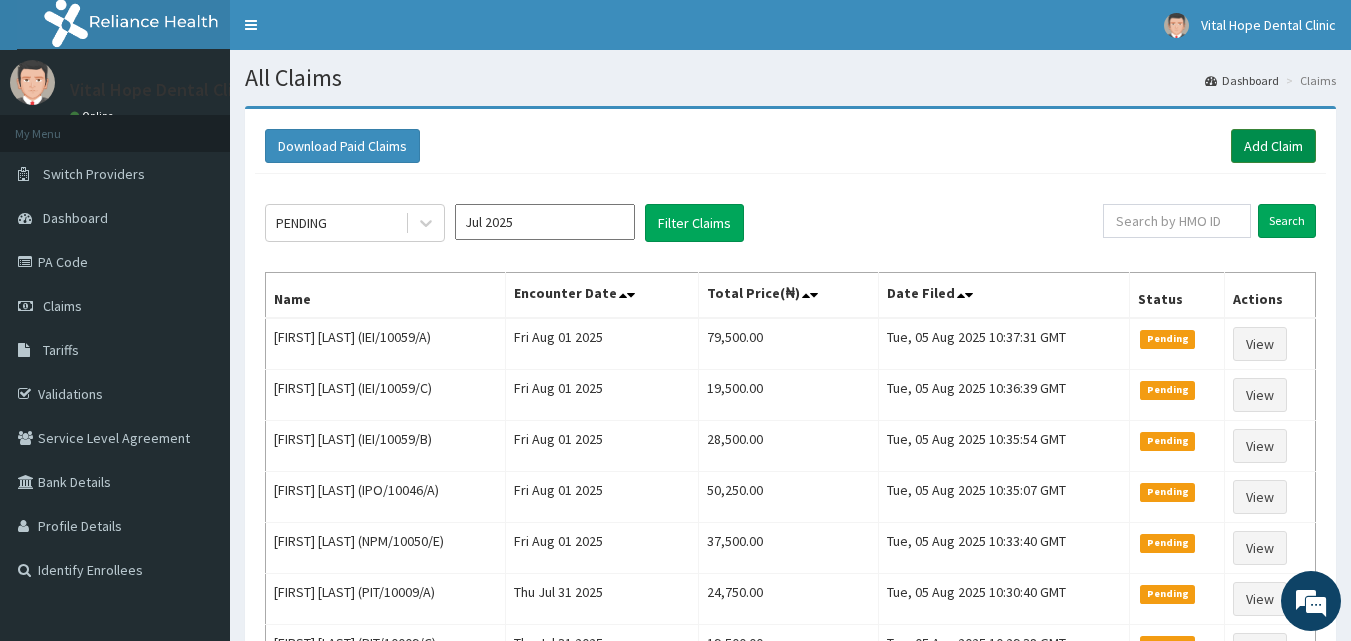 drag, startPoint x: 1248, startPoint y: 110, endPoint x: 1273, endPoint y: 142, distance: 40.60788 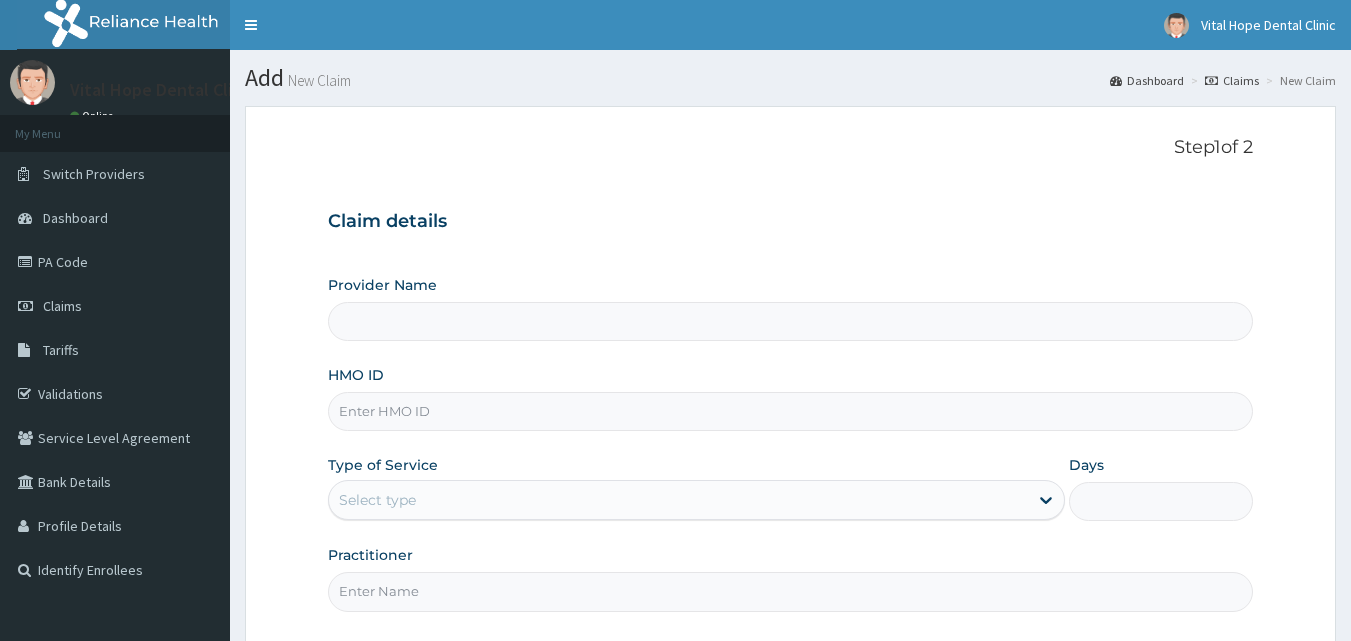 type on "Vital Hope Dental Clinic- Ikeja(Head office)" 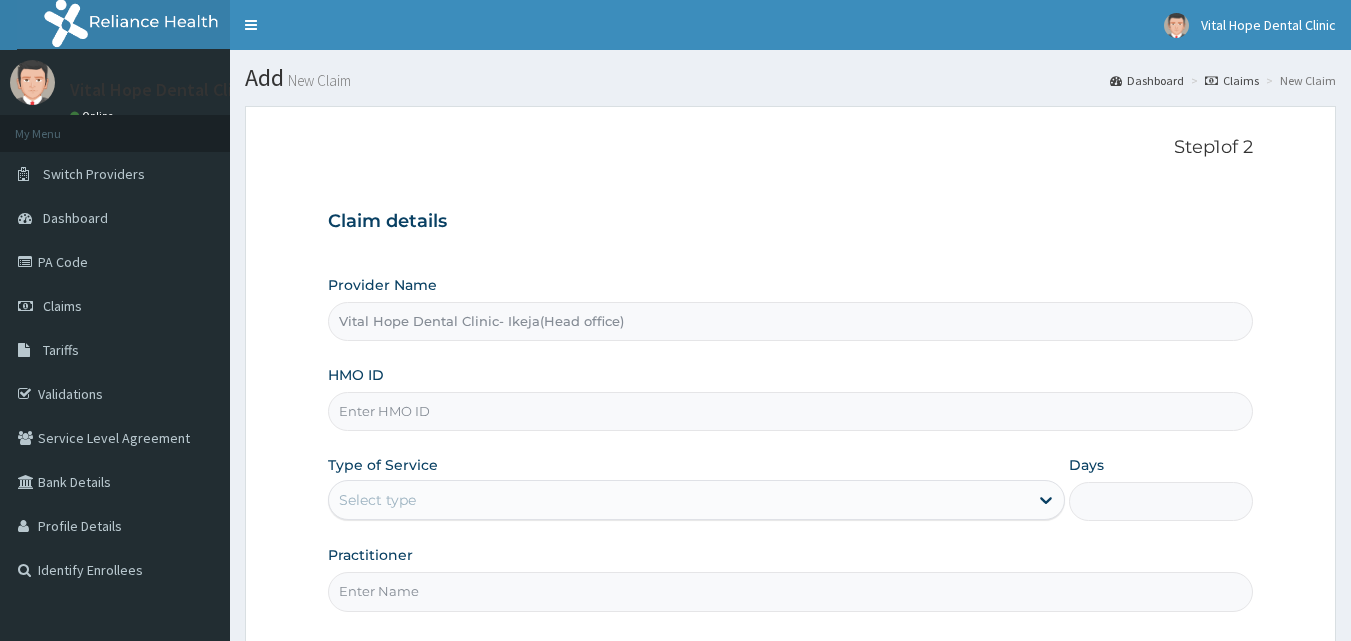 scroll, scrollTop: 0, scrollLeft: 0, axis: both 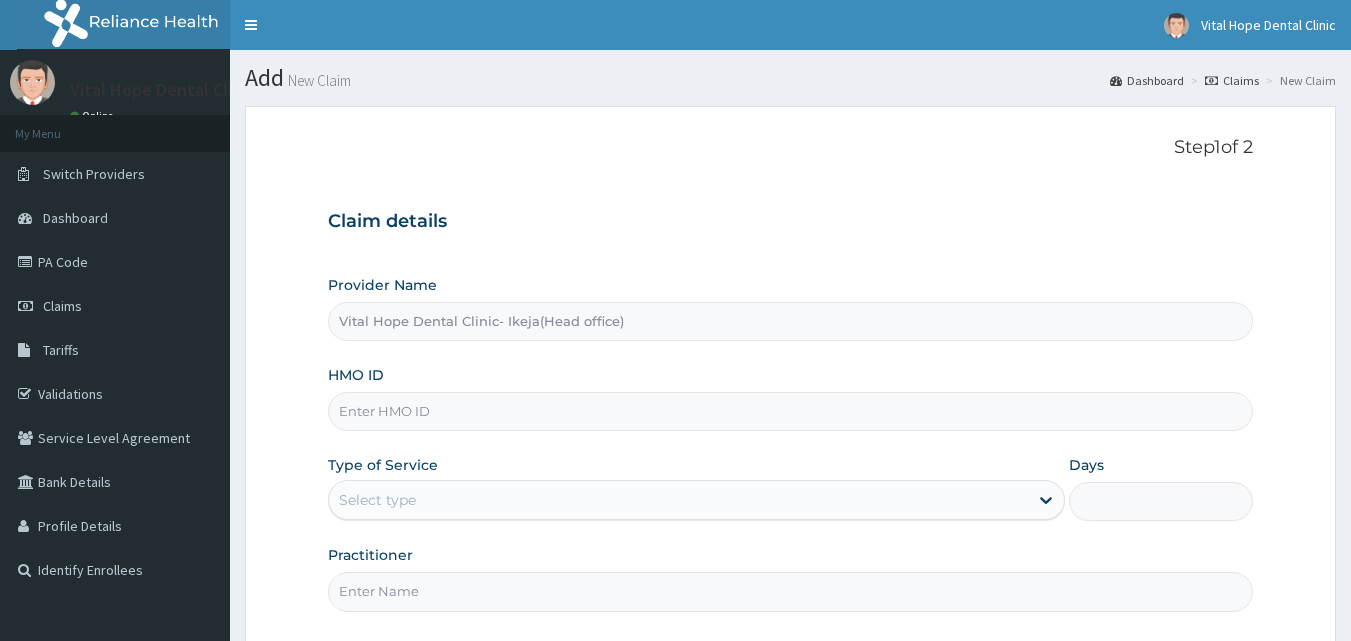 drag, startPoint x: 633, startPoint y: 324, endPoint x: 609, endPoint y: 413, distance: 92.17918 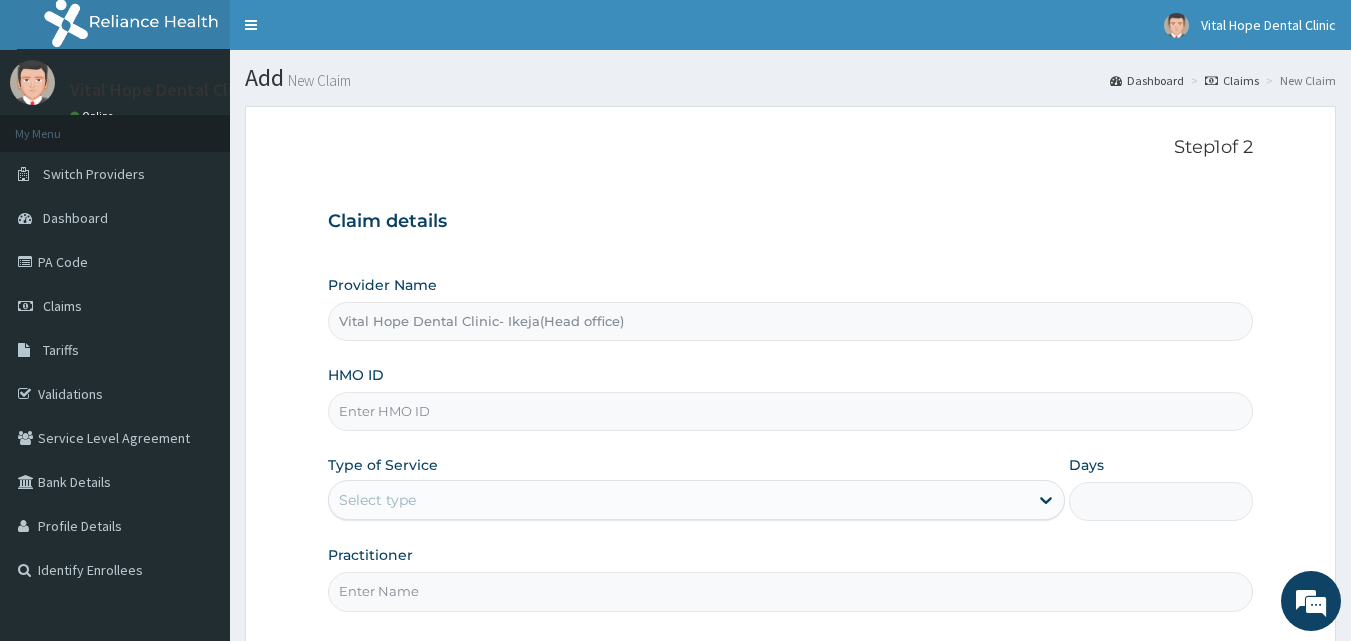 click on "HMO ID" at bounding box center (791, 411) 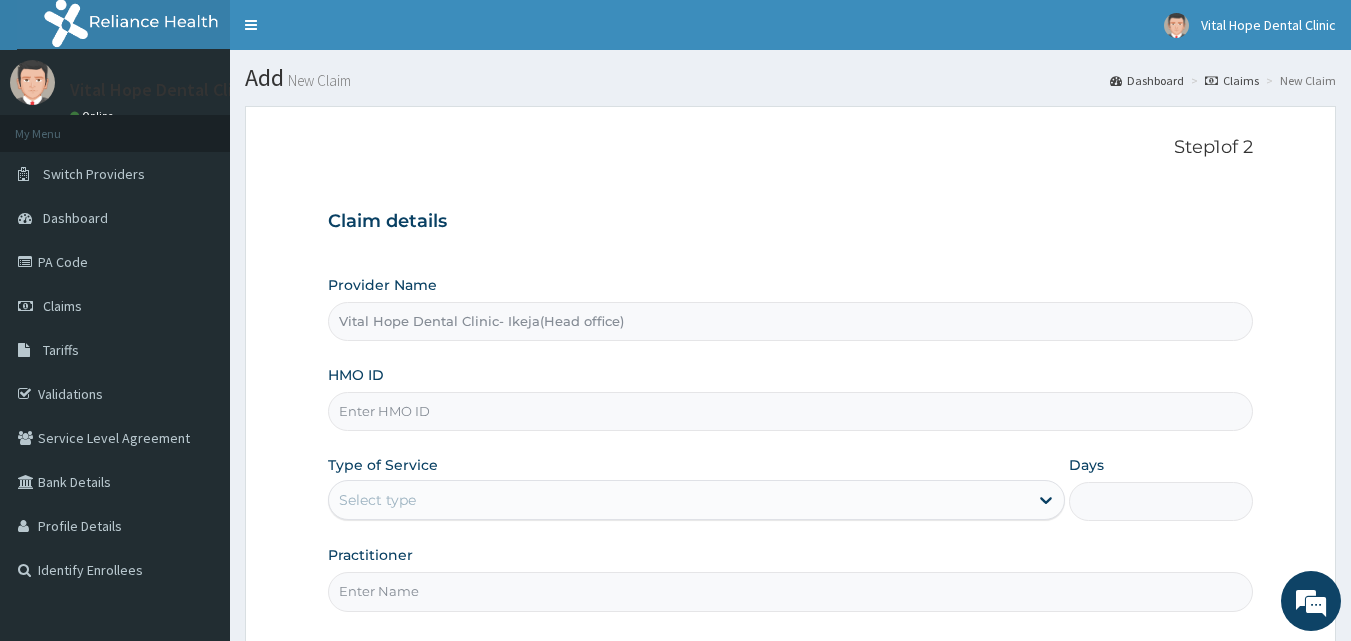 paste on "PPY/10230/B" 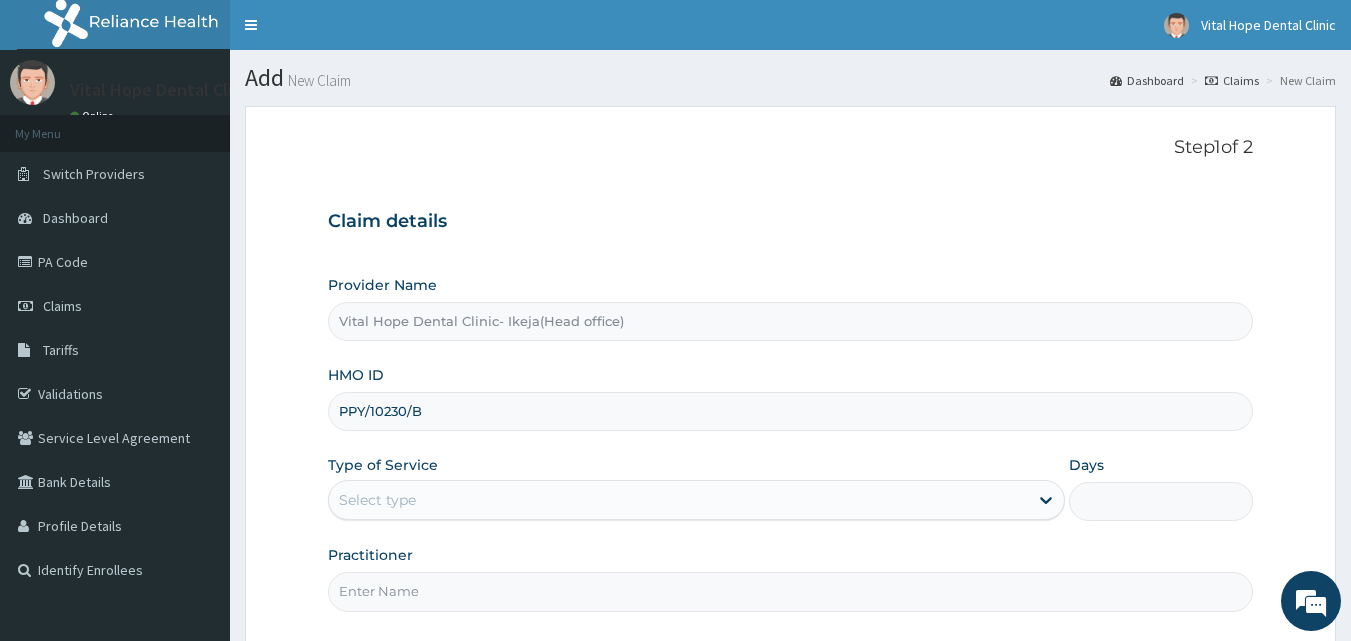 type on "PPY/10230/B" 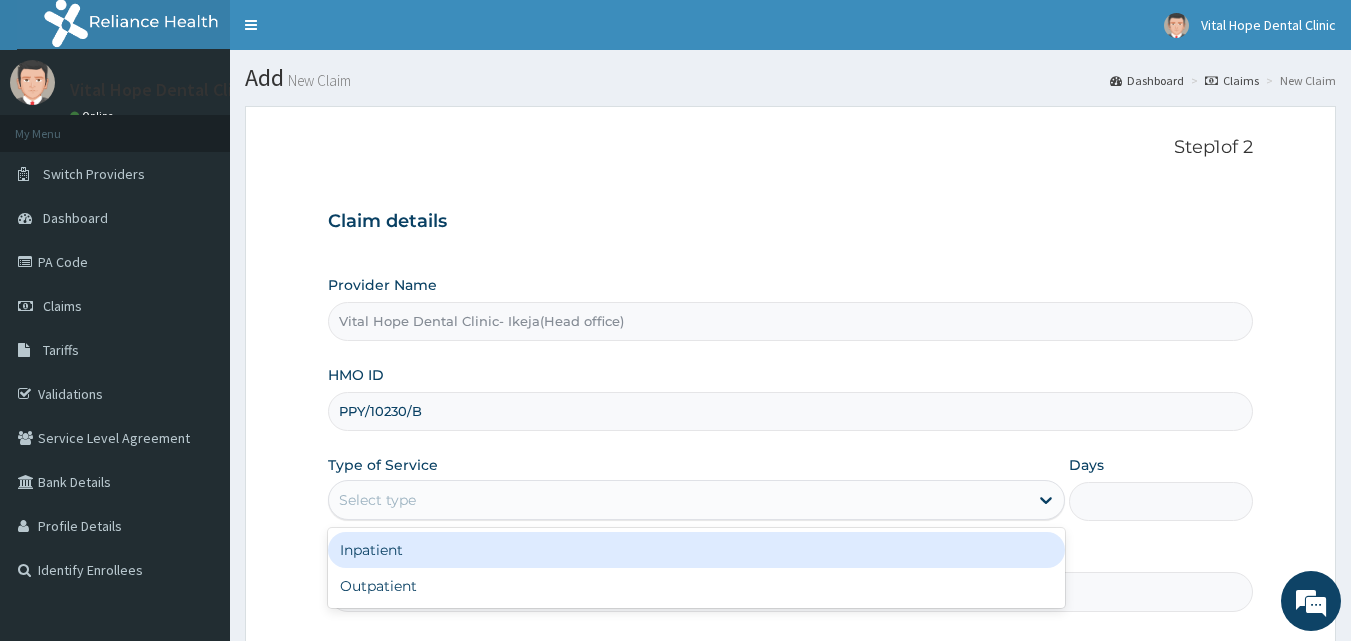 click on "Select type" at bounding box center (678, 500) 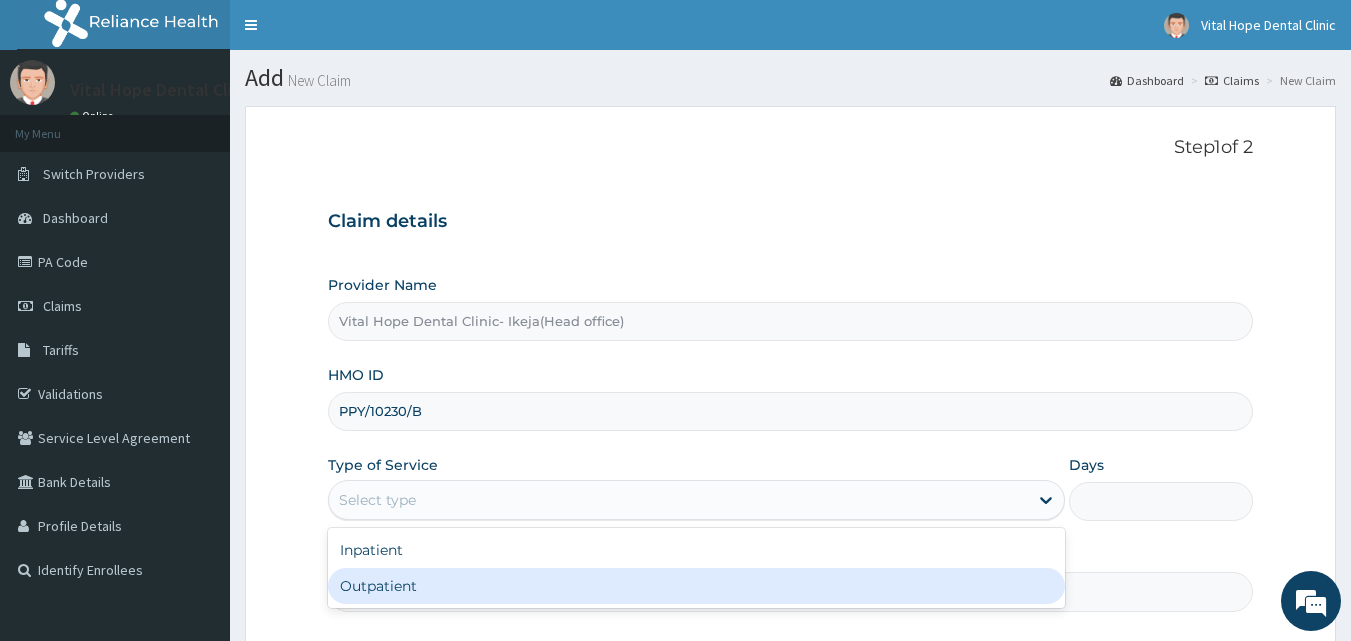 click on "Outpatient" at bounding box center (696, 586) 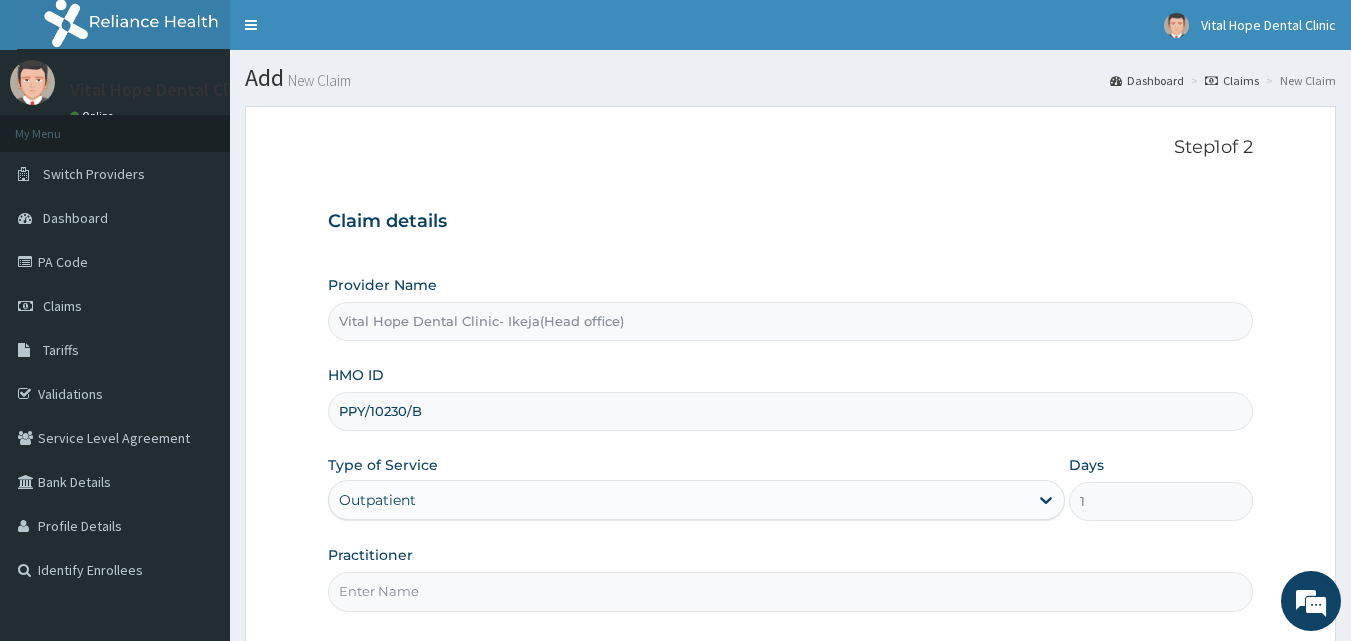 scroll, scrollTop: 187, scrollLeft: 0, axis: vertical 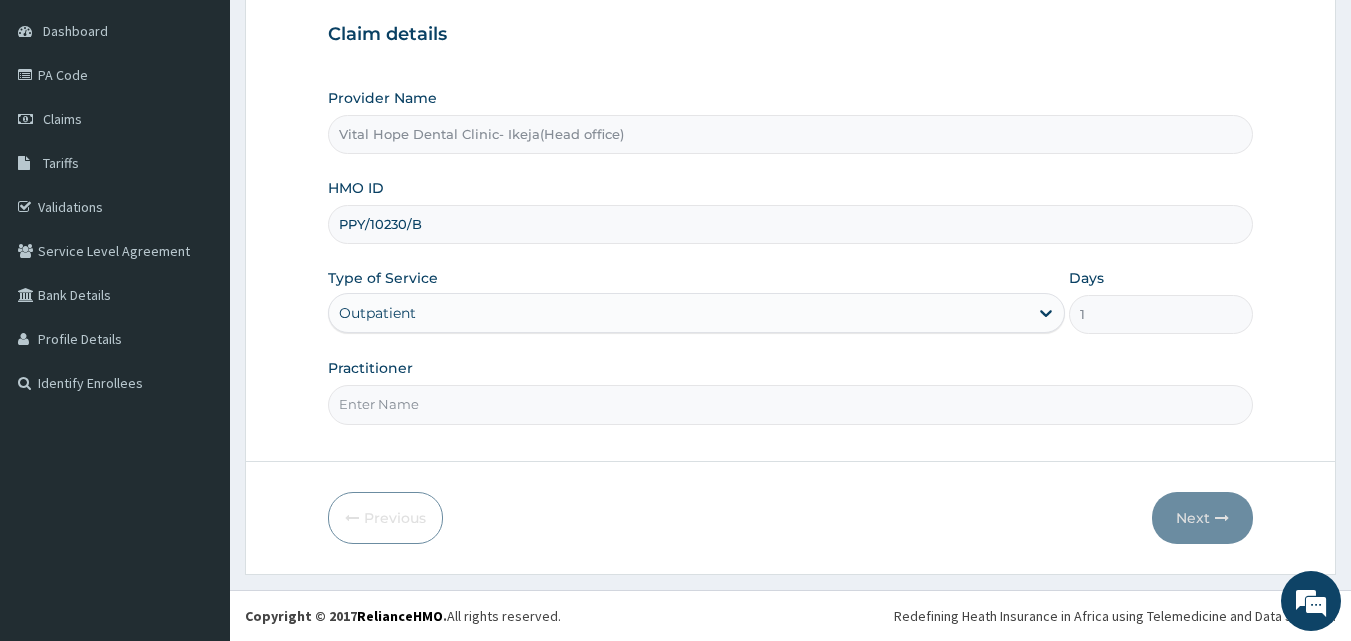 click on "Practitioner" at bounding box center [791, 404] 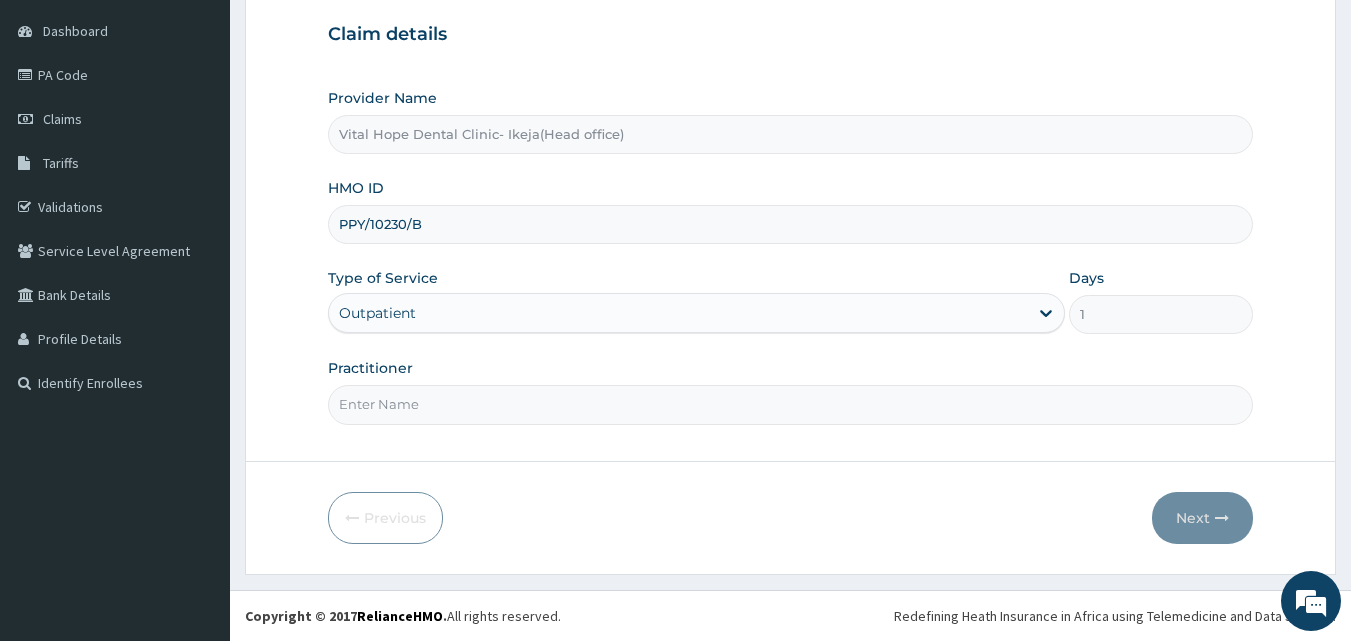 type on "DR ADELEKE" 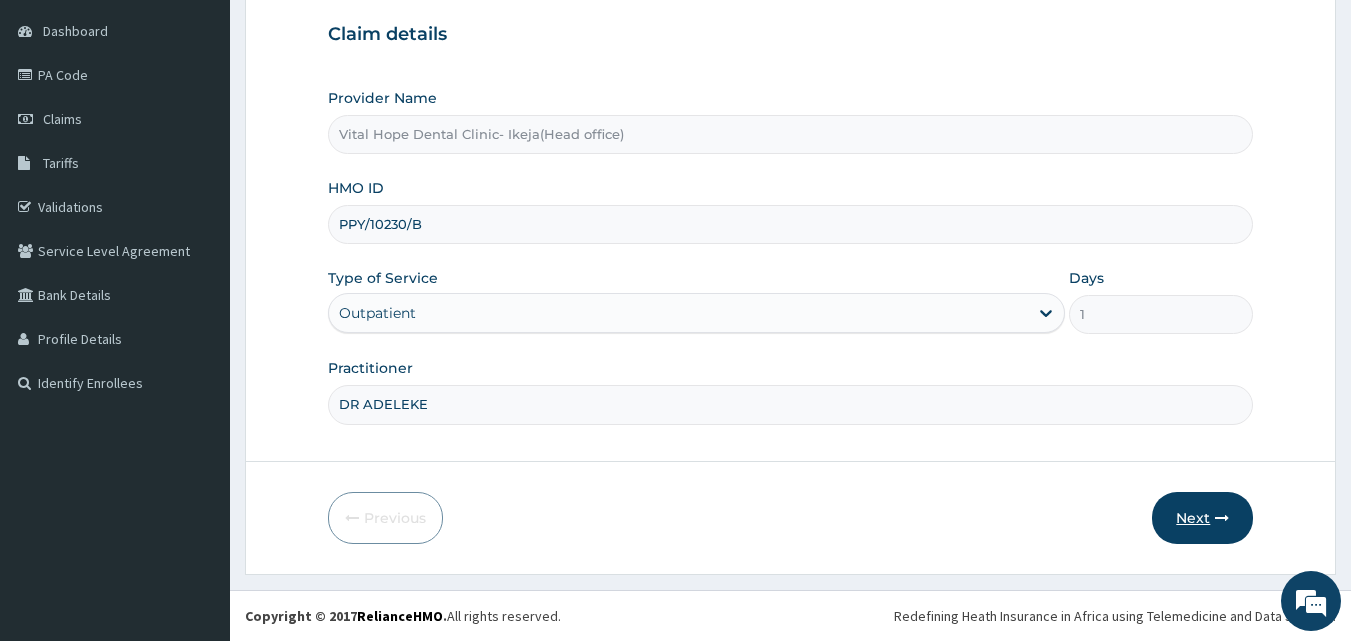 click on "Next" at bounding box center (1202, 518) 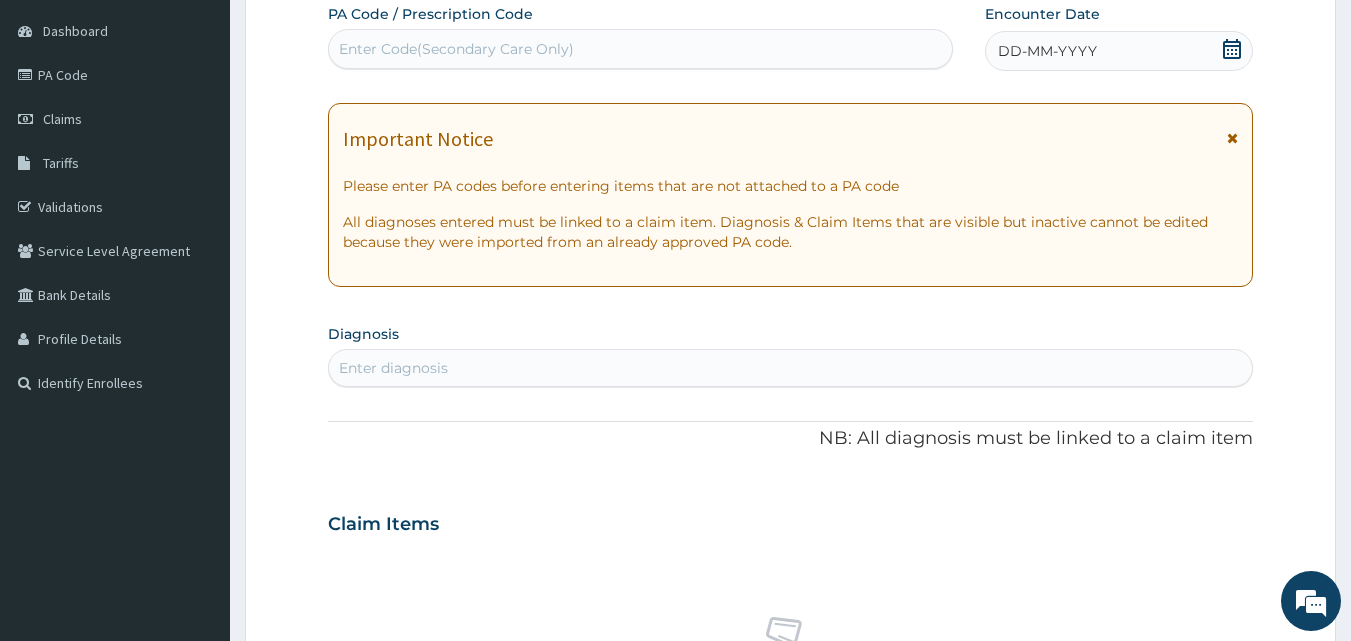 scroll, scrollTop: 0, scrollLeft: 0, axis: both 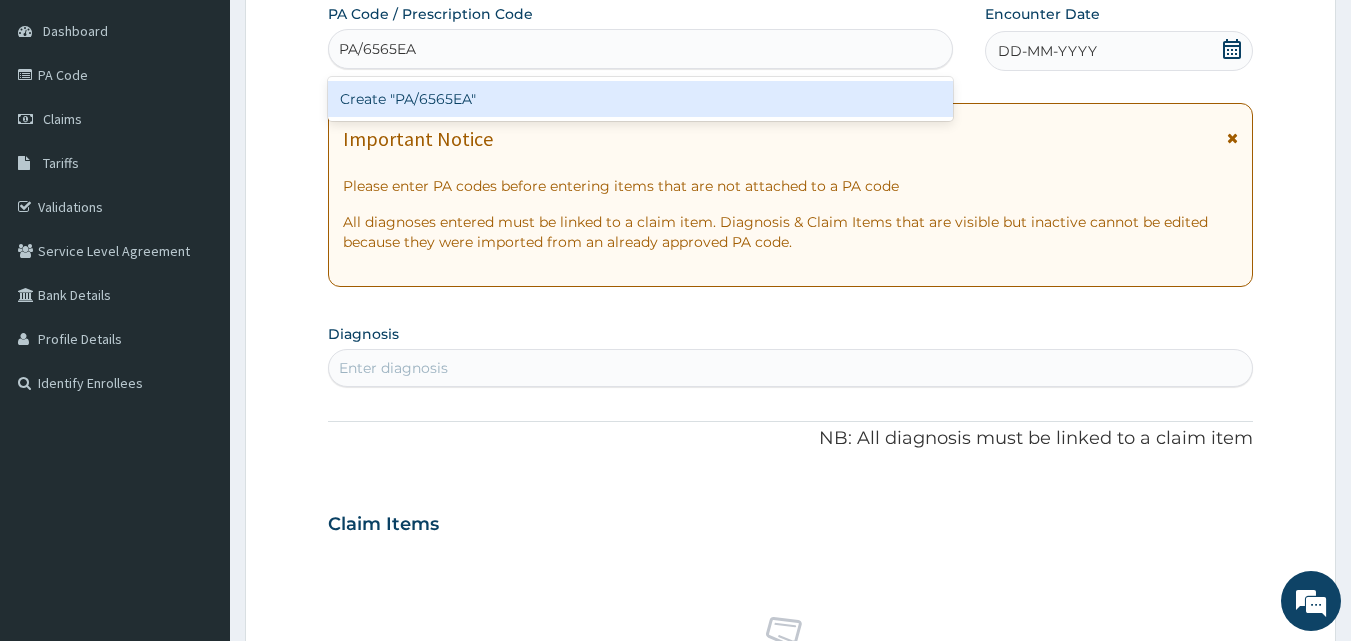 click on "Create "PA/6565EA"" at bounding box center [641, 99] 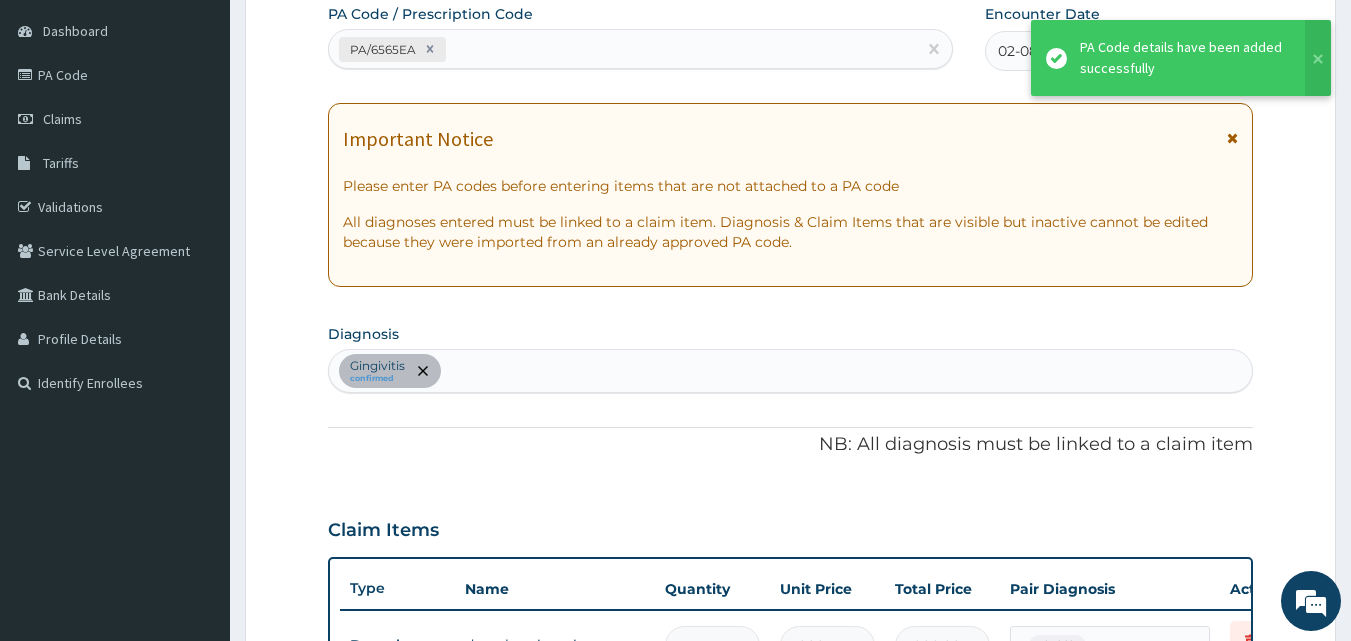 scroll, scrollTop: 650, scrollLeft: 0, axis: vertical 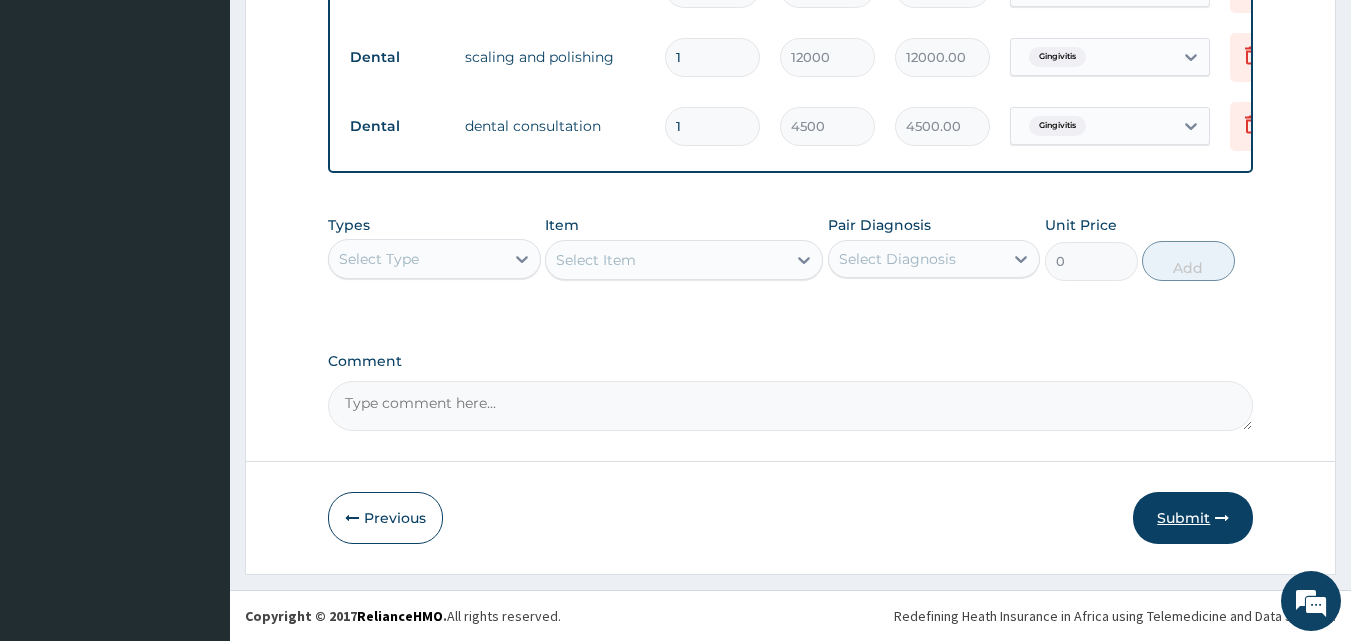 click on "Submit" at bounding box center [1193, 518] 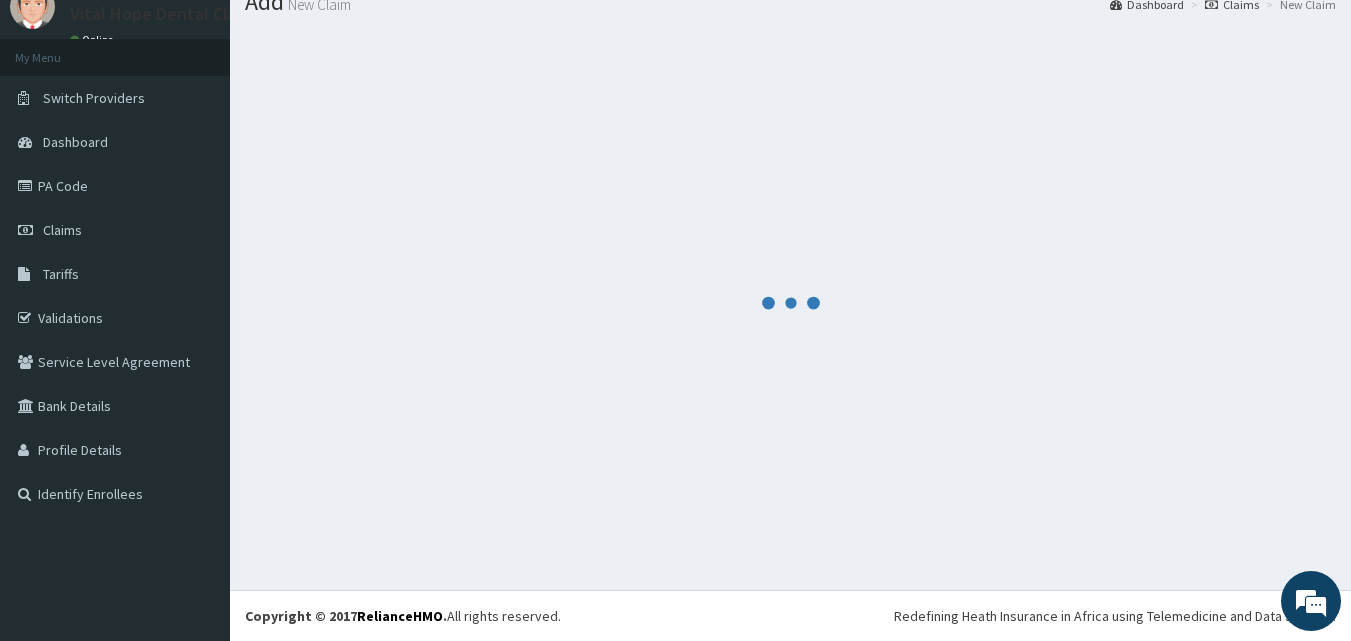 scroll, scrollTop: 76, scrollLeft: 0, axis: vertical 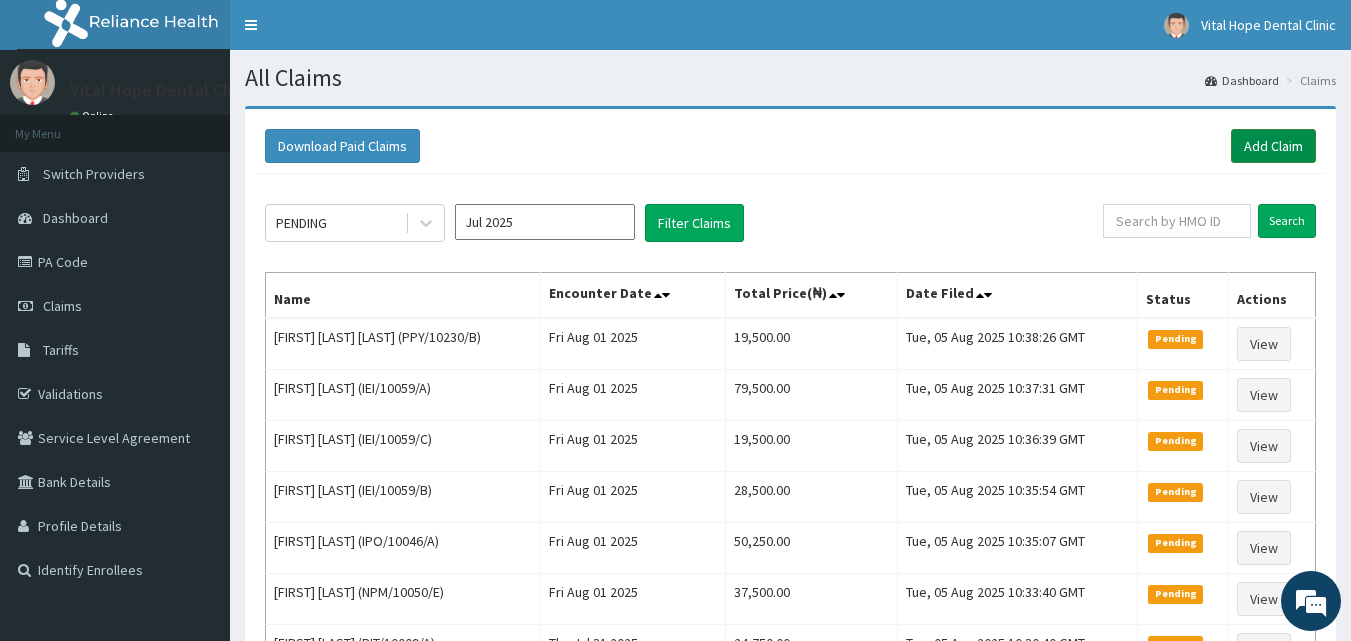 click on "Add Claim" at bounding box center (1273, 146) 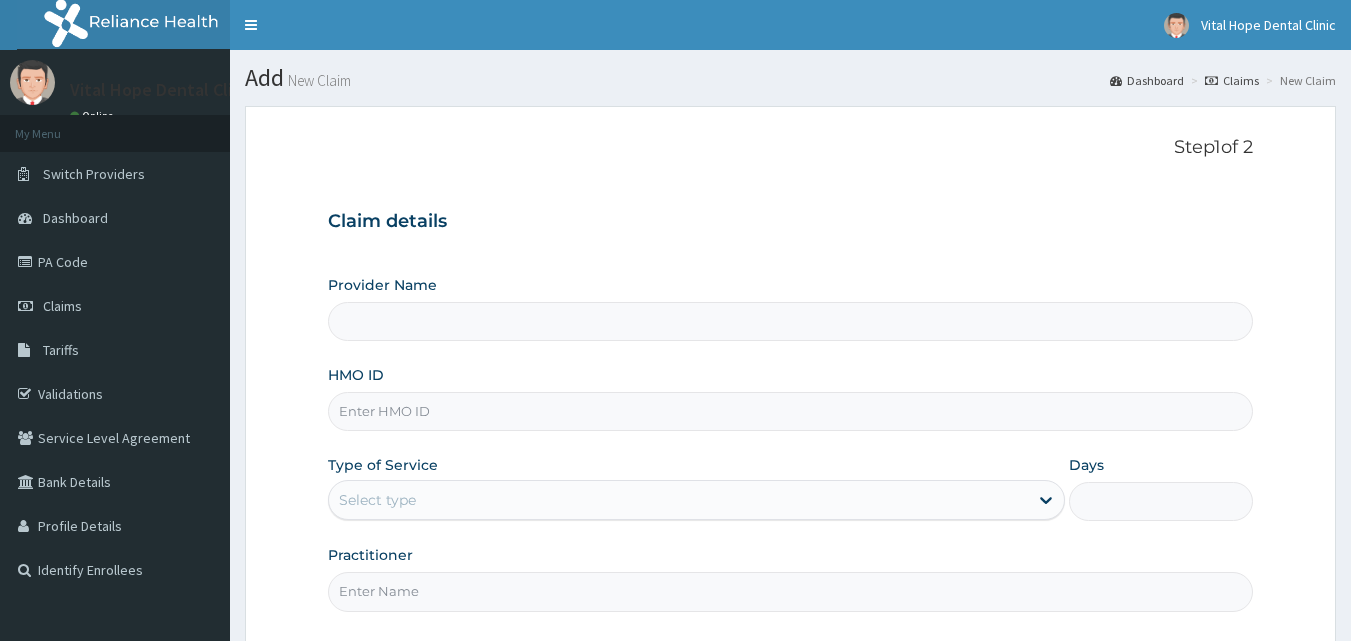type on "Vital Hope Dental Clinic- Ikeja(Head office)" 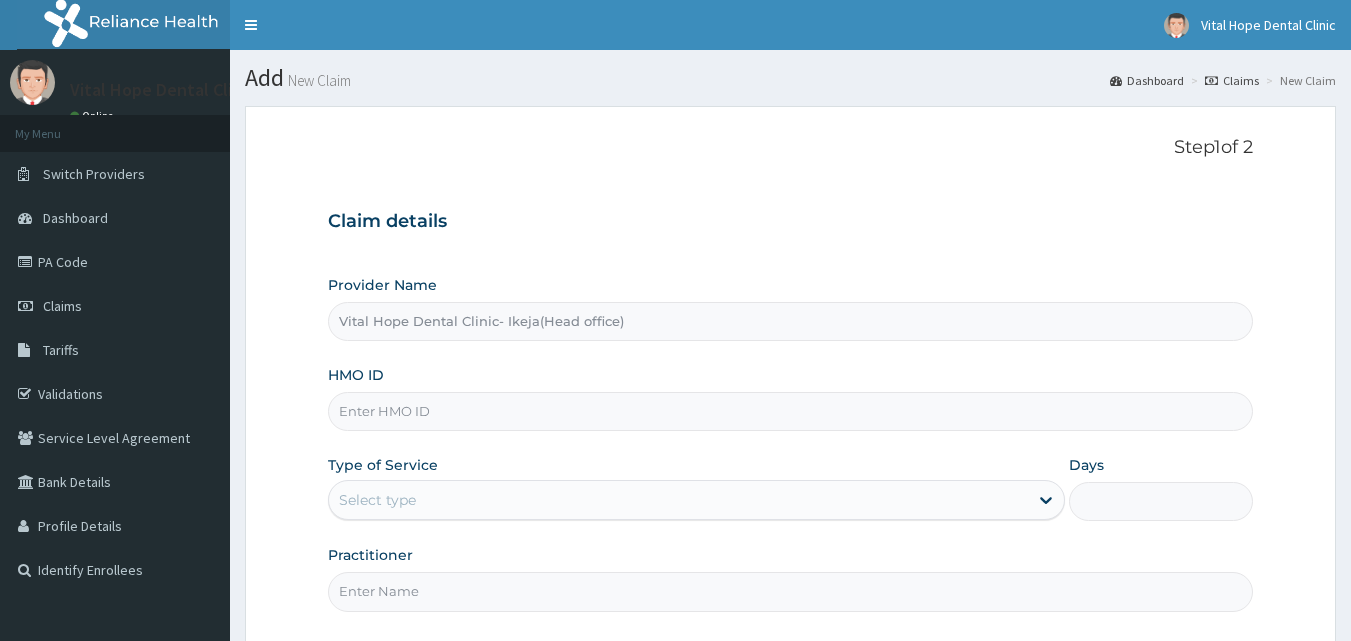 scroll, scrollTop: 0, scrollLeft: 0, axis: both 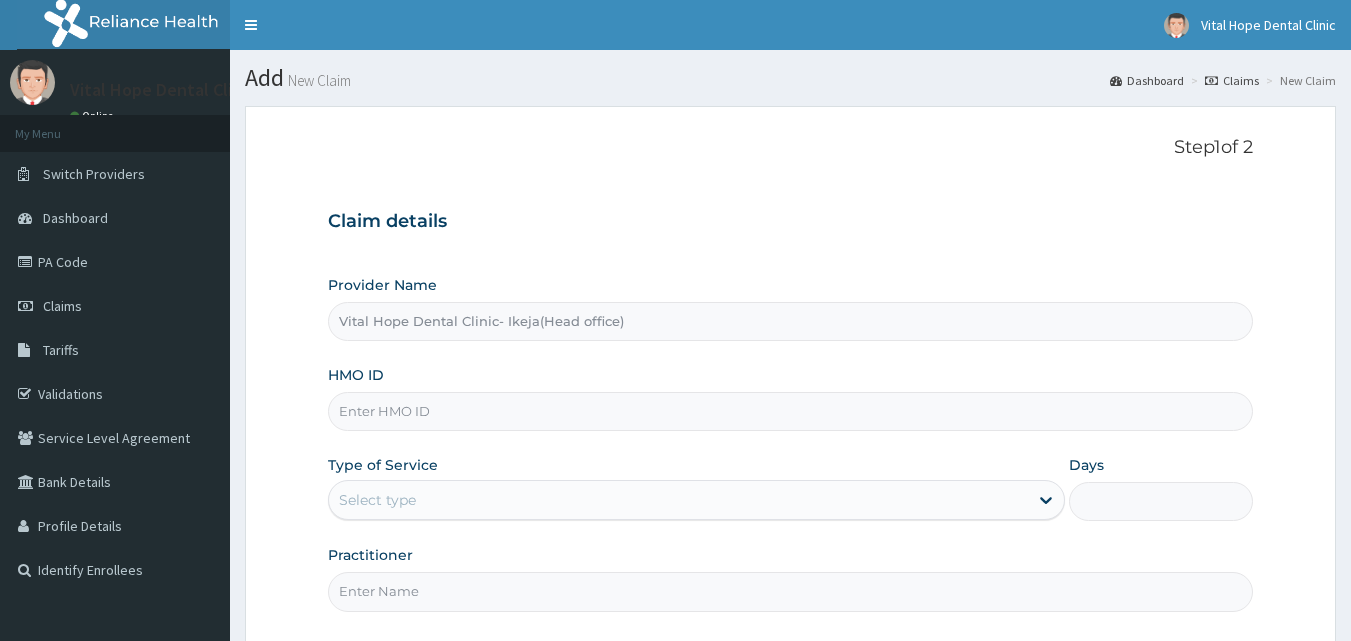 click on "HMO ID" at bounding box center (791, 411) 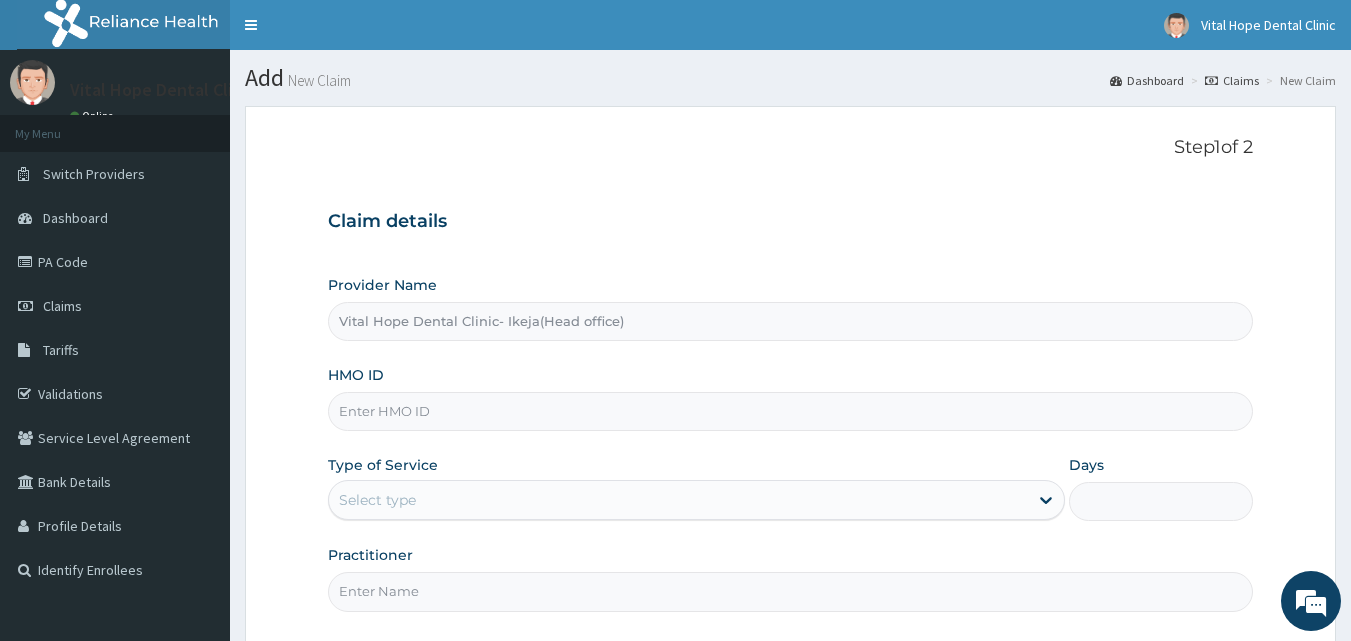 paste on "NPM/10050/A" 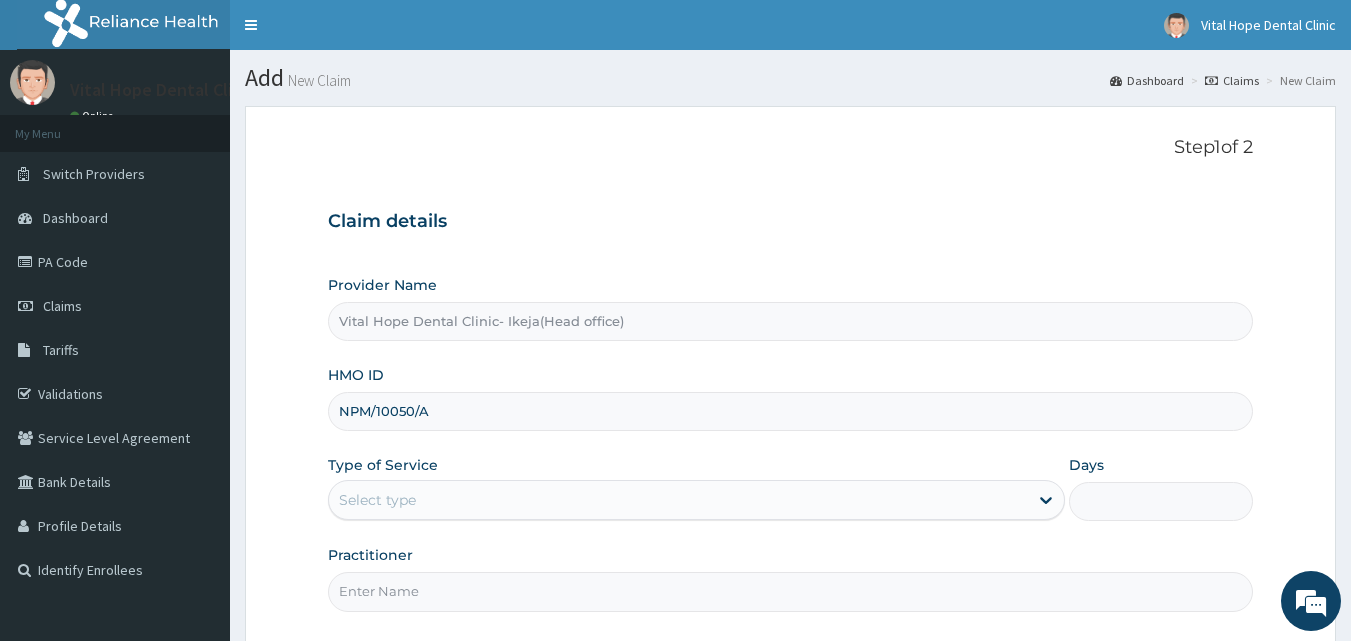 type on "NPM/10050/A" 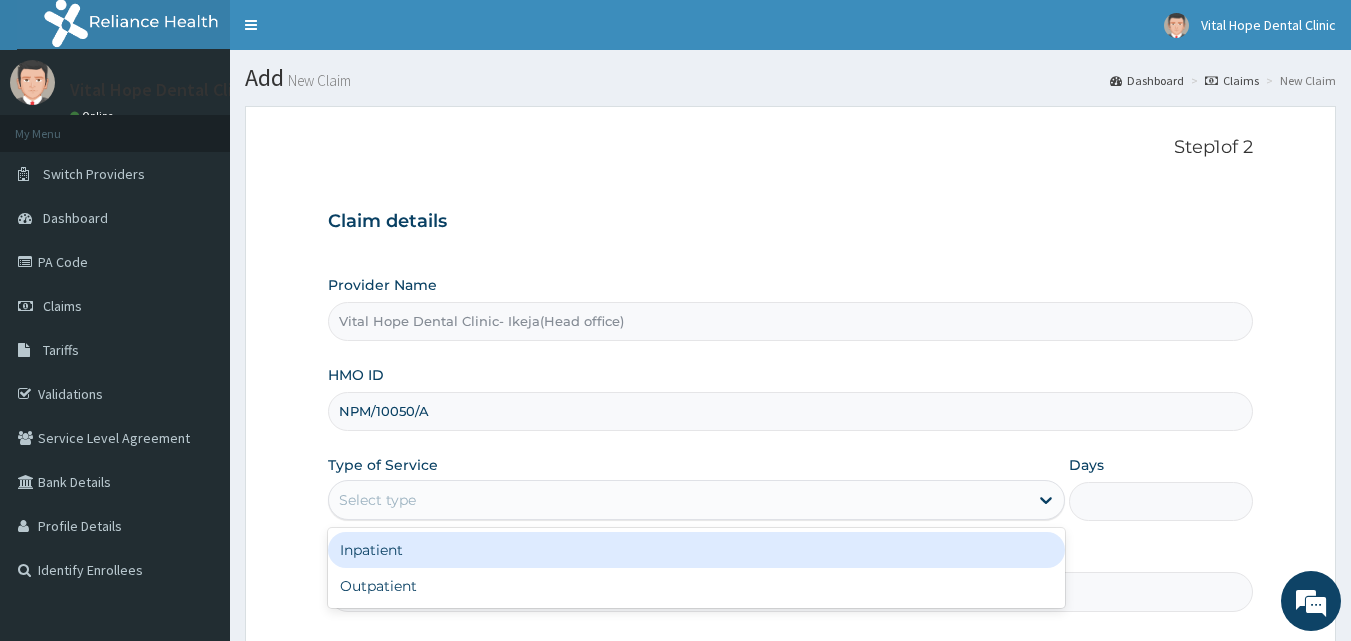 click on "Select type" at bounding box center [678, 500] 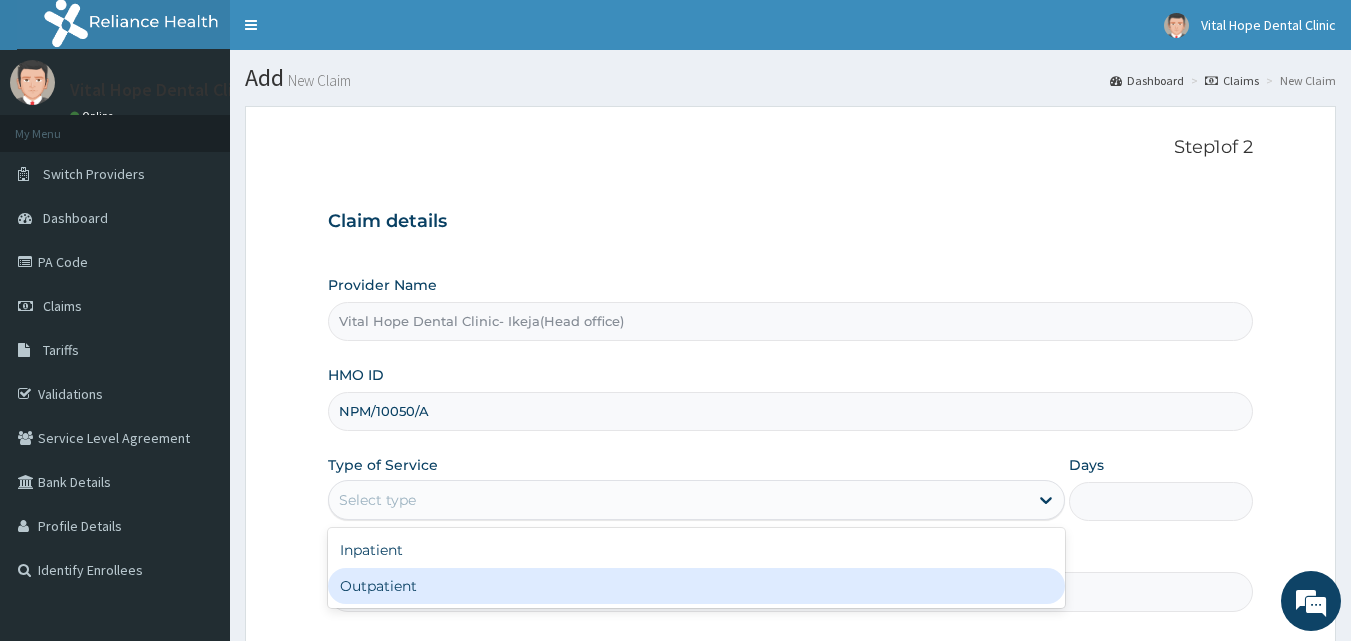 click on "Outpatient" at bounding box center [696, 586] 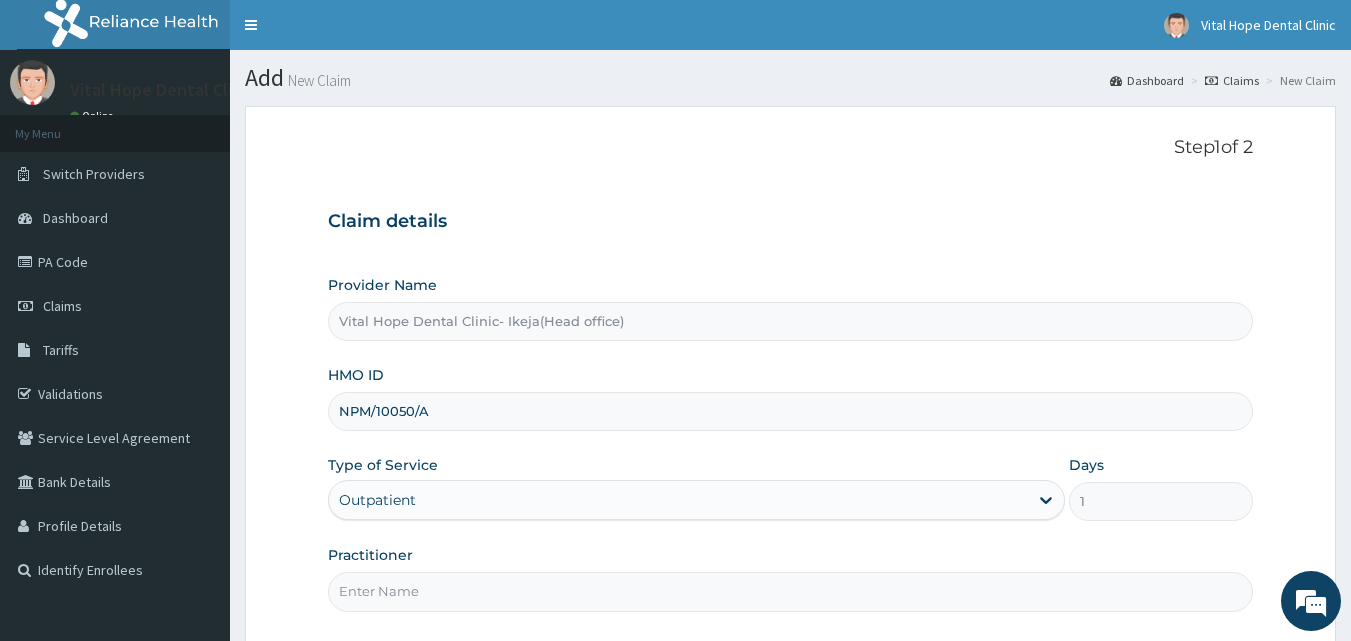 click on "Practitioner" at bounding box center [791, 591] 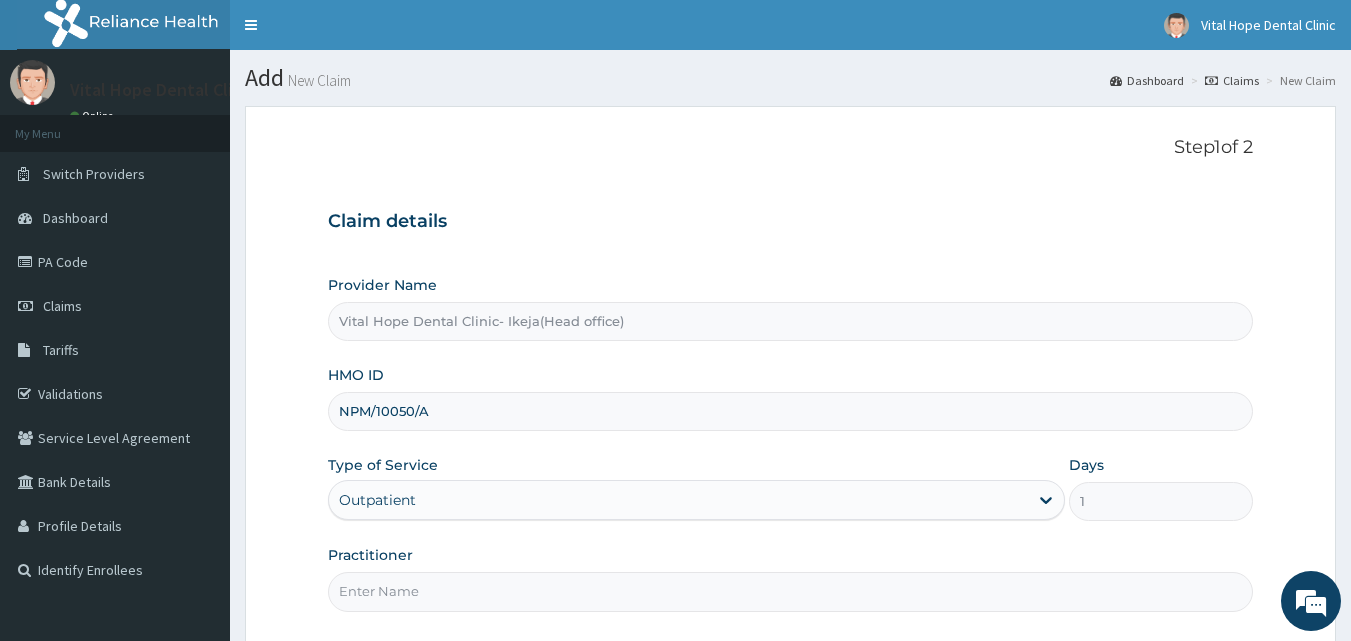 type on "DR ADELEKE" 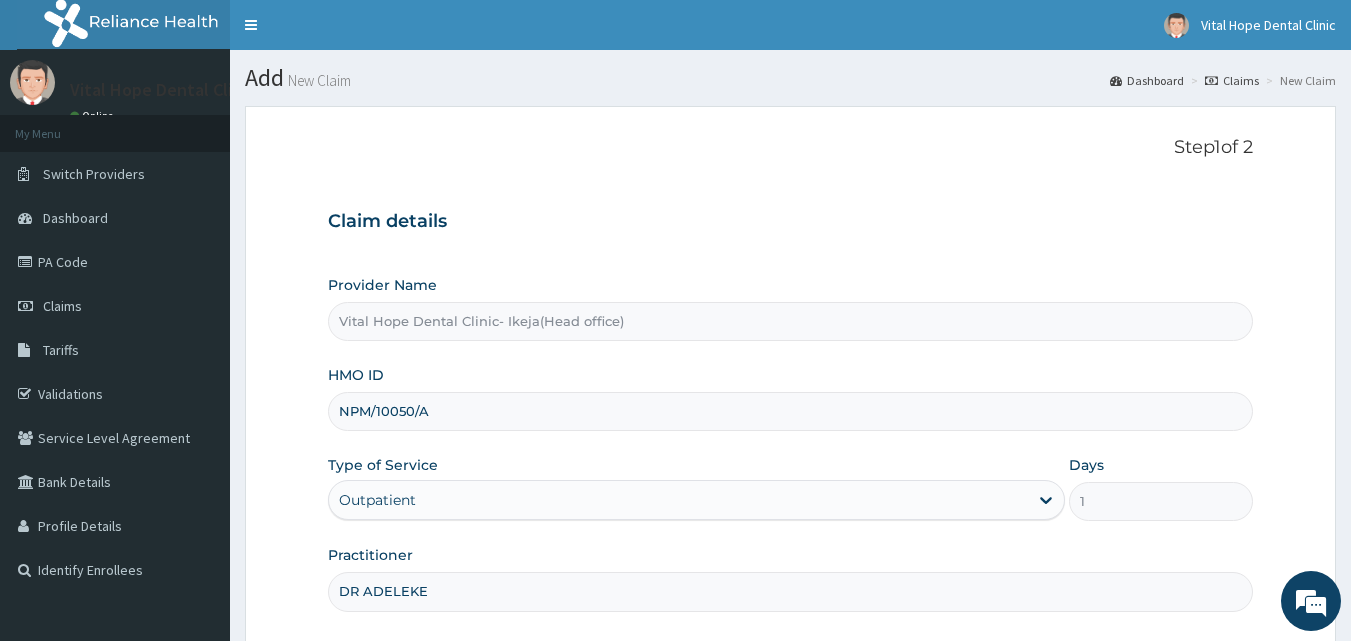 scroll, scrollTop: 187, scrollLeft: 0, axis: vertical 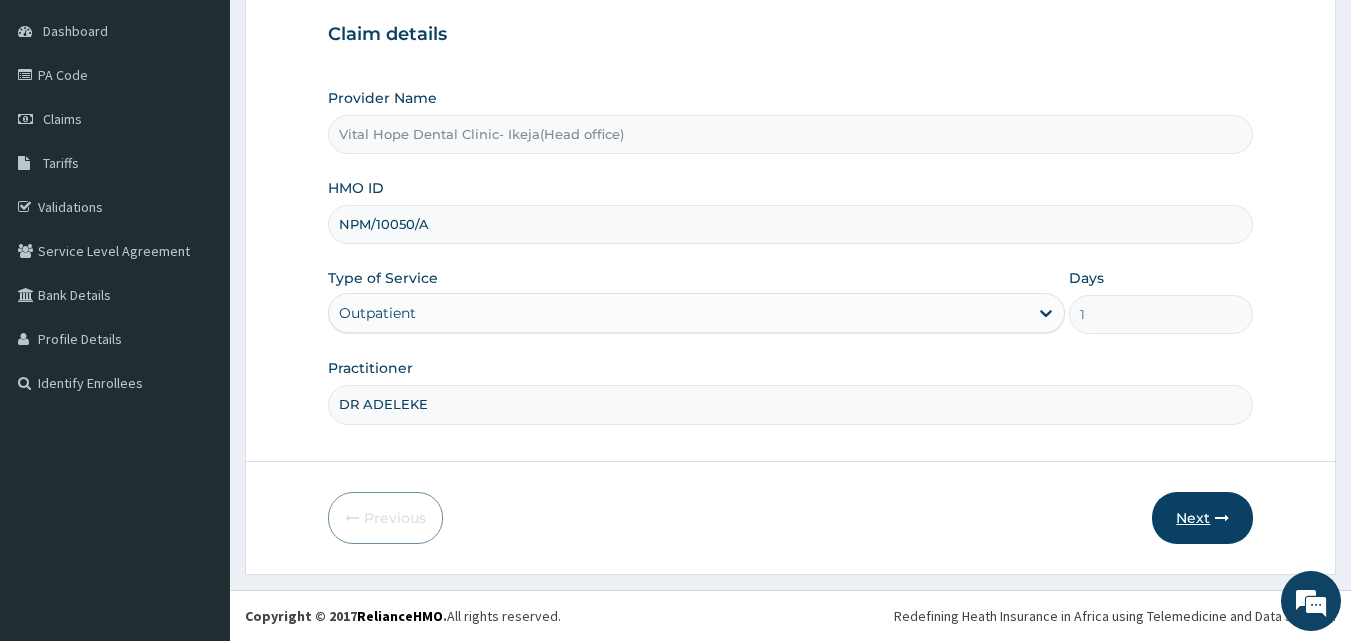 click on "Next" at bounding box center [1202, 518] 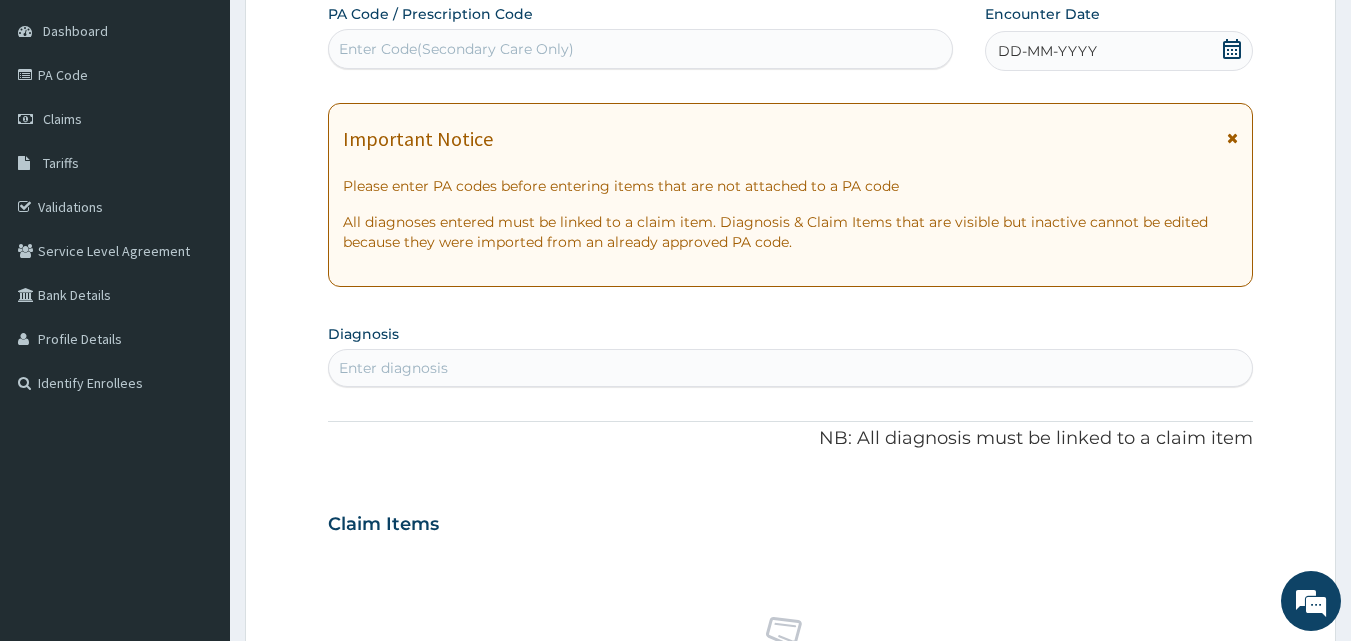 click on "All diagnoses entered must be linked to a claim item. Diagnosis & Claim Items that are visible but inactive cannot be edited because they were imported from an already approved PA code." at bounding box center (791, 232) 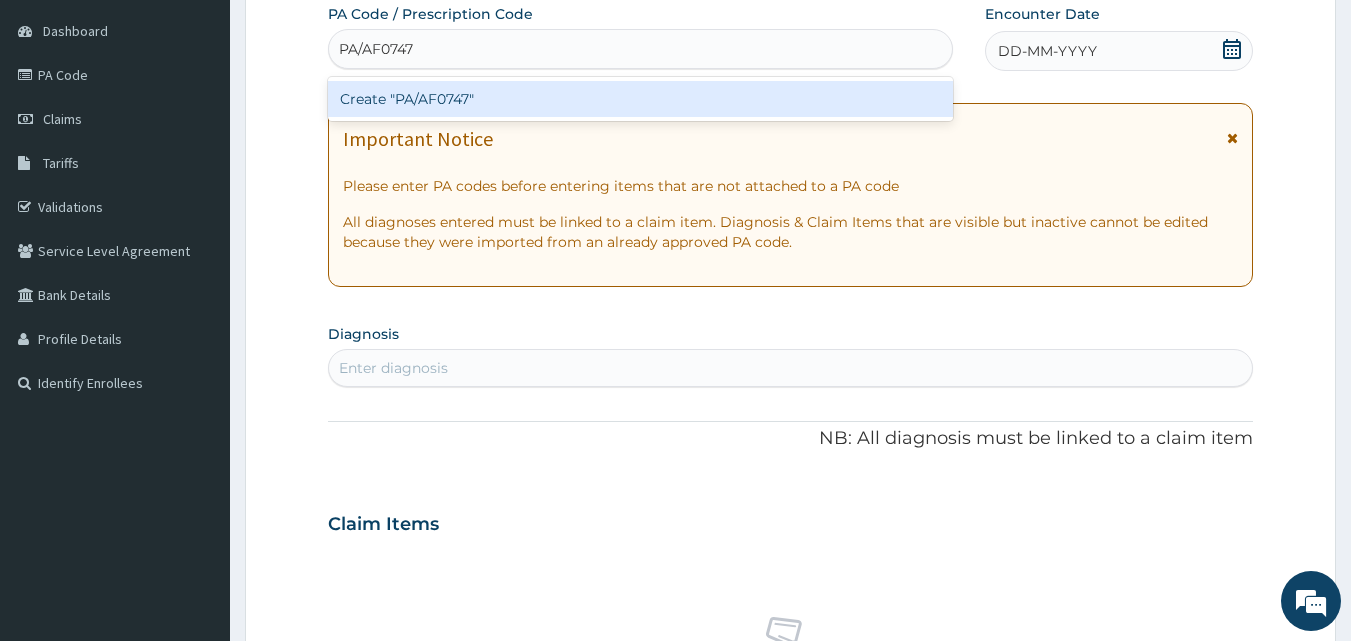click on "Create "PA/AF0747"" at bounding box center [641, 99] 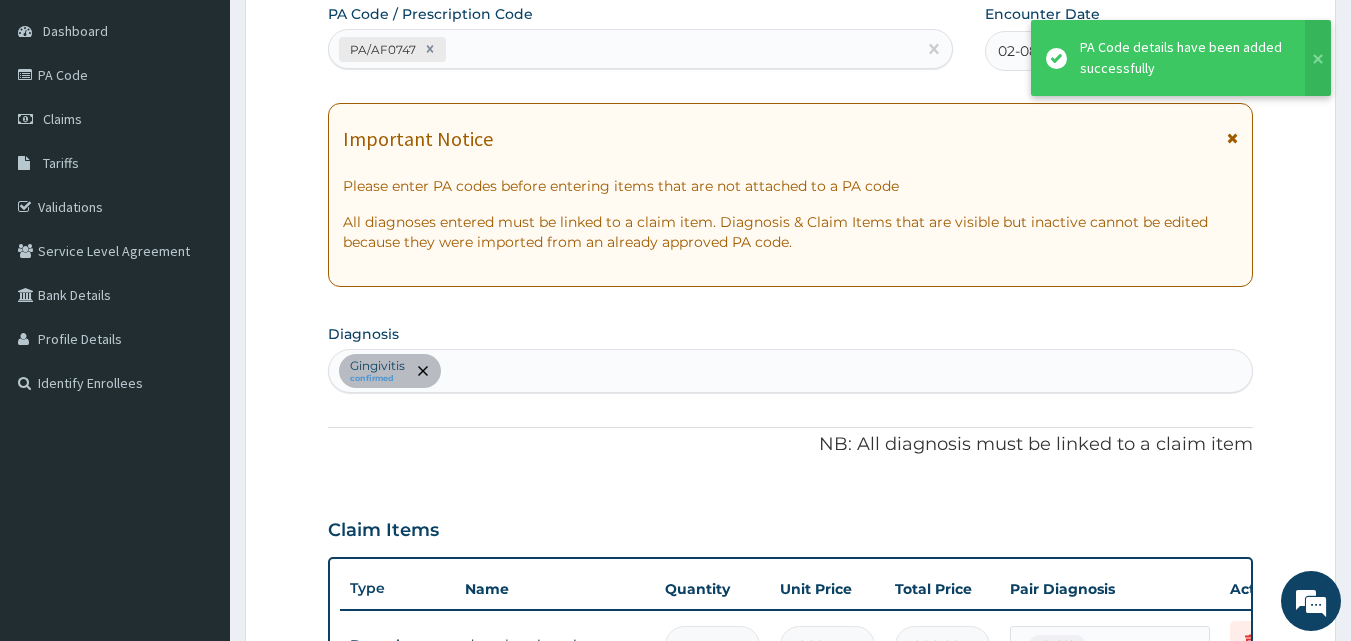 scroll, scrollTop: 719, scrollLeft: 0, axis: vertical 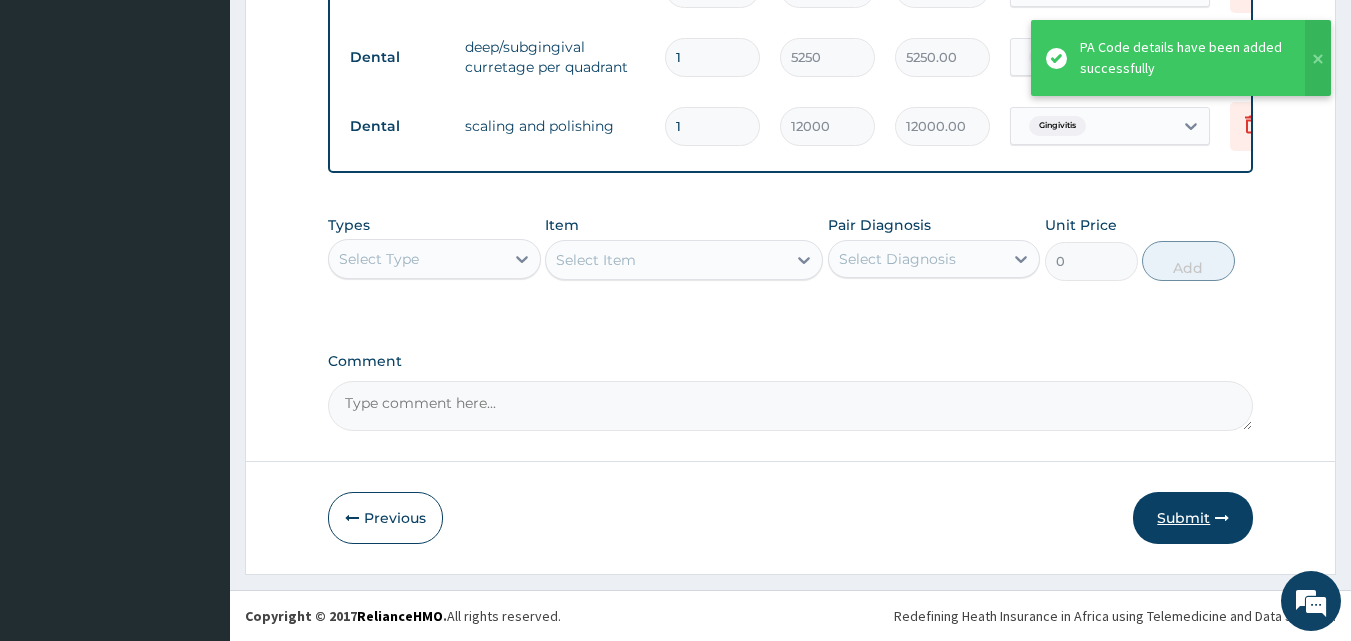 click on "Submit" at bounding box center [1193, 518] 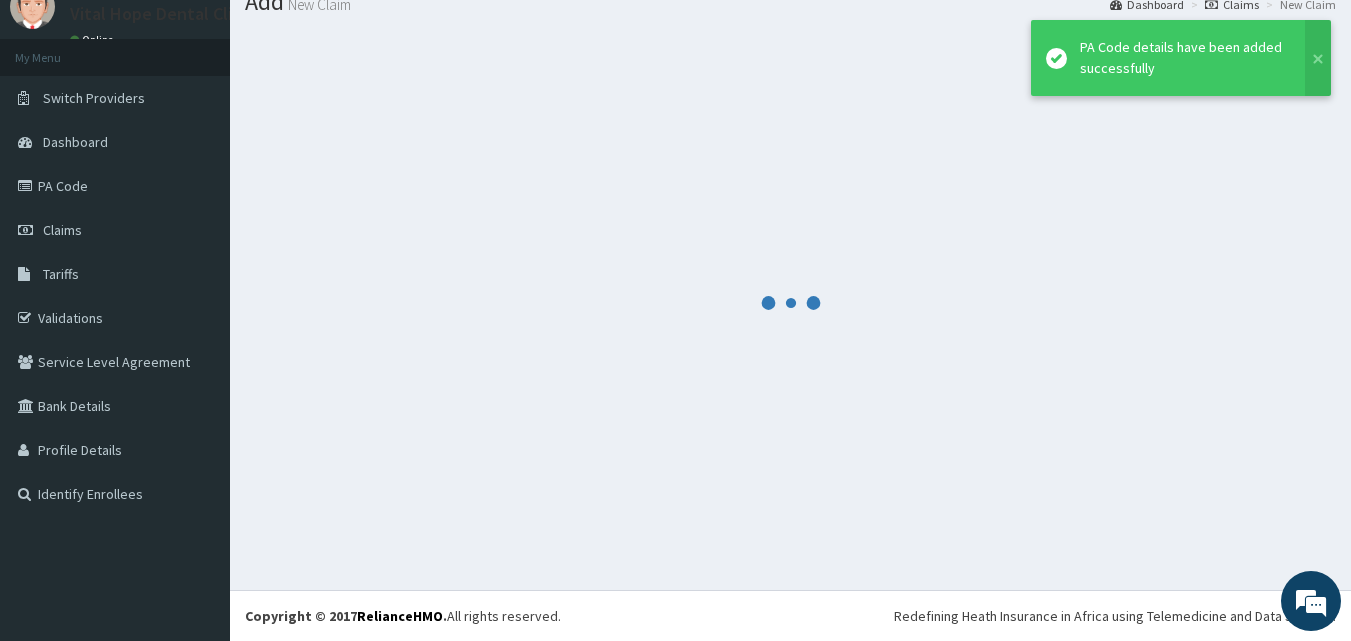 scroll, scrollTop: 76, scrollLeft: 0, axis: vertical 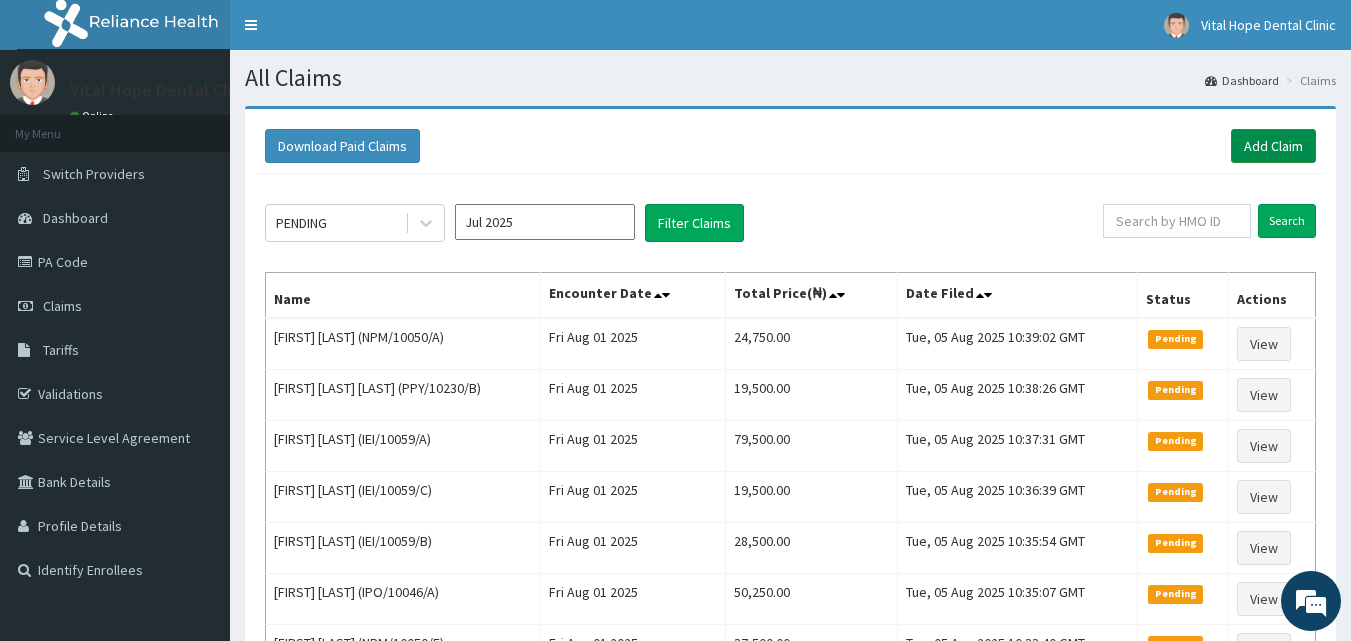 click on "Add Claim" at bounding box center (1273, 146) 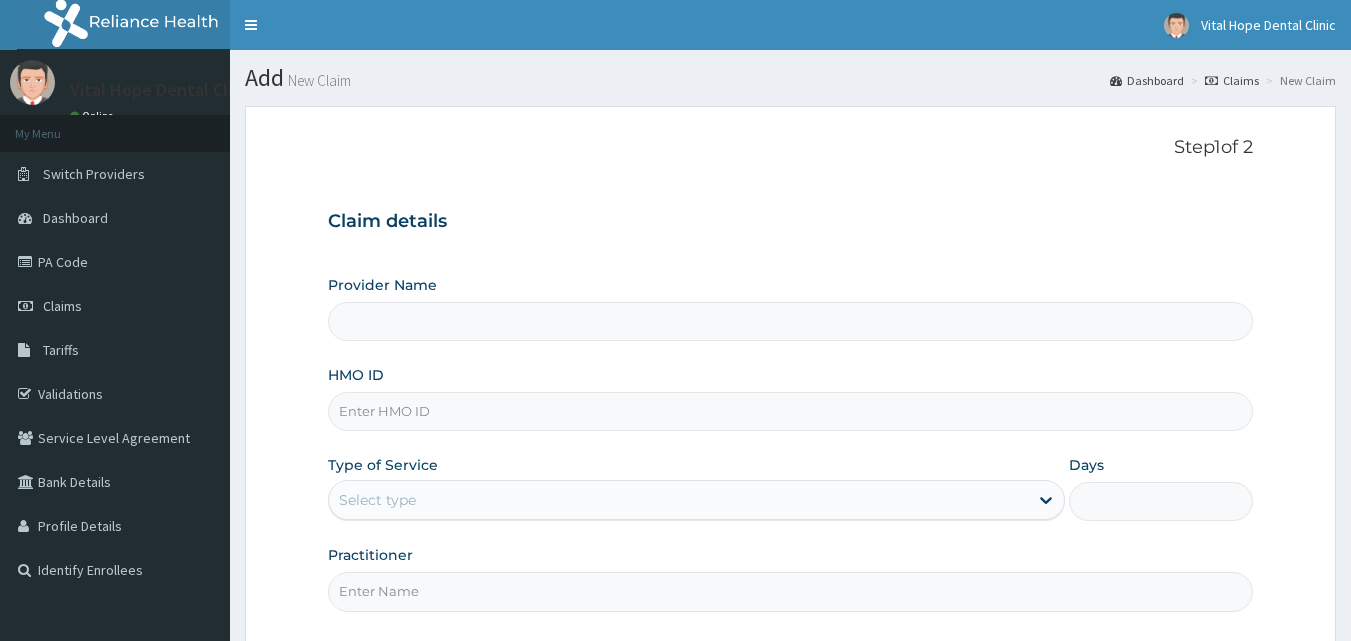 type on "Vital Hope Dental Clinic- Ikeja(Head office)" 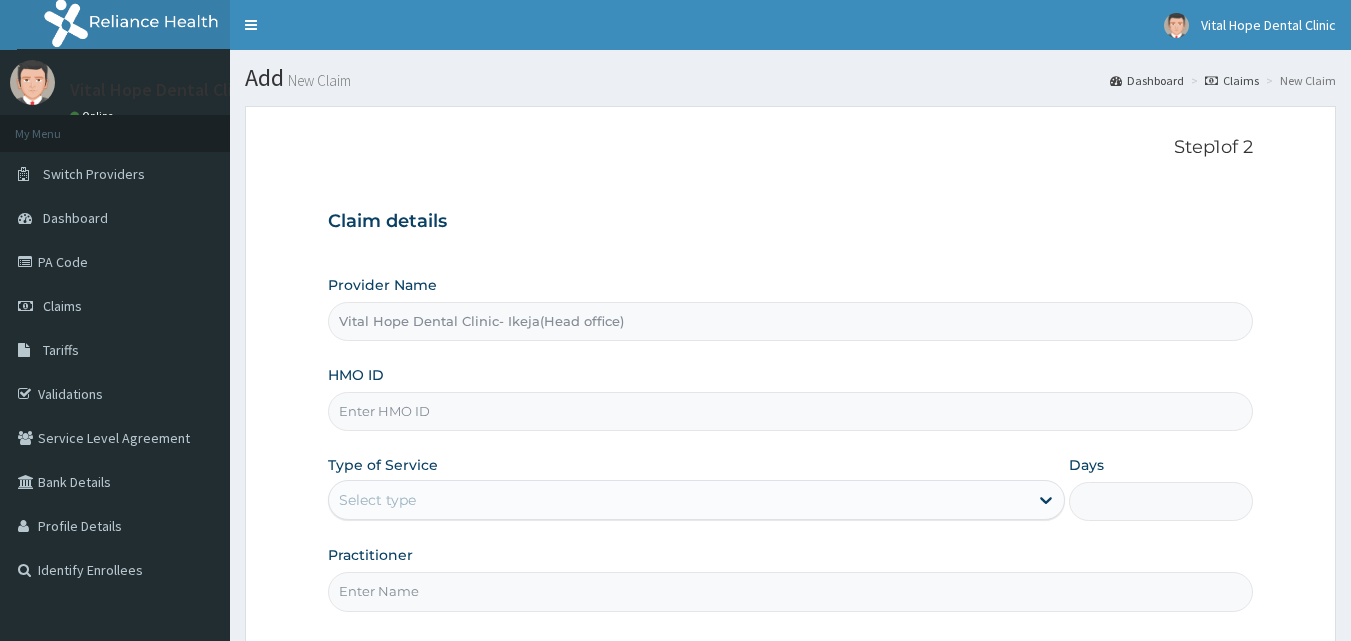 scroll, scrollTop: 0, scrollLeft: 0, axis: both 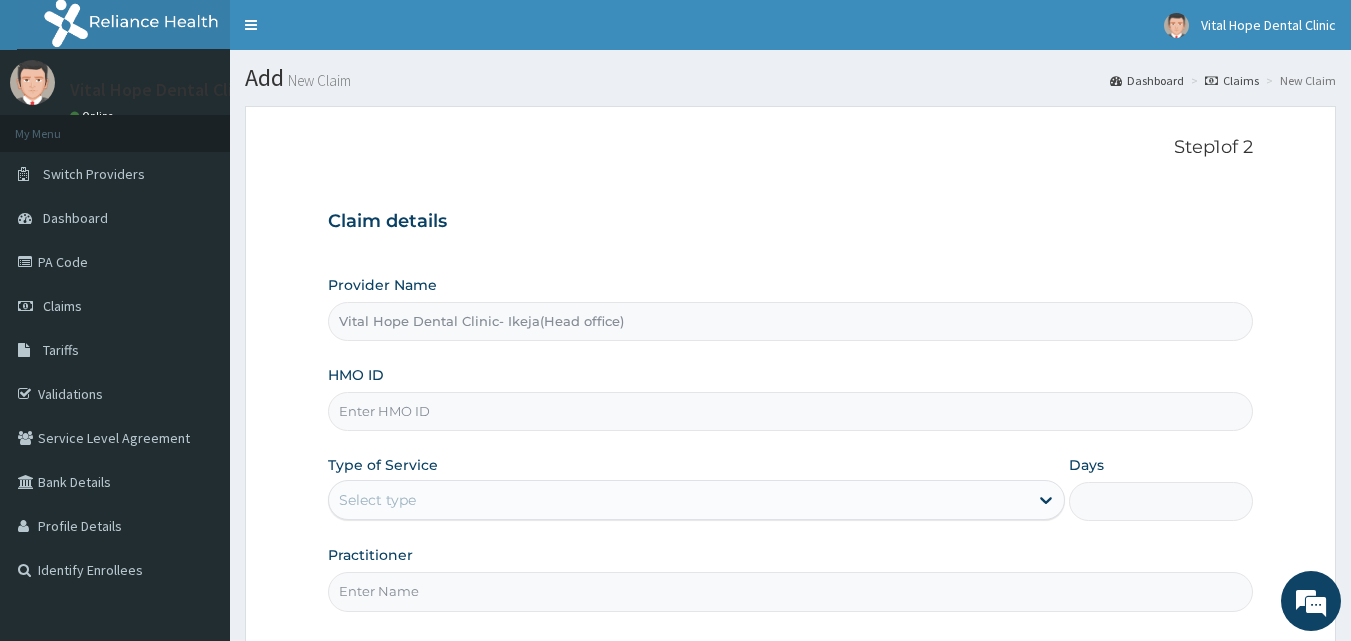 click on "HMO ID" at bounding box center [791, 411] 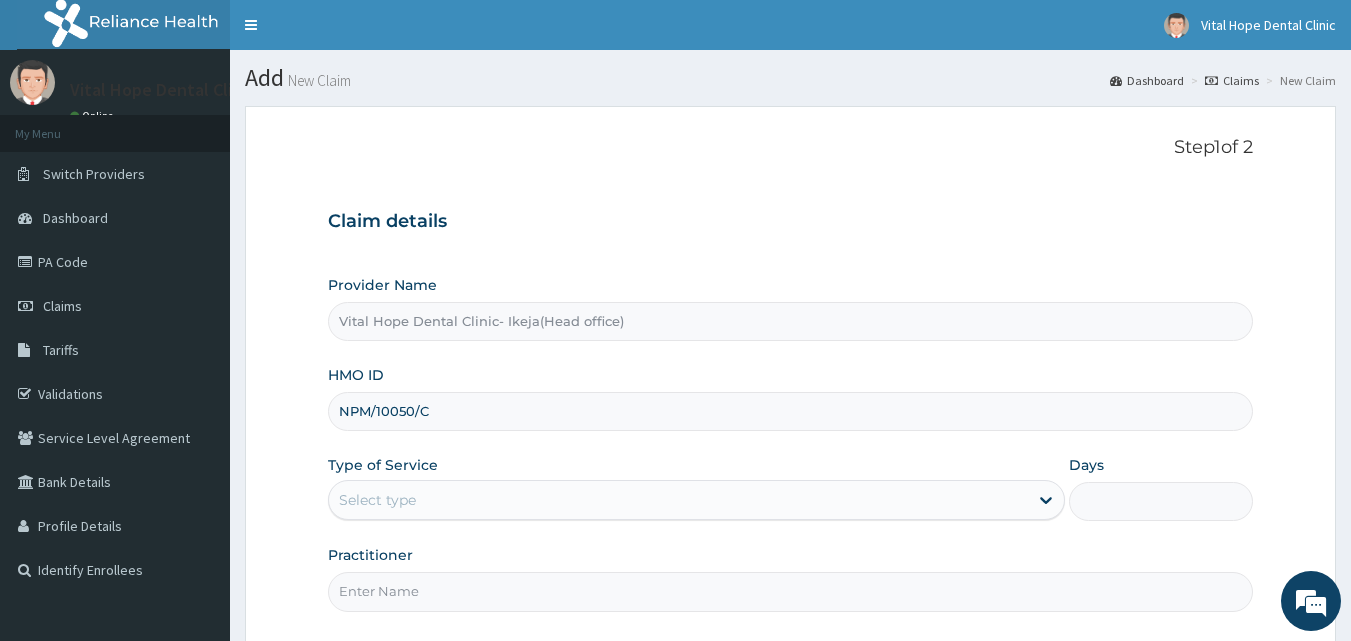 type on "NPM/10050/C" 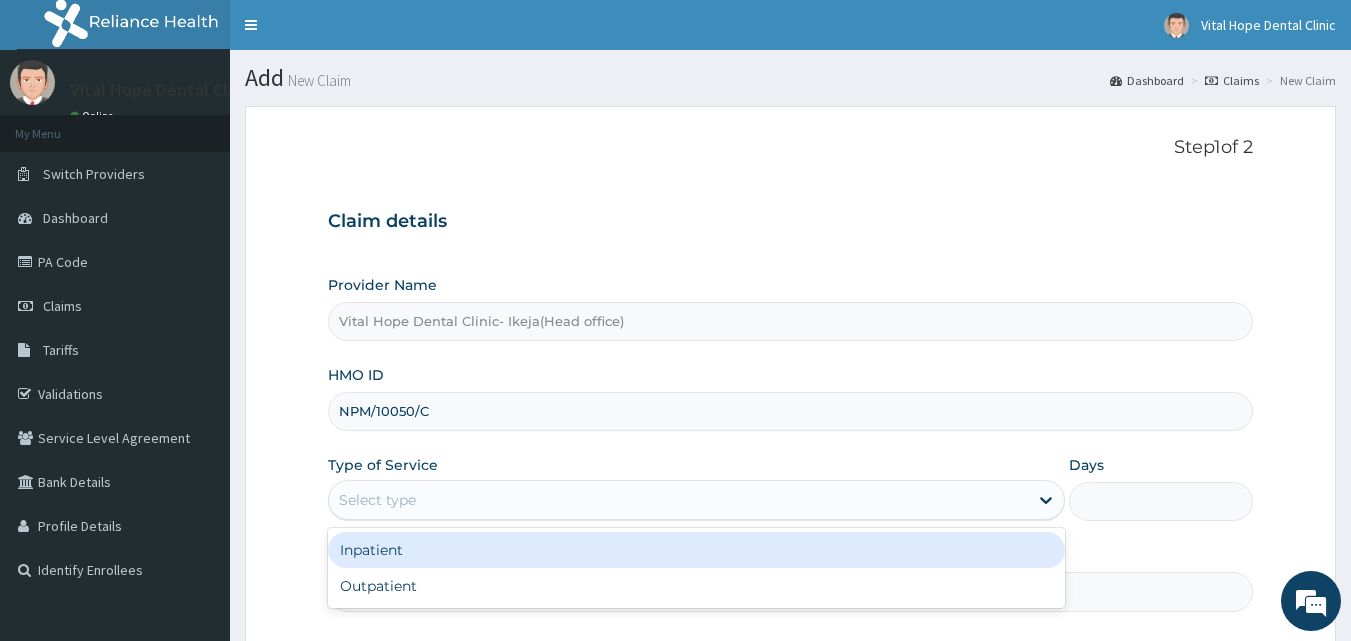 click on "Select type" at bounding box center [678, 500] 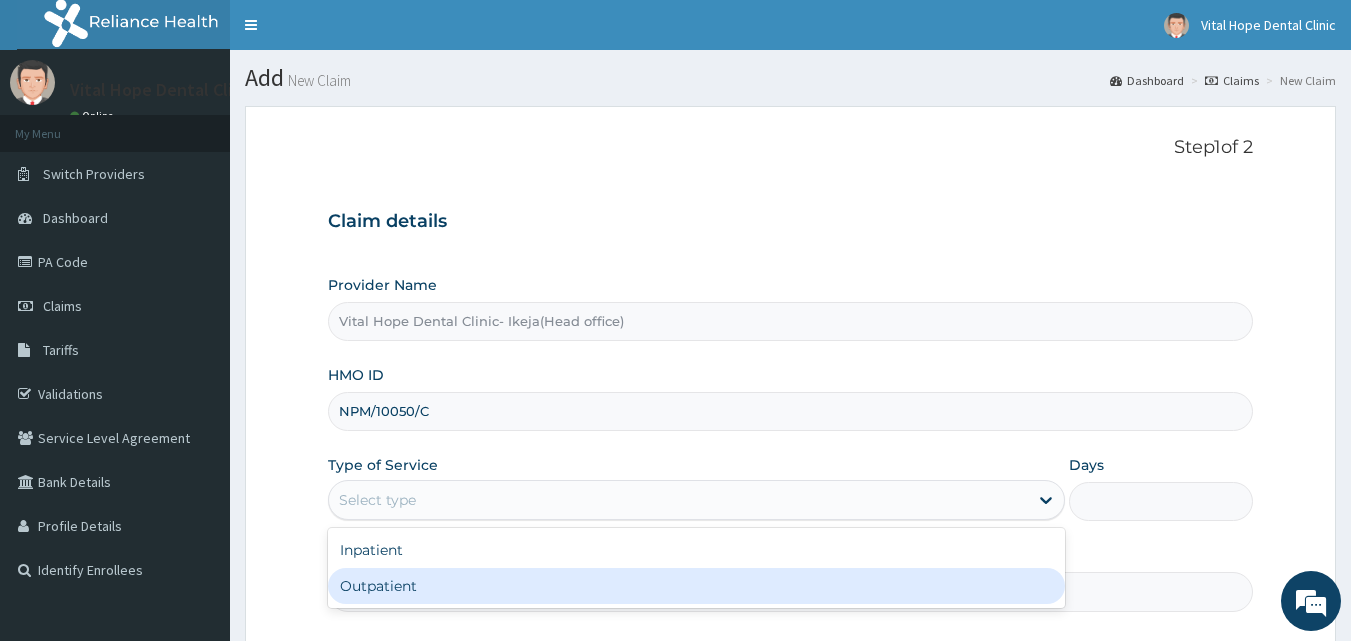 click on "Outpatient" at bounding box center [696, 586] 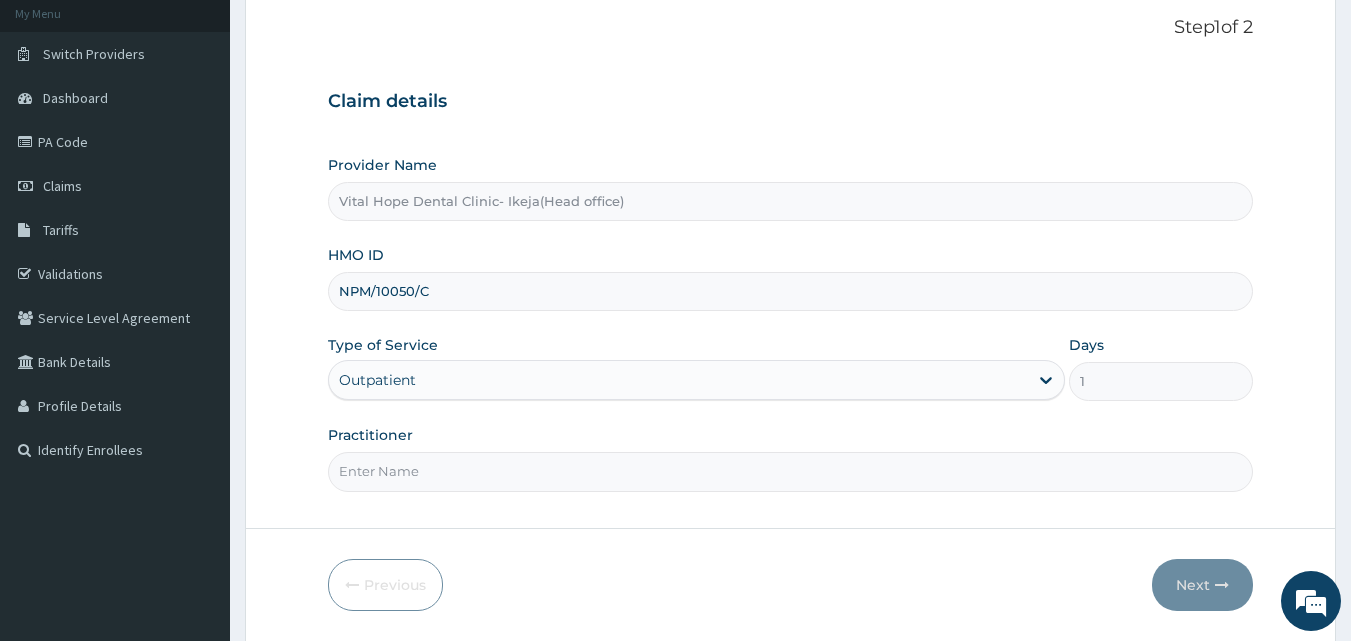 scroll, scrollTop: 187, scrollLeft: 0, axis: vertical 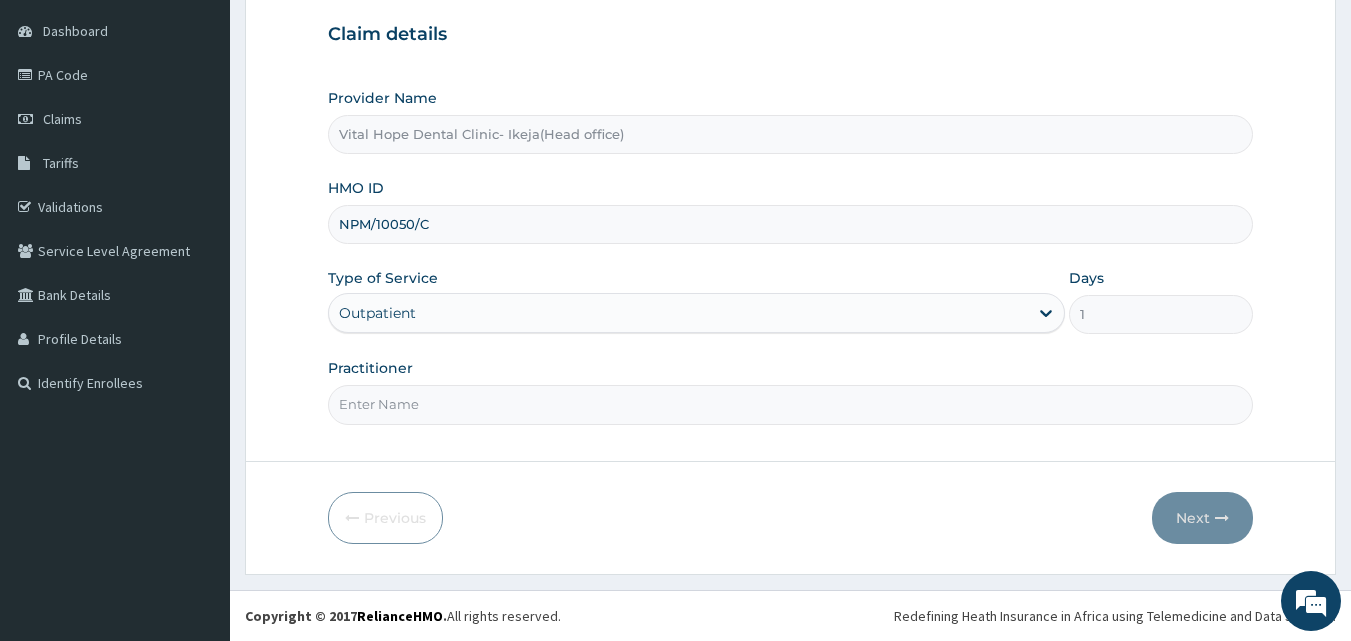 click on "Practitioner" at bounding box center [791, 404] 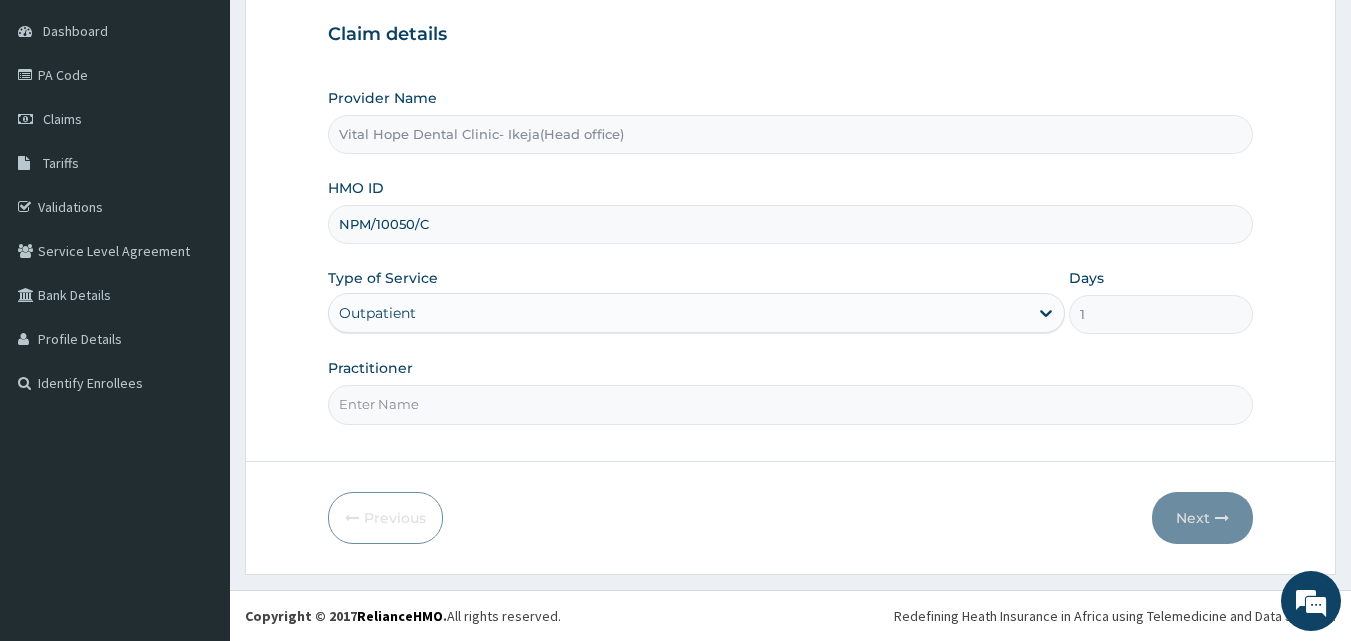 scroll, scrollTop: 0, scrollLeft: 0, axis: both 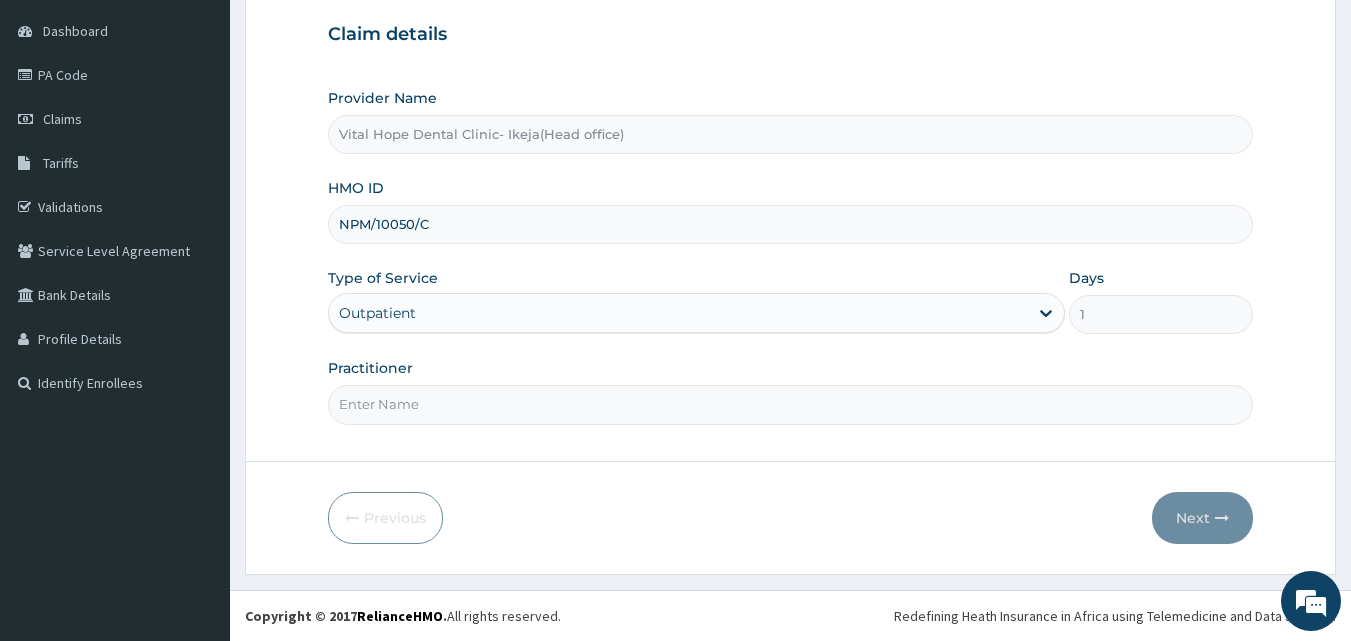 type on "DR ADELEKE" 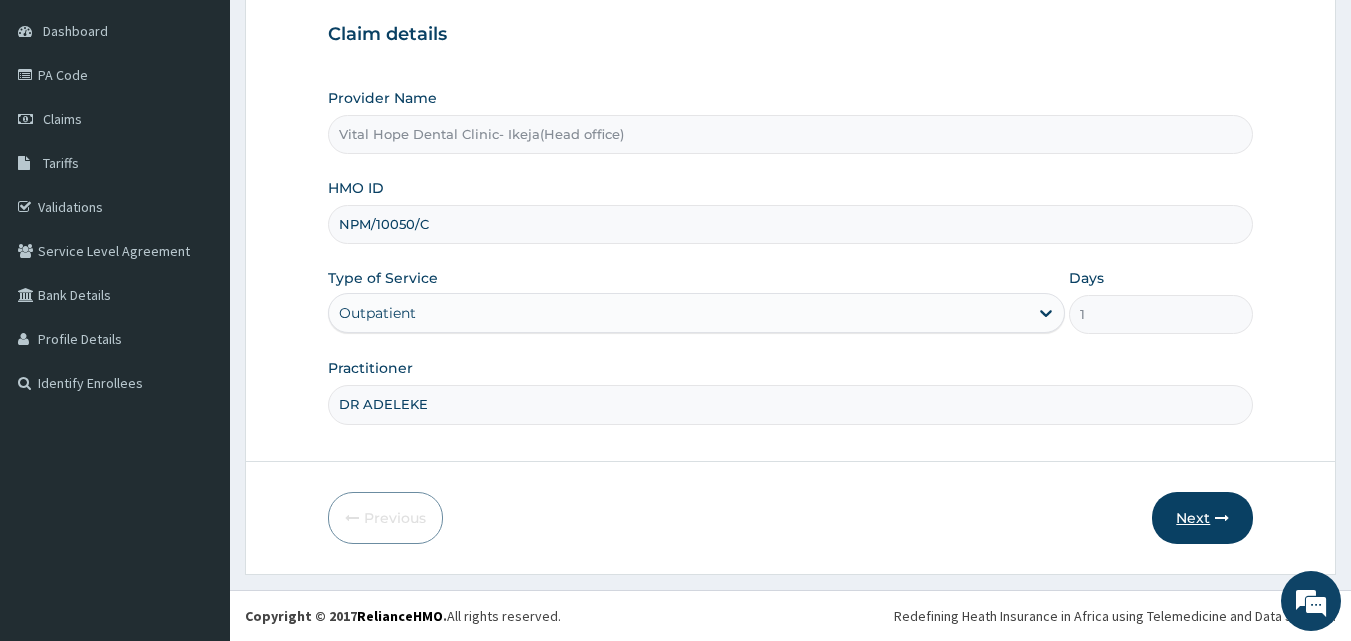 click on "Next" at bounding box center (1202, 518) 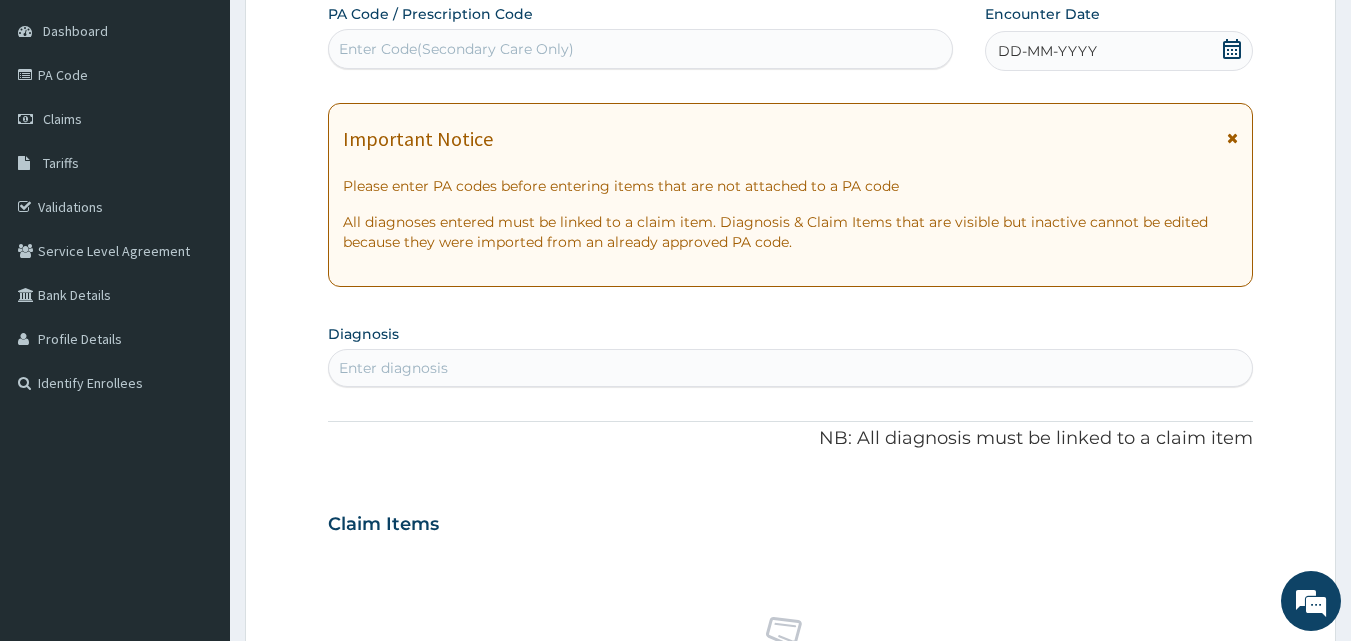 click on "Enter Code(Secondary Care Only)" at bounding box center (641, 49) 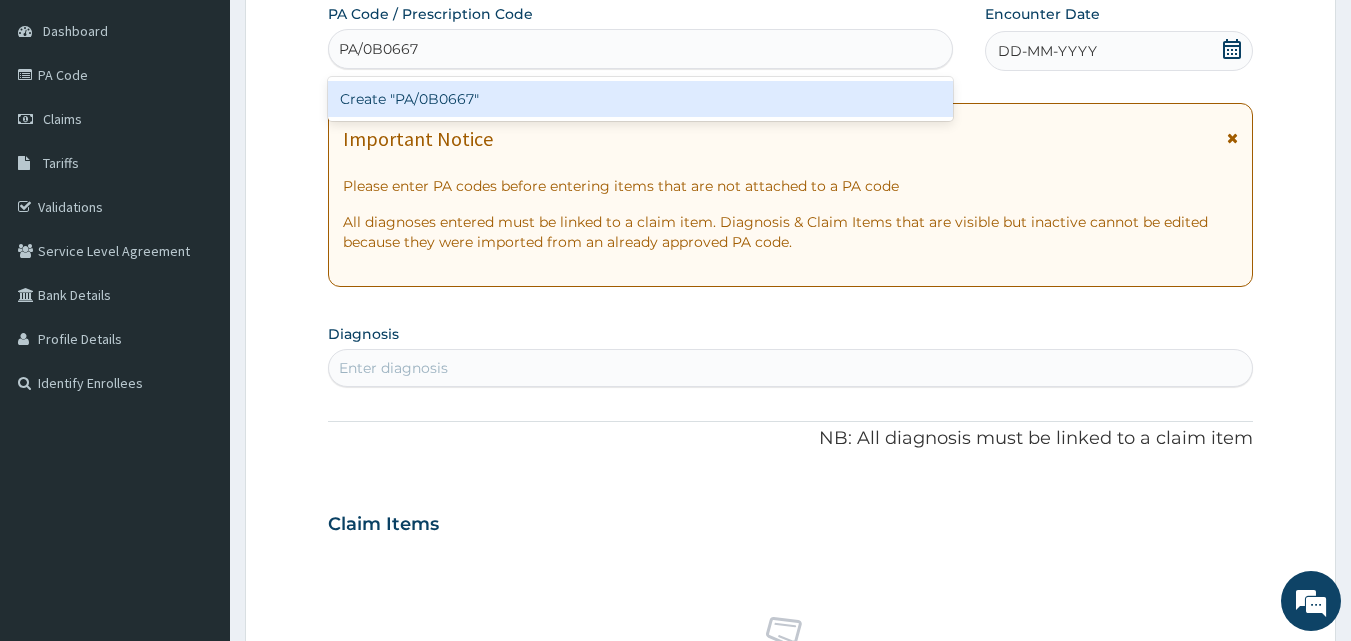 click on "Create "PA/0B0667"" at bounding box center [641, 99] 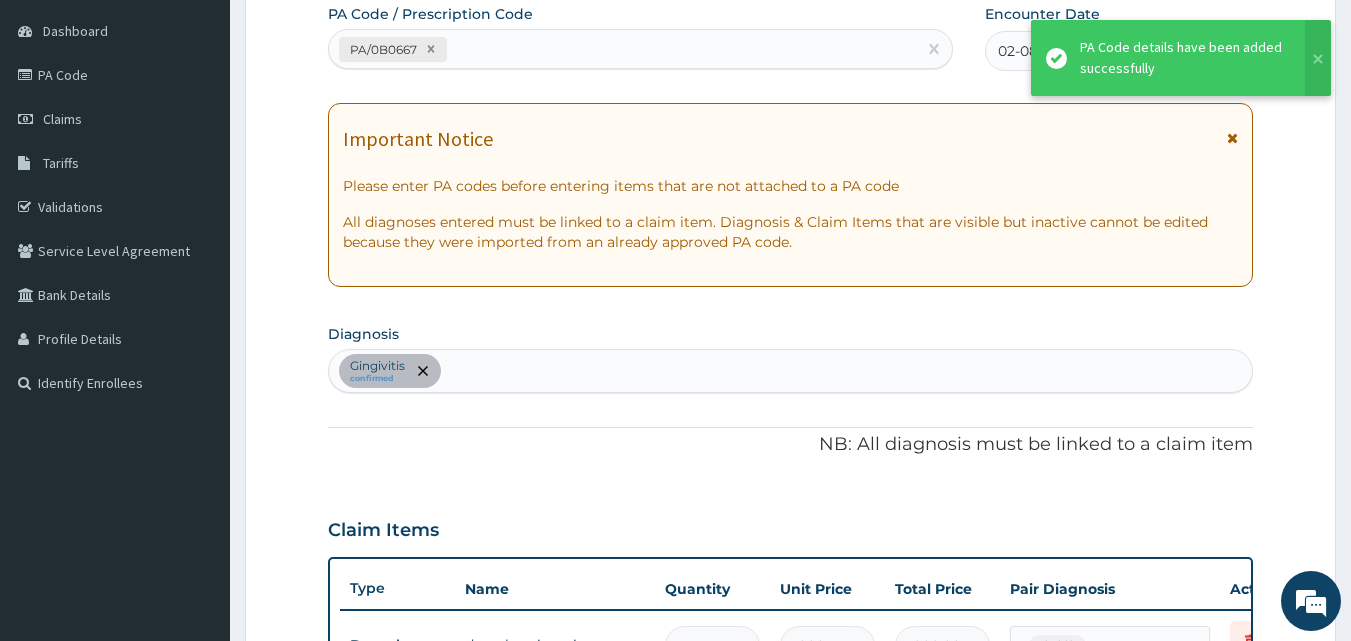 scroll, scrollTop: 650, scrollLeft: 0, axis: vertical 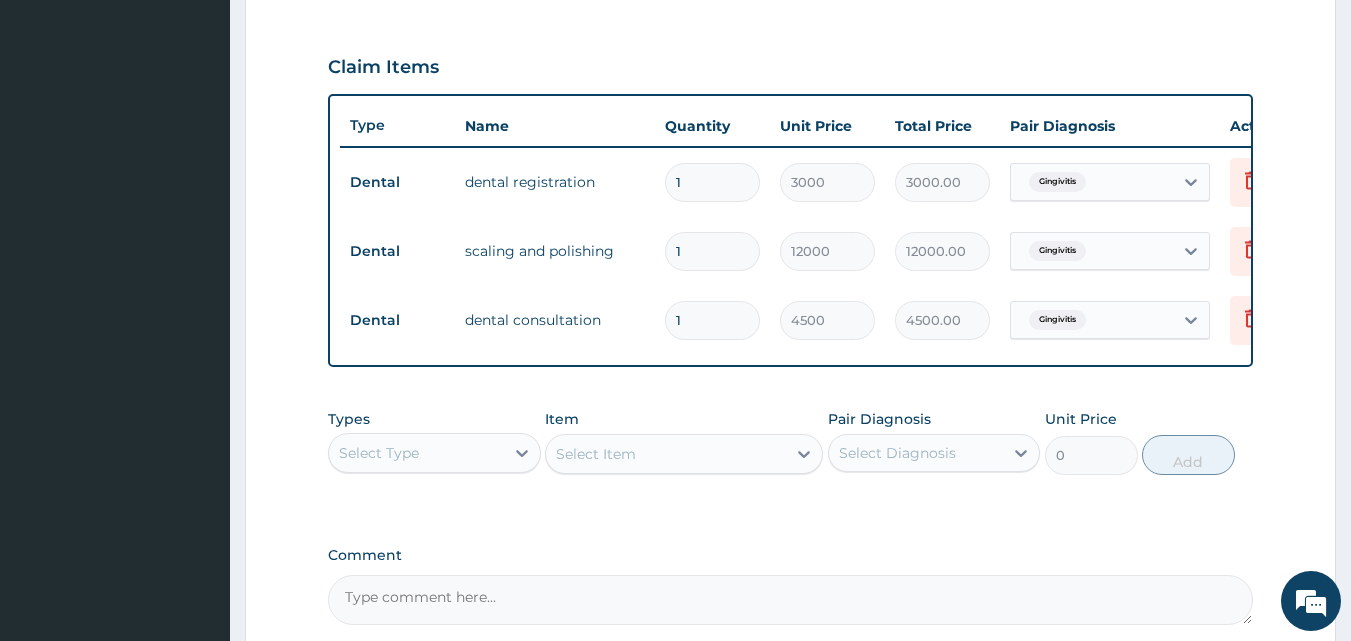 click on "Step  2  of 2 PA Code / Prescription Code PA/0B0667 Encounter Date 02-08-2025 Important Notice Please enter PA codes before entering items that are not attached to a PA code   All diagnoses entered must be linked to a claim item. Diagnosis & Claim Items that are visible but inactive cannot be edited because they were imported from an already approved PA code. Diagnosis Gingivitis confirmed NB: All diagnosis must be linked to a claim item Claim Items Type Name Quantity Unit Price Total Price Pair Diagnosis Actions Dental dental registration 1 3000 3000.00 Gingivitis Delete Dental scaling and polishing 1 12000 12000.00 Gingivitis Delete Dental dental consultation 1 4500 4500.00 Gingivitis Delete Types Select Type Item Select Item Pair Diagnosis Select Diagnosis Unit Price 0 Add Comment     Previous   Submit" at bounding box center [790, 112] 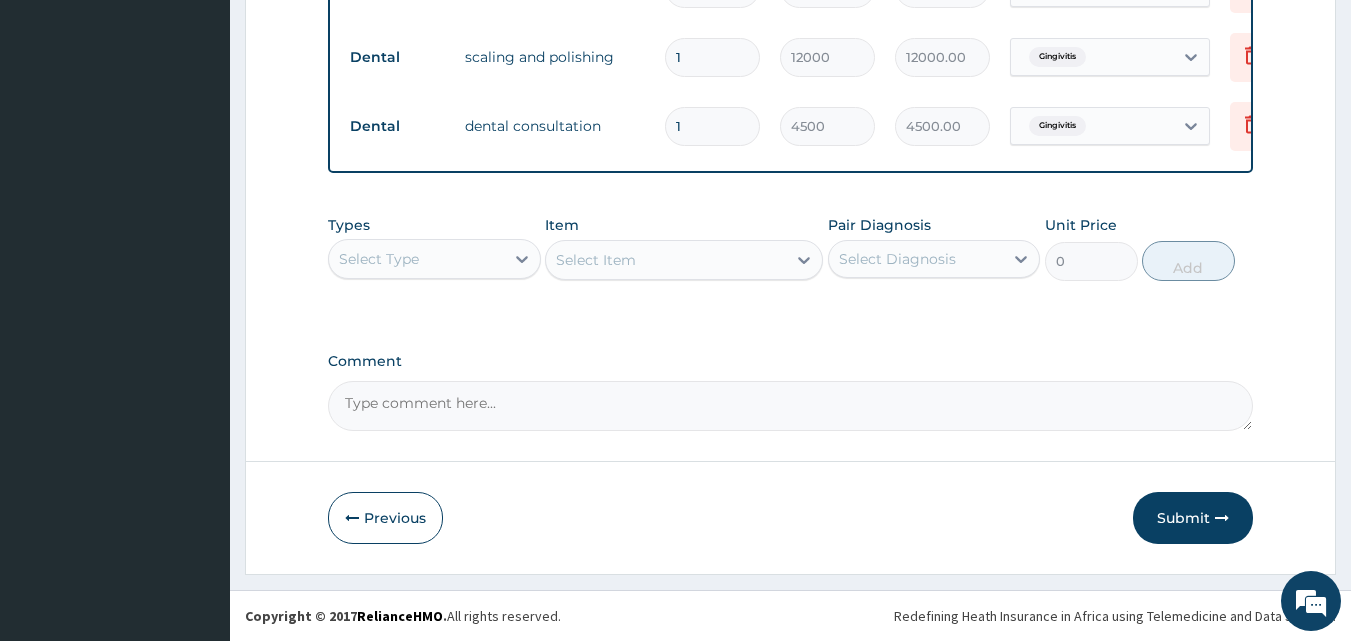 scroll, scrollTop: 859, scrollLeft: 0, axis: vertical 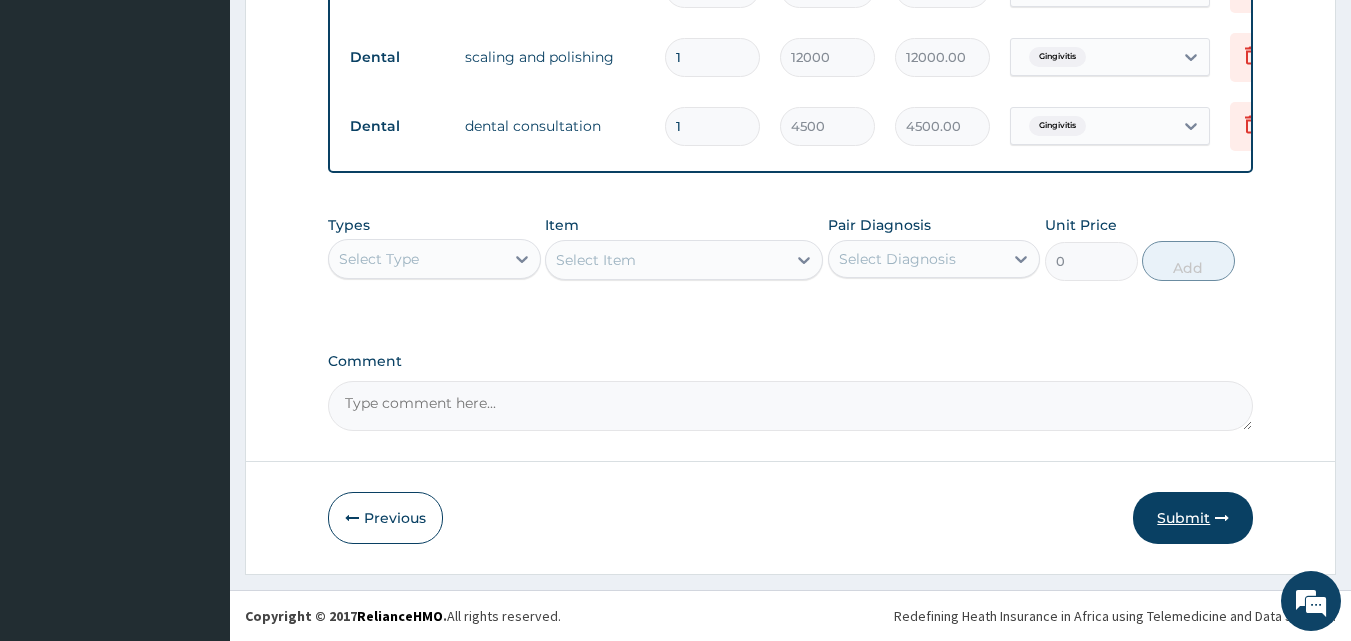 click at bounding box center [1222, 518] 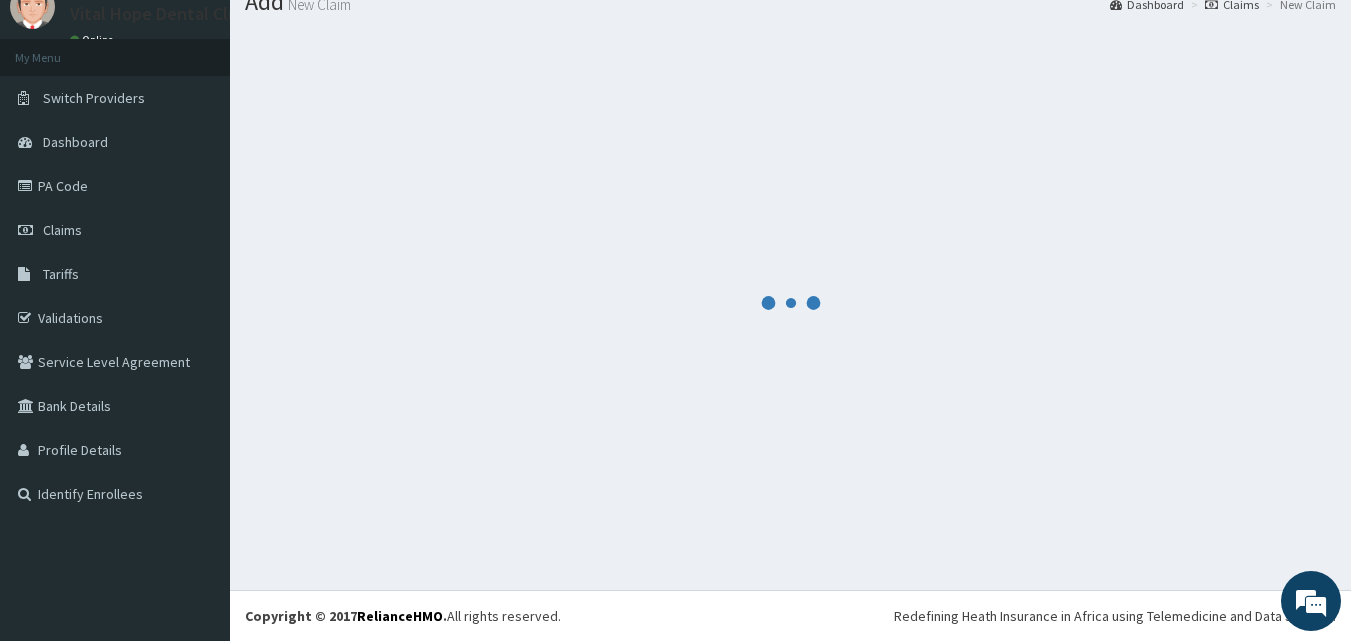 scroll, scrollTop: 76, scrollLeft: 0, axis: vertical 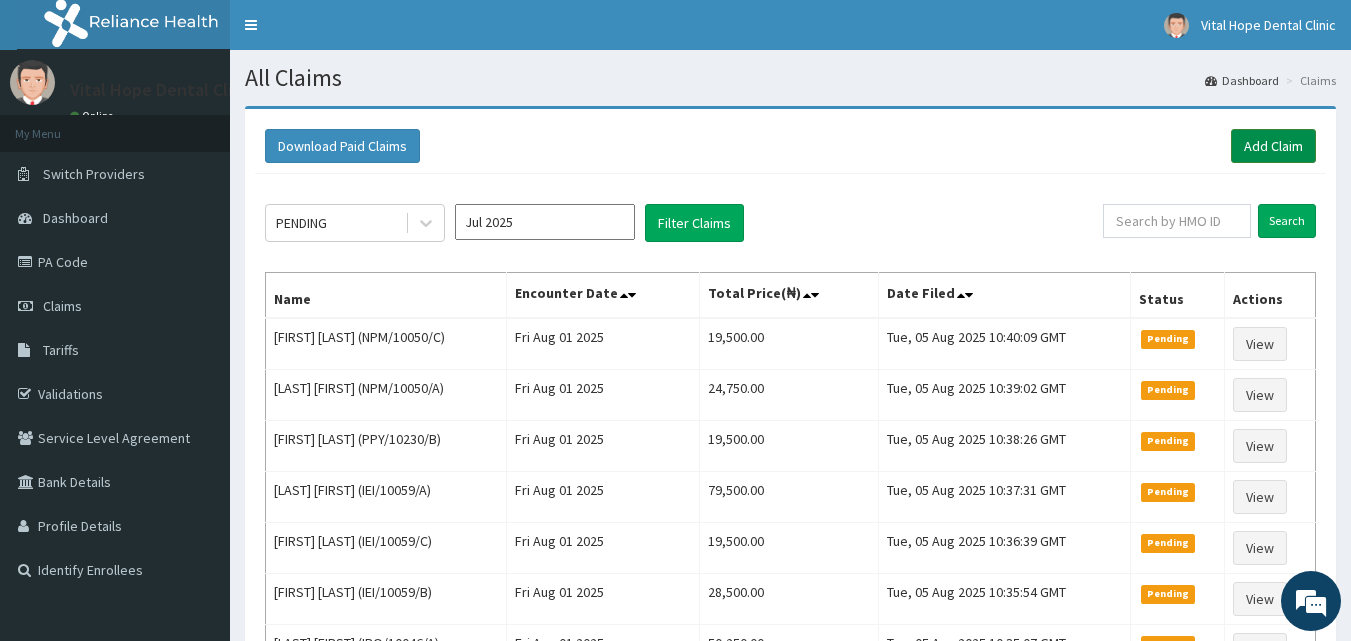 click on "Add Claim" at bounding box center [1273, 146] 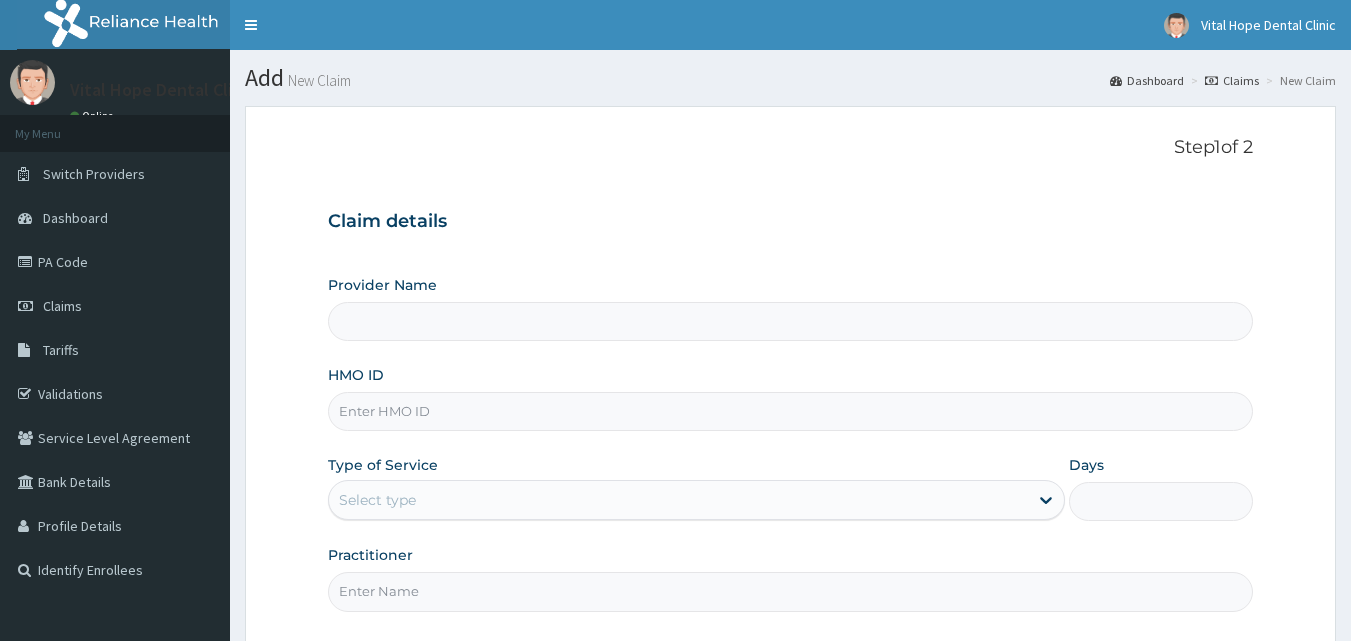 scroll, scrollTop: 0, scrollLeft: 0, axis: both 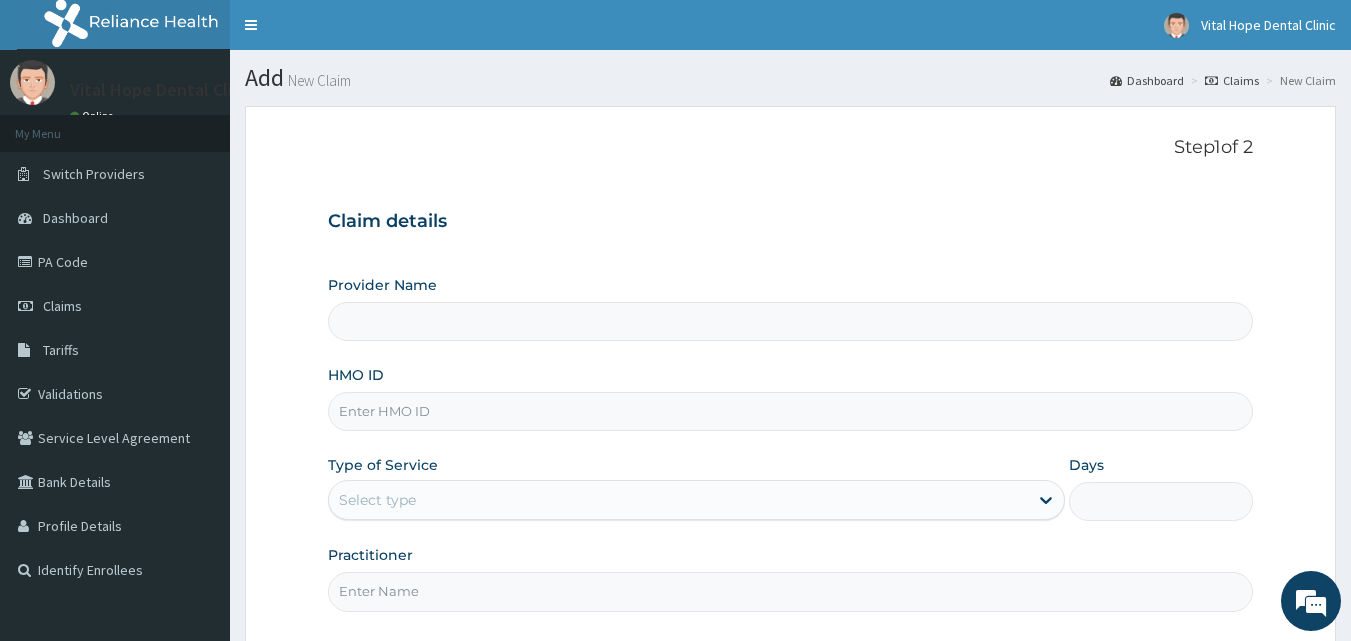 paste on "Htl/10046/A" 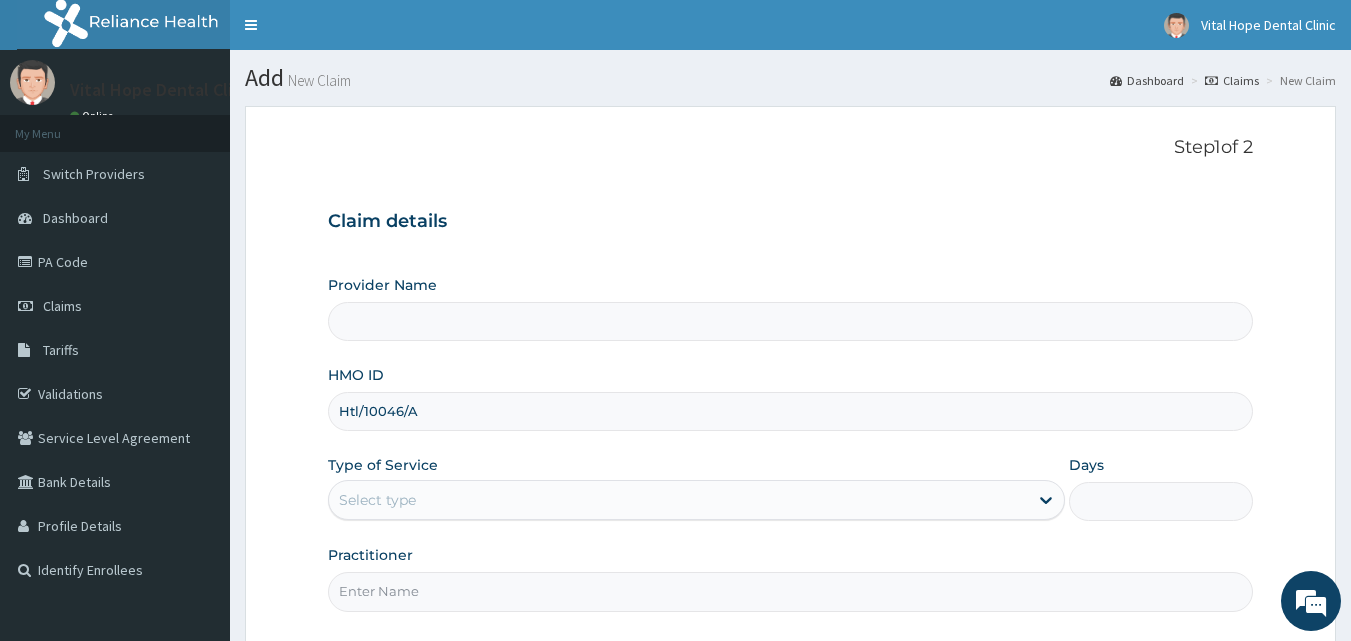 type on "Htl/10046/A" 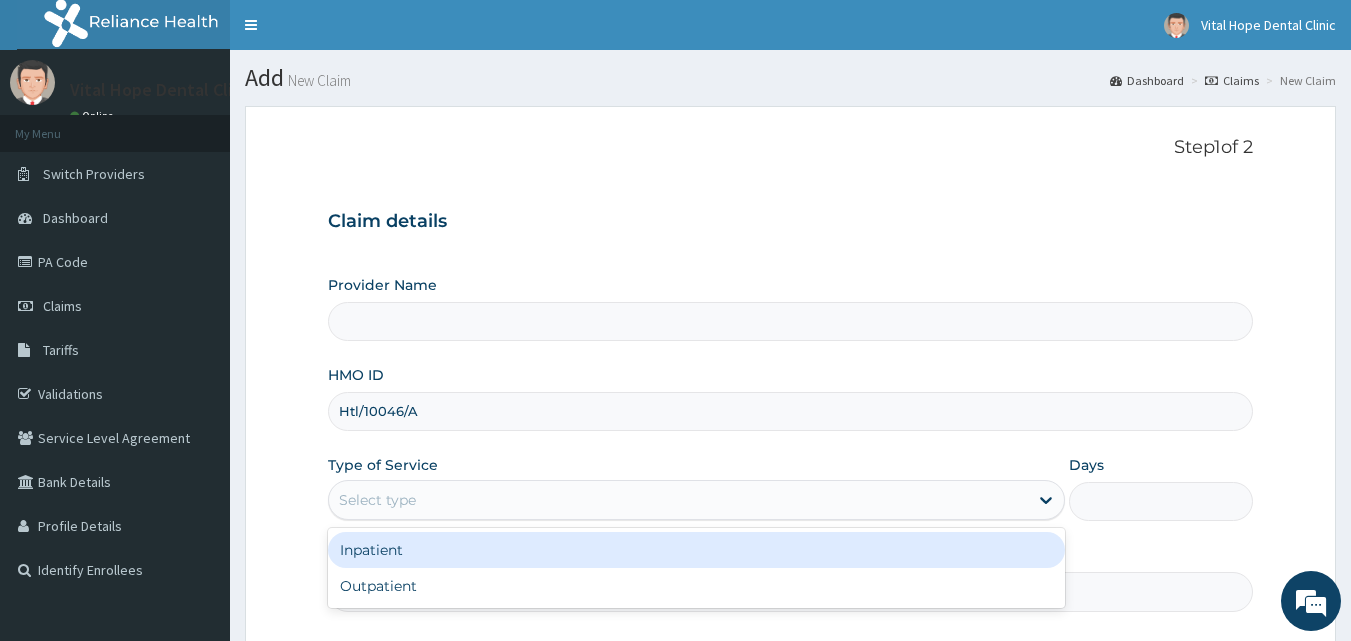 click on "Select type" at bounding box center [678, 500] 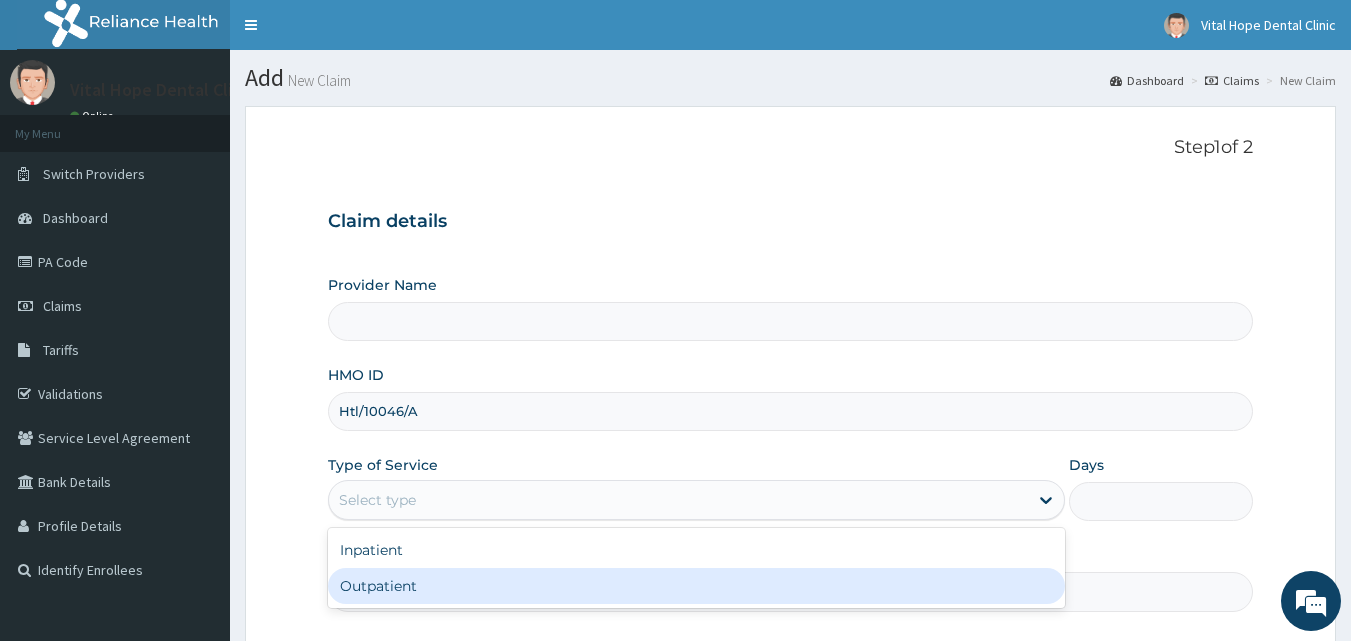 click on "Outpatient" at bounding box center [696, 586] 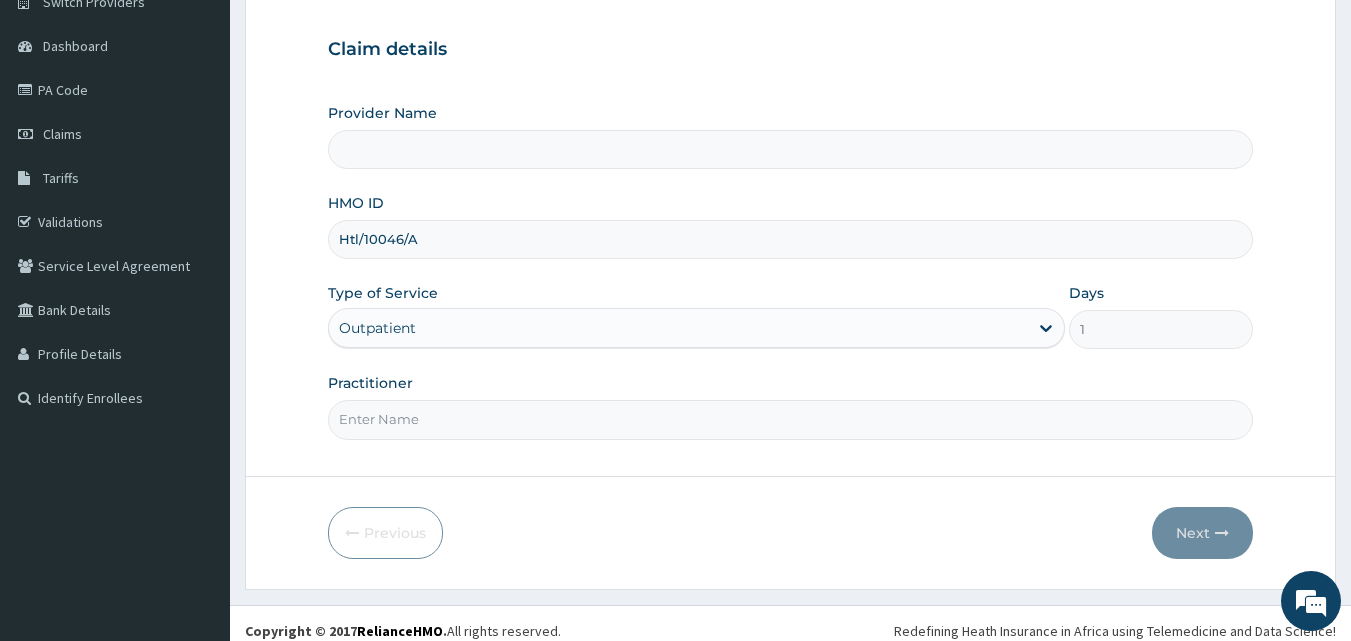 scroll, scrollTop: 187, scrollLeft: 0, axis: vertical 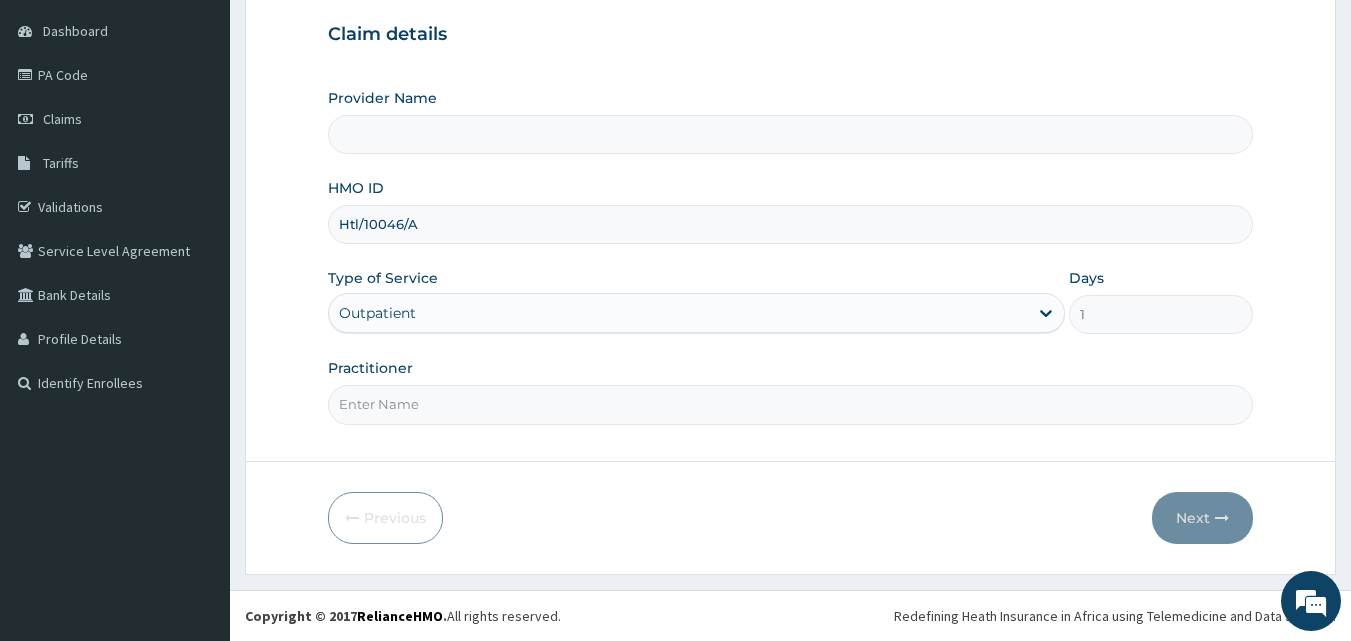 click on "Practitioner" at bounding box center (791, 404) 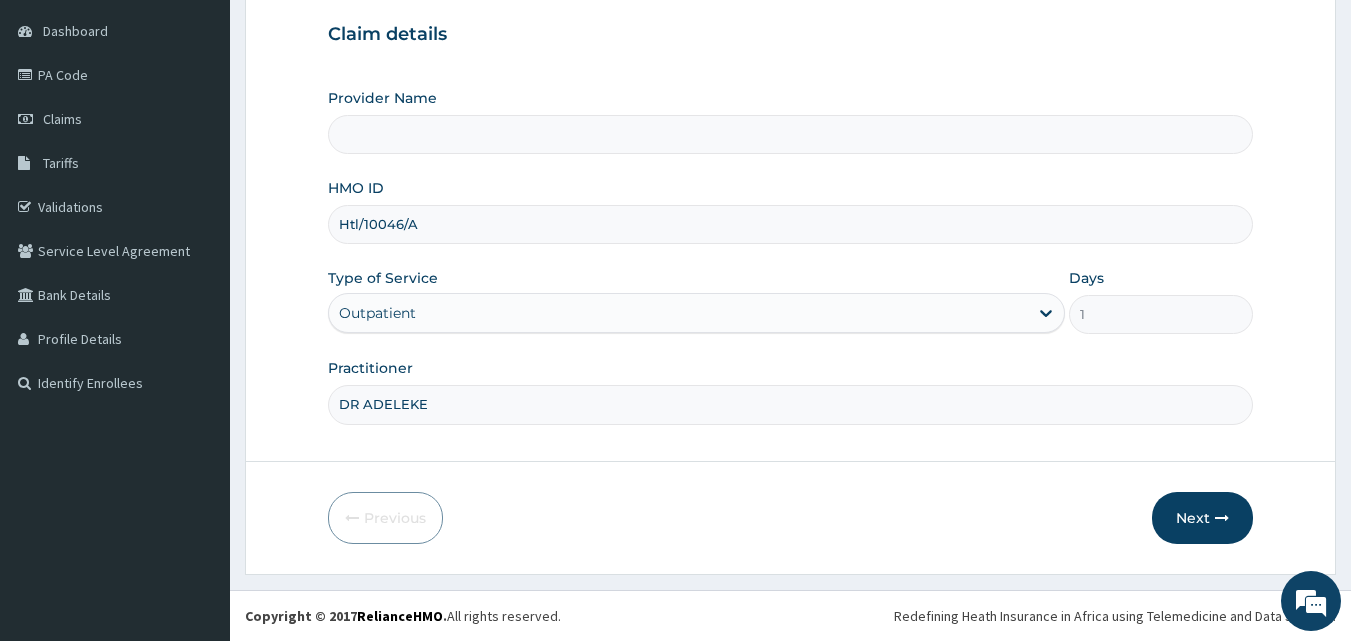 scroll, scrollTop: 0, scrollLeft: 0, axis: both 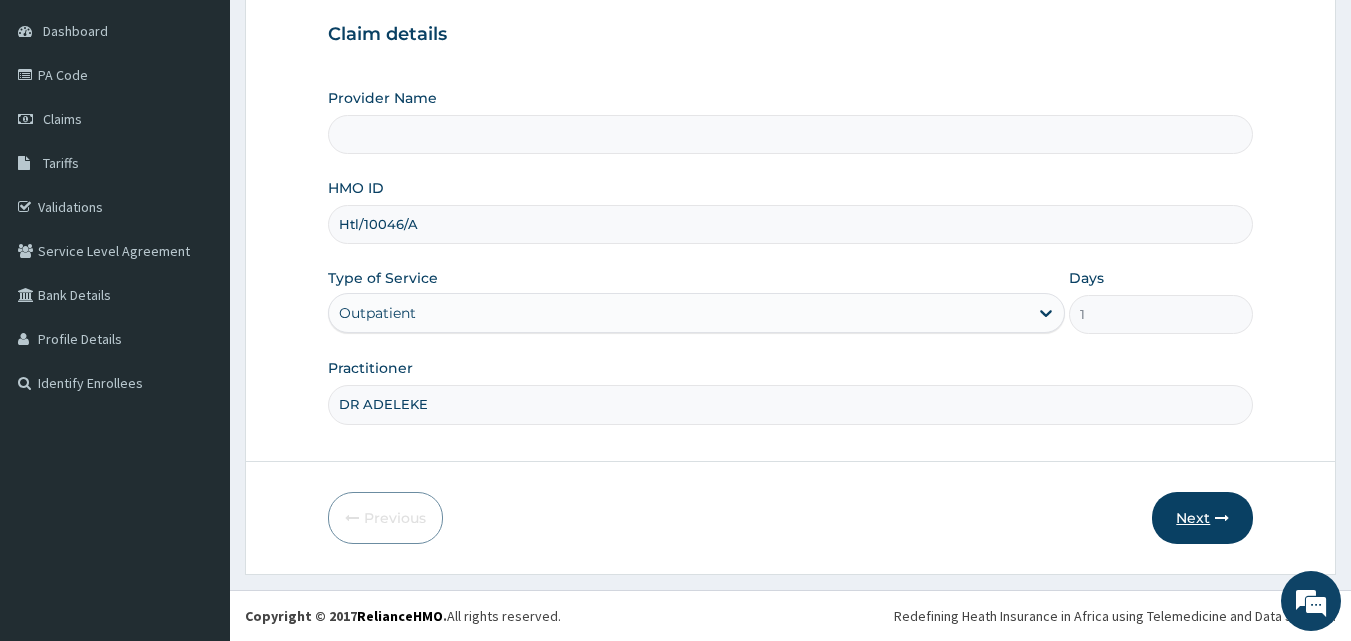 click on "Next" at bounding box center [1202, 518] 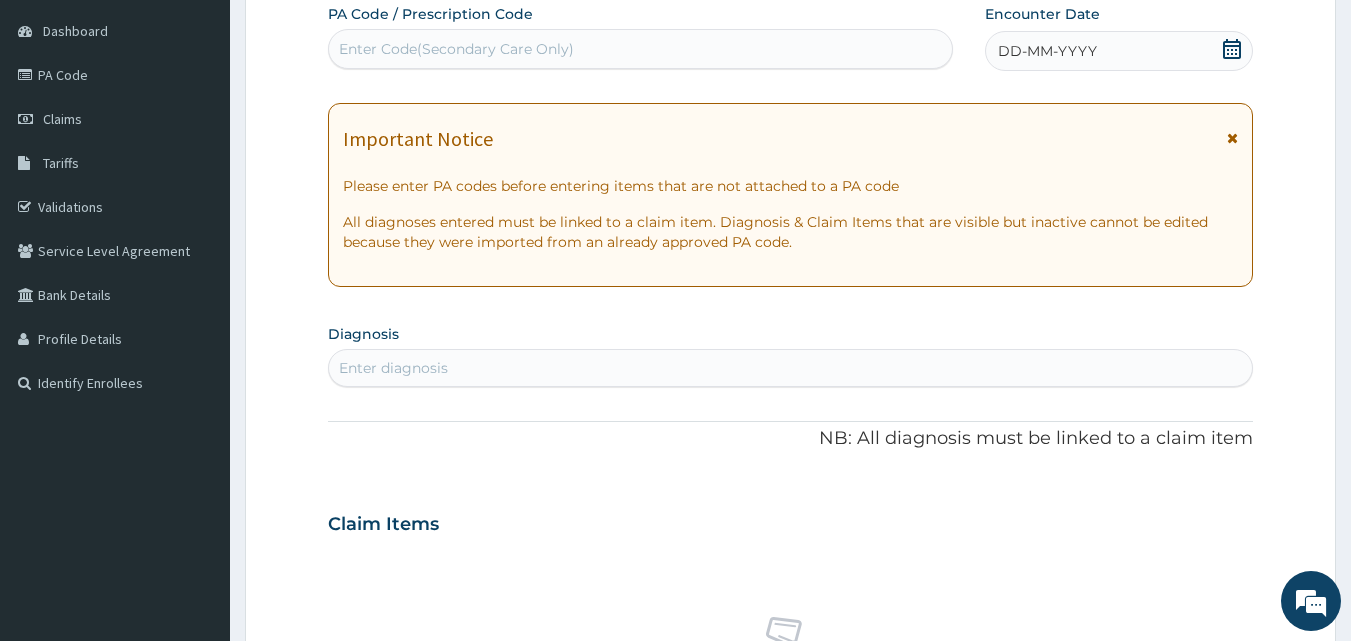 click on "Enter Code(Secondary Care Only)" at bounding box center (641, 49) 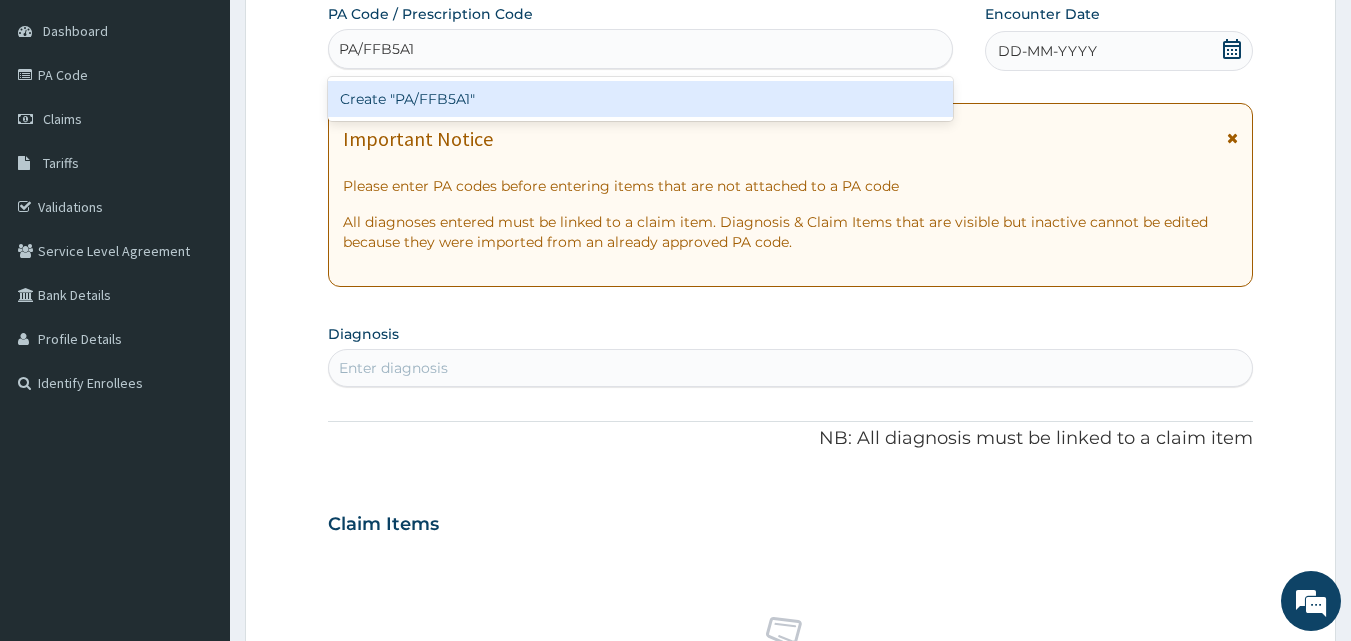 click on "Create "PA/FFB5A1"" at bounding box center [641, 99] 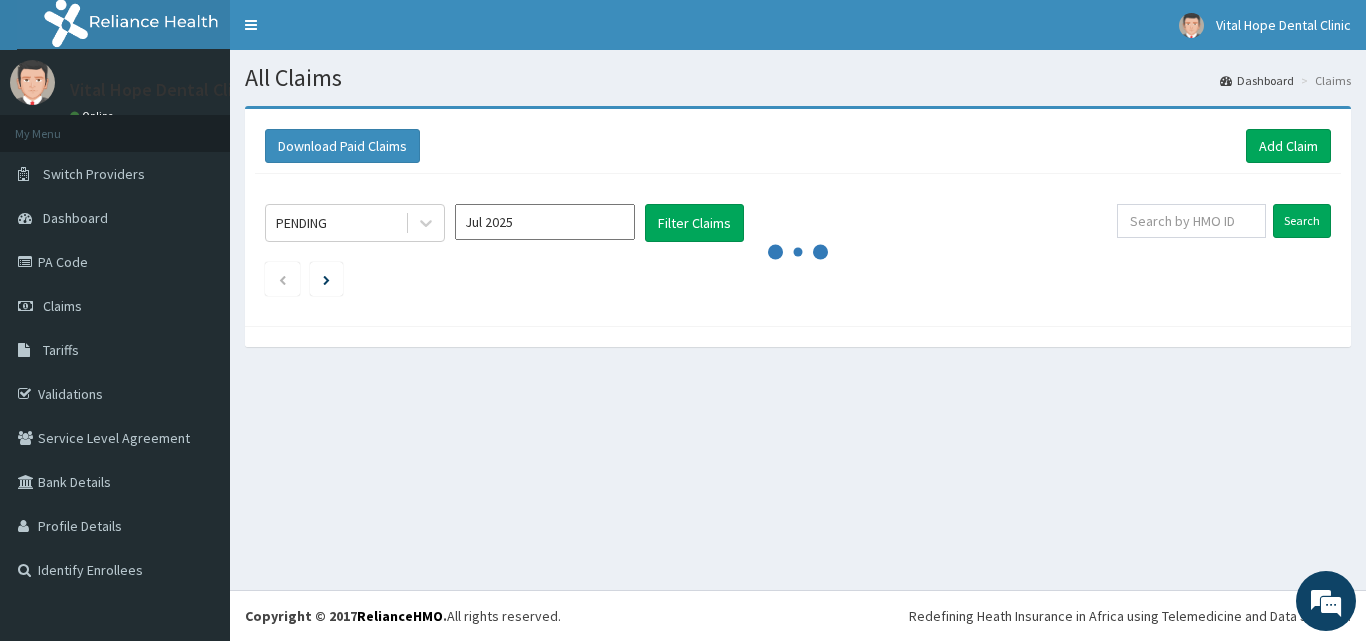 scroll, scrollTop: 0, scrollLeft: 0, axis: both 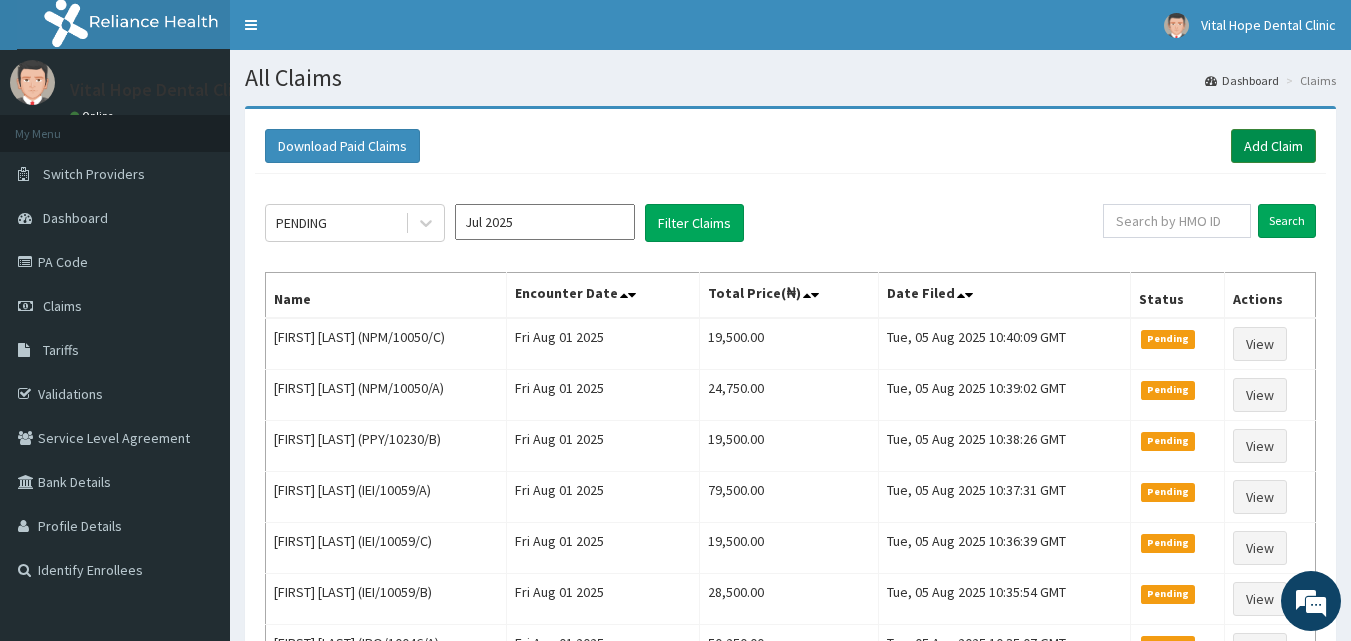 click on "Add Claim" at bounding box center (1273, 146) 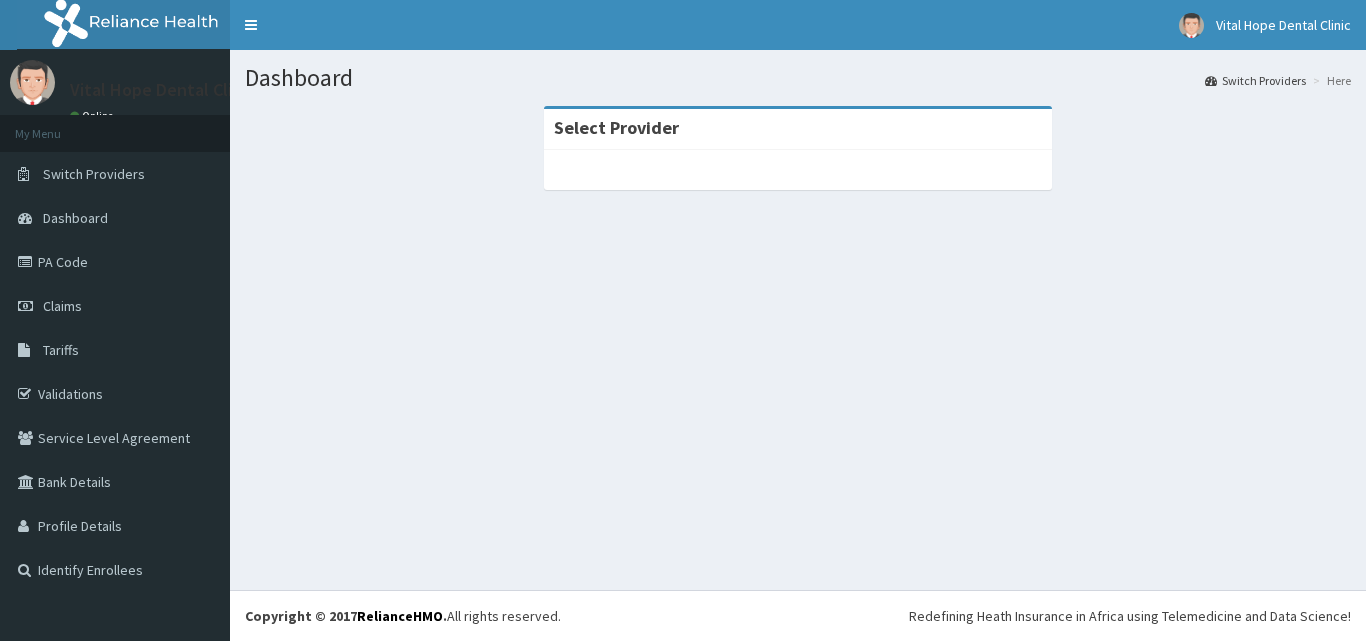 scroll, scrollTop: 0, scrollLeft: 0, axis: both 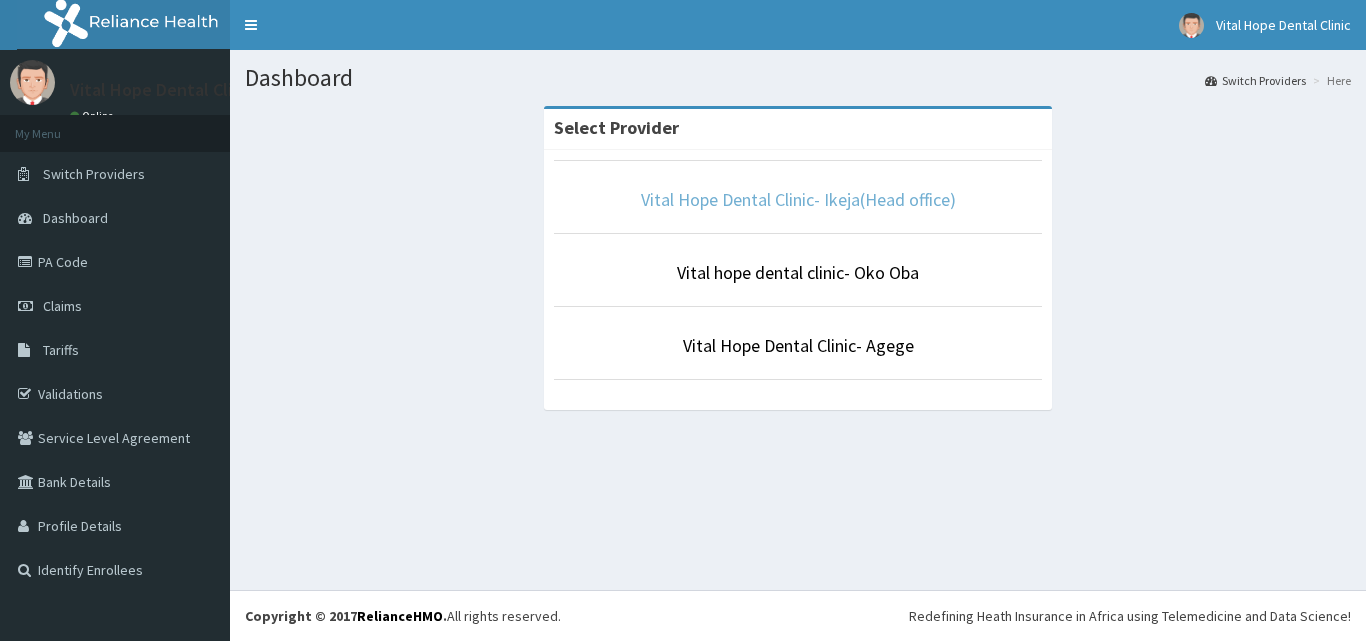 click on "Vital Hope Dental Clinic- Ikeja(Head office)" at bounding box center (798, 199) 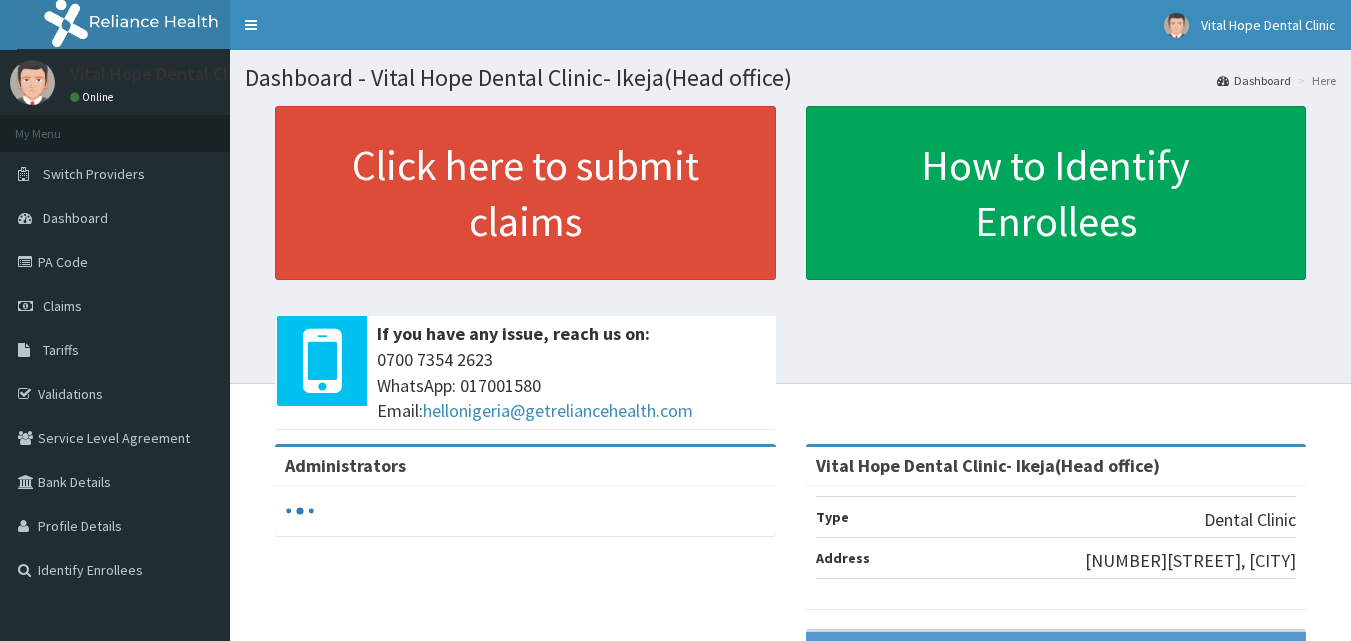 scroll, scrollTop: 0, scrollLeft: 0, axis: both 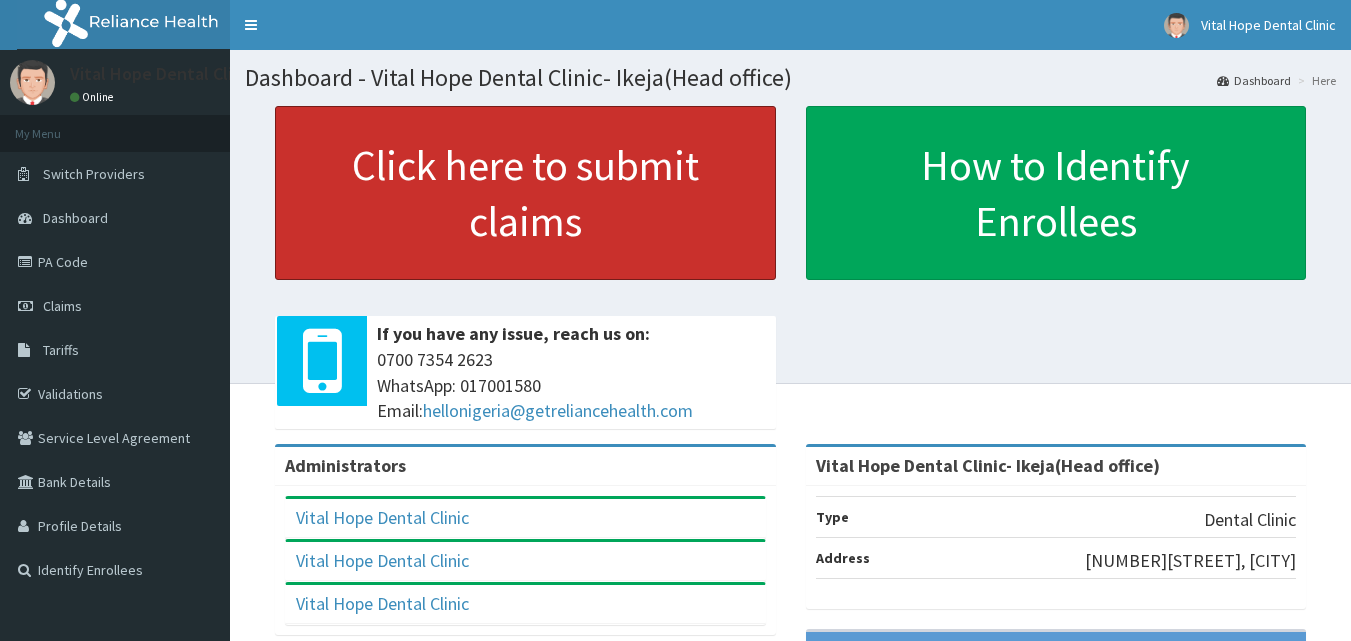 click on "Click here to submit claims" at bounding box center (525, 193) 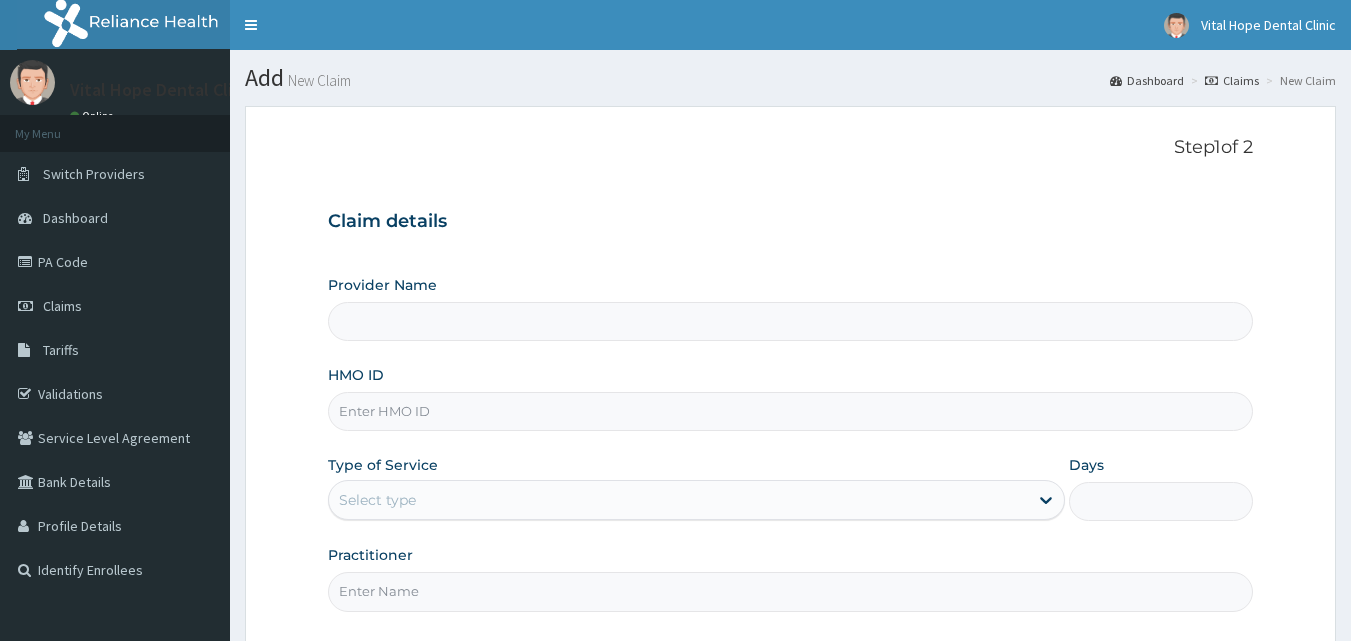 scroll, scrollTop: 0, scrollLeft: 0, axis: both 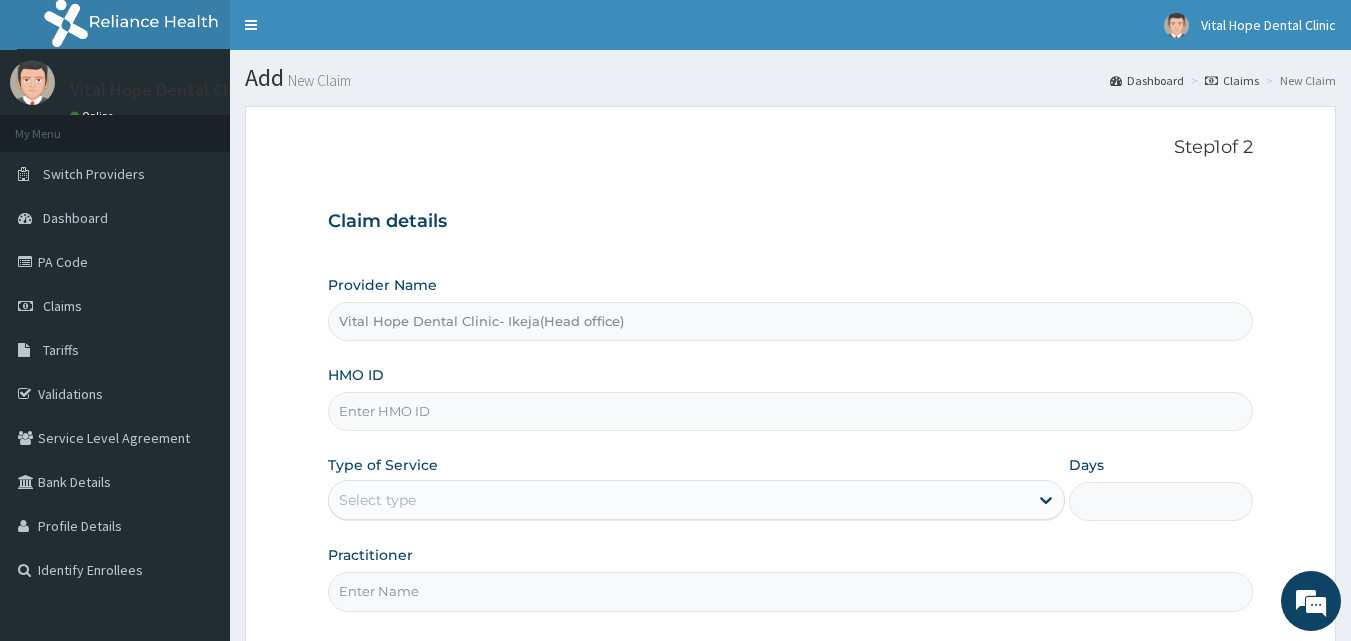 click on "HMO ID" at bounding box center [791, 411] 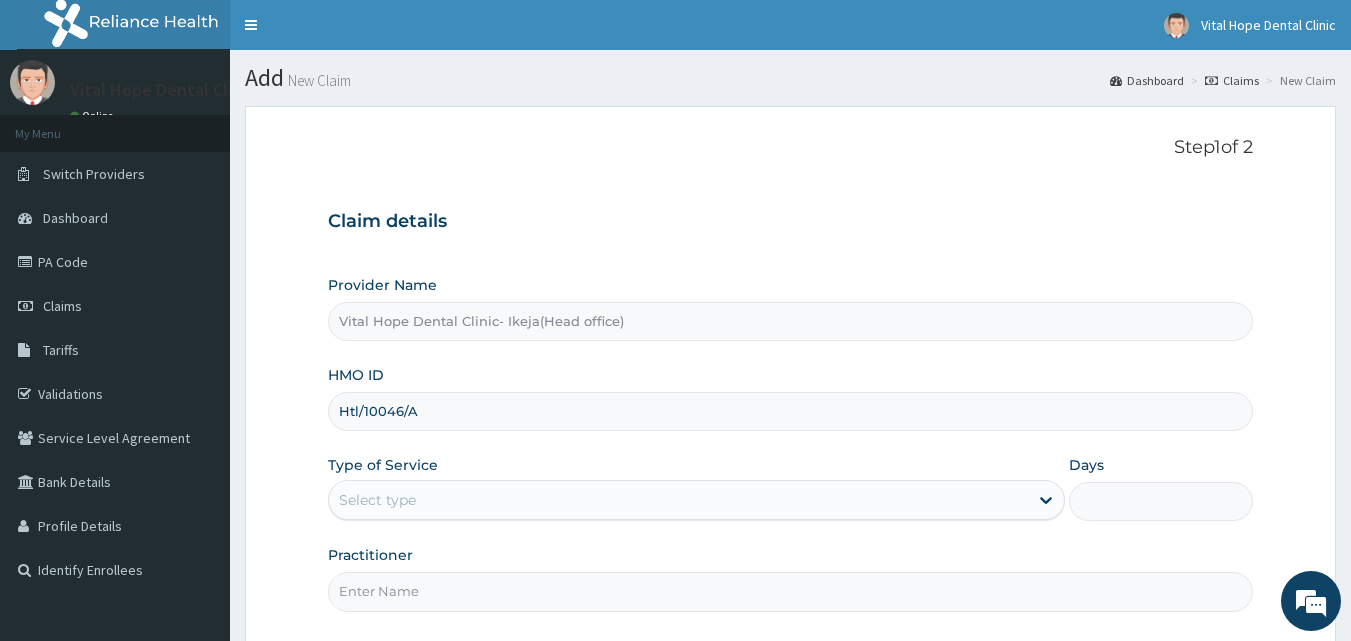 type on "Htl/10046/A" 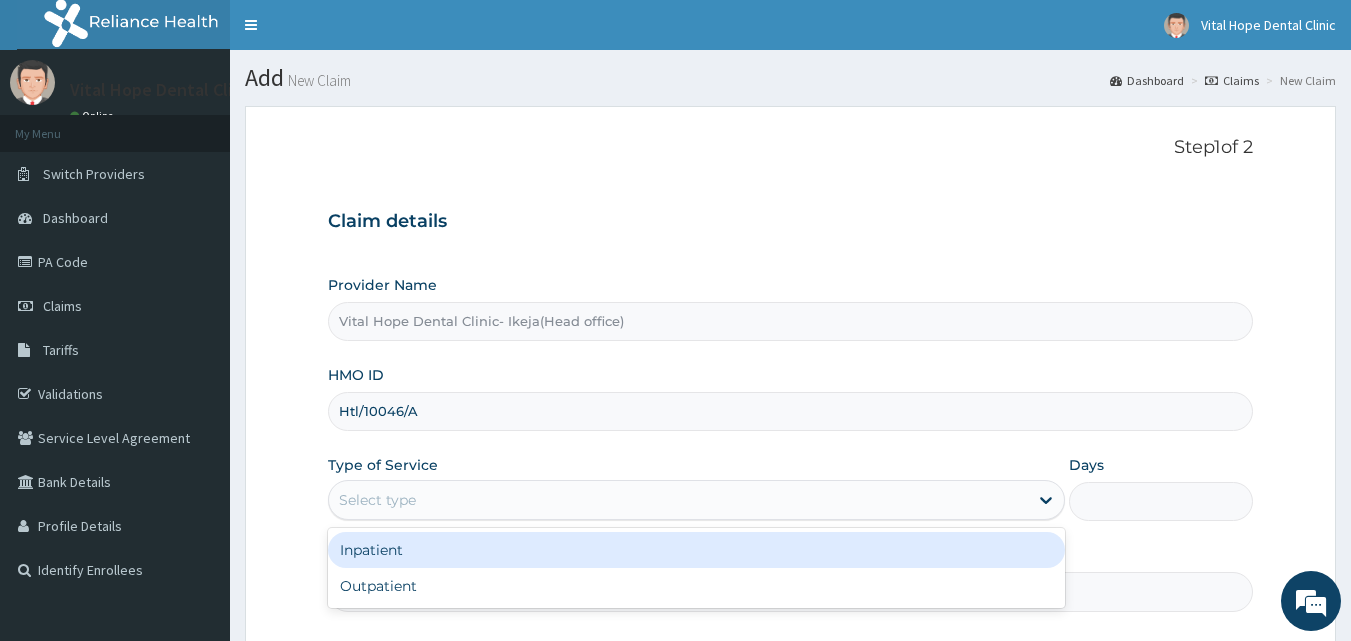 click on "Select type" at bounding box center [678, 500] 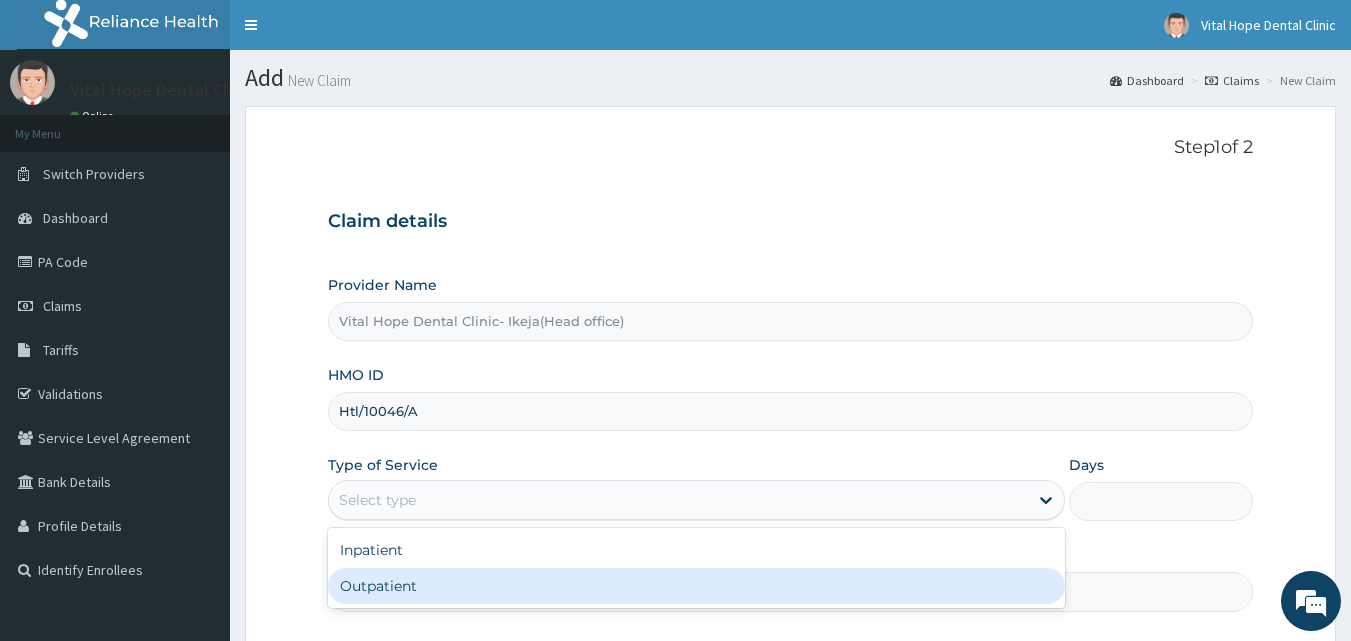 click on "Outpatient" at bounding box center (696, 586) 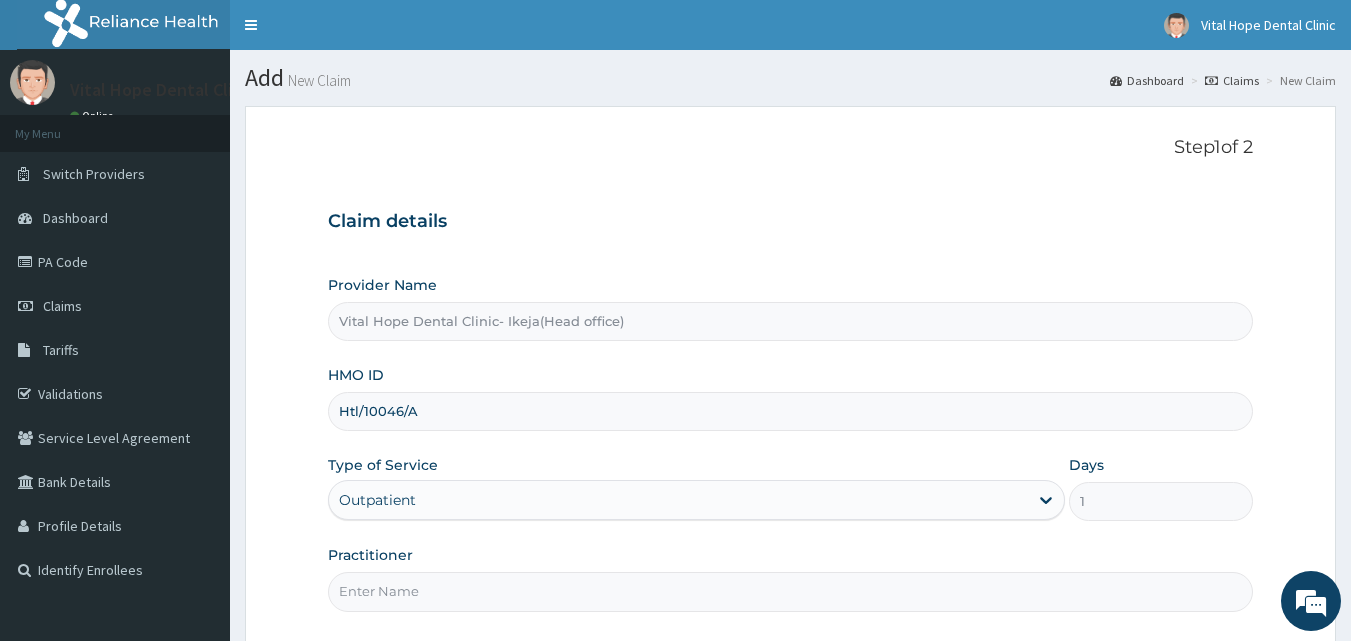 scroll, scrollTop: 187, scrollLeft: 0, axis: vertical 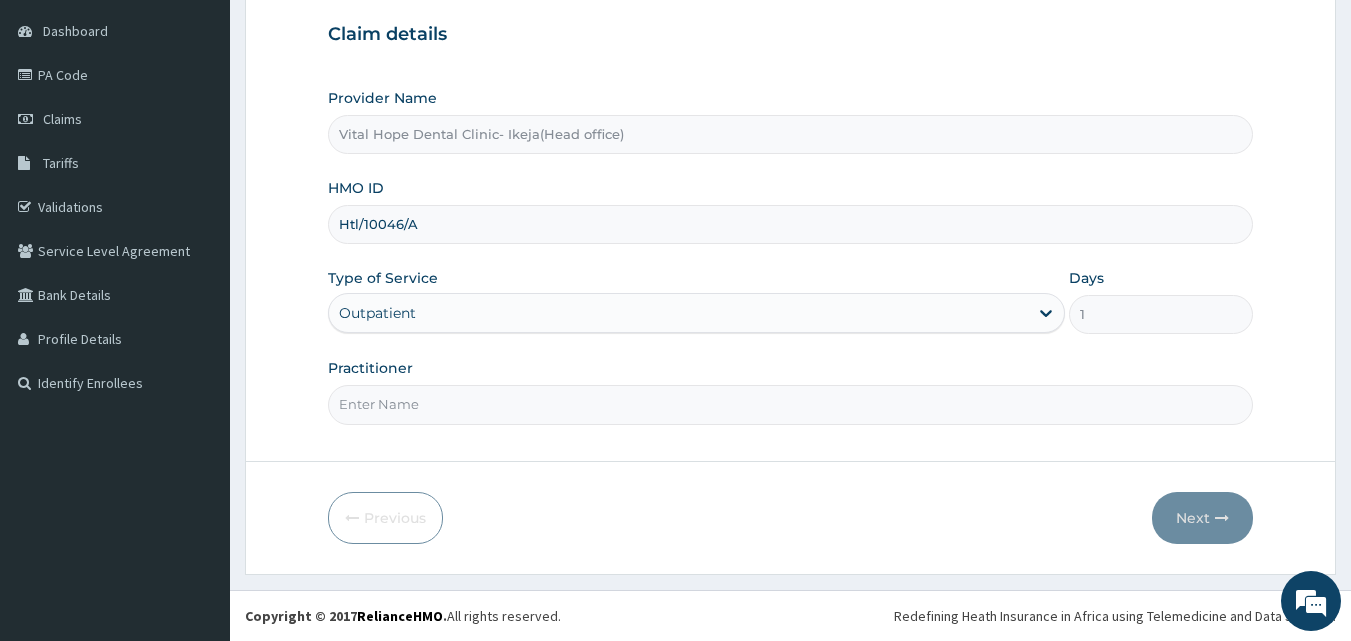 click on "Practitioner" at bounding box center [791, 404] 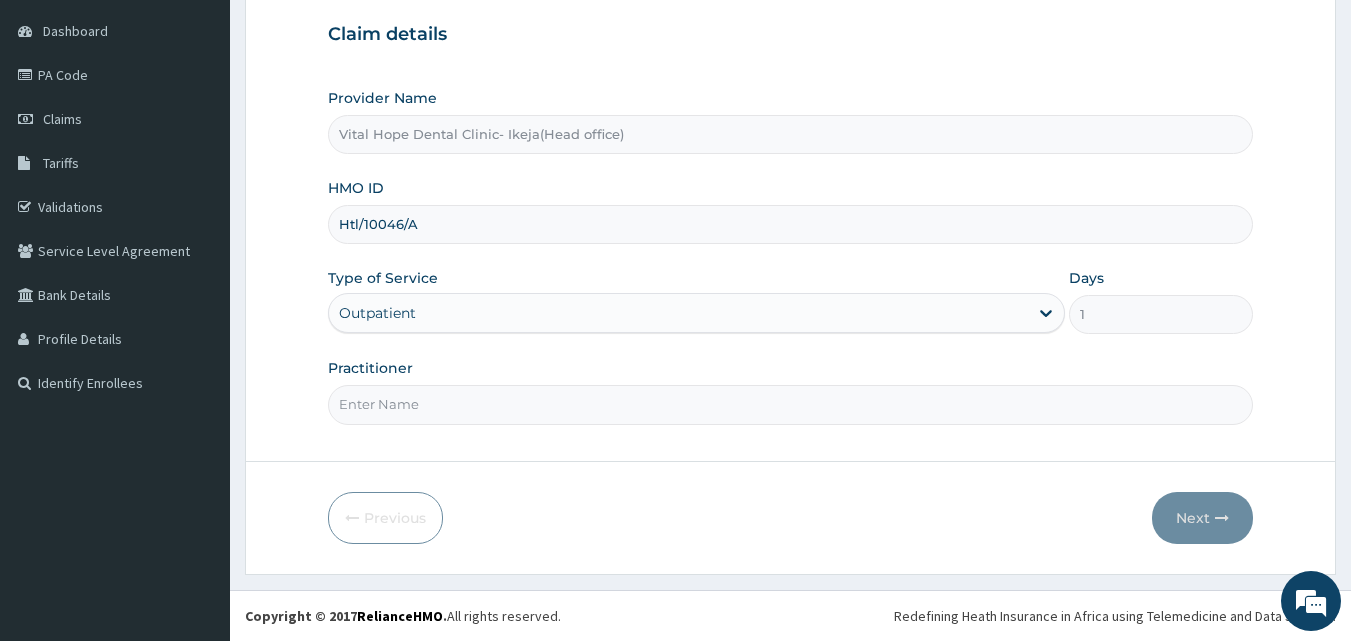 type on "DR ADELEKE" 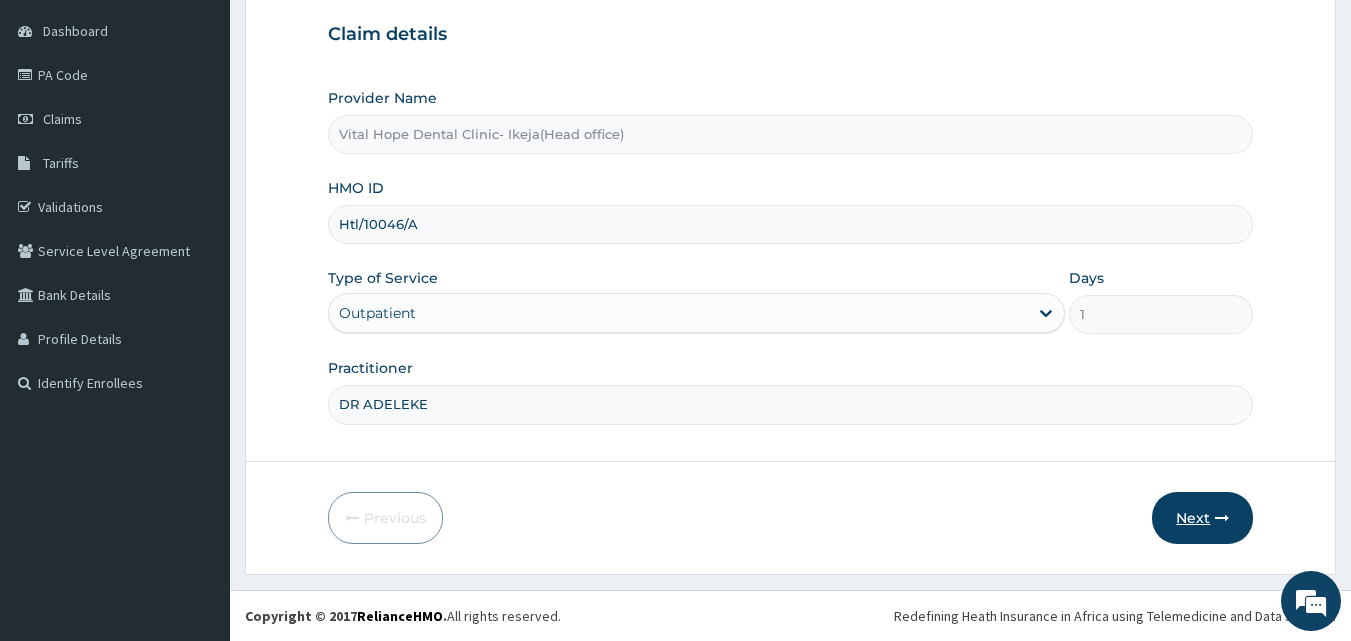 click on "Next" at bounding box center [1202, 518] 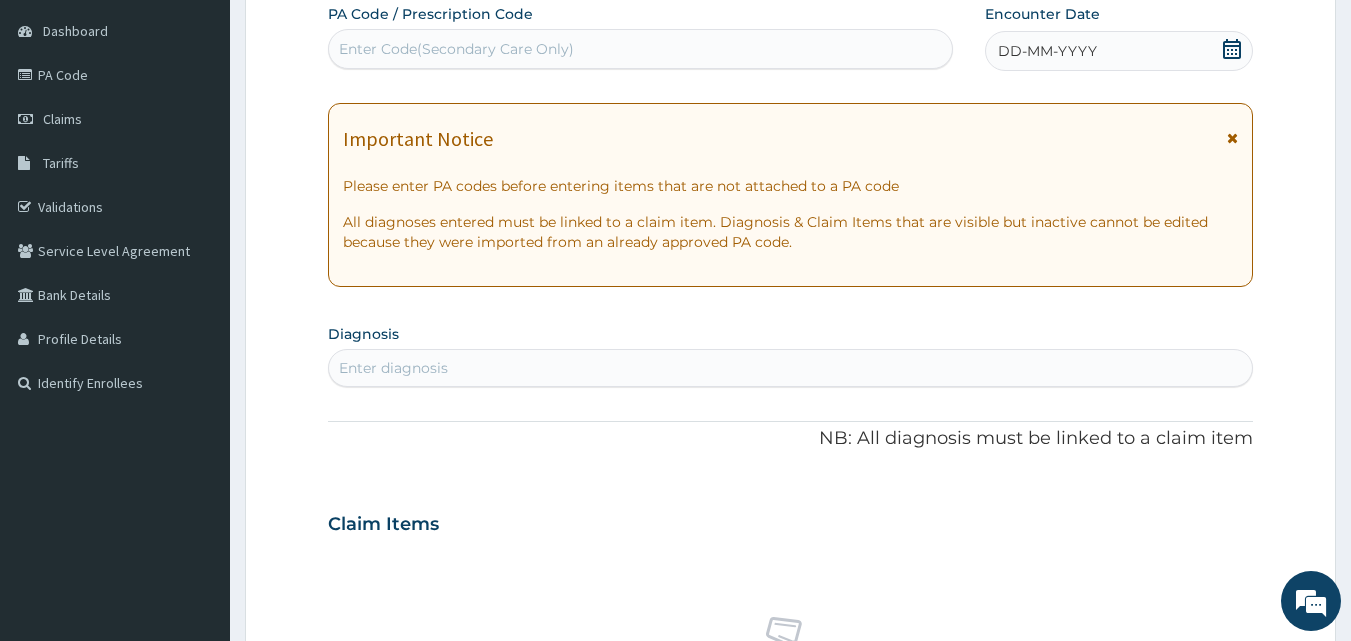 scroll, scrollTop: 0, scrollLeft: 0, axis: both 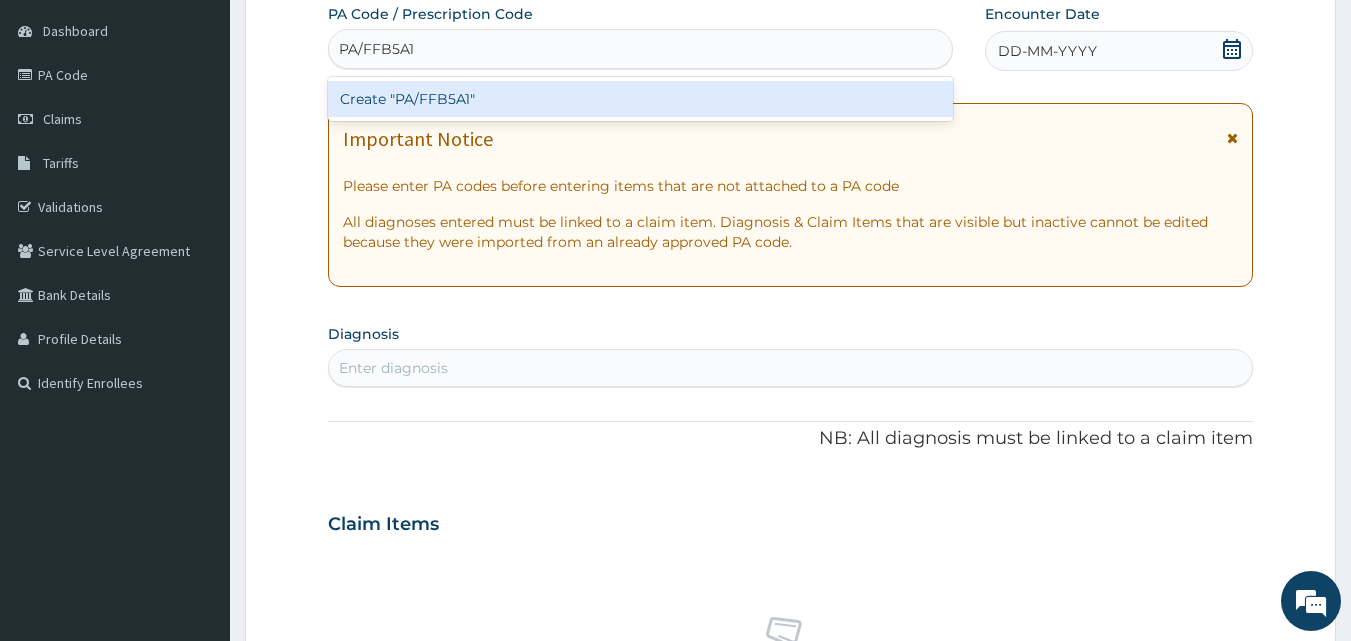 click on "Create "PA/FFB5A1"" at bounding box center [641, 99] 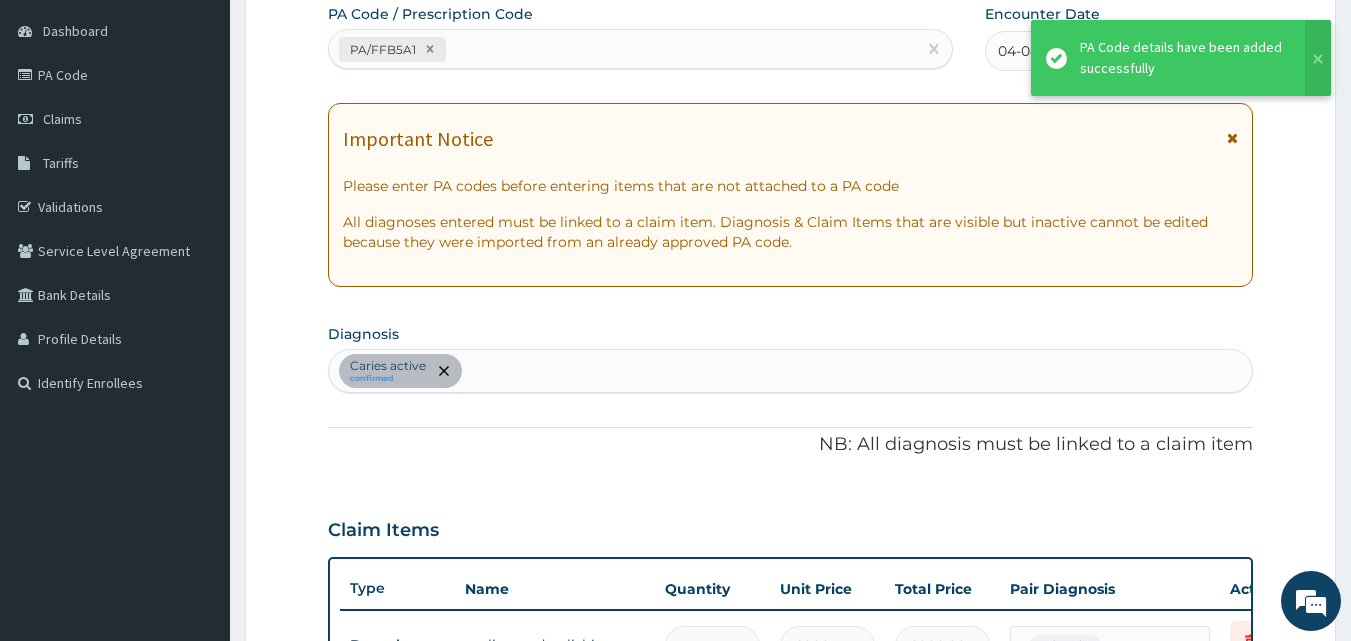 scroll, scrollTop: 719, scrollLeft: 0, axis: vertical 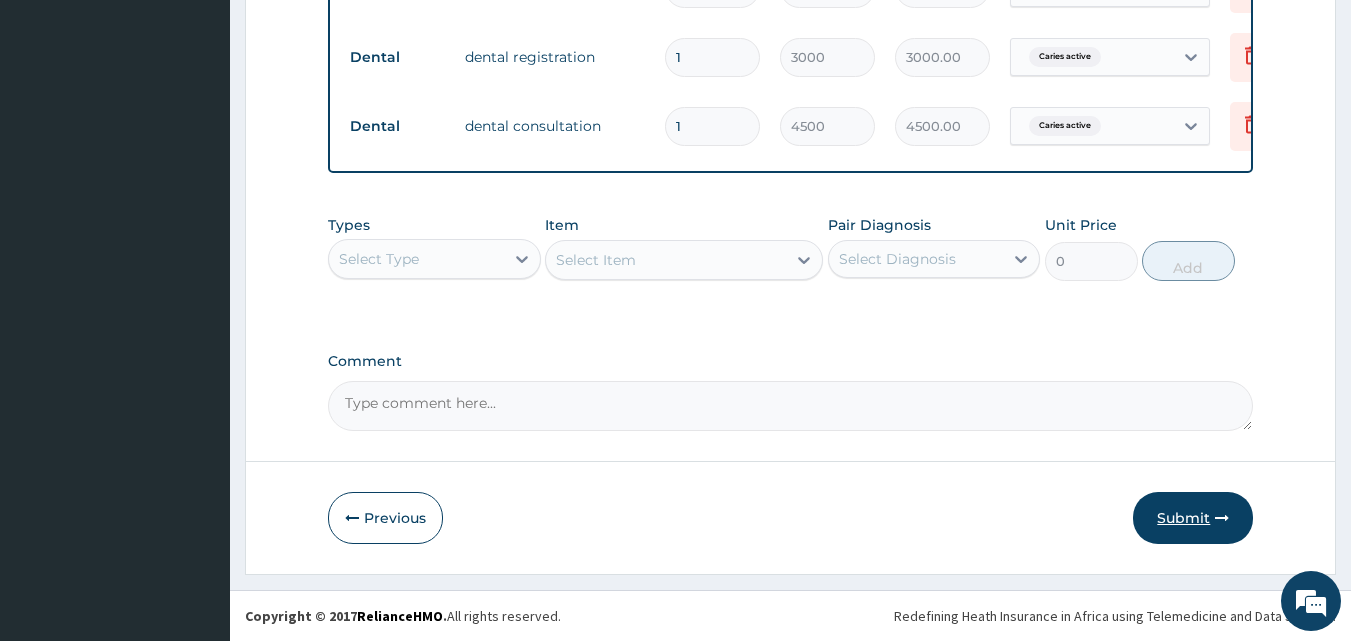 click on "Submit" at bounding box center (1193, 518) 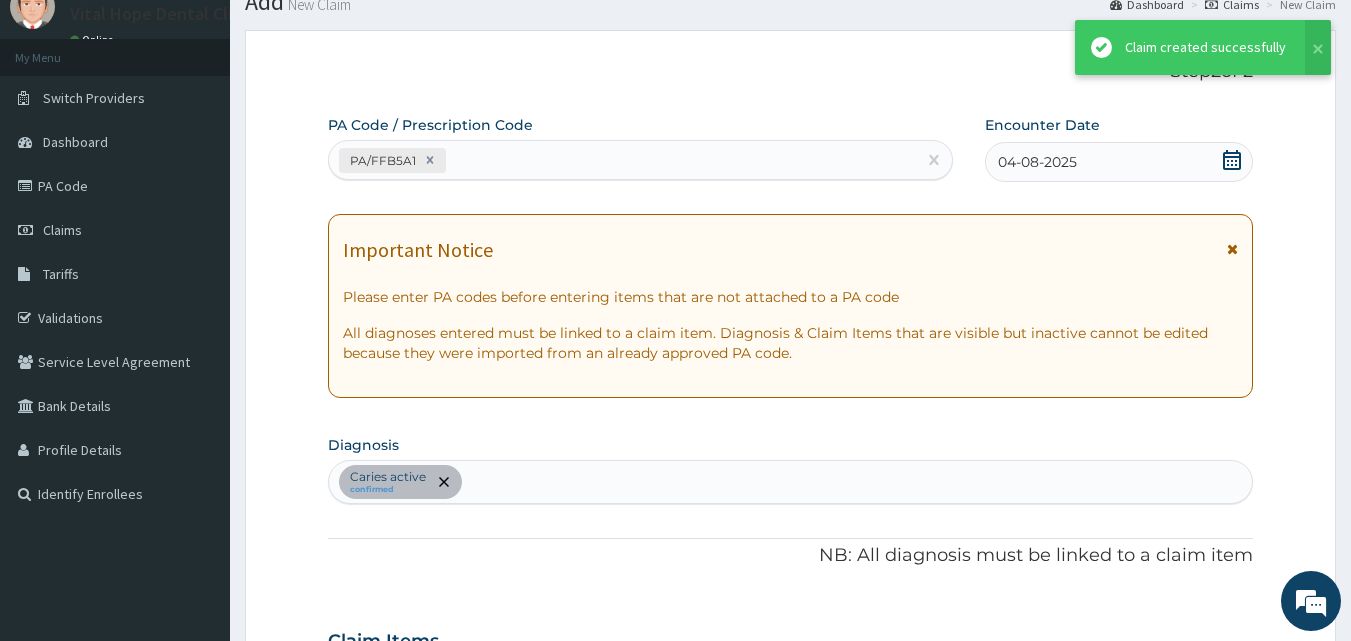 scroll, scrollTop: 928, scrollLeft: 0, axis: vertical 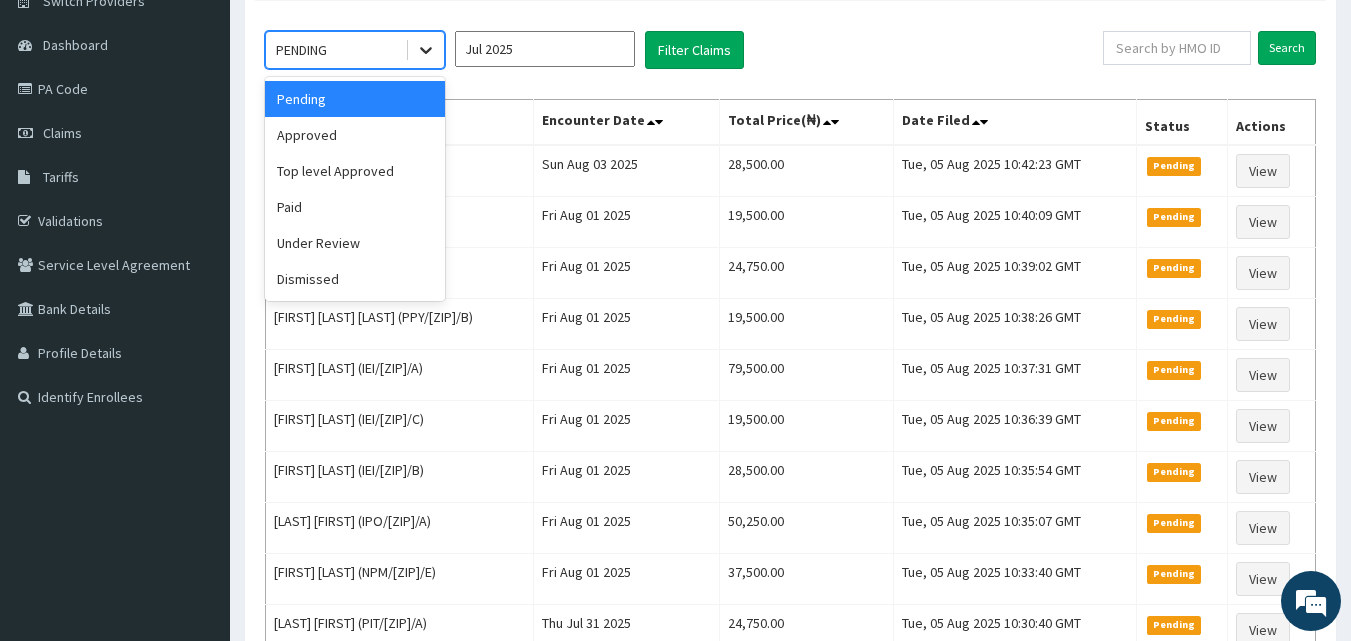 click 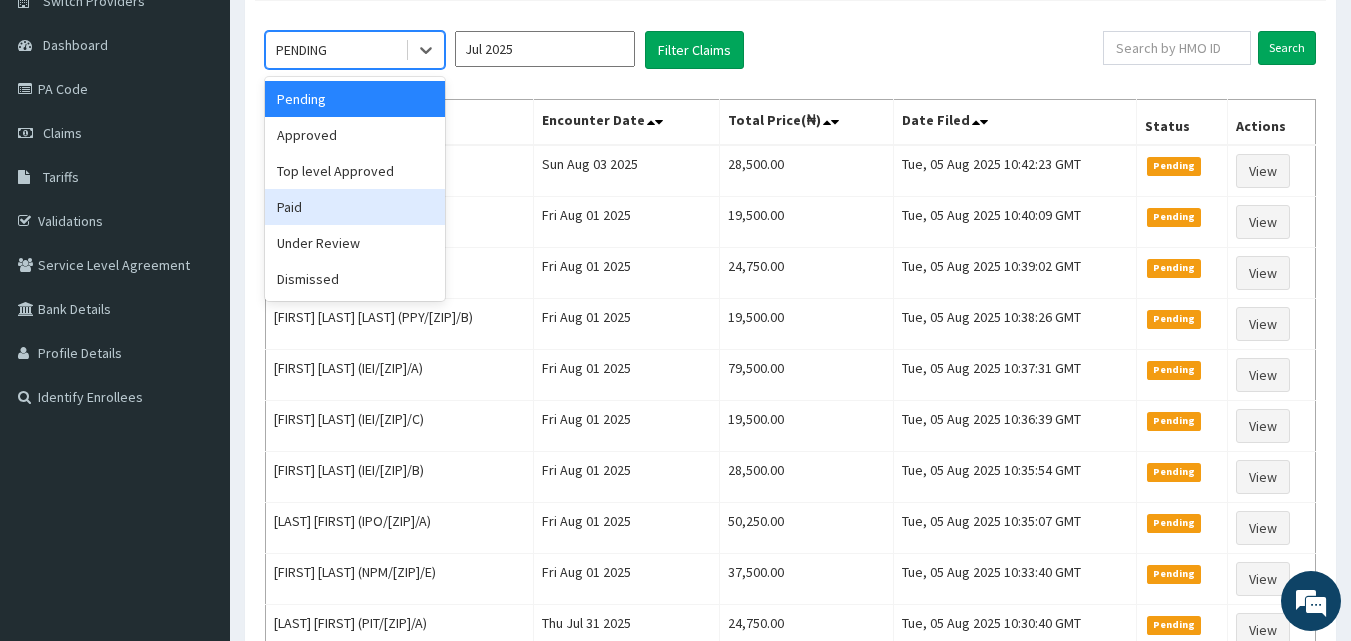 click on "Paid" at bounding box center (355, 207) 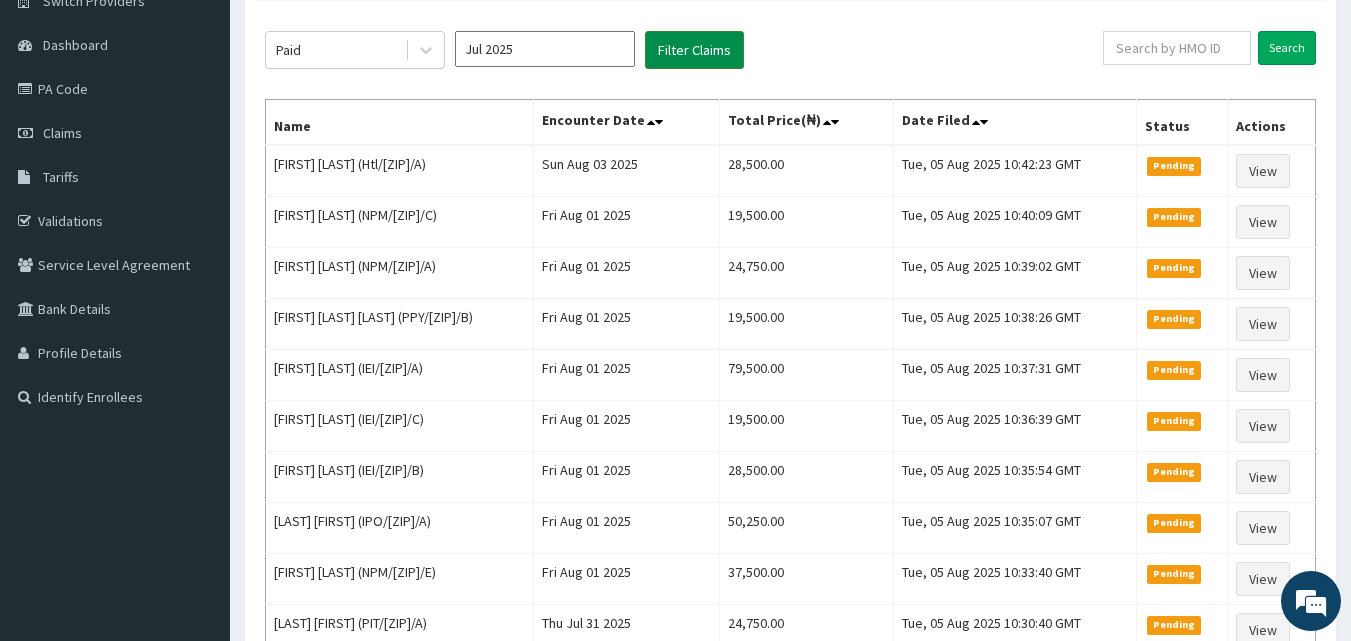 click on "Filter Claims" at bounding box center [694, 50] 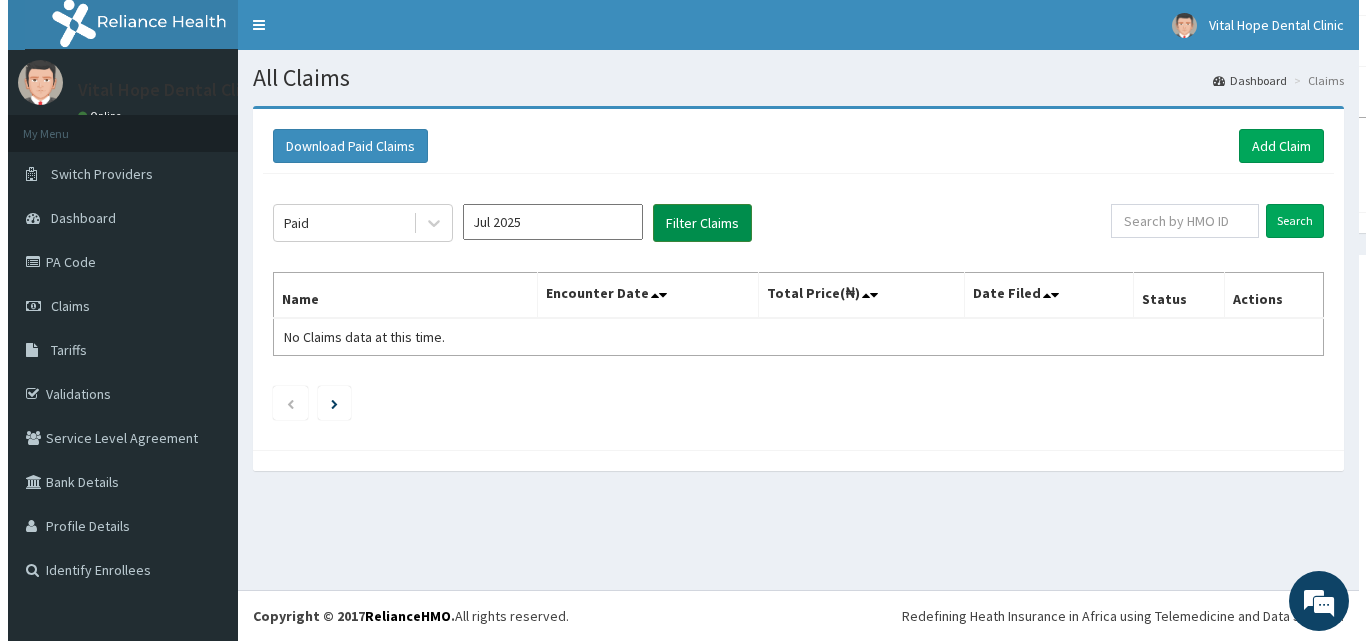 scroll, scrollTop: 0, scrollLeft: 0, axis: both 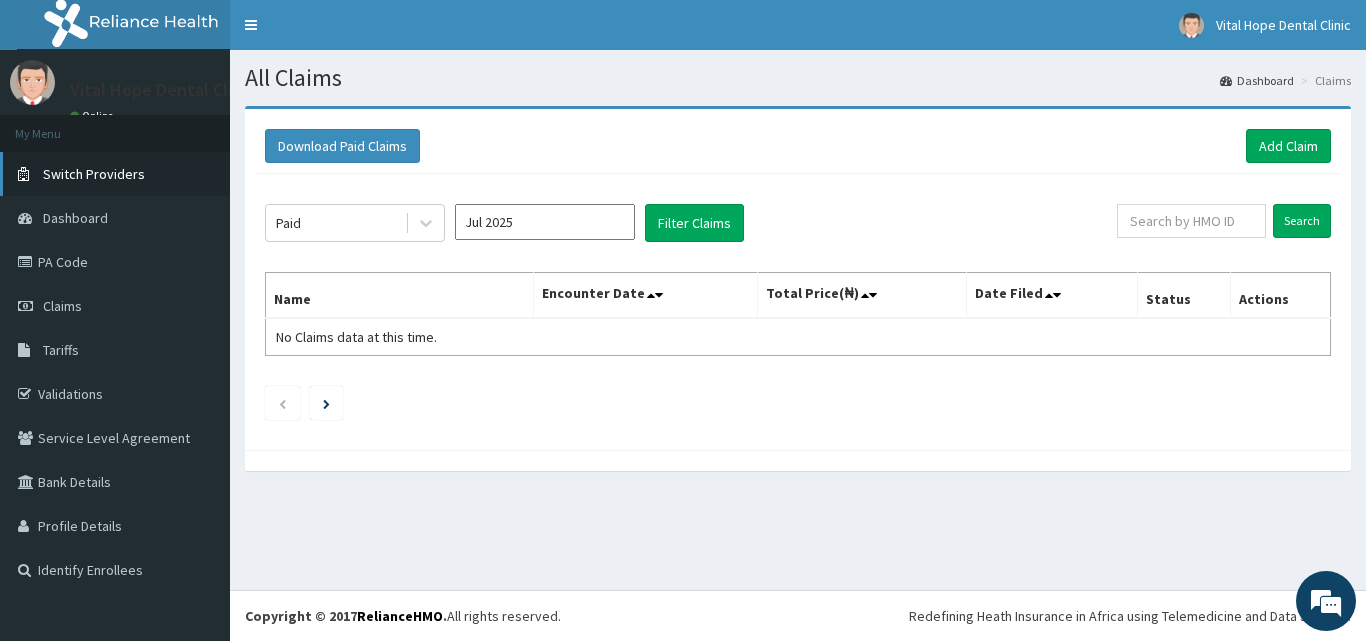 click on "Switch Providers" at bounding box center (115, 174) 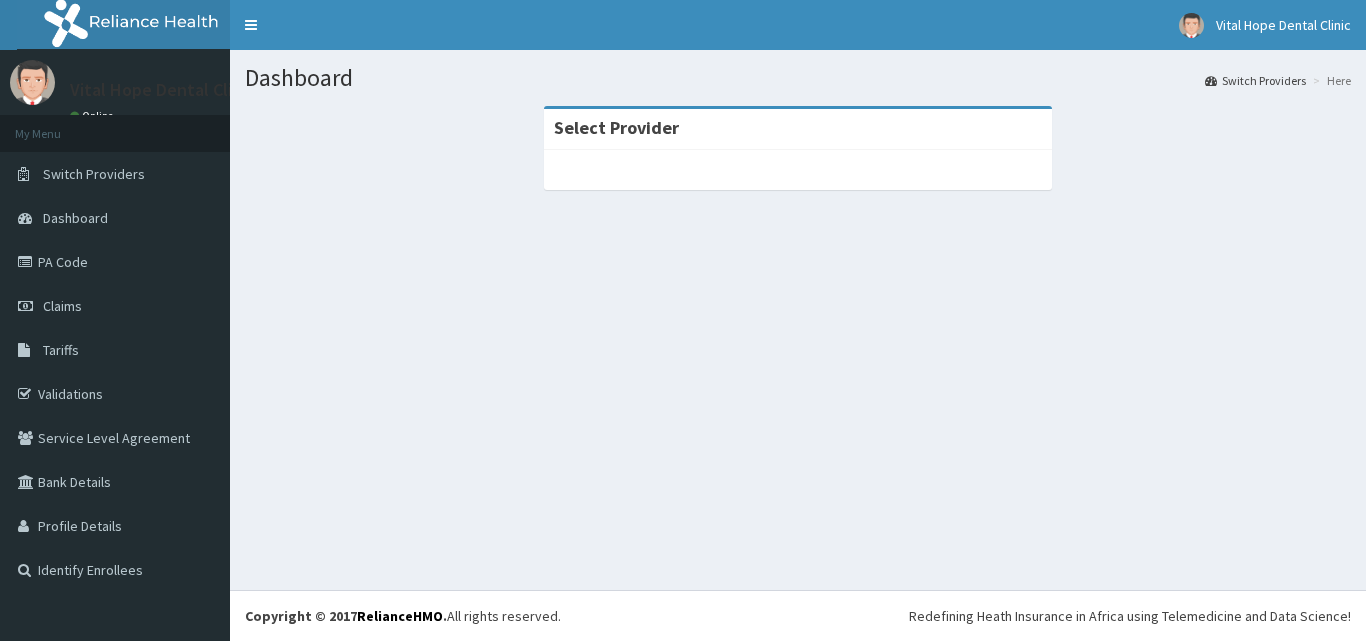 scroll, scrollTop: 0, scrollLeft: 0, axis: both 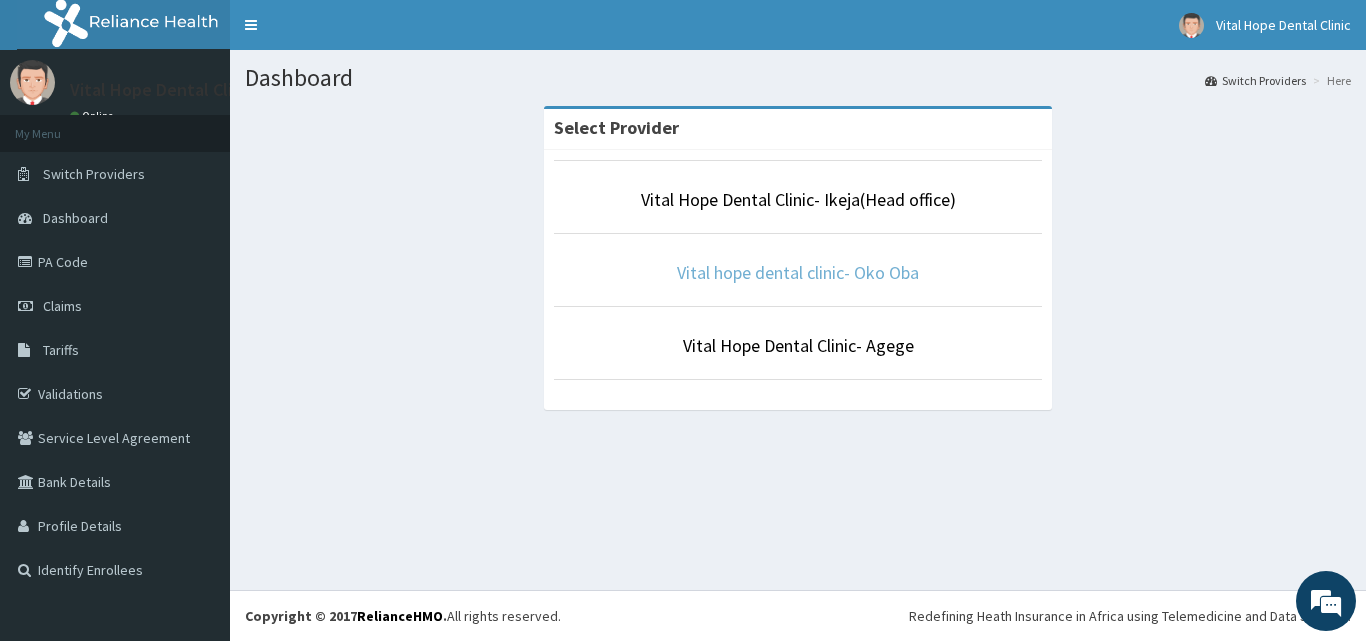 click on "Vital hope dental clinic- Oko Oba" at bounding box center (798, 272) 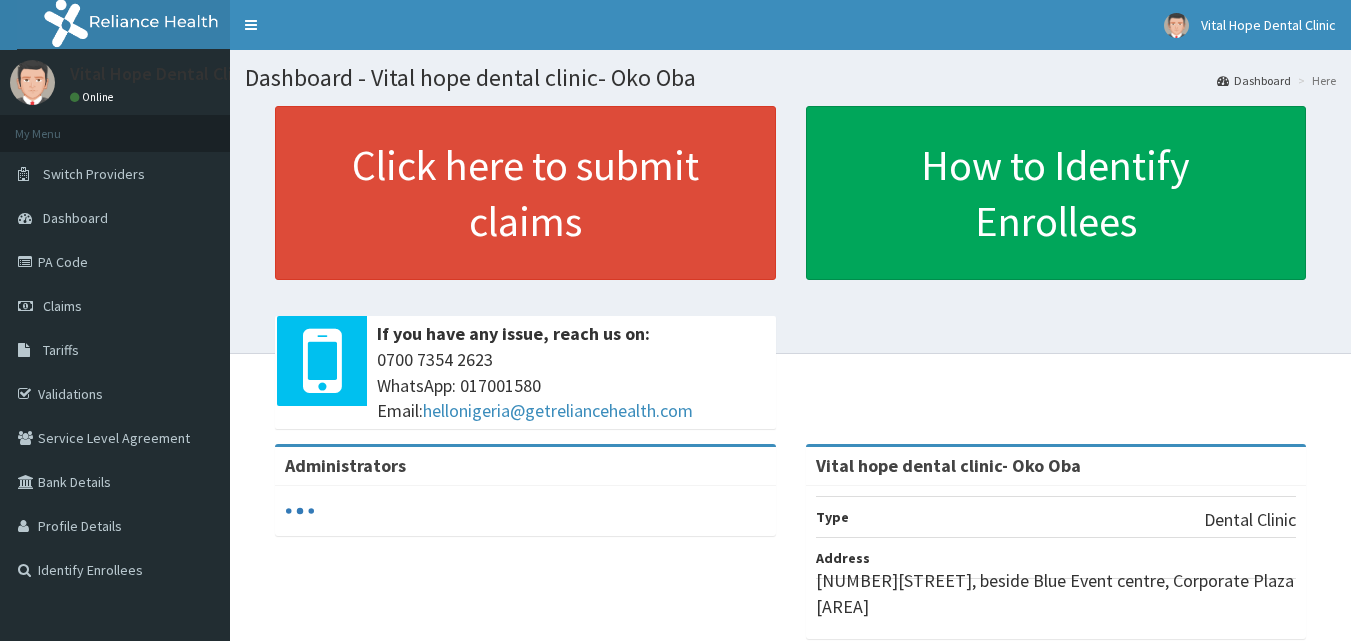 scroll, scrollTop: 0, scrollLeft: 0, axis: both 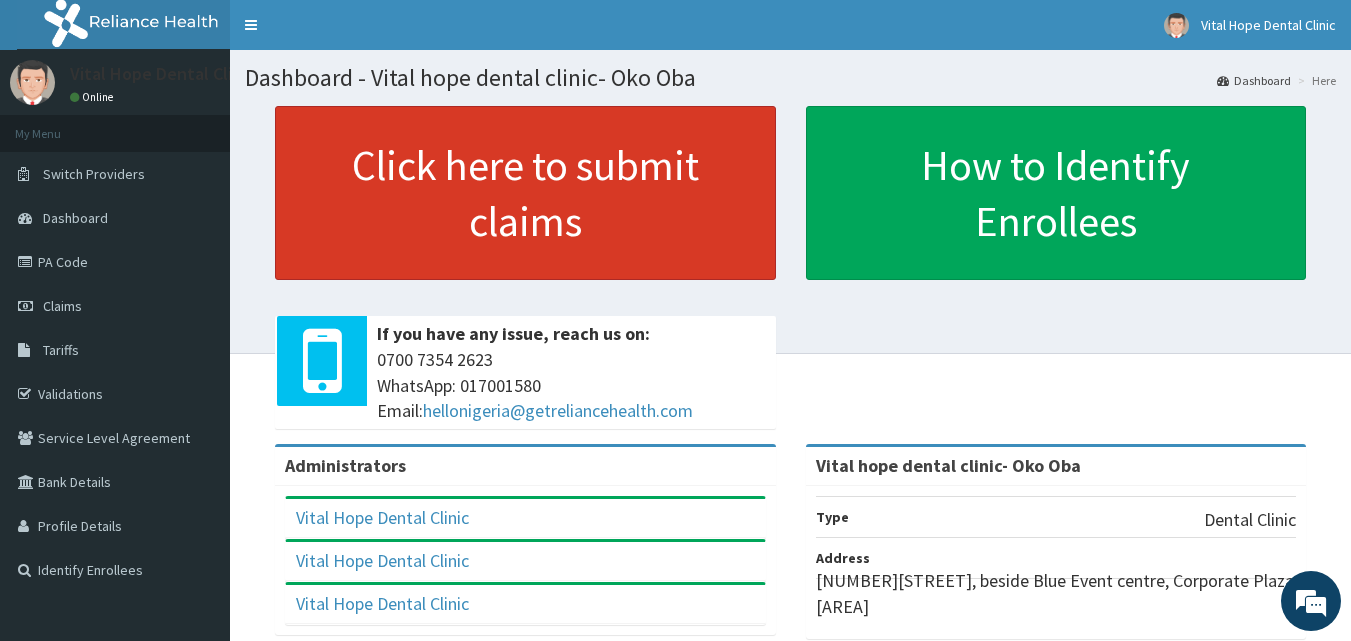 click on "Click here to submit claims" at bounding box center (525, 193) 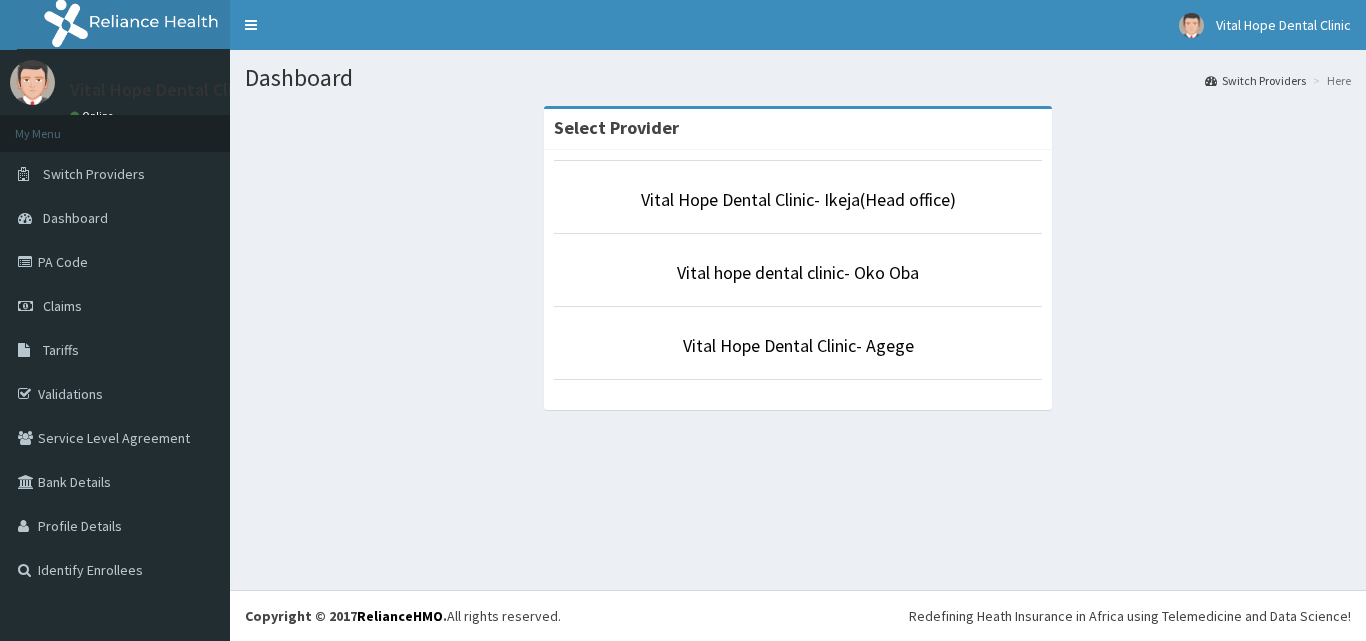 scroll, scrollTop: 0, scrollLeft: 0, axis: both 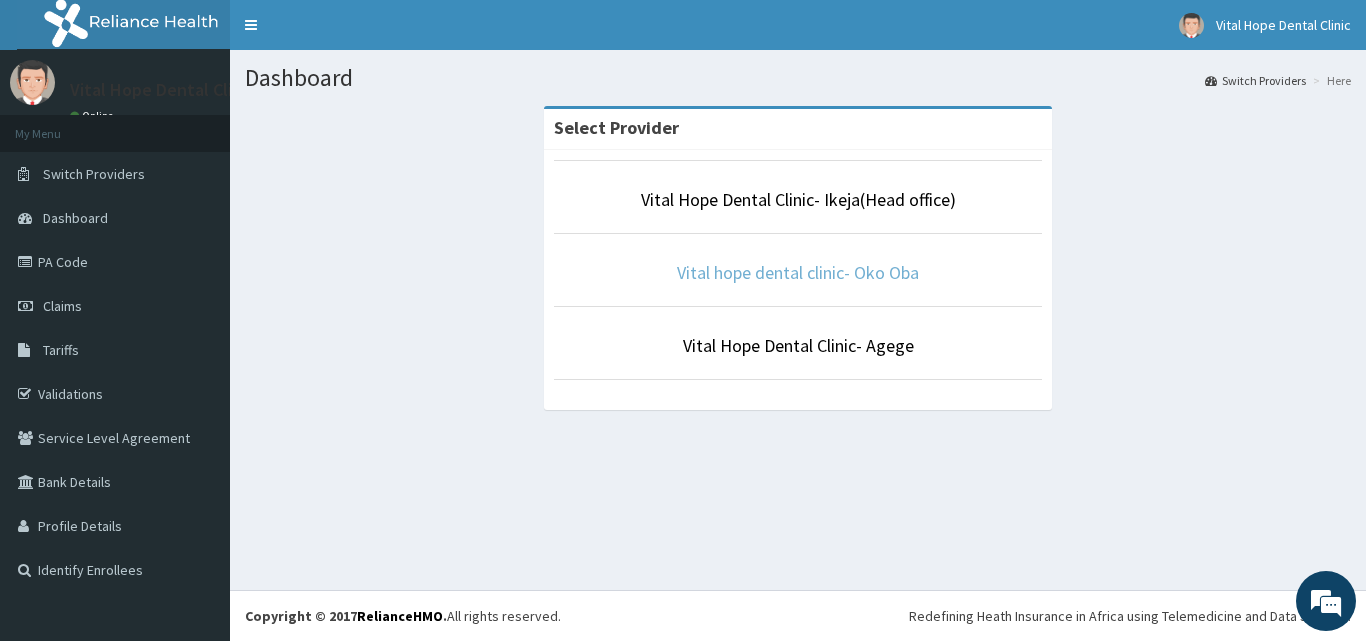 click on "Vital hope dental clinic- Oko Oba" at bounding box center [798, 272] 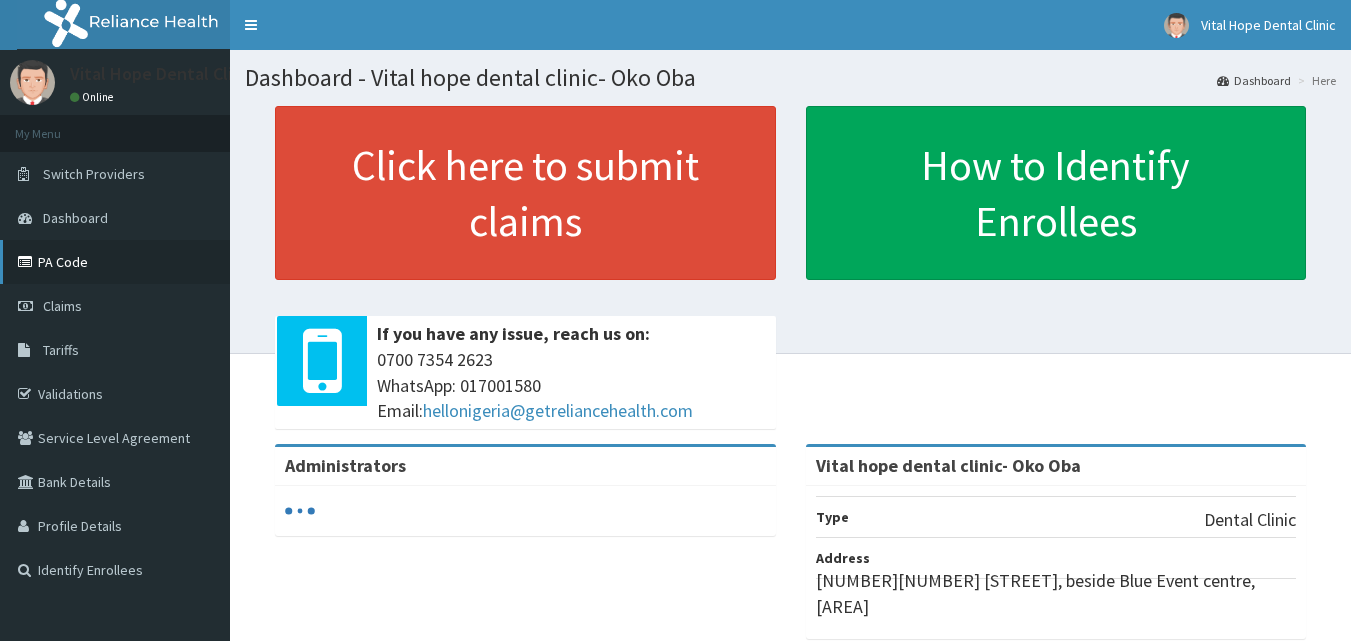 scroll, scrollTop: 0, scrollLeft: 0, axis: both 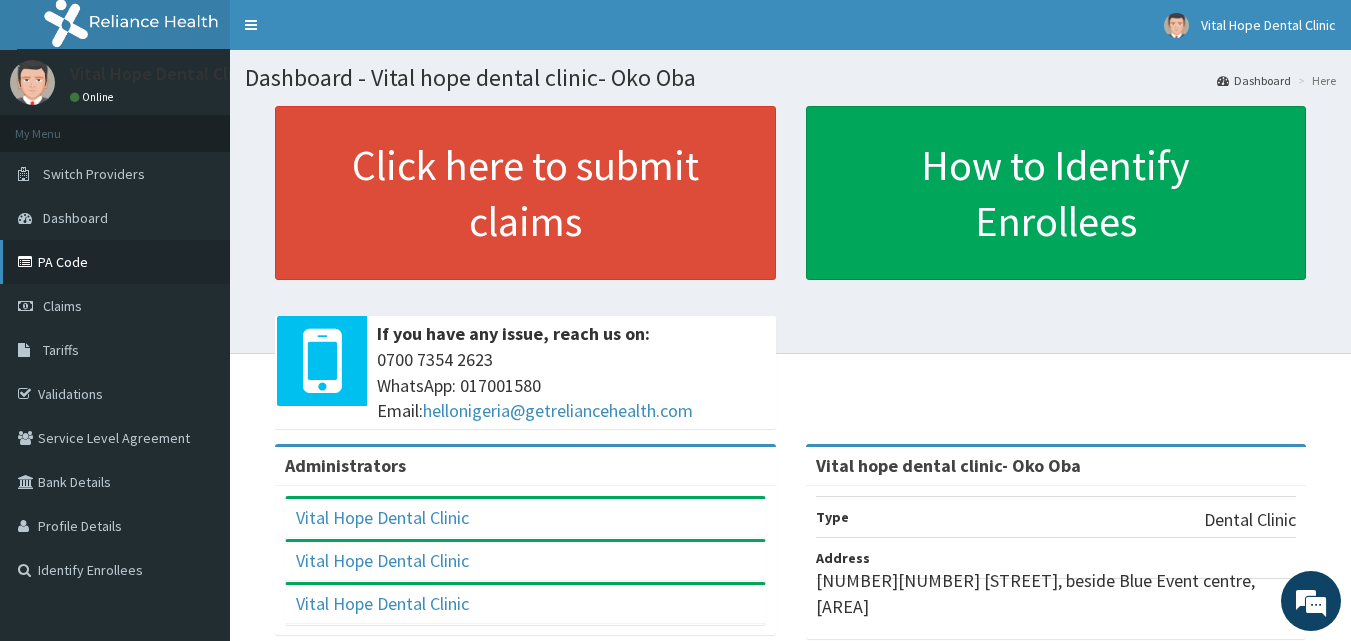 click on "PA Code" at bounding box center [115, 262] 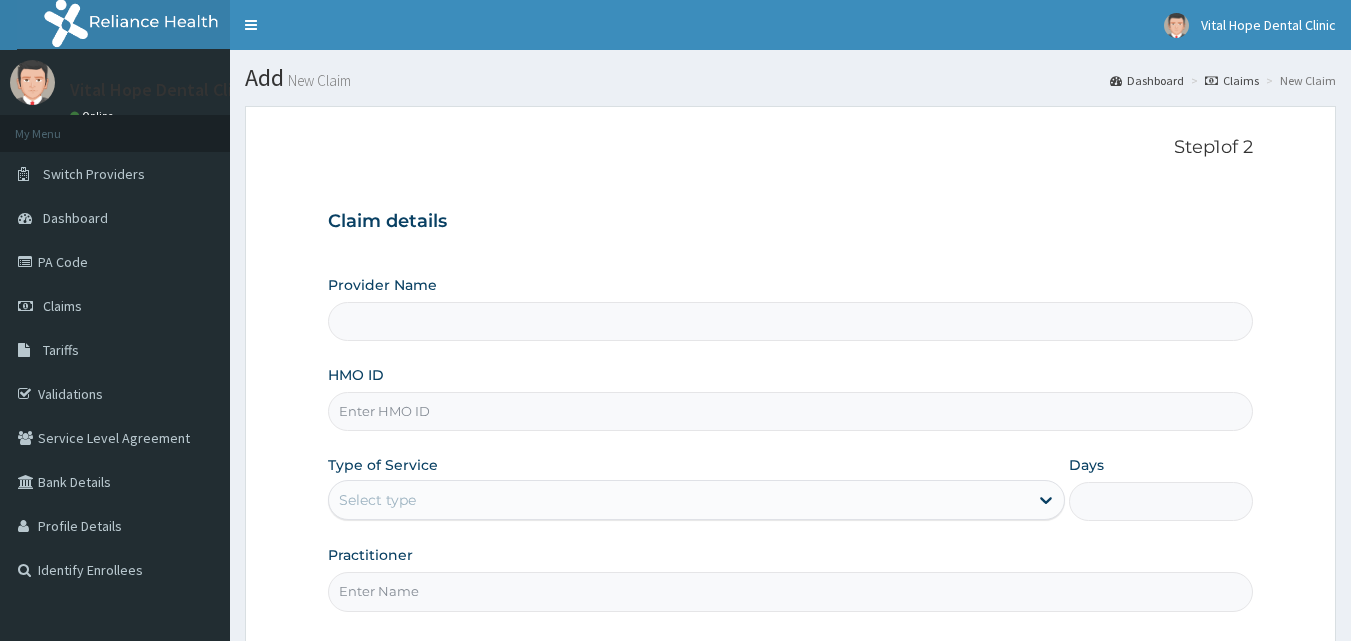 type on "Vital hope dental clinic- Oko Oba" 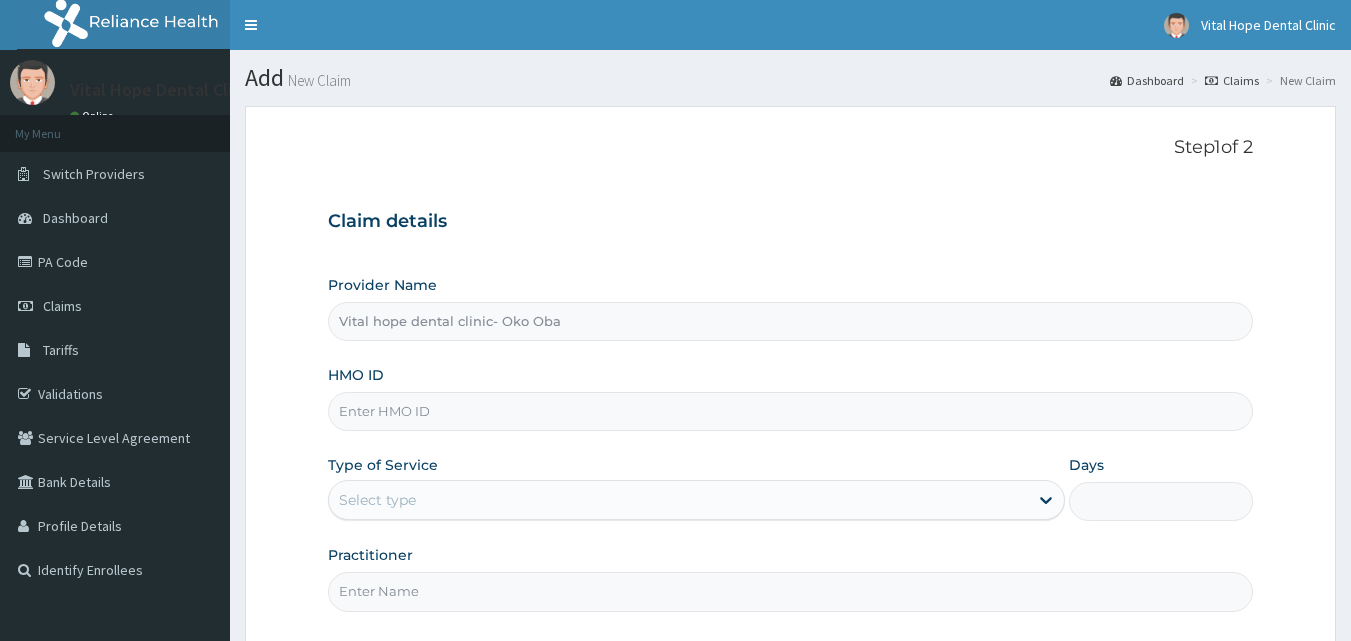 scroll, scrollTop: 0, scrollLeft: 0, axis: both 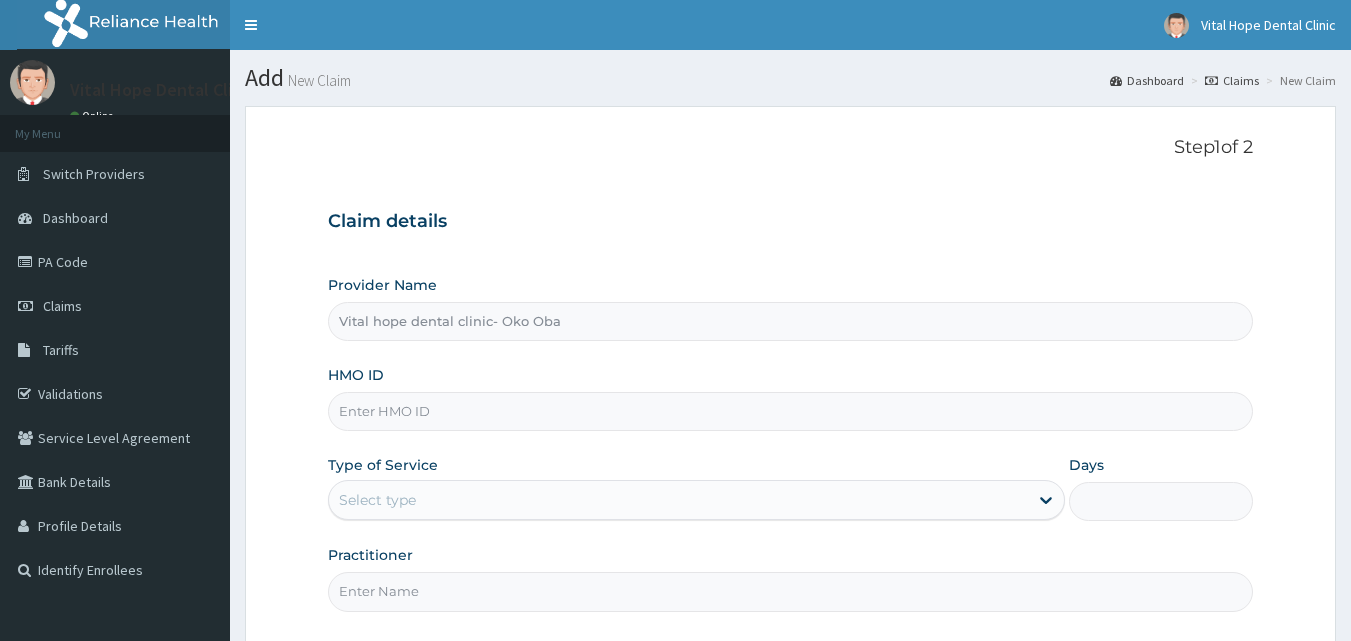 click on "HMO ID" at bounding box center [791, 411] 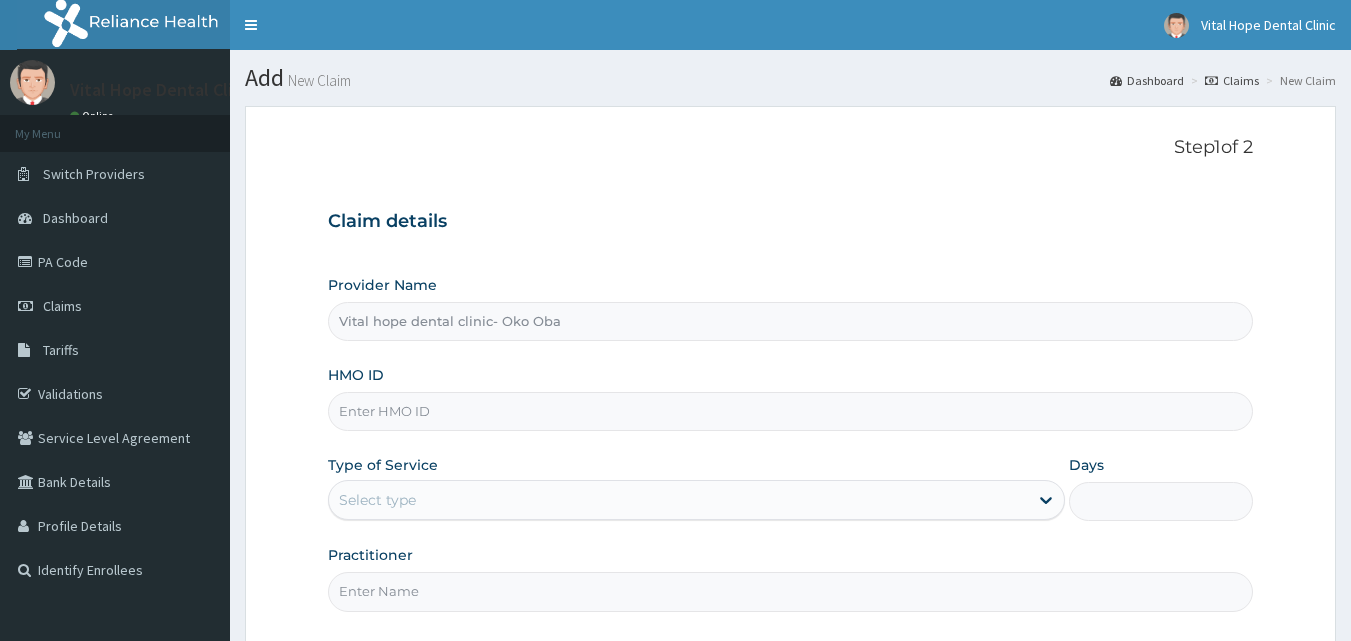 paste on "ORS/10003/B" 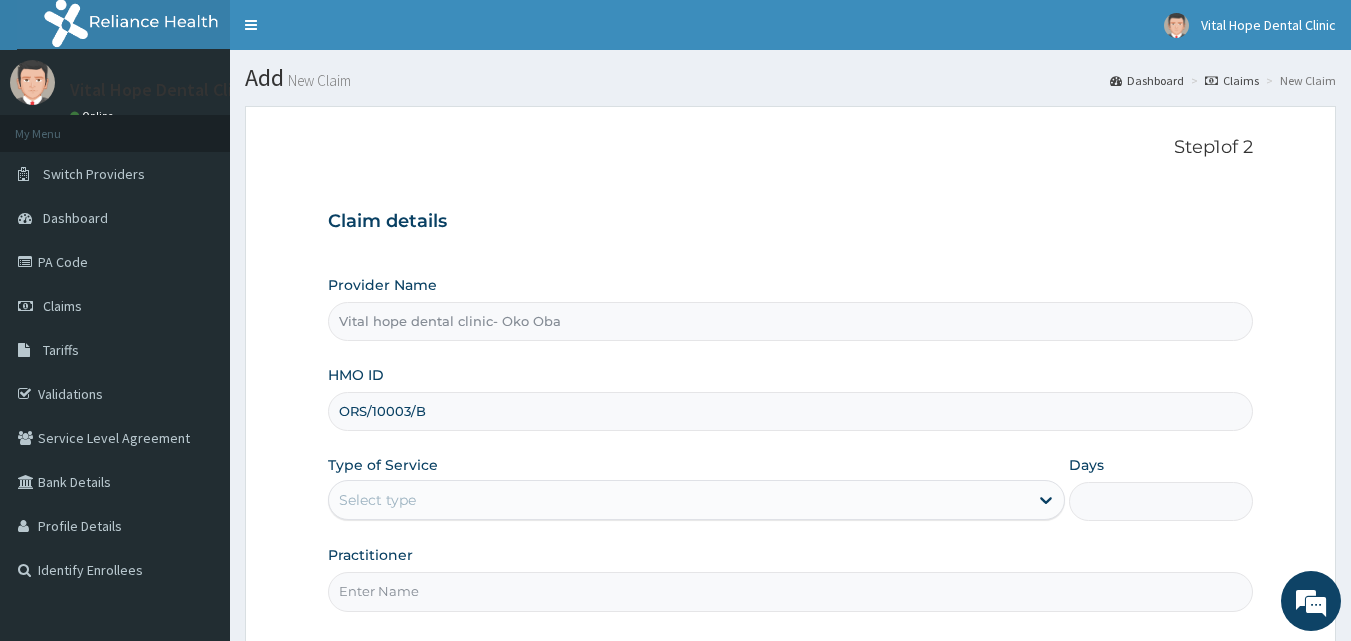 type on "ORS/10003/B" 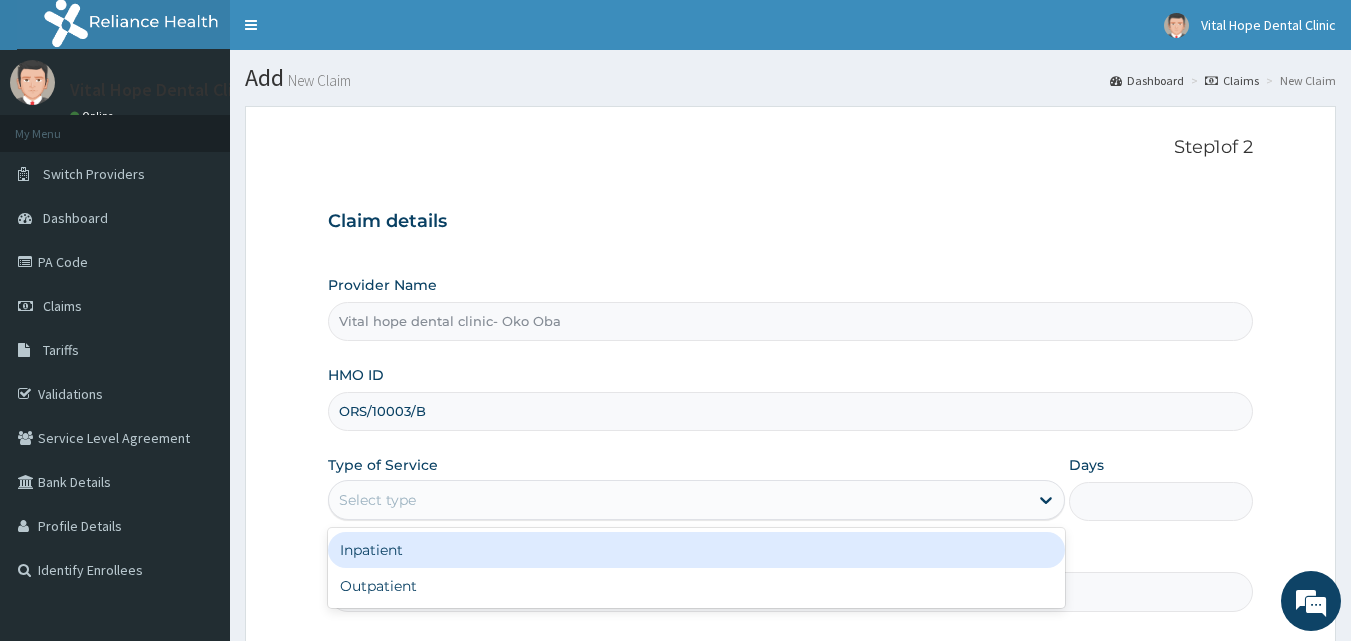click on "Select type" at bounding box center [696, 500] 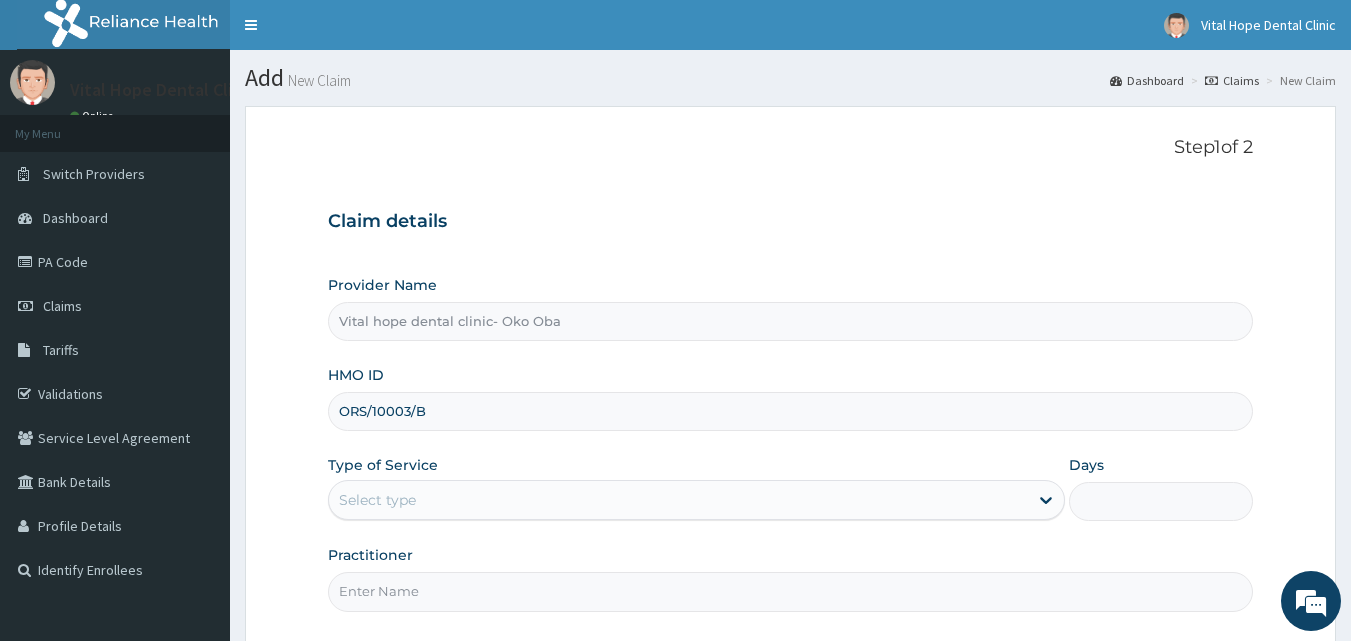 click on "Select type" at bounding box center [678, 500] 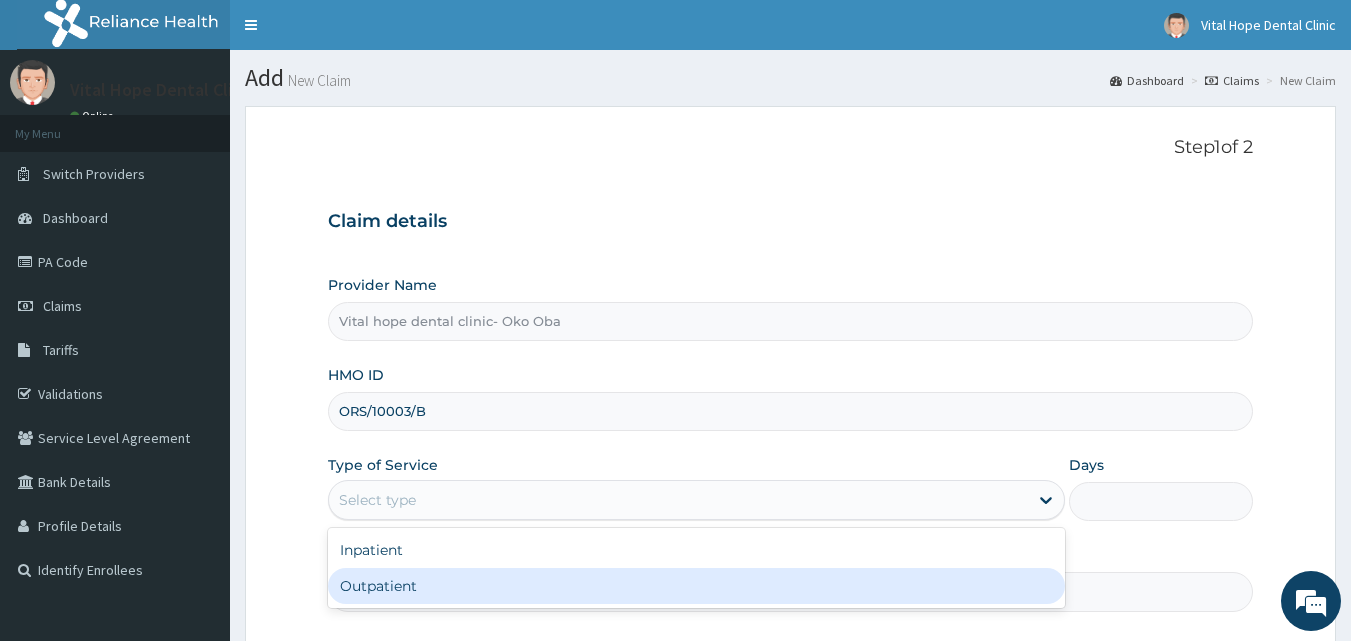 click on "Outpatient" at bounding box center [696, 586] 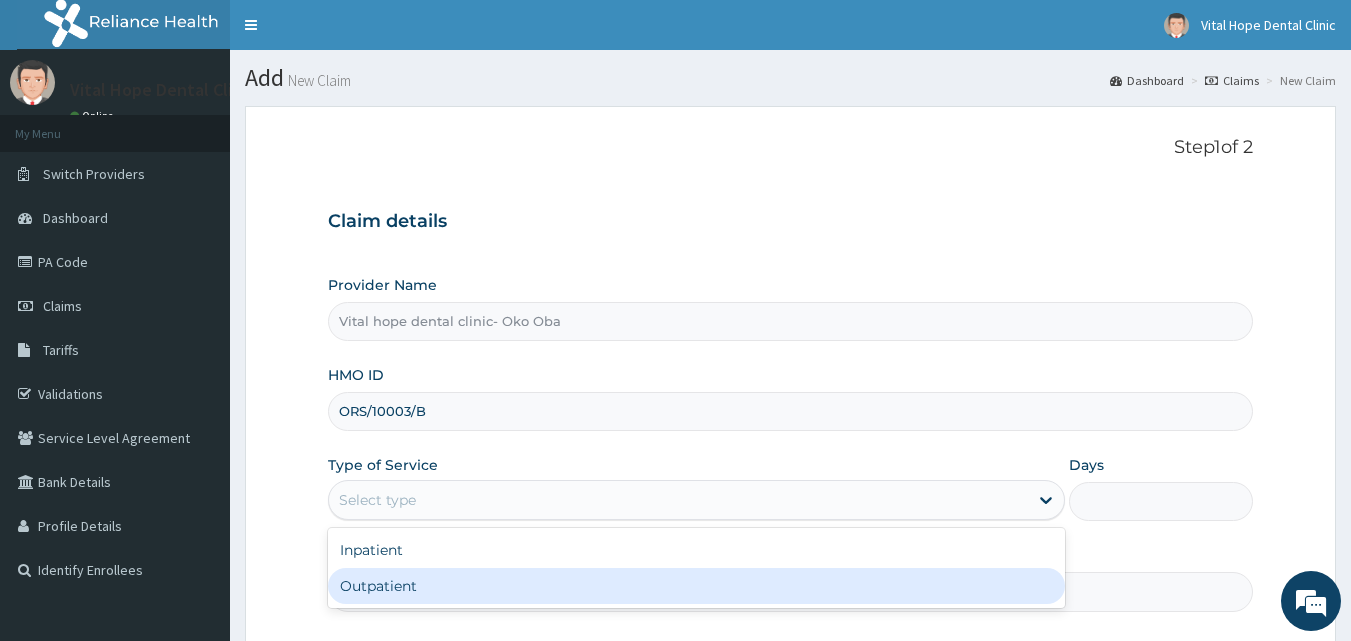 type on "1" 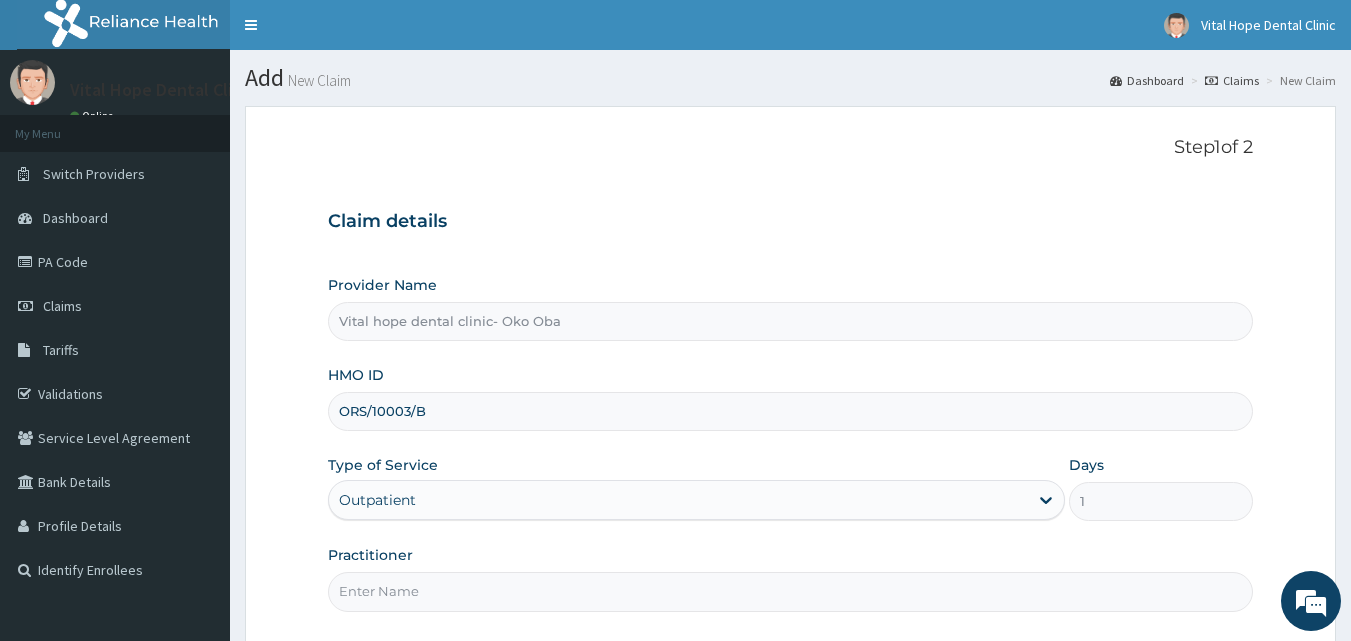 drag, startPoint x: 1365, startPoint y: 10, endPoint x: 1045, endPoint y: 113, distance: 336.16812 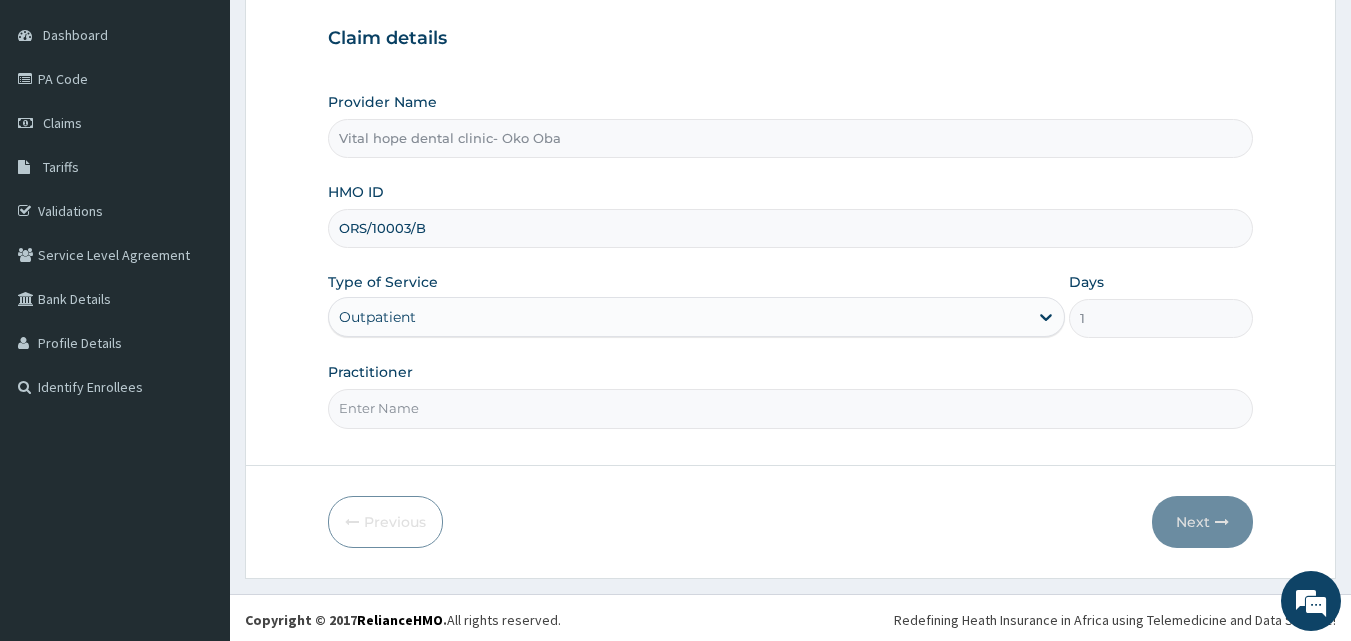 scroll, scrollTop: 187, scrollLeft: 0, axis: vertical 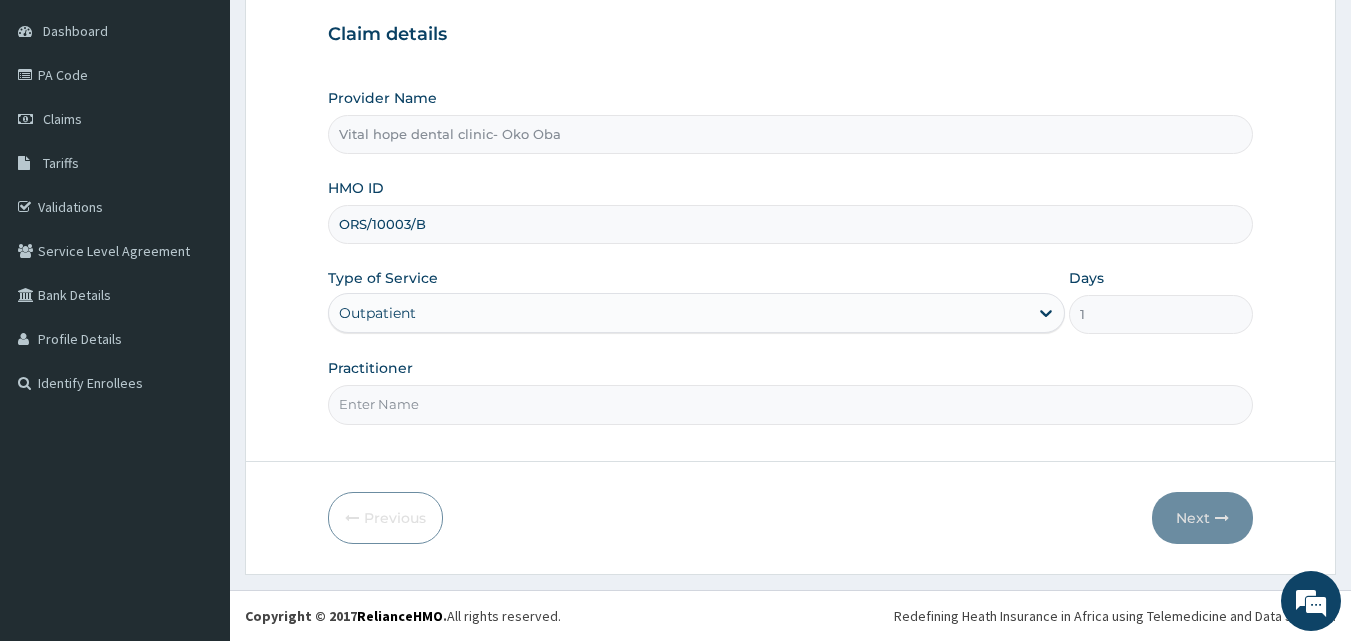 drag, startPoint x: 892, startPoint y: 384, endPoint x: 886, endPoint y: 402, distance: 18.973665 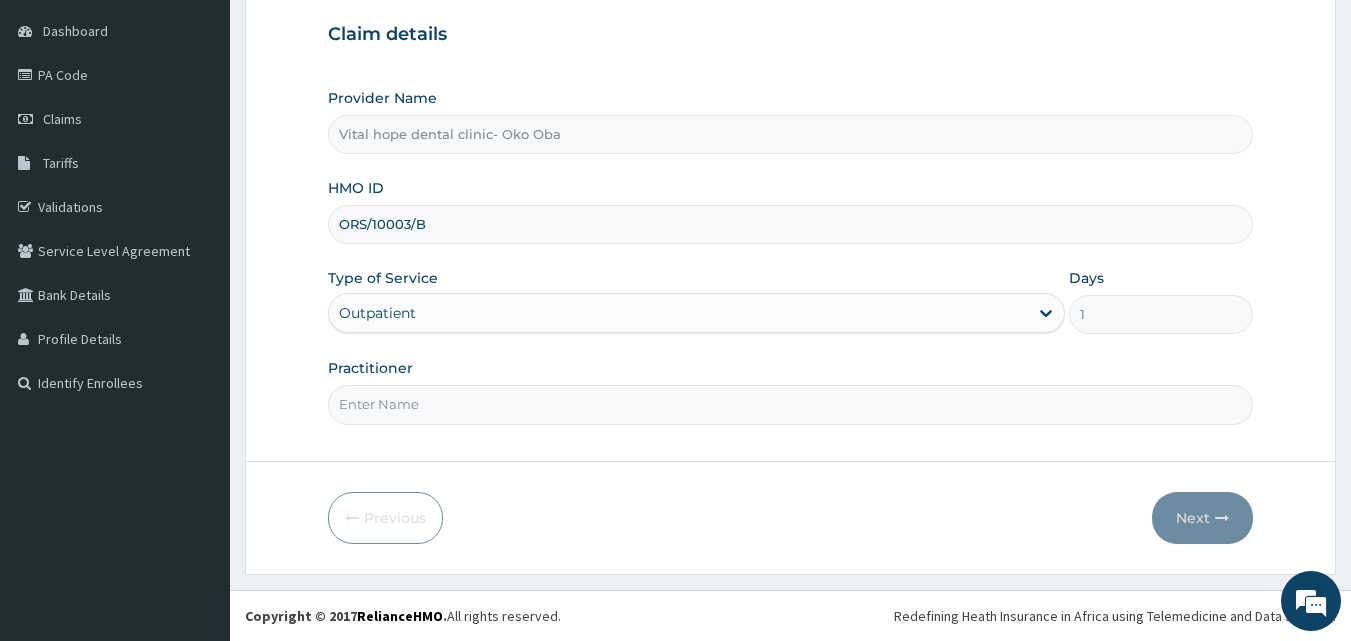 click on "Practitioner" at bounding box center (791, 391) 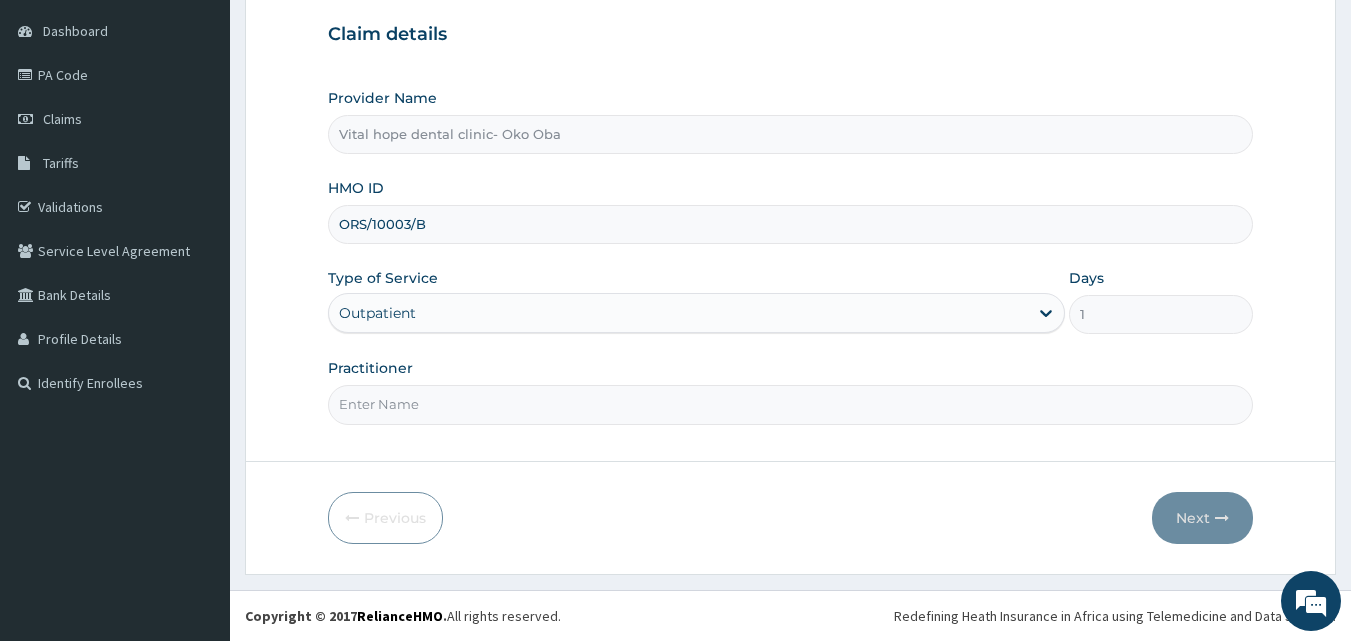 drag, startPoint x: 886, startPoint y: 402, endPoint x: 487, endPoint y: 468, distance: 404.4218 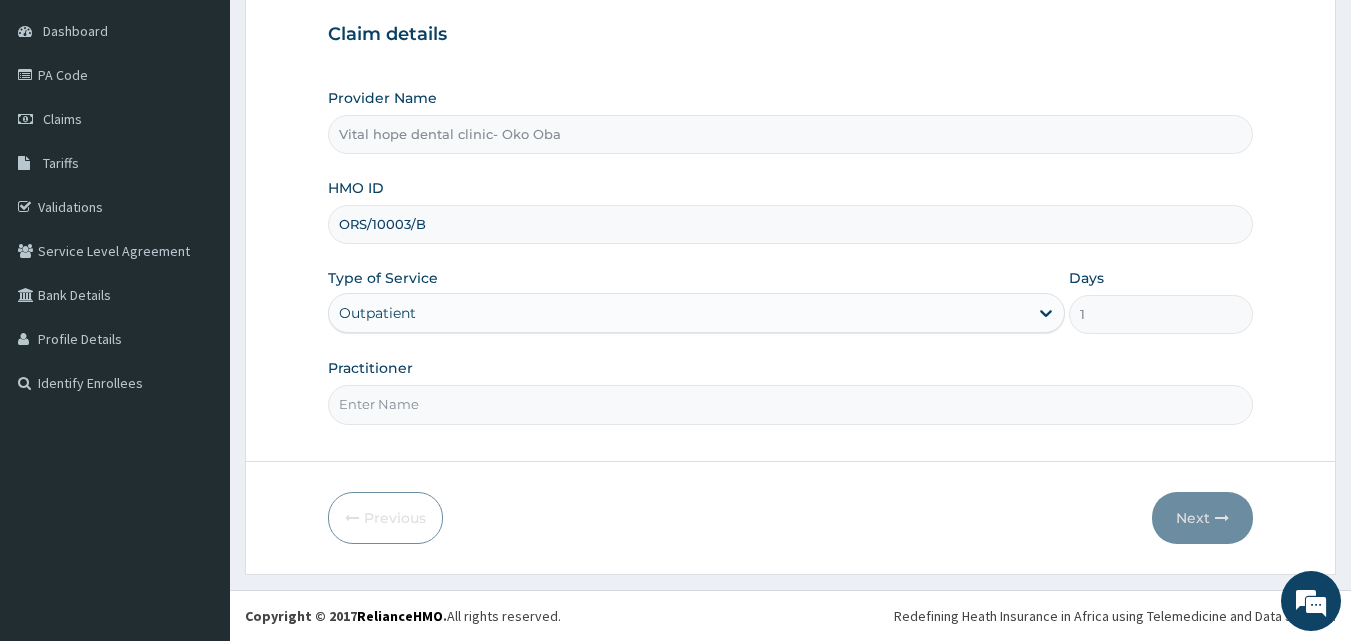 click on "Step  1  of 2 Claim details Provider Name Vital hope dental clinic- Oko Oba HMO ID ORS/10003/B Type of Service Outpatient Days 1 Practitioner     Previous   Next" at bounding box center (790, 247) 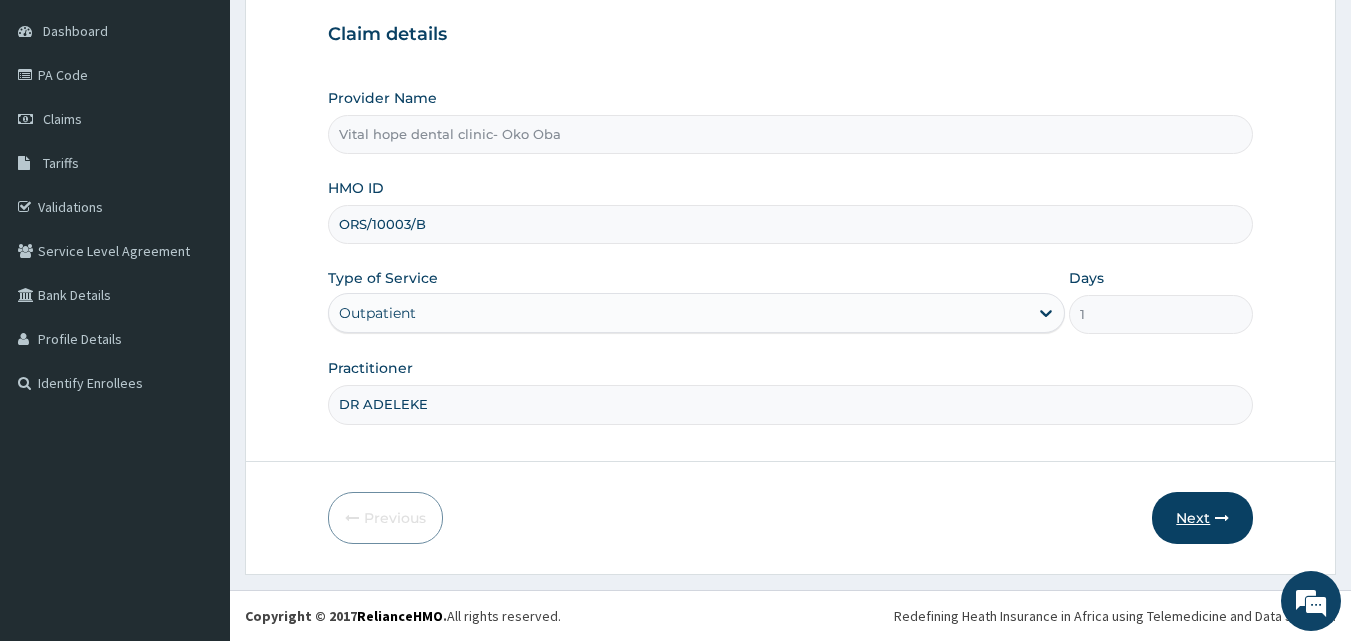 click on "Next" at bounding box center (1202, 518) 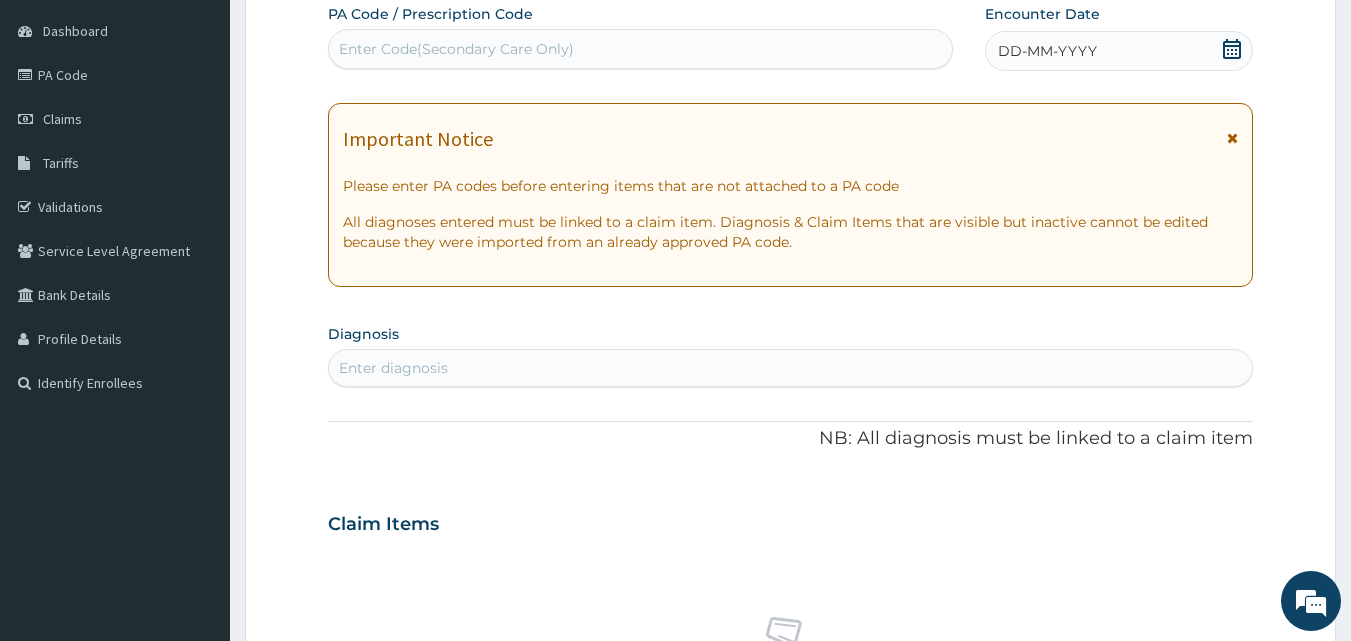 click on "Enter Code(Secondary Care Only)" at bounding box center [641, 49] 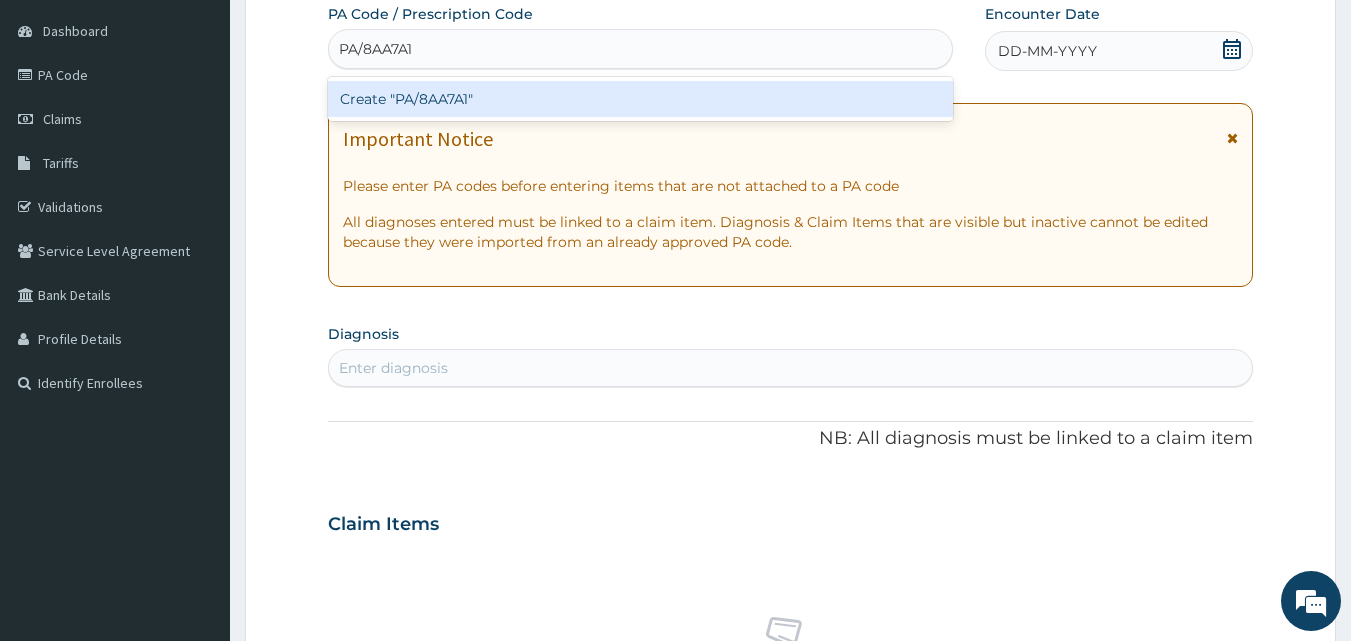click on "Create "PA/8AA7A1"" at bounding box center [641, 99] 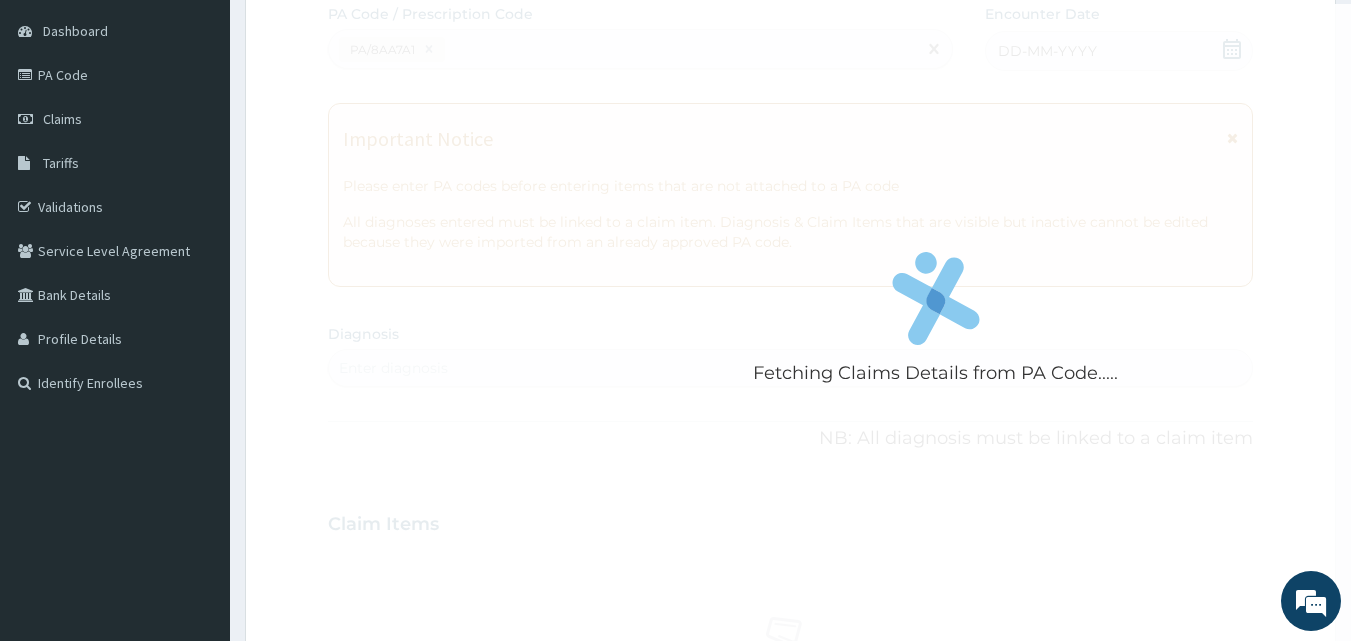 scroll, scrollTop: 857, scrollLeft: 0, axis: vertical 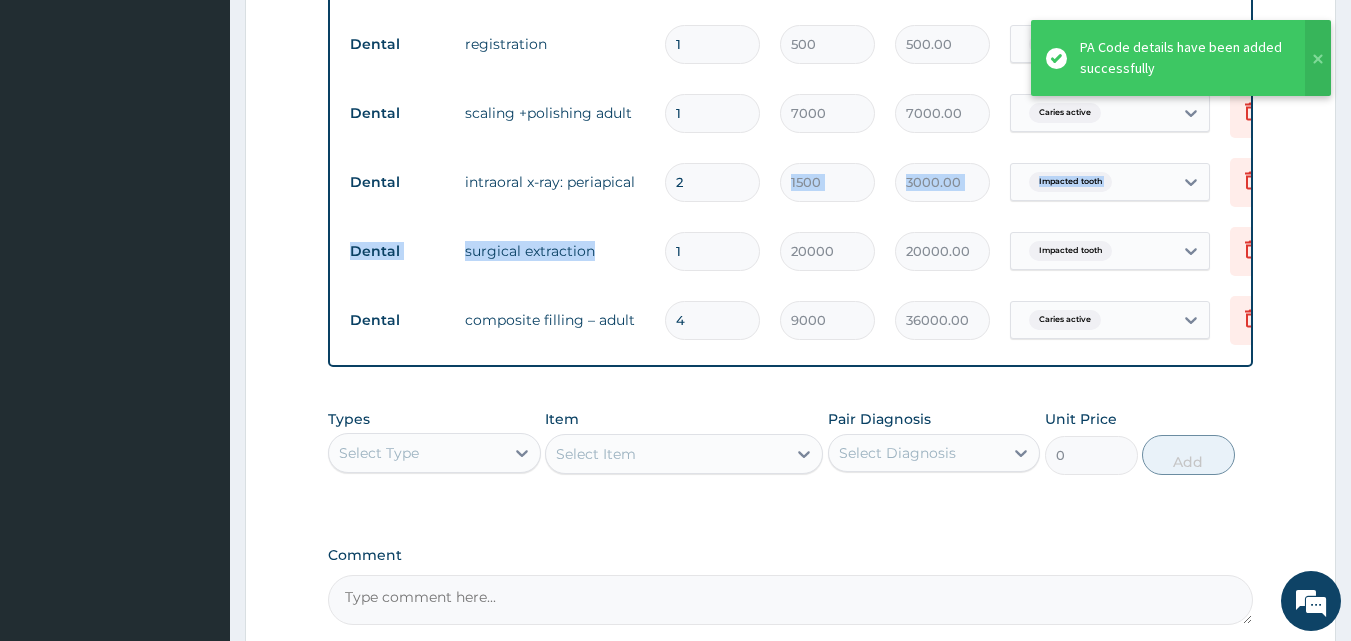 drag, startPoint x: 777, startPoint y: 173, endPoint x: 676, endPoint y: 286, distance: 151.55856 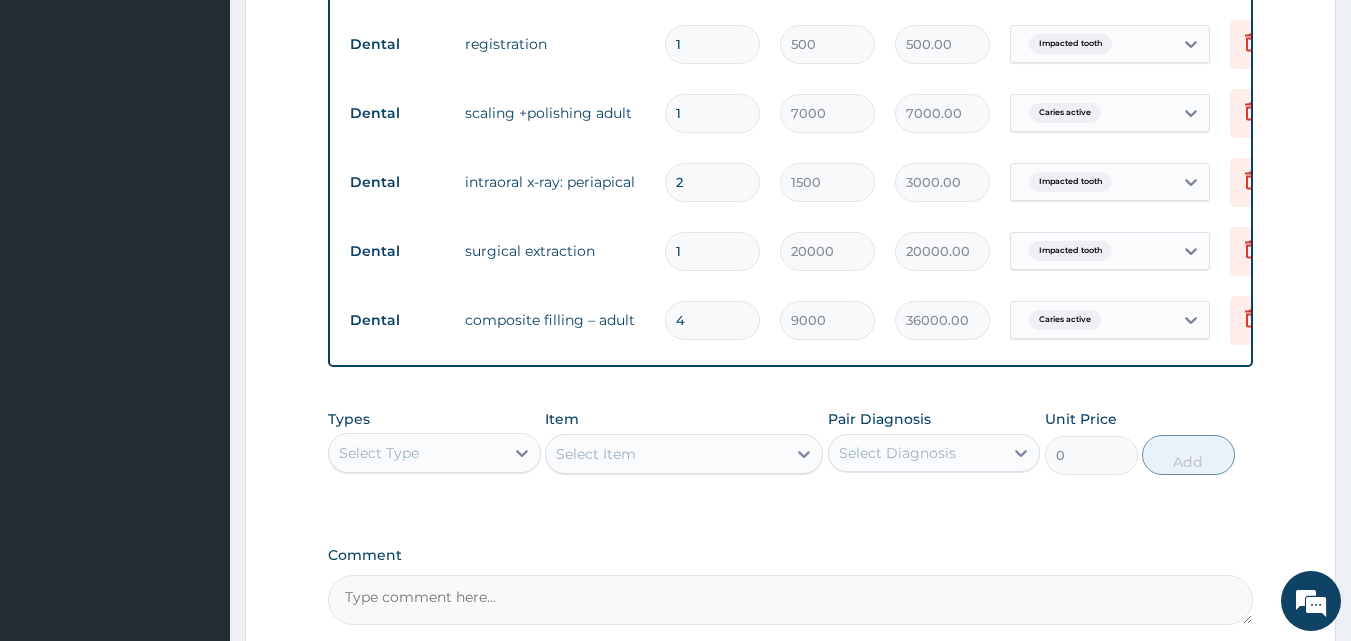 click on "Step  2  of 2 PA Code / Prescription Code PA/8AA7A1 Encounter Date 08-07-2025 Important Notice Please enter PA codes before entering items that are not attached to a PA code   All diagnoses entered must be linked to a claim item. Diagnosis & Claim Items that are visible but inactive cannot be edited because they were imported from an already approved PA code. Diagnosis Caries active confirmed Impacted tooth confirmed NB: All diagnosis must be linked to a claim item Claim Items Type Name Quantity Unit Price Total Price Pair Diagnosis Actions Dental consultation 1 1500 1500.00 Caries active Delete Dental registration 1 500 500.00 Impacted tooth Delete Dental scaling +polishing adult 1 7000 7000.00 Caries active Delete Dental intraoral x-ray: periapical 2 1500 3000.00 Impacted tooth Delete Dental surgical extraction 1 20000 20000.00 Impacted tooth Delete Dental composite filling – adult 4 9000 36000.00 Caries active Delete Types Select Type Item Select Item Pair Diagnosis Select Diagnosis Unit Price 0 Add" at bounding box center (790, 8) 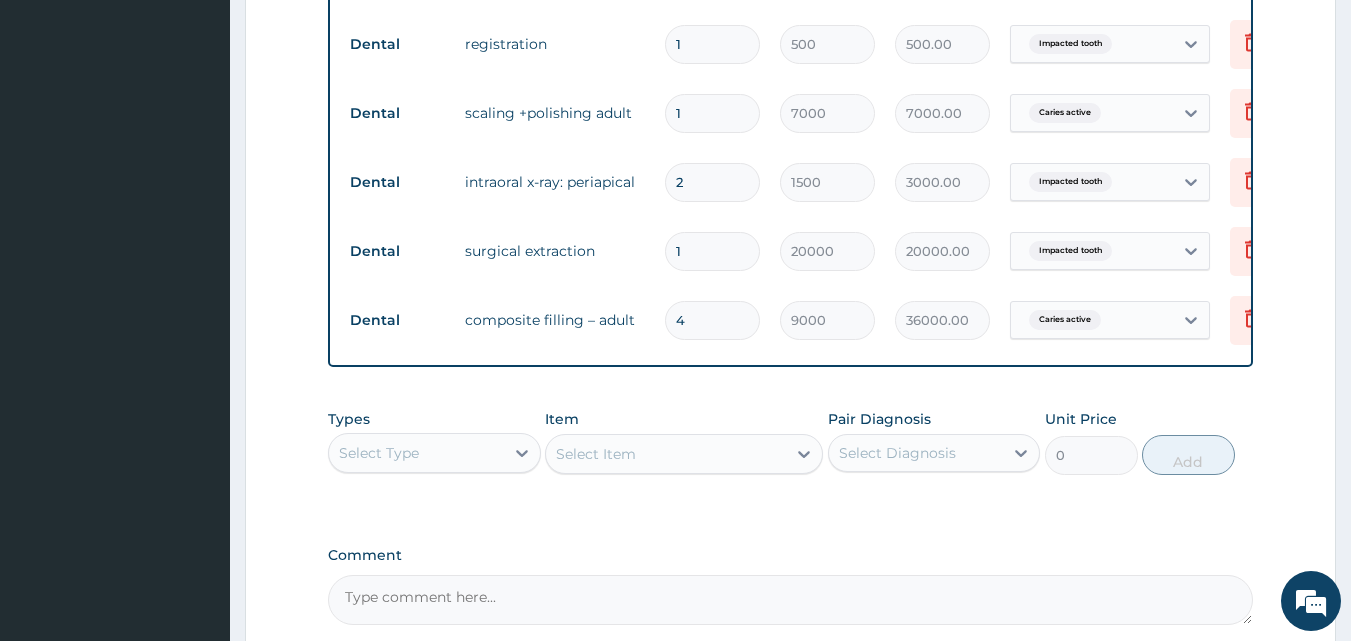 scroll, scrollTop: 1066, scrollLeft: 0, axis: vertical 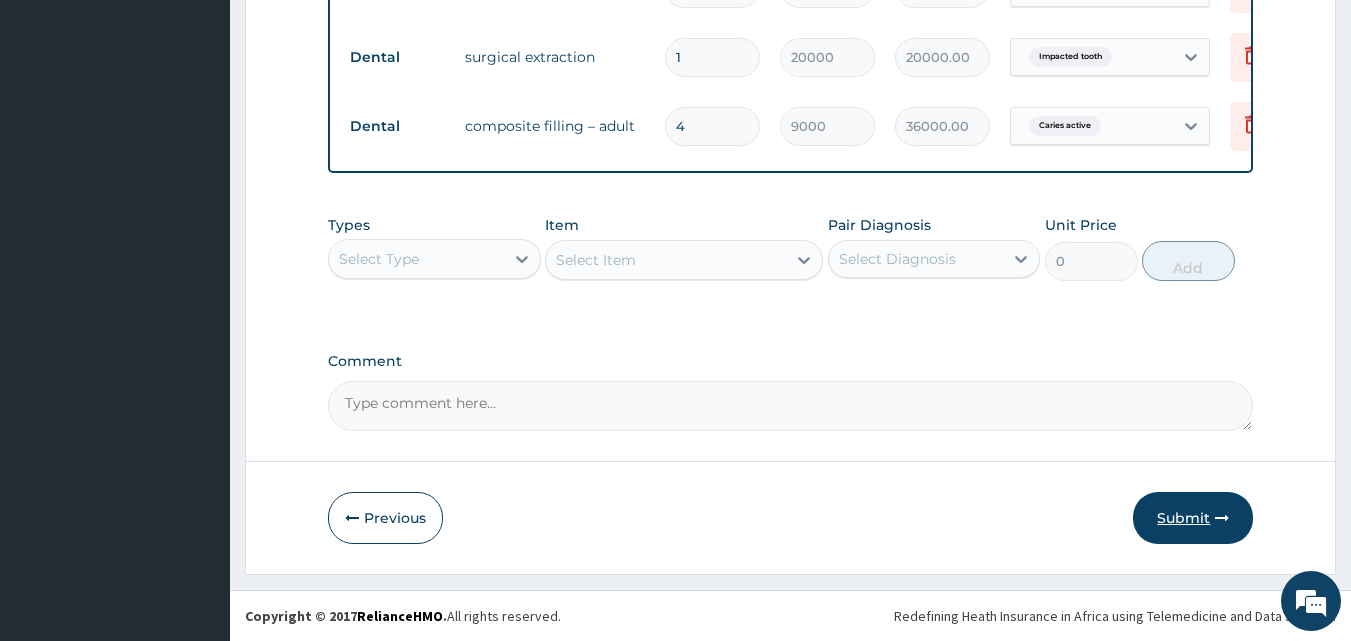 click on "Submit" at bounding box center (1193, 518) 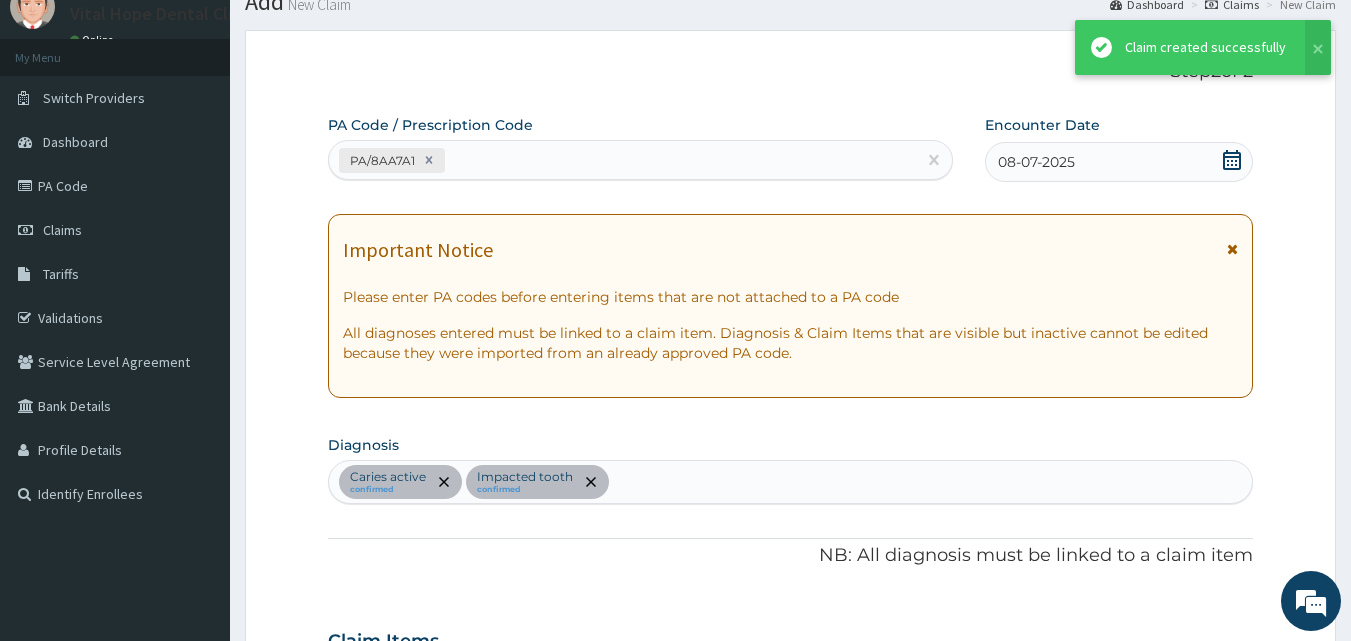 scroll, scrollTop: 1066, scrollLeft: 0, axis: vertical 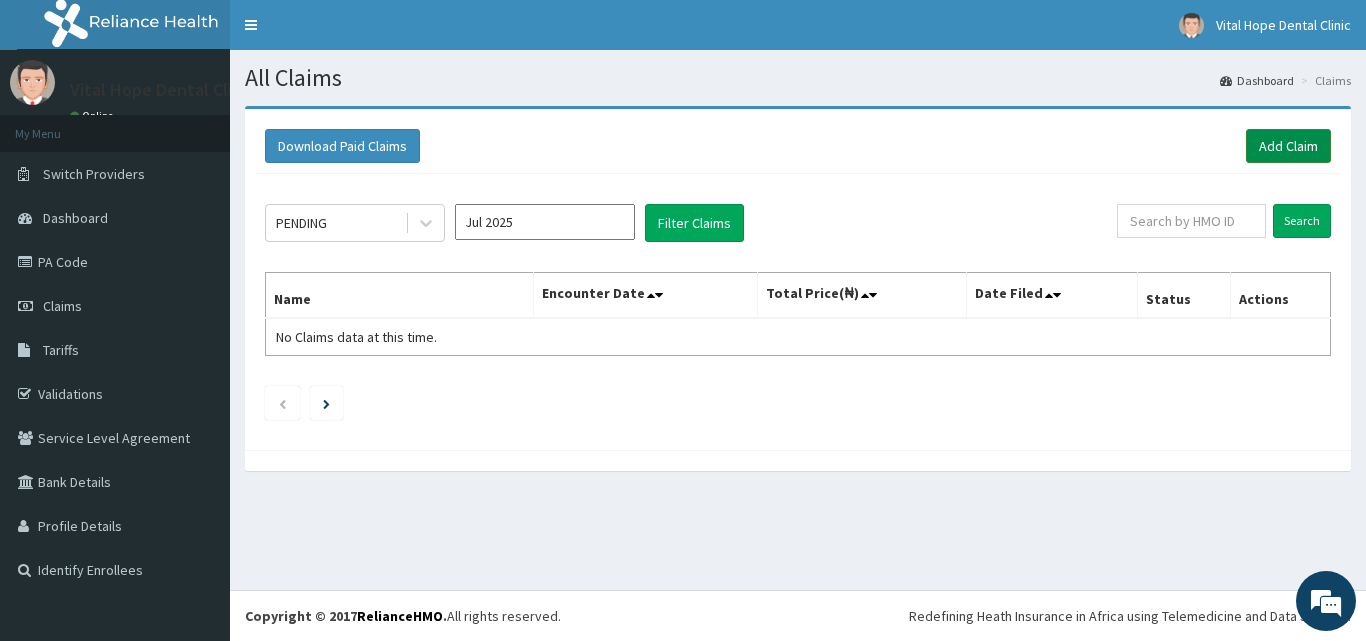 click on "Add Claim" at bounding box center [1288, 146] 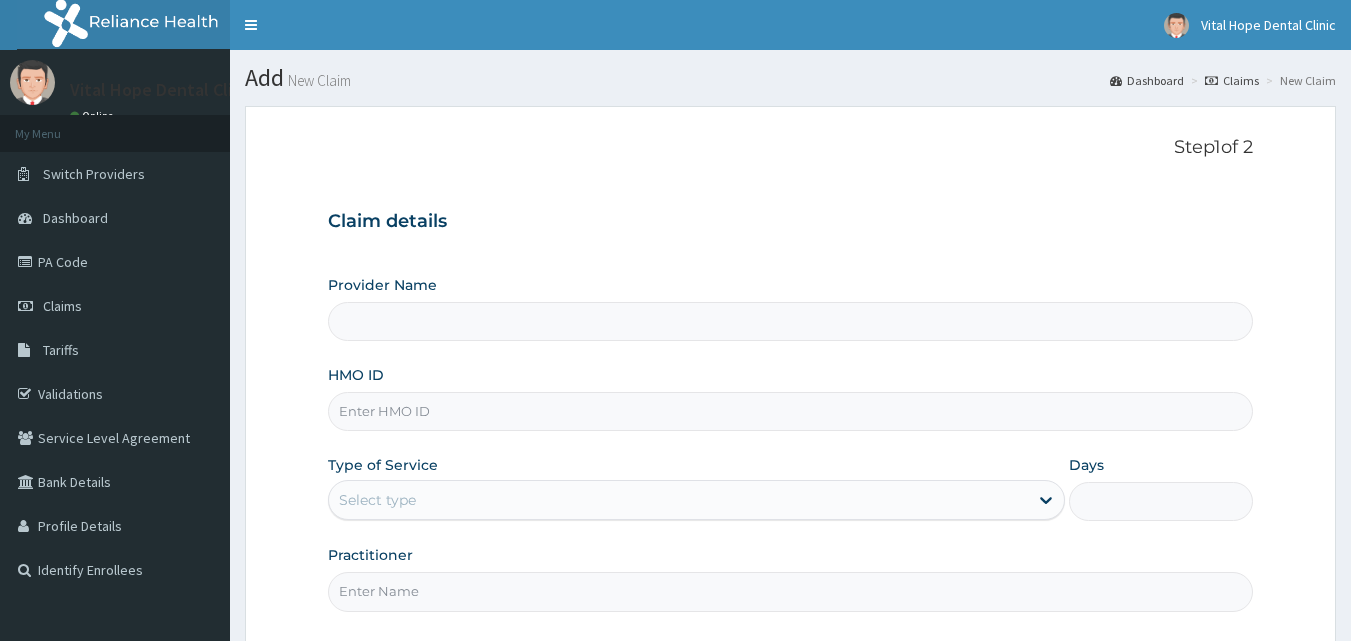 scroll, scrollTop: 0, scrollLeft: 0, axis: both 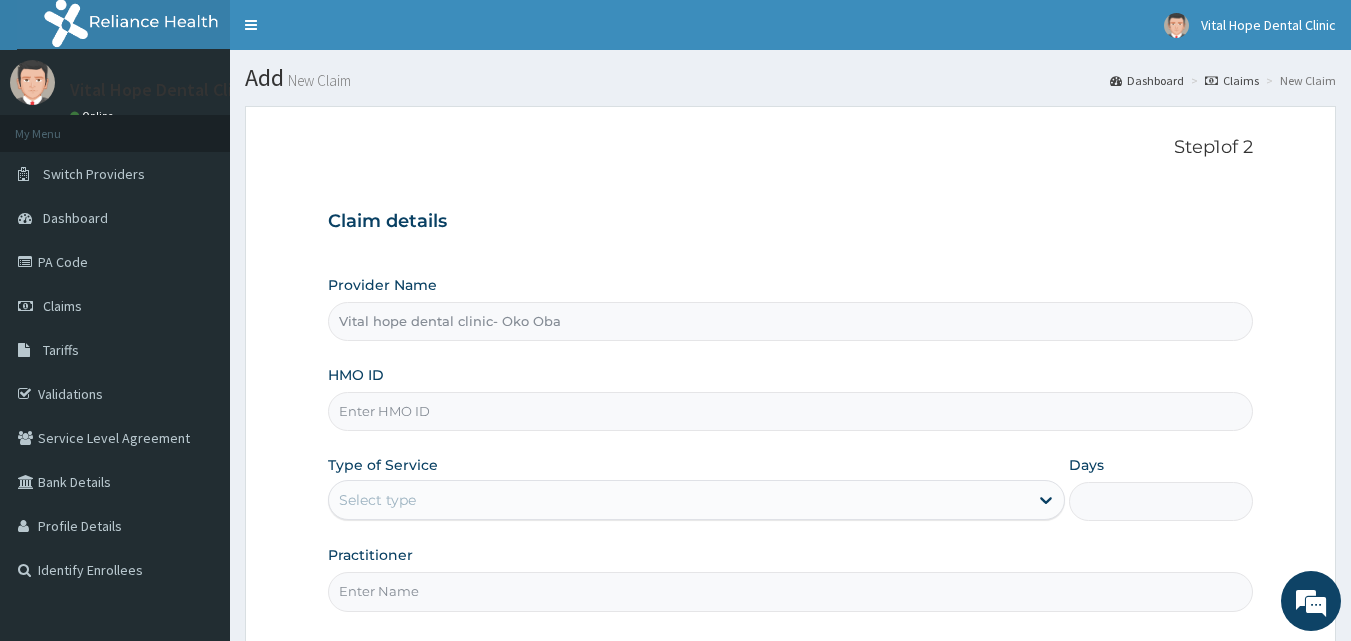 click on "HMO ID" at bounding box center (791, 411) 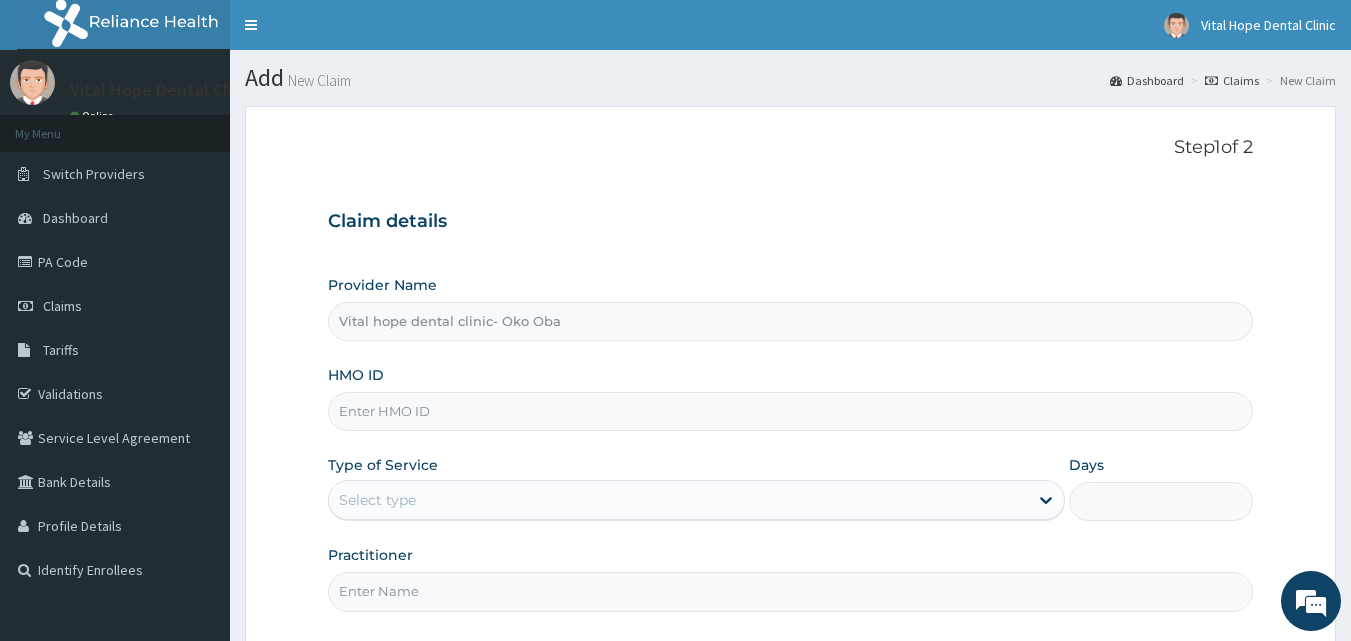 paste on "TIE/10007/C" 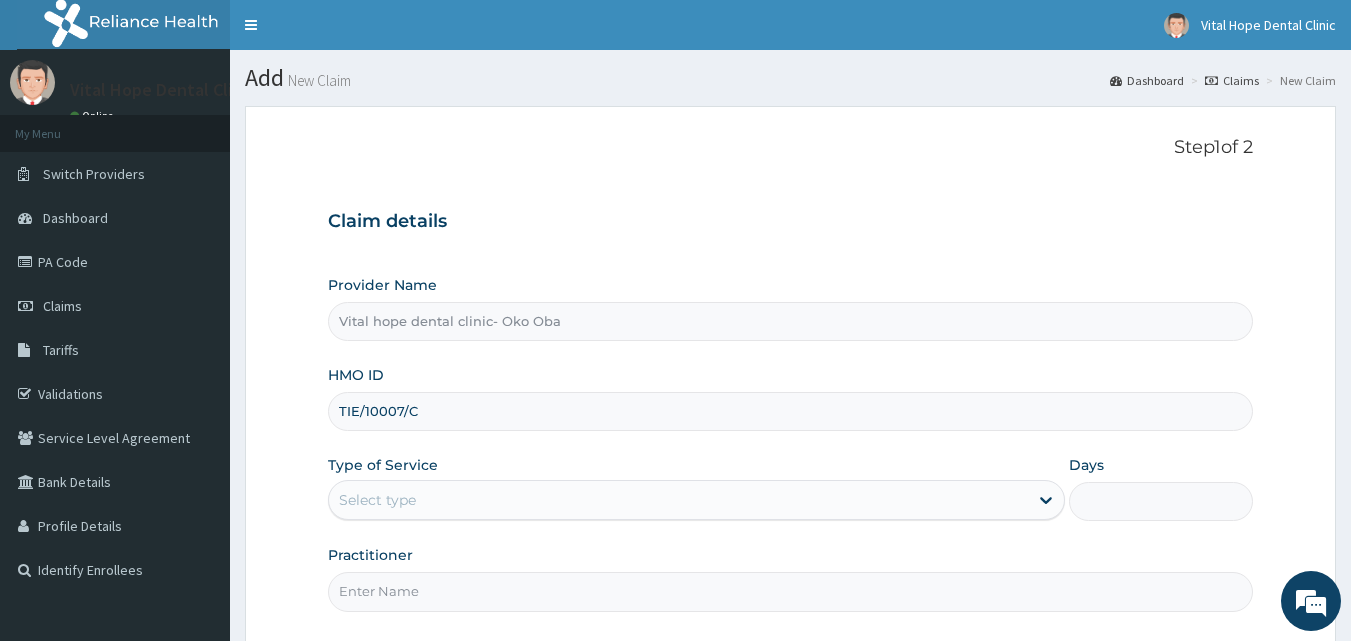 type on "TIE/10007/C" 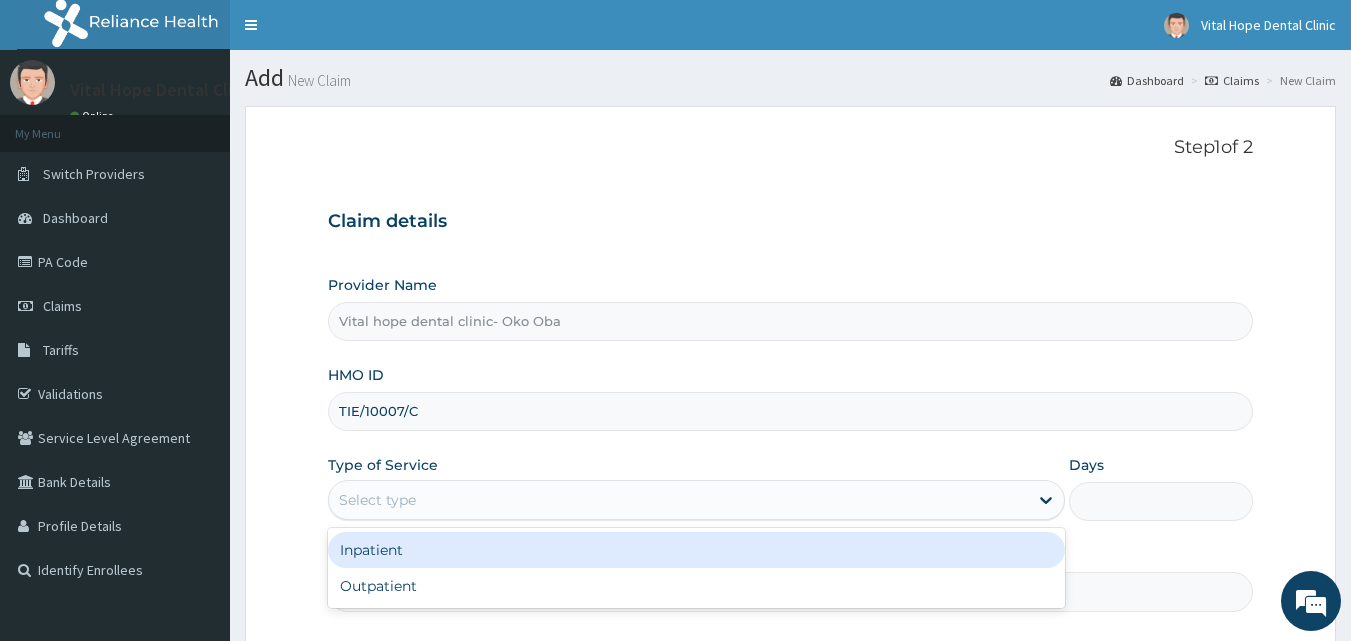 click on "Select type" at bounding box center [678, 500] 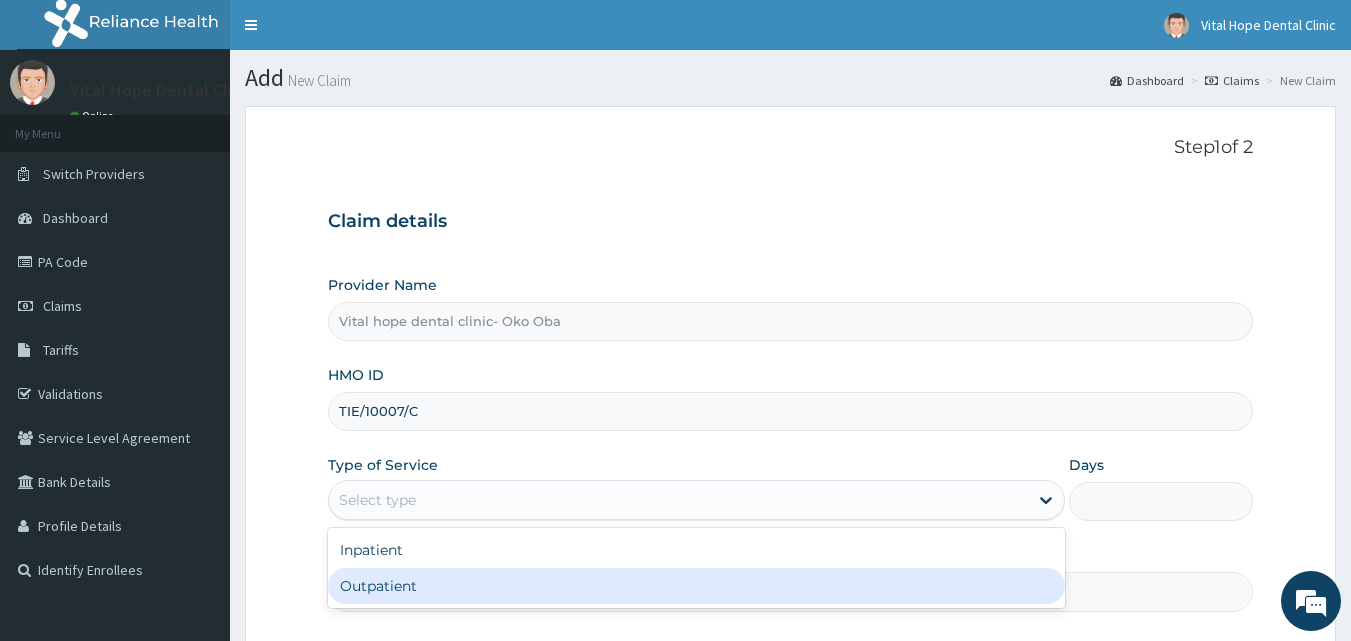 click on "Outpatient" at bounding box center (696, 586) 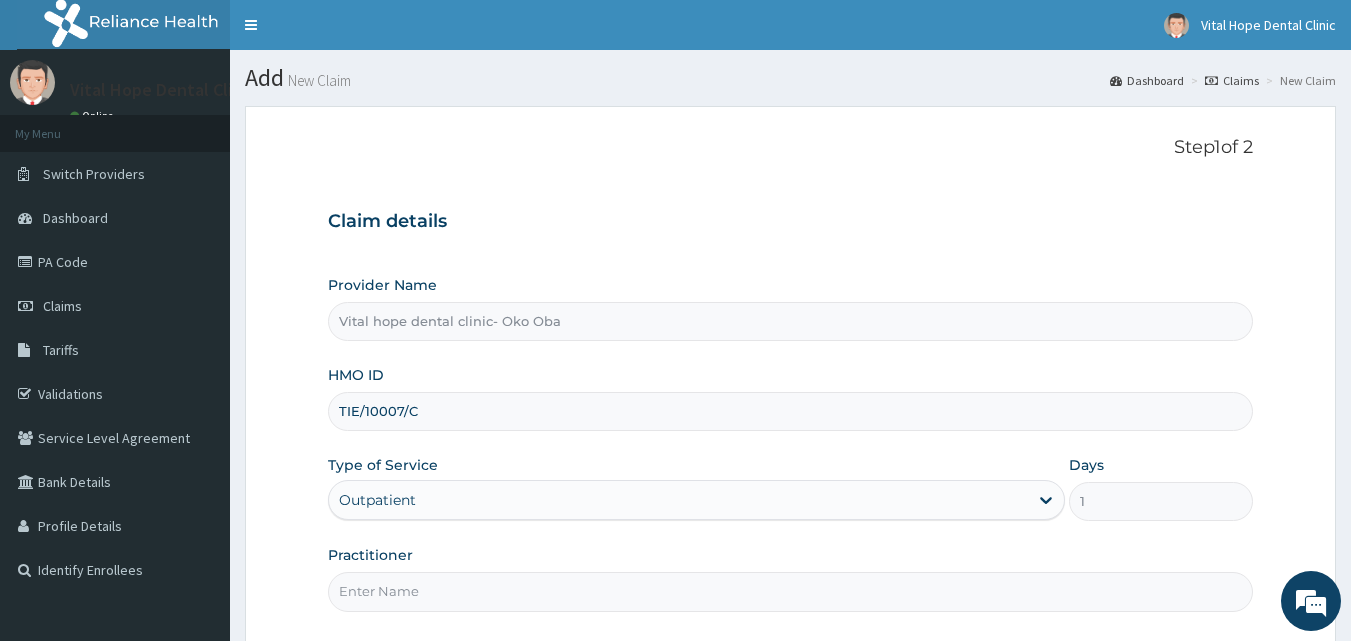 click on "Practitioner" at bounding box center [791, 591] 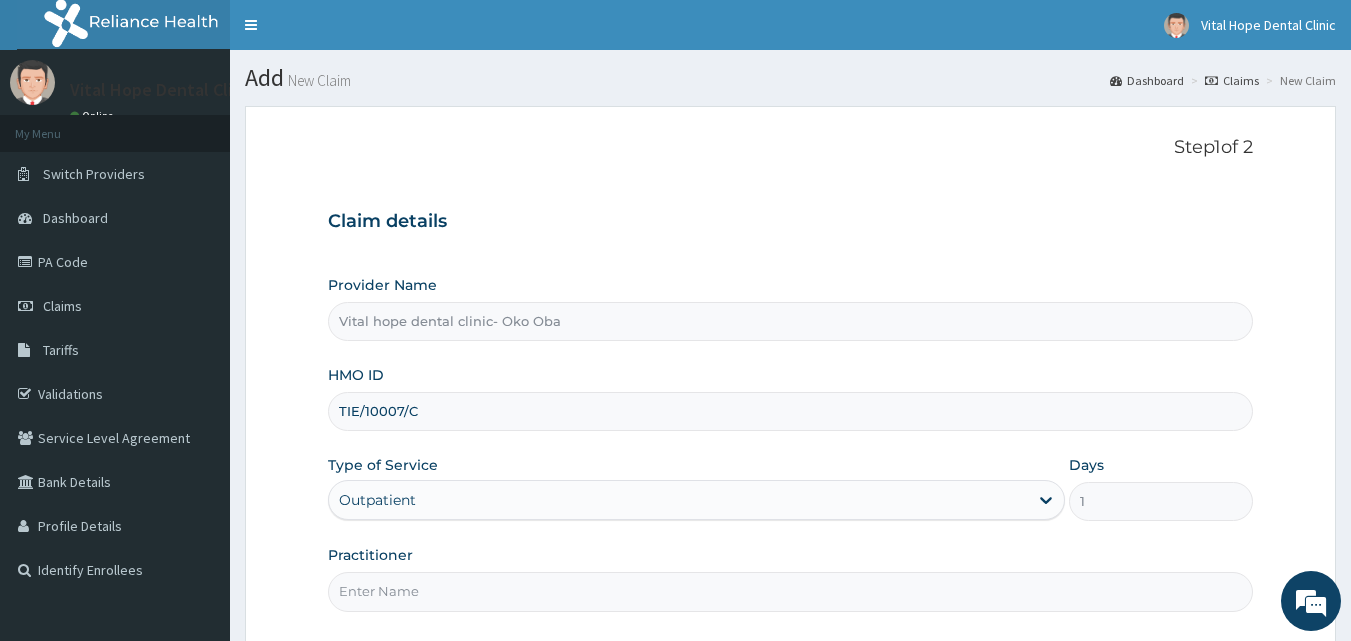 type on "DR ADELEKE" 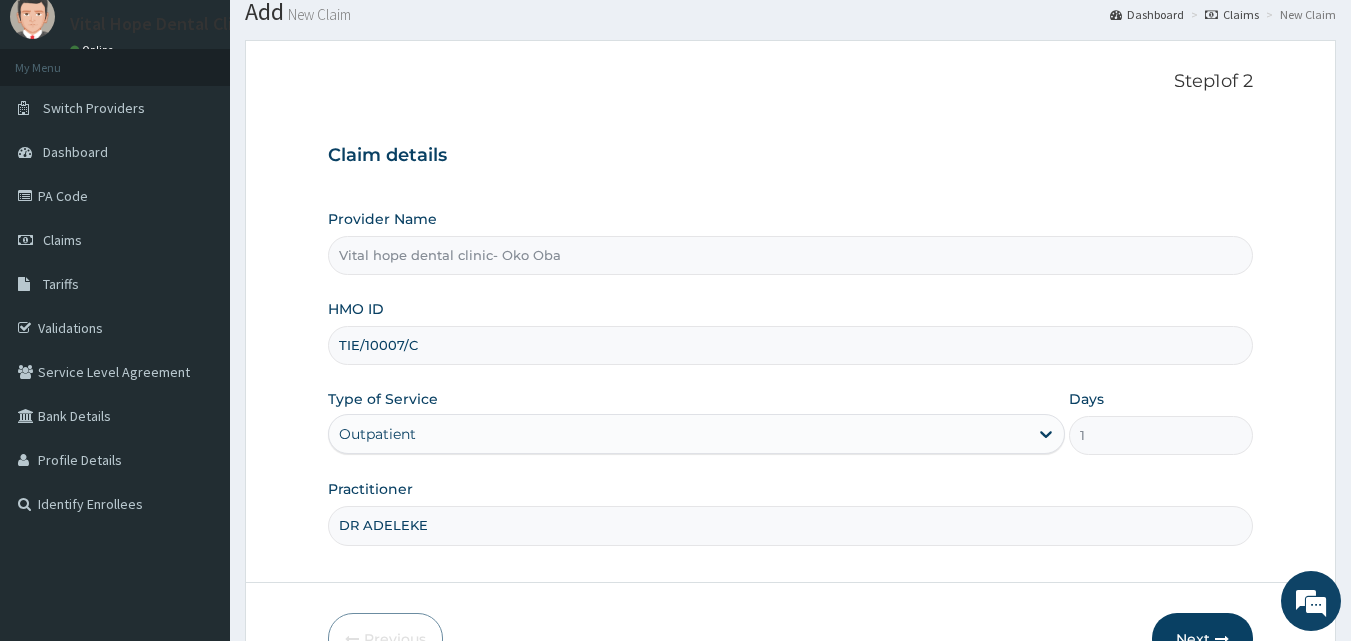 scroll, scrollTop: 187, scrollLeft: 0, axis: vertical 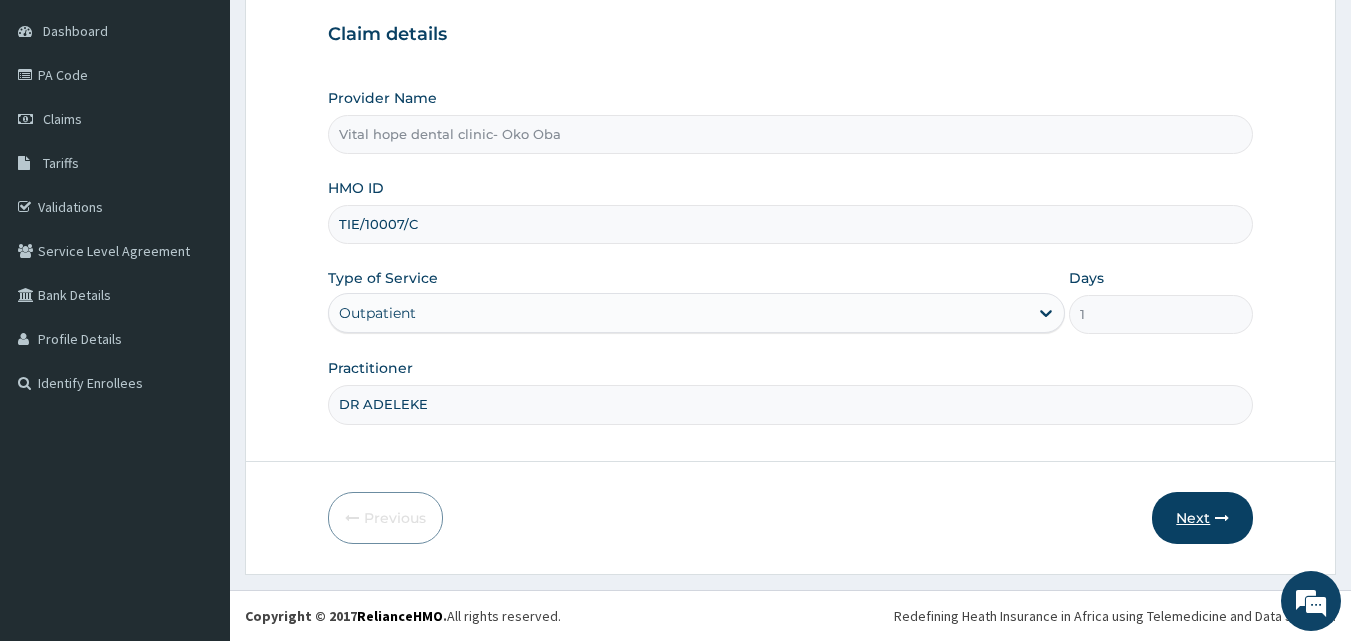 click on "Next" at bounding box center [1202, 518] 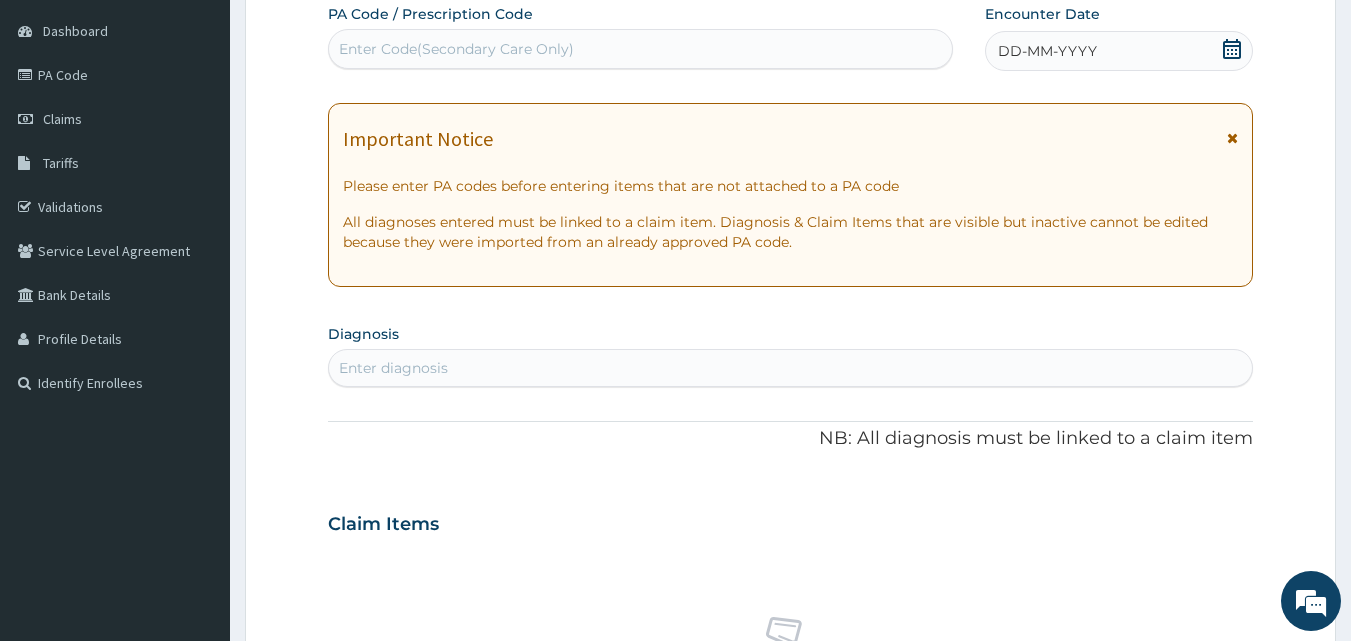 click on "Enter Code(Secondary Care Only)" at bounding box center [456, 49] 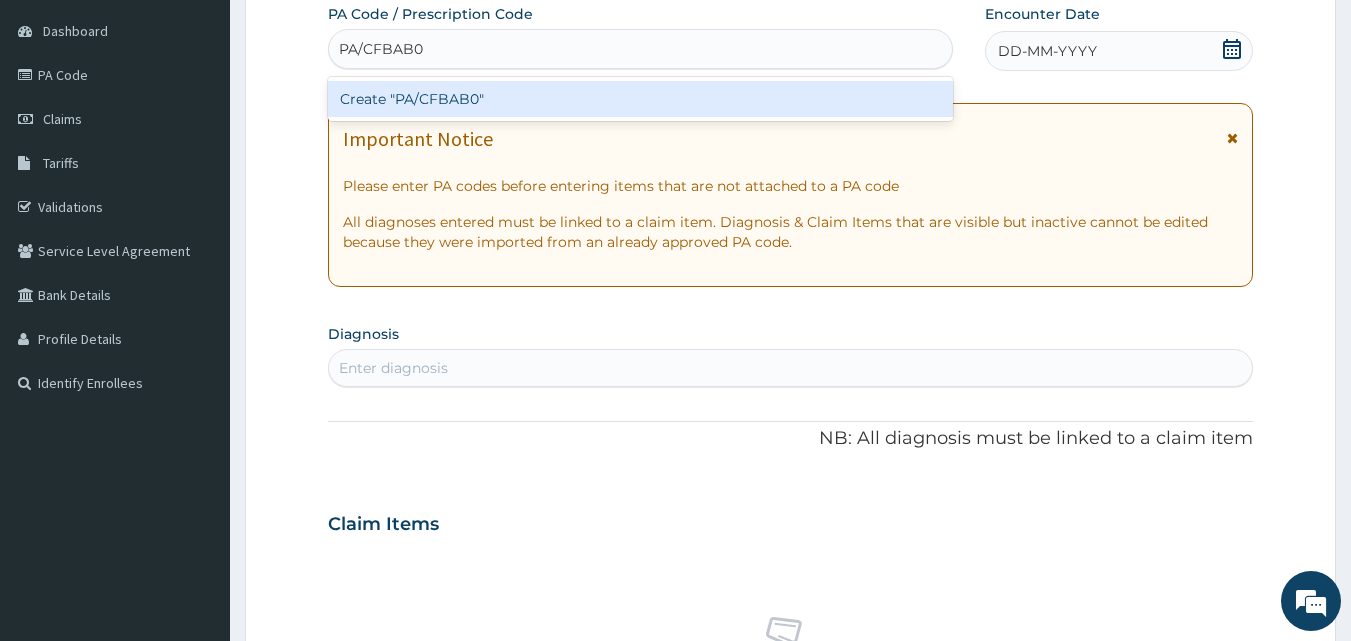 click on "Create "PA/CFBAB0"" at bounding box center [641, 99] 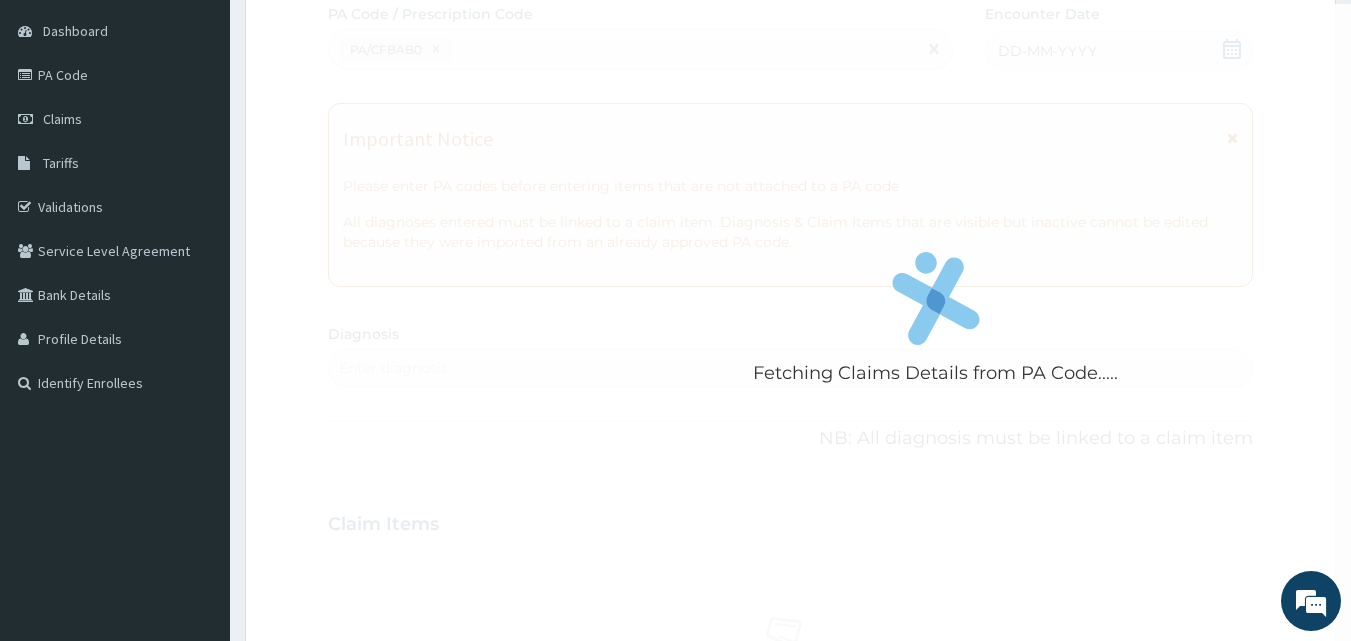 scroll, scrollTop: 719, scrollLeft: 0, axis: vertical 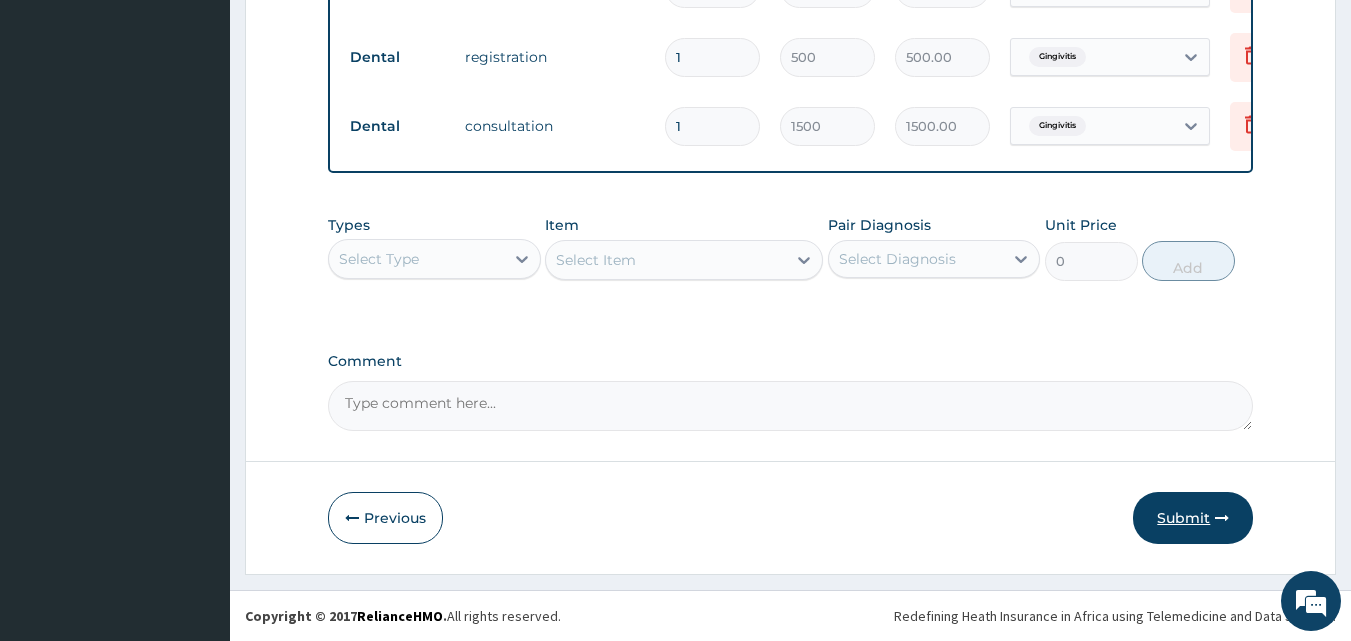 click on "Submit" at bounding box center (1193, 518) 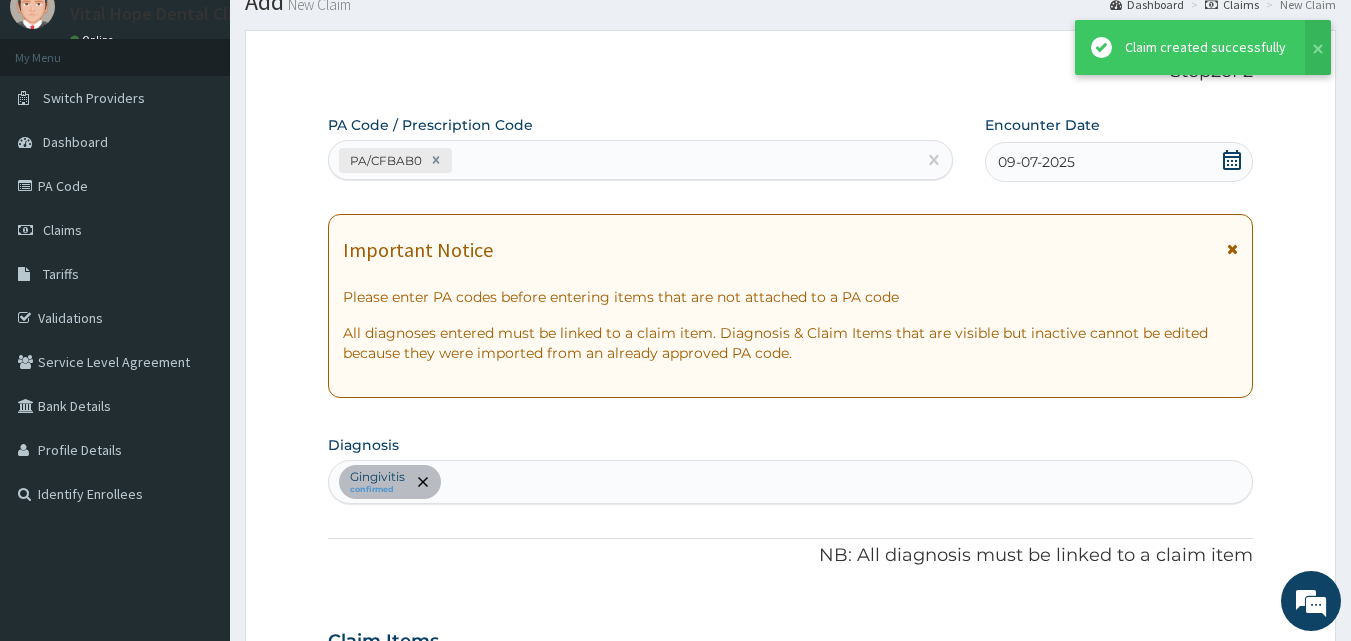 scroll, scrollTop: 928, scrollLeft: 0, axis: vertical 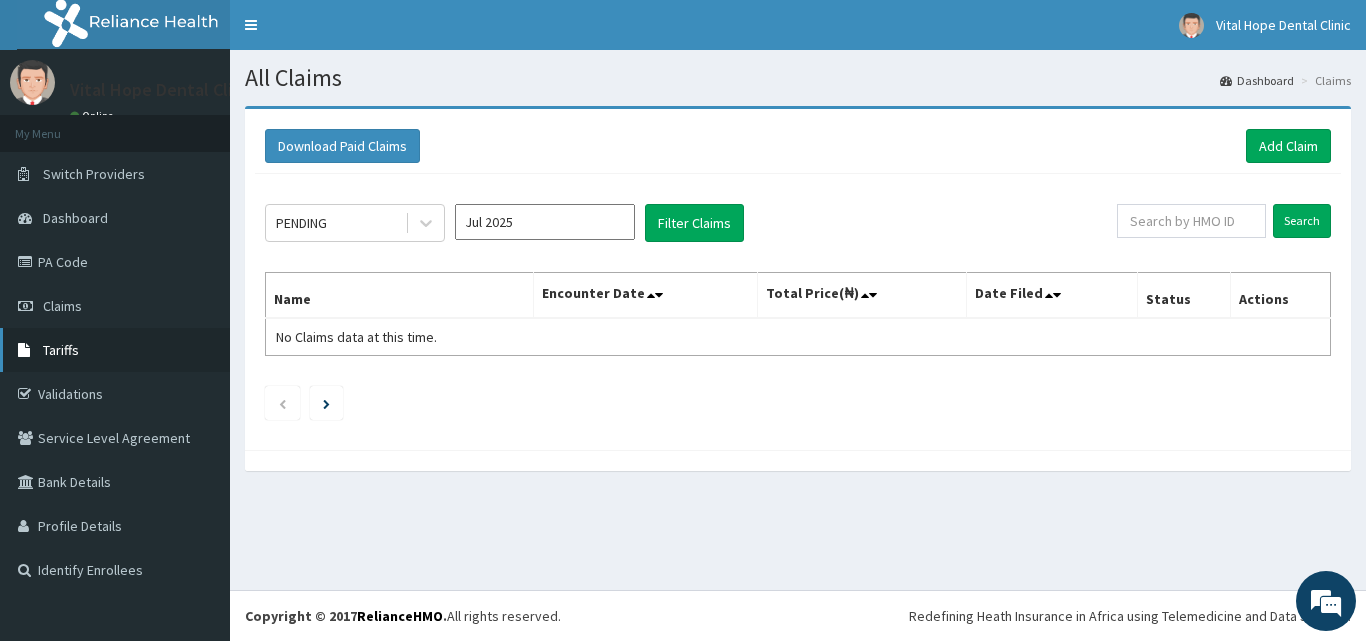 click on "Tariffs" at bounding box center (115, 350) 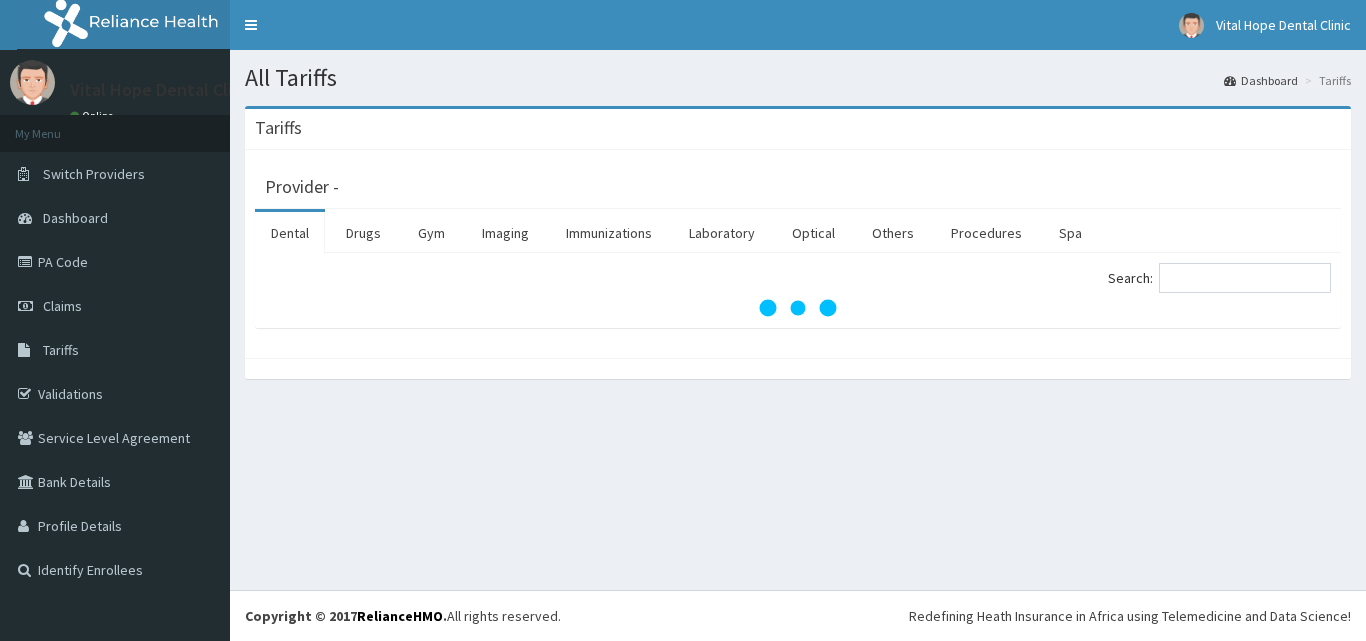 scroll, scrollTop: 0, scrollLeft: 0, axis: both 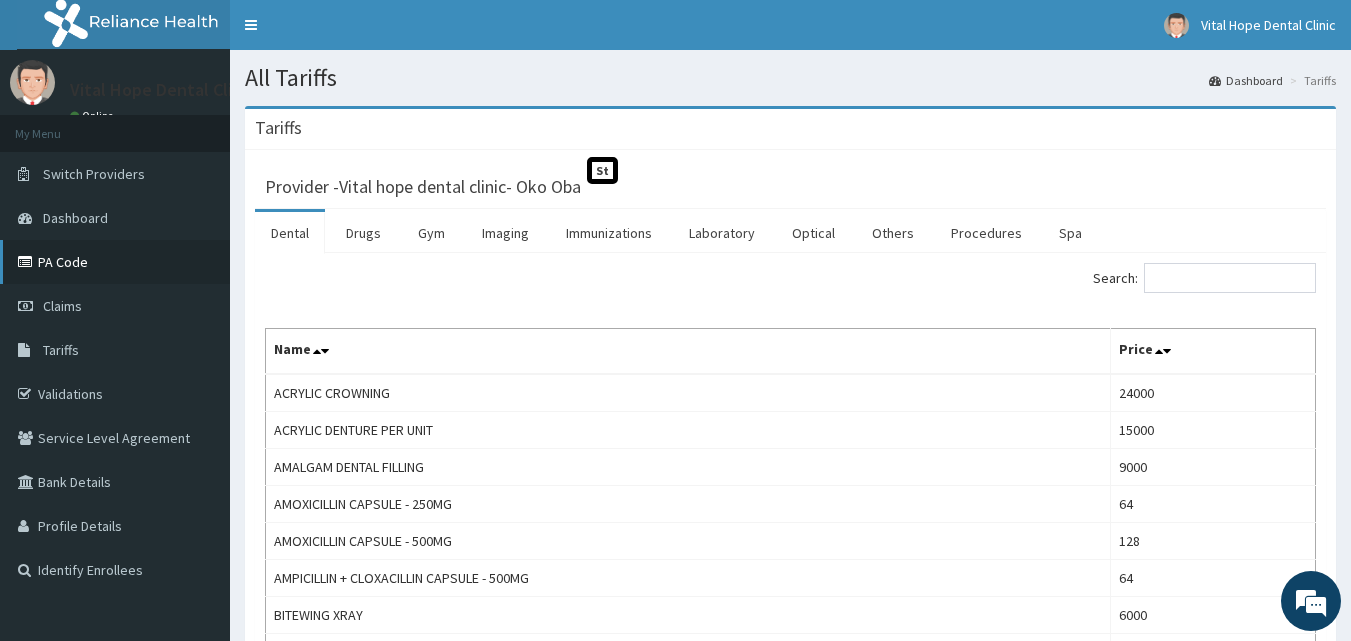 click on "PA Code" at bounding box center [115, 262] 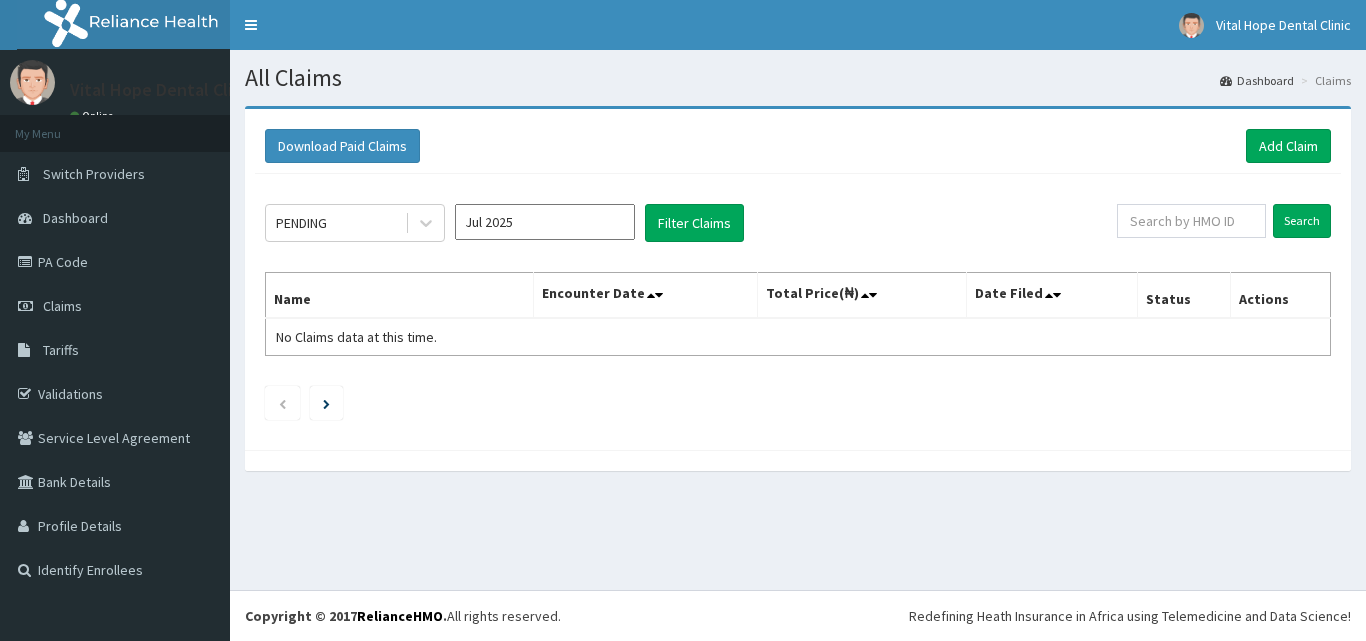 scroll, scrollTop: 0, scrollLeft: 0, axis: both 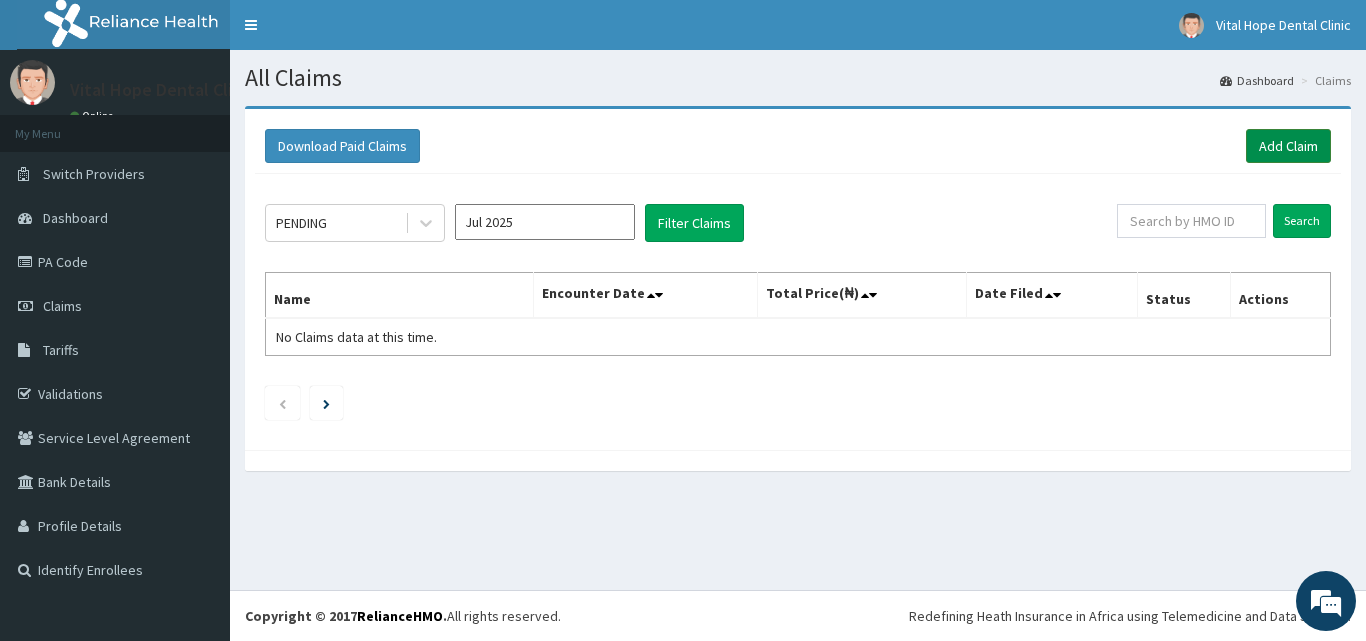 click on "Add Claim" at bounding box center (1288, 146) 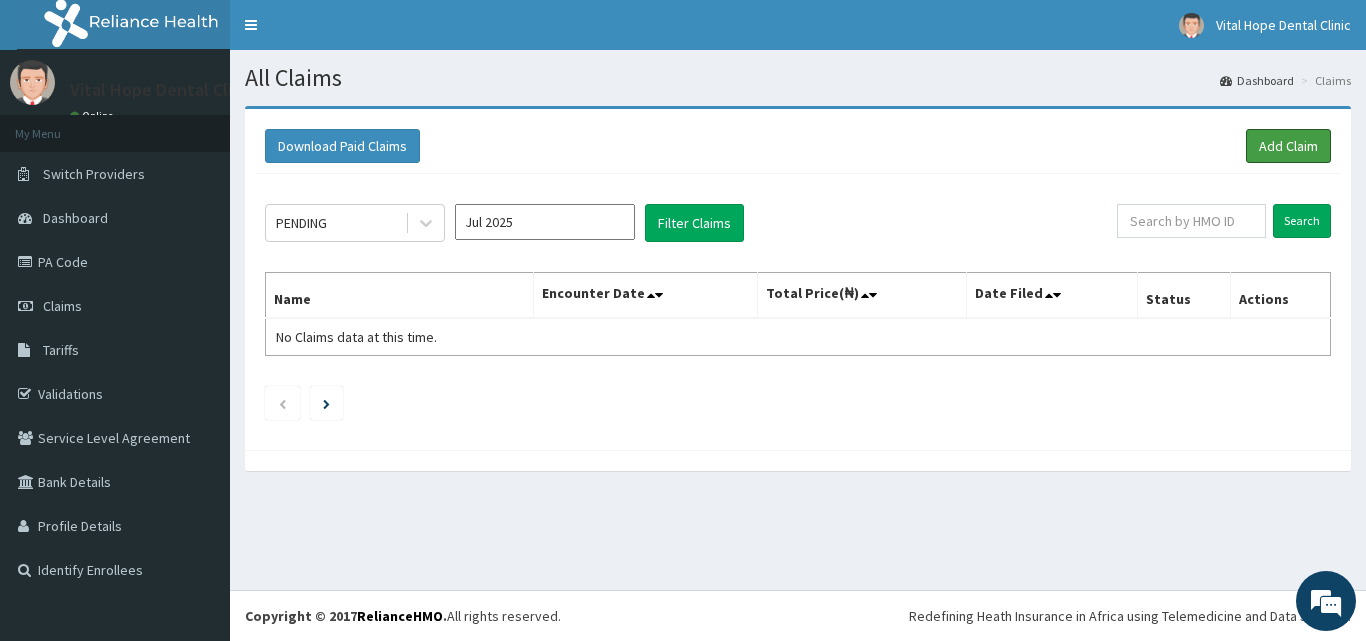 scroll, scrollTop: 0, scrollLeft: 0, axis: both 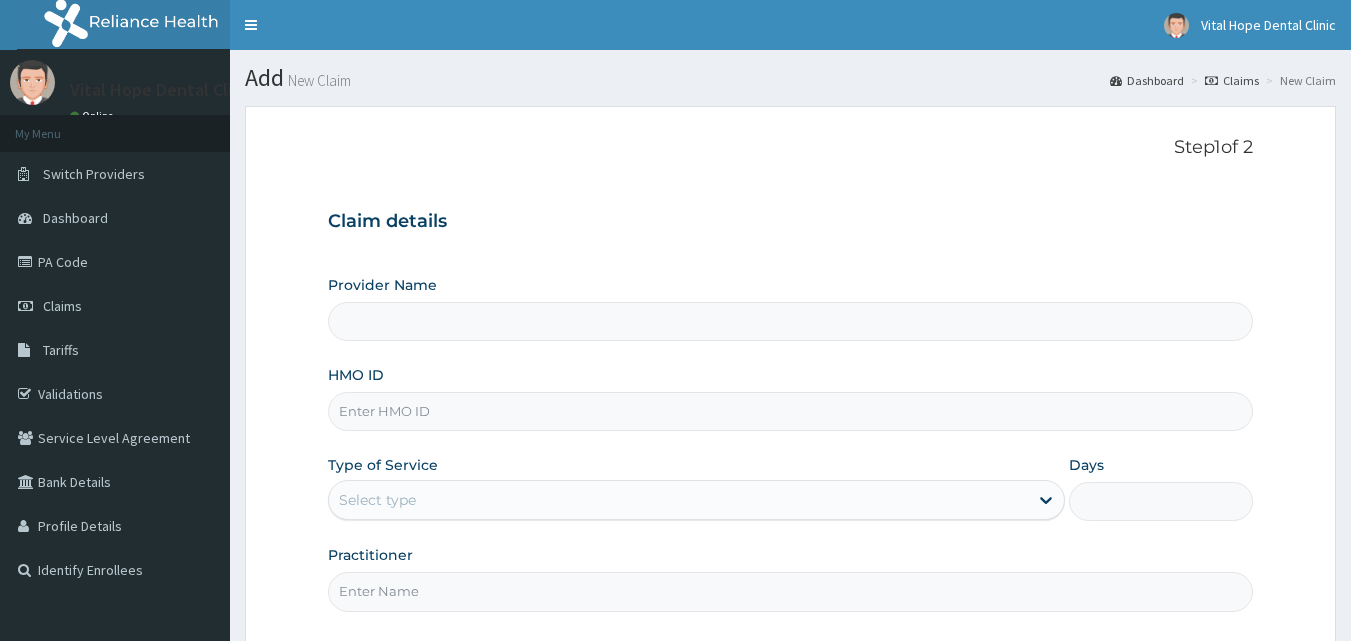 click on "HMO ID" at bounding box center [791, 411] 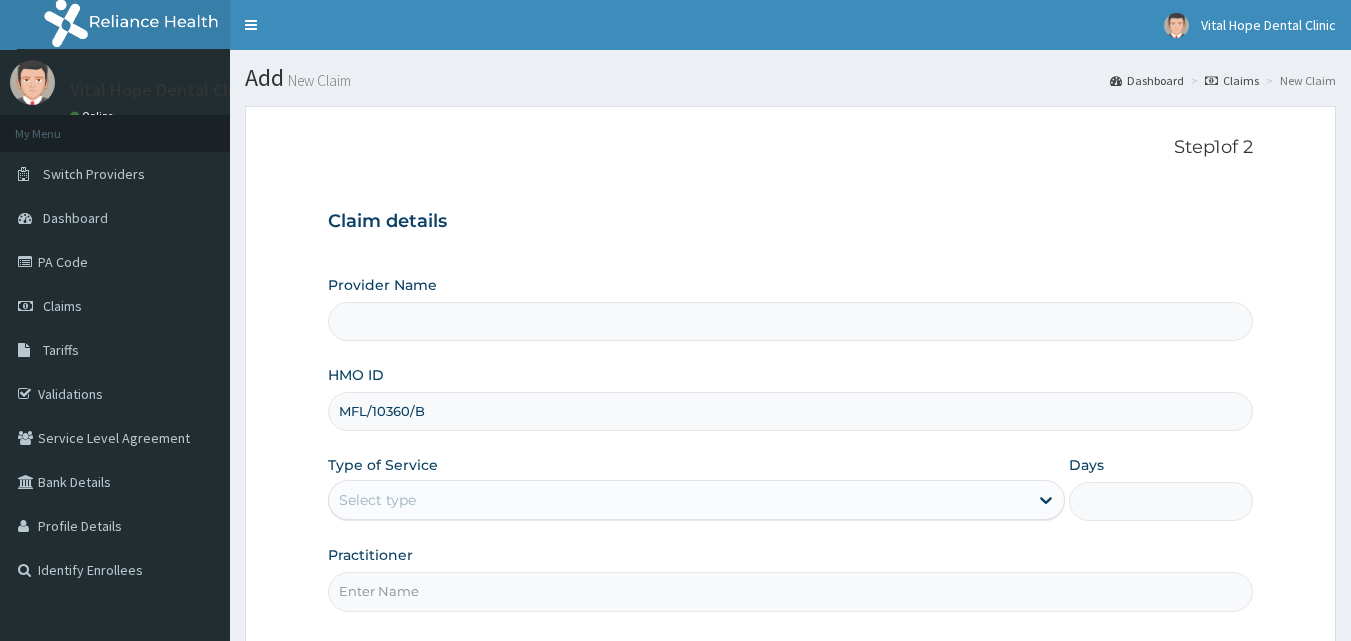type on "Vital hope dental clinic- Oko Oba" 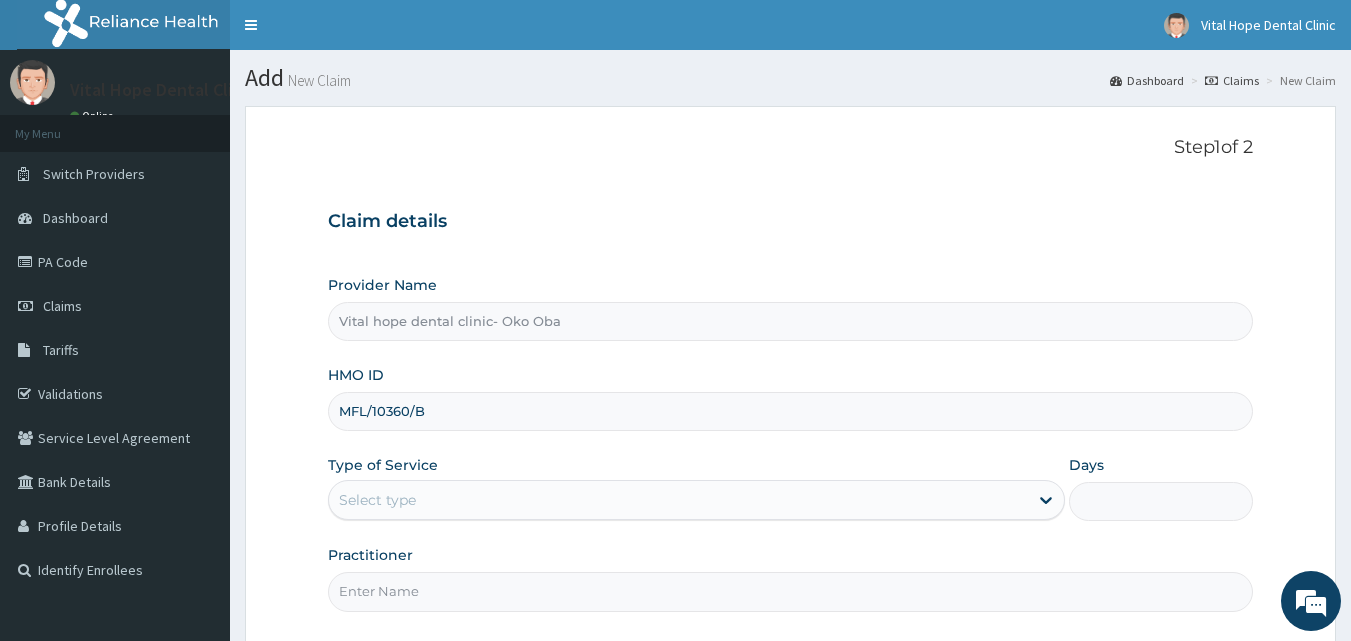 type on "MFL/10360/B" 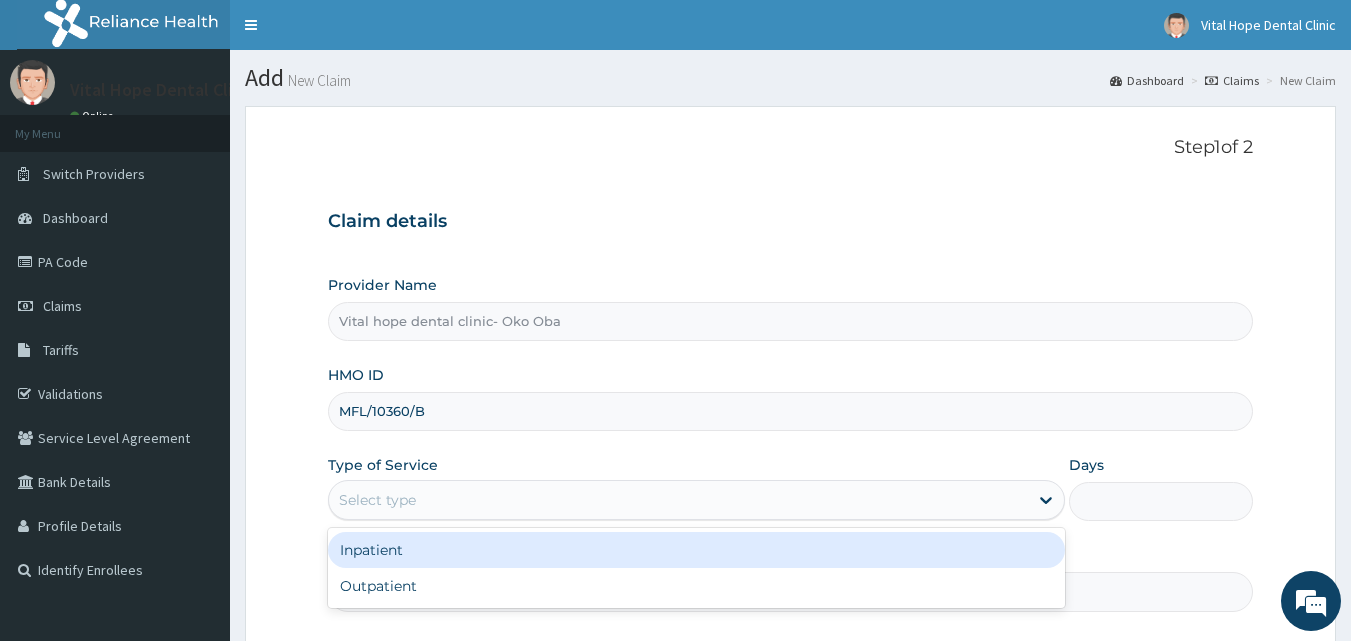 click on "Select type" at bounding box center [678, 500] 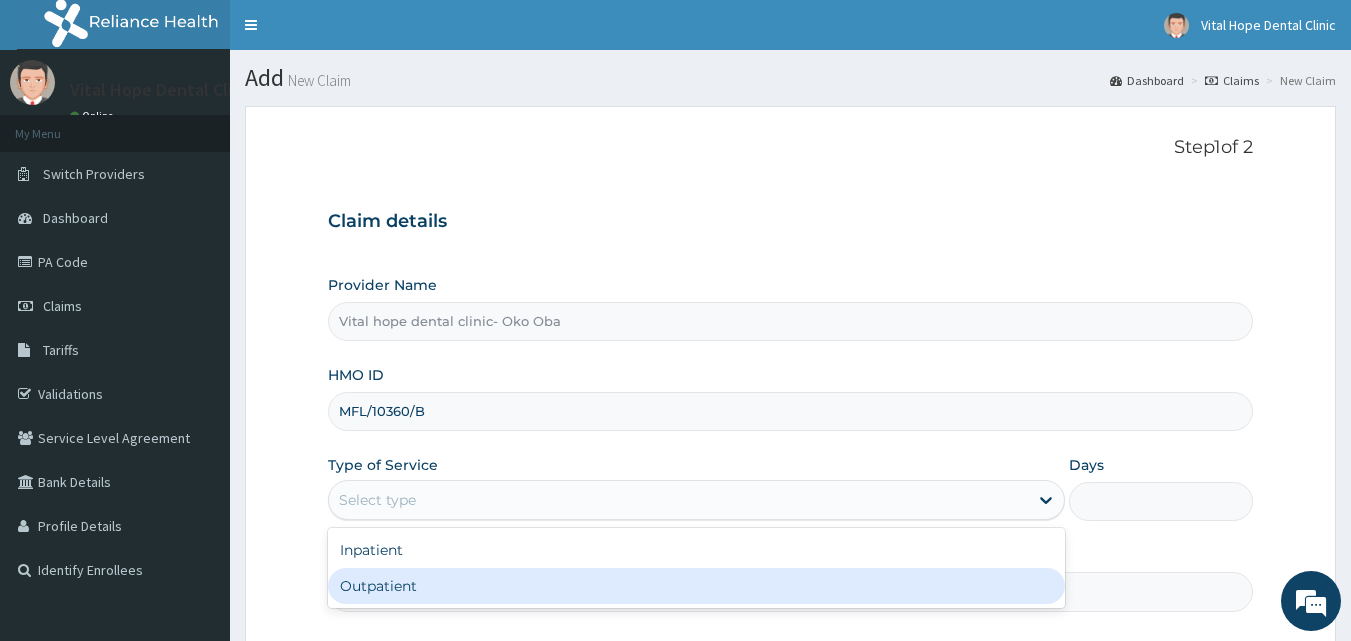 click on "Outpatient" at bounding box center [696, 586] 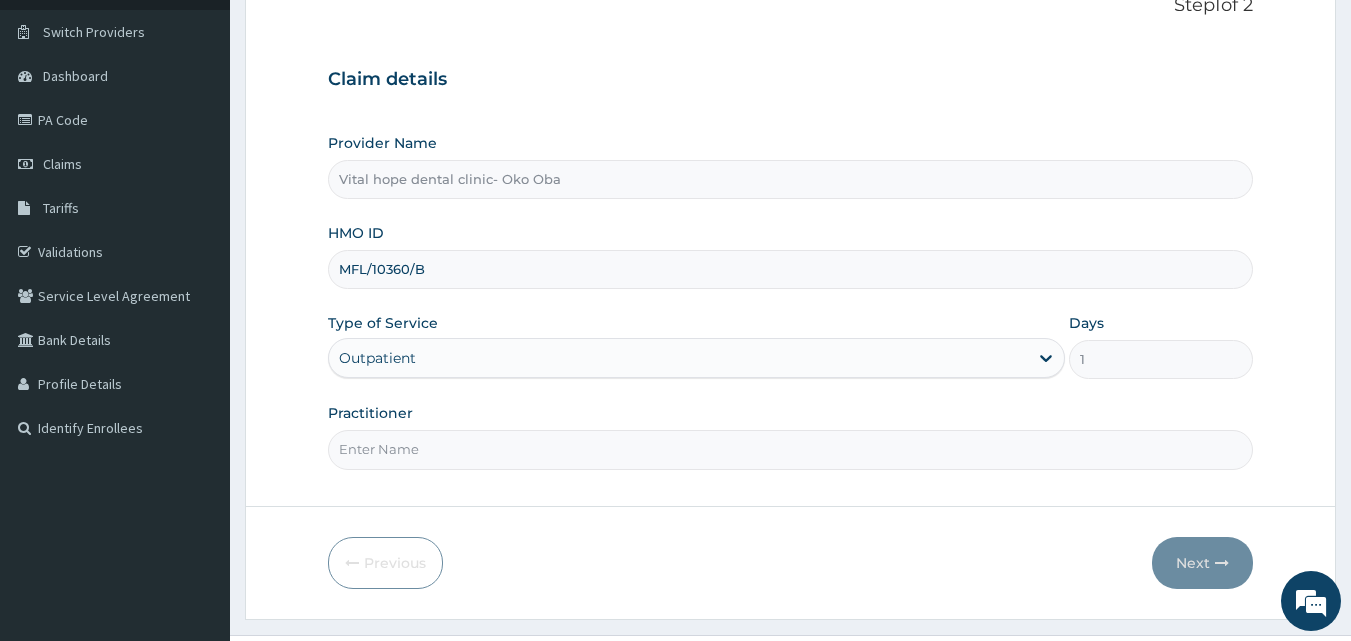 scroll, scrollTop: 161, scrollLeft: 0, axis: vertical 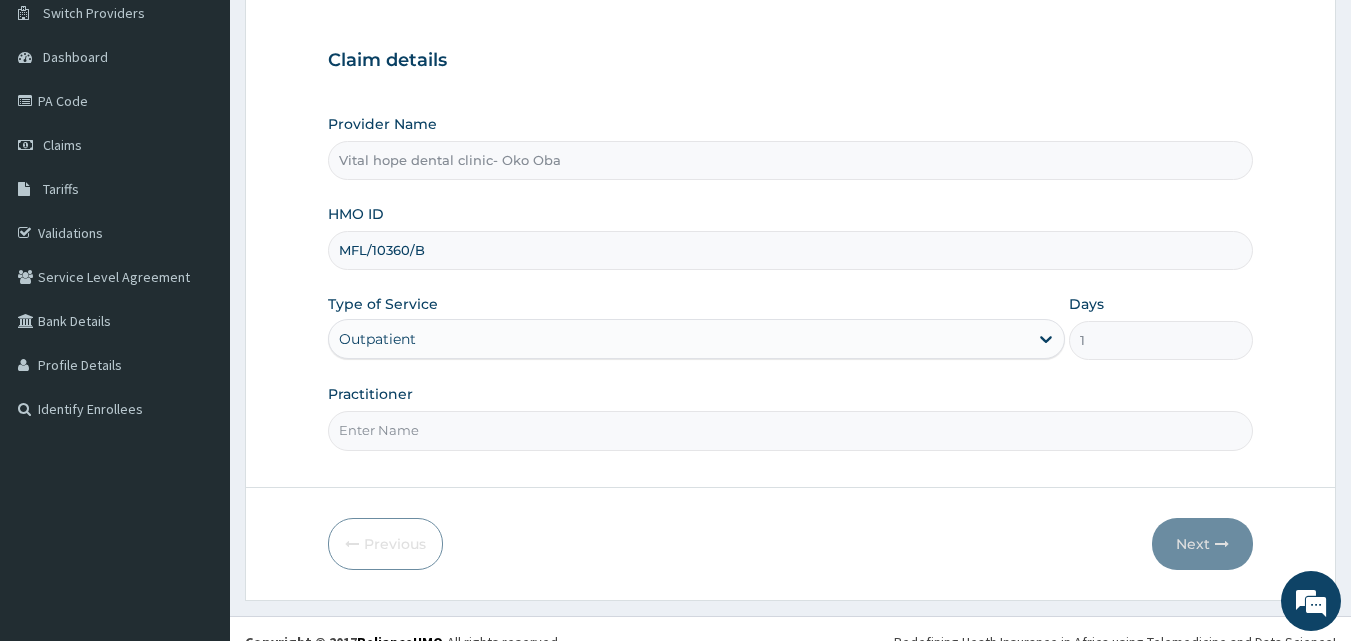click on "Practitioner" at bounding box center [791, 430] 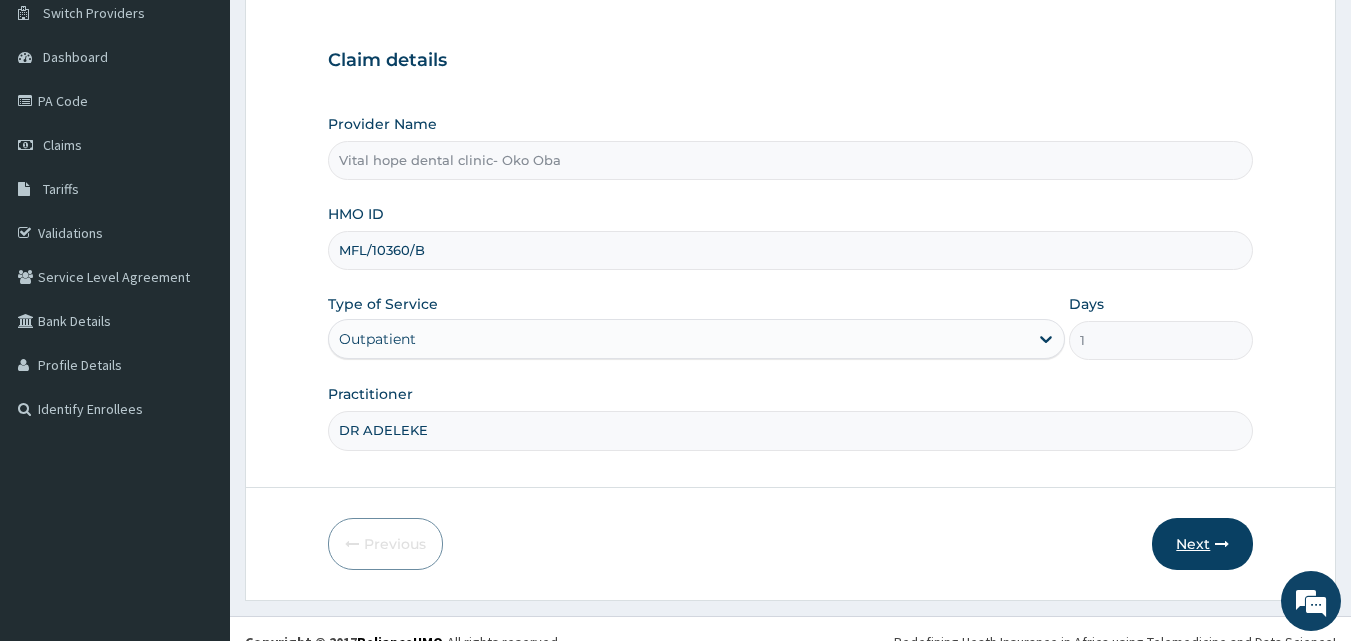 click on "Next" at bounding box center [1202, 544] 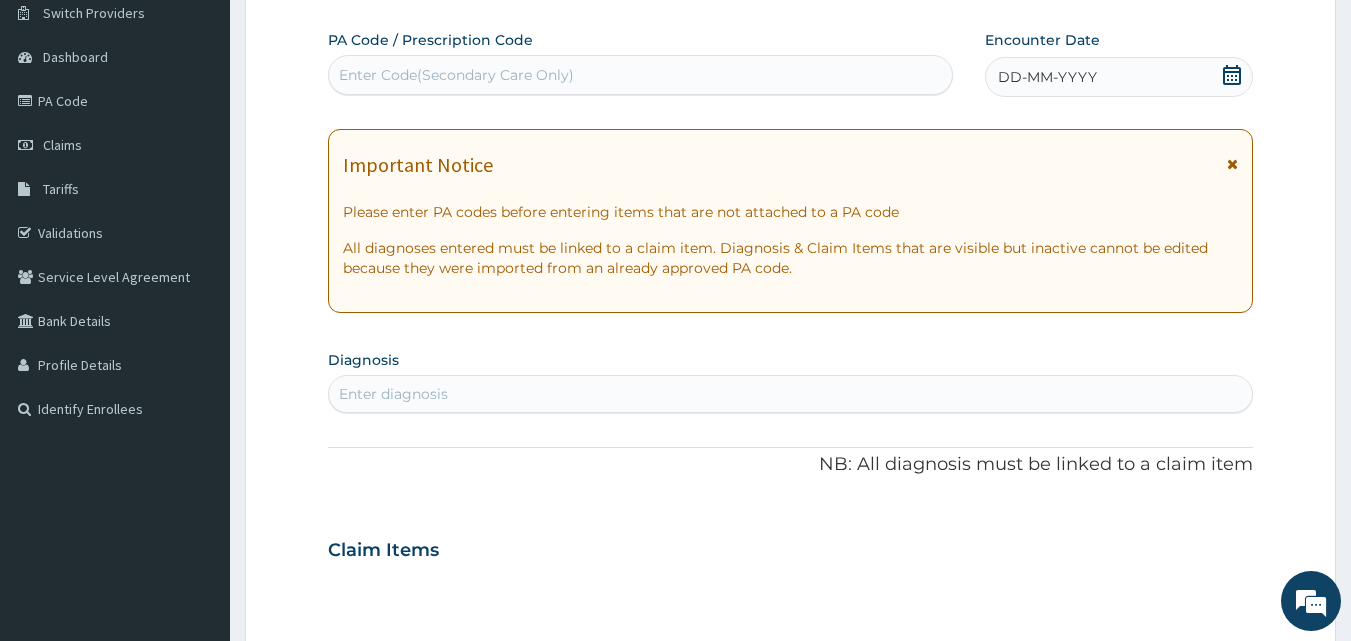 click on "Enter Code(Secondary Care Only)" at bounding box center (641, 75) 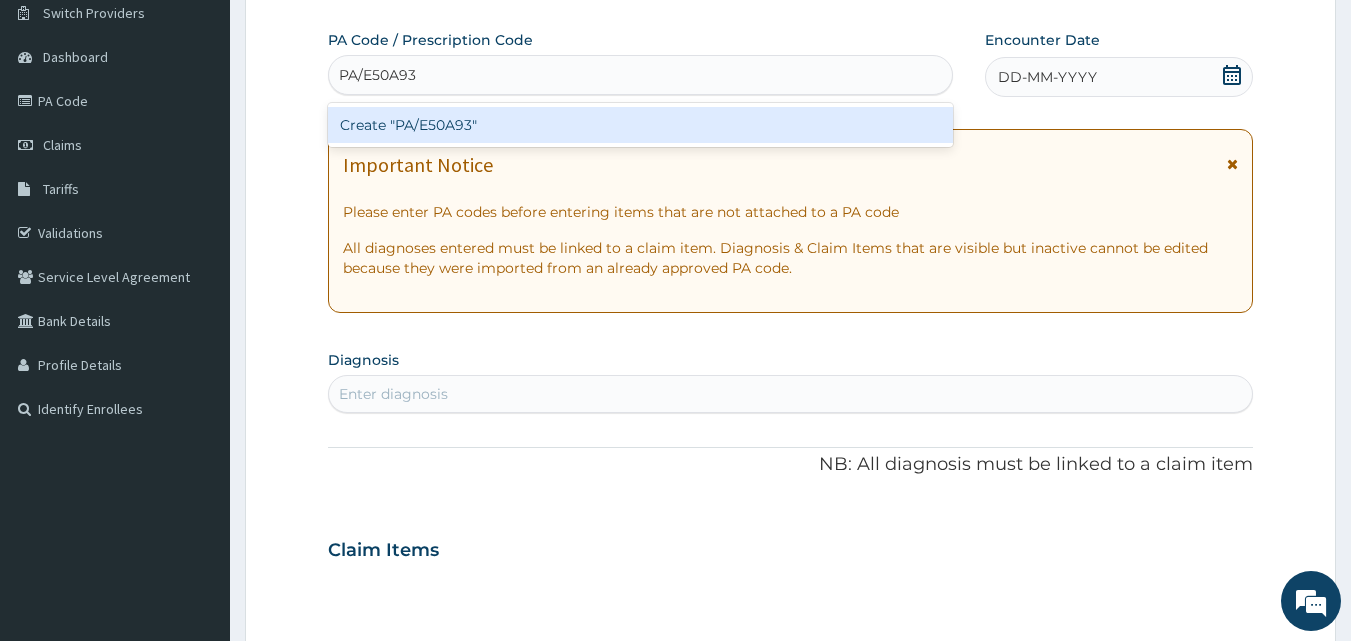 click on "Create "PA/E50A93"" at bounding box center [641, 125] 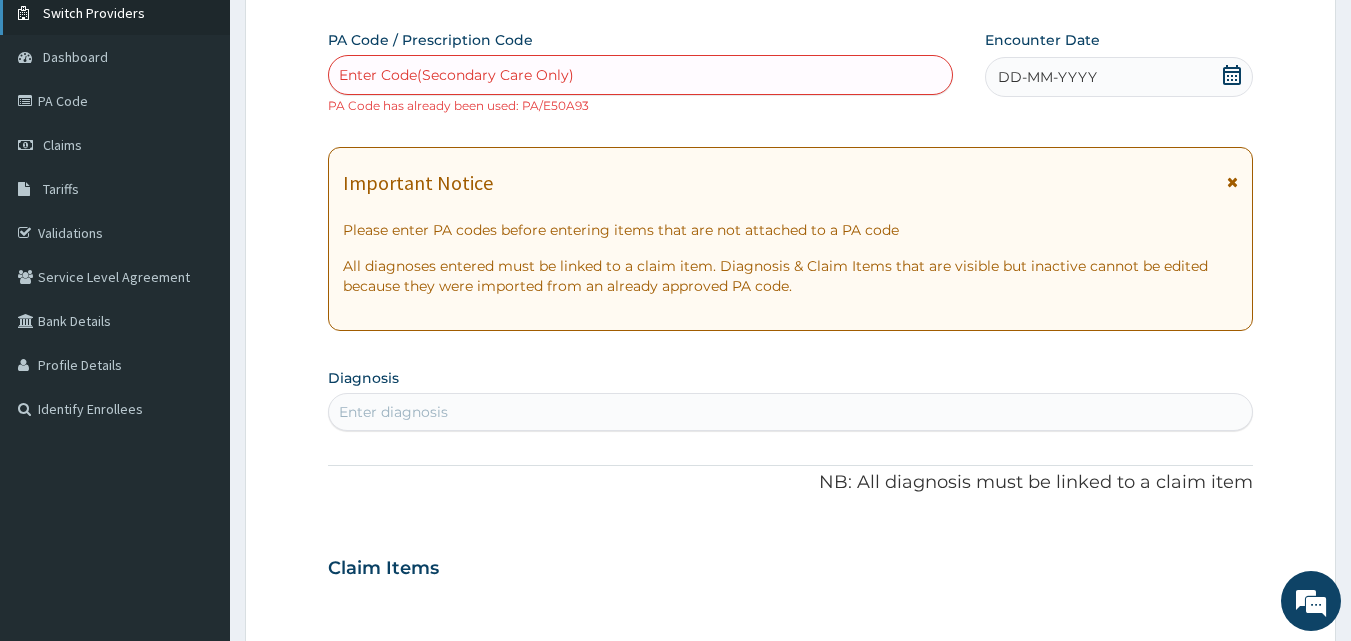 click on "Switch Providers" at bounding box center [115, 13] 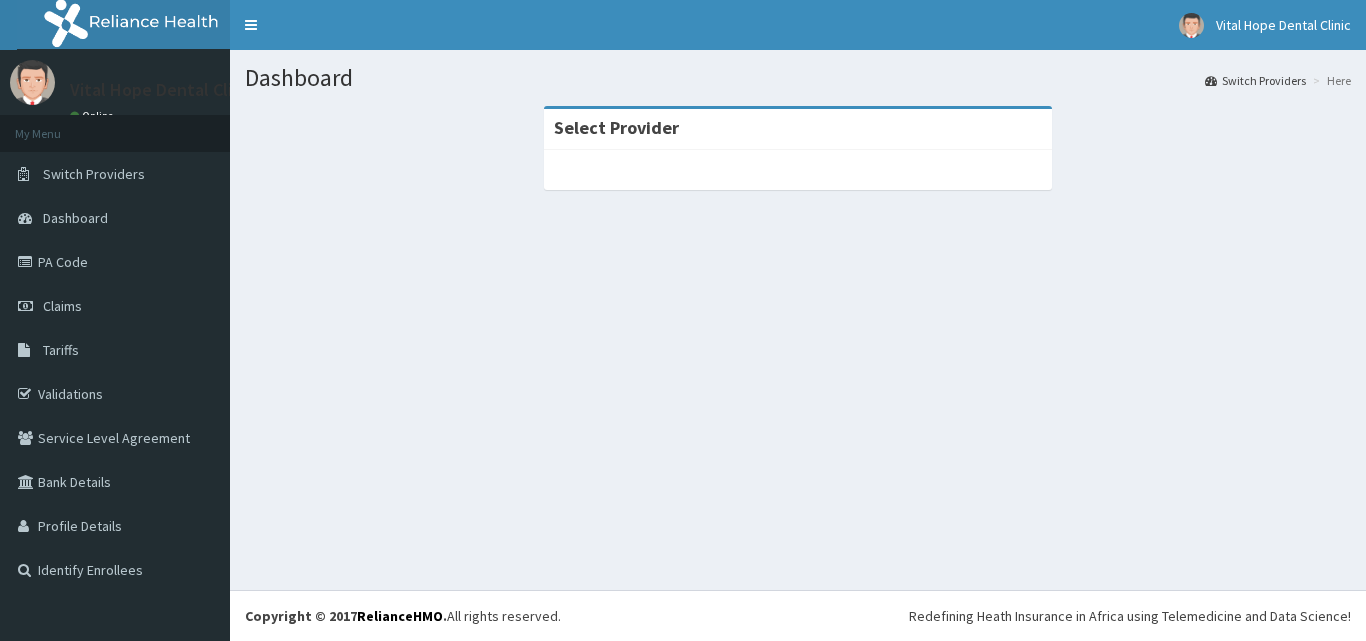 scroll, scrollTop: 0, scrollLeft: 0, axis: both 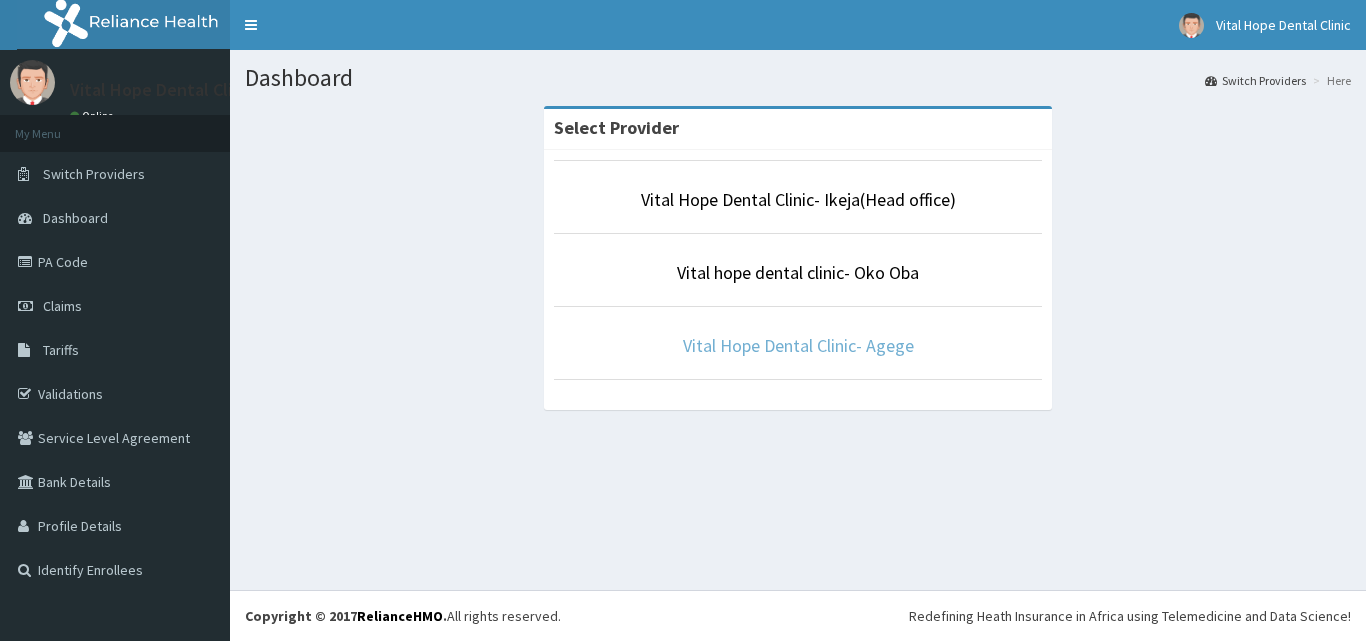 click on "Vital Hope Dental Clinic- Agege" at bounding box center (798, 345) 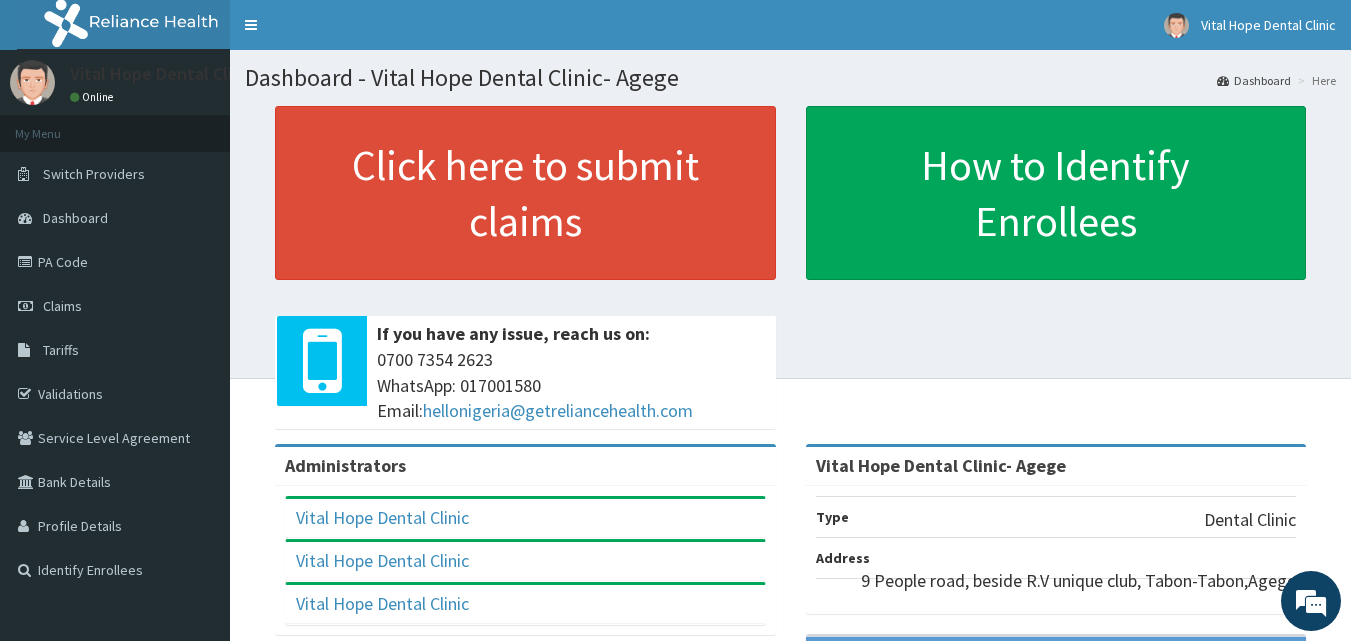scroll, scrollTop: 0, scrollLeft: 0, axis: both 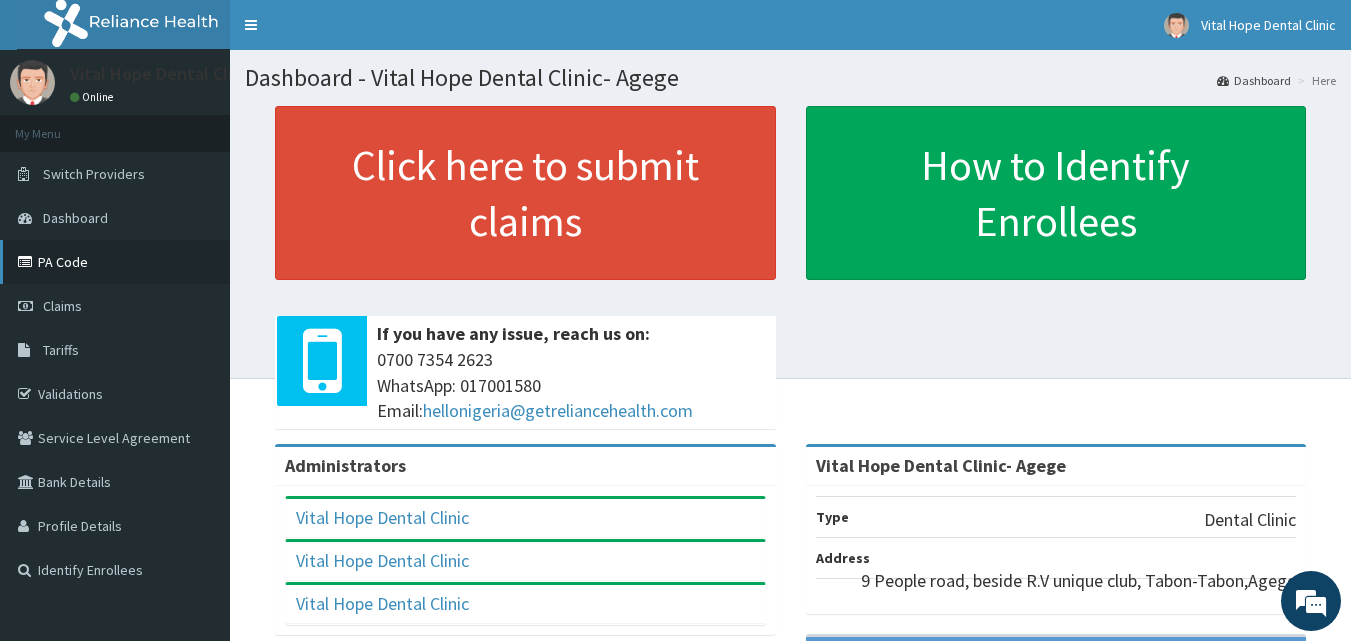 click on "PA Code" at bounding box center (115, 262) 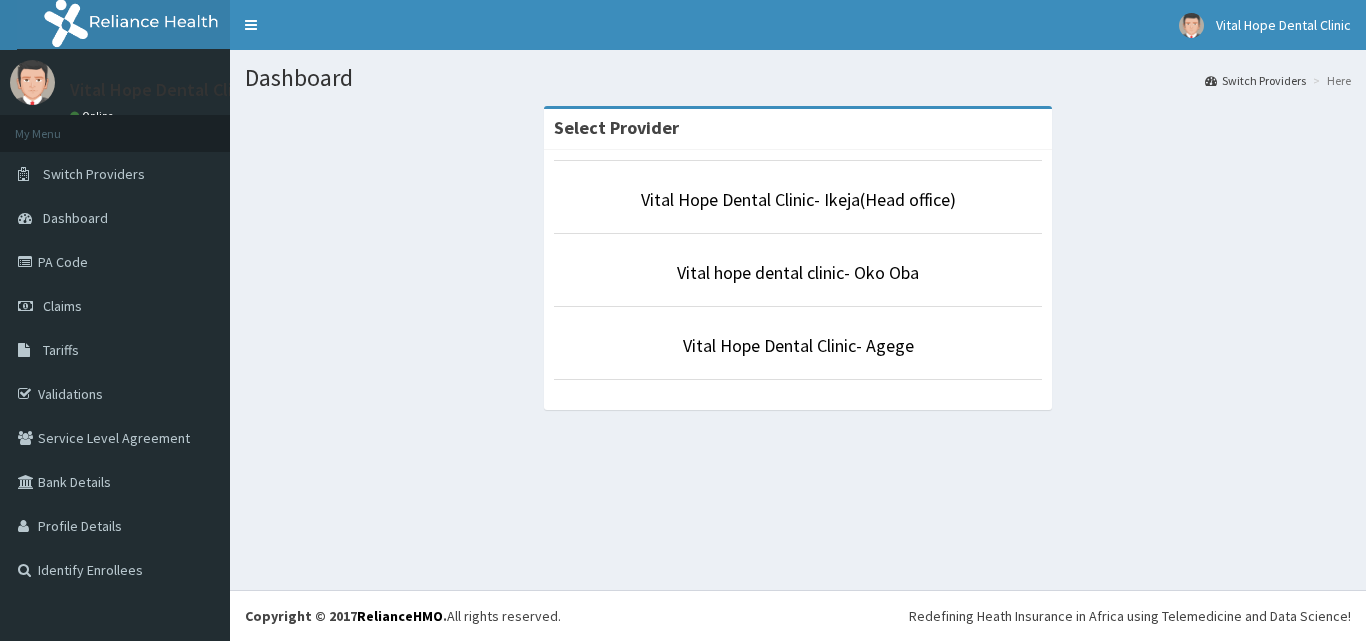 scroll, scrollTop: 0, scrollLeft: 0, axis: both 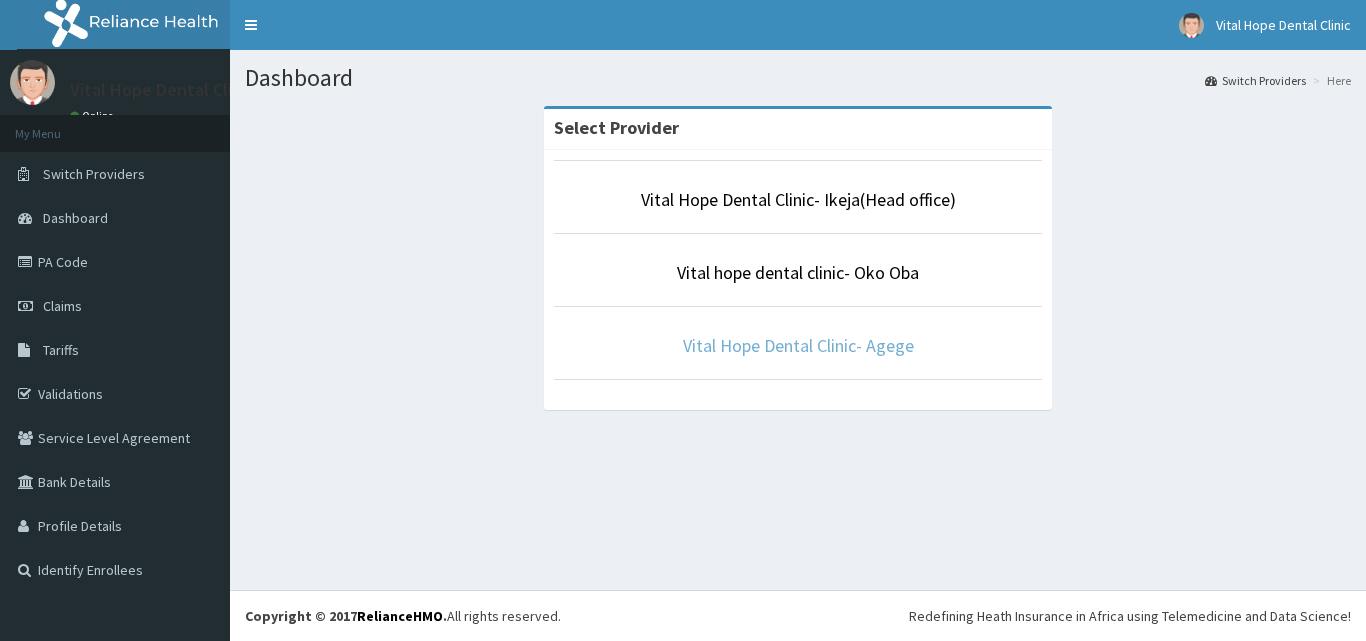 click on "Vital Hope Dental Clinic- Agege" at bounding box center [798, 345] 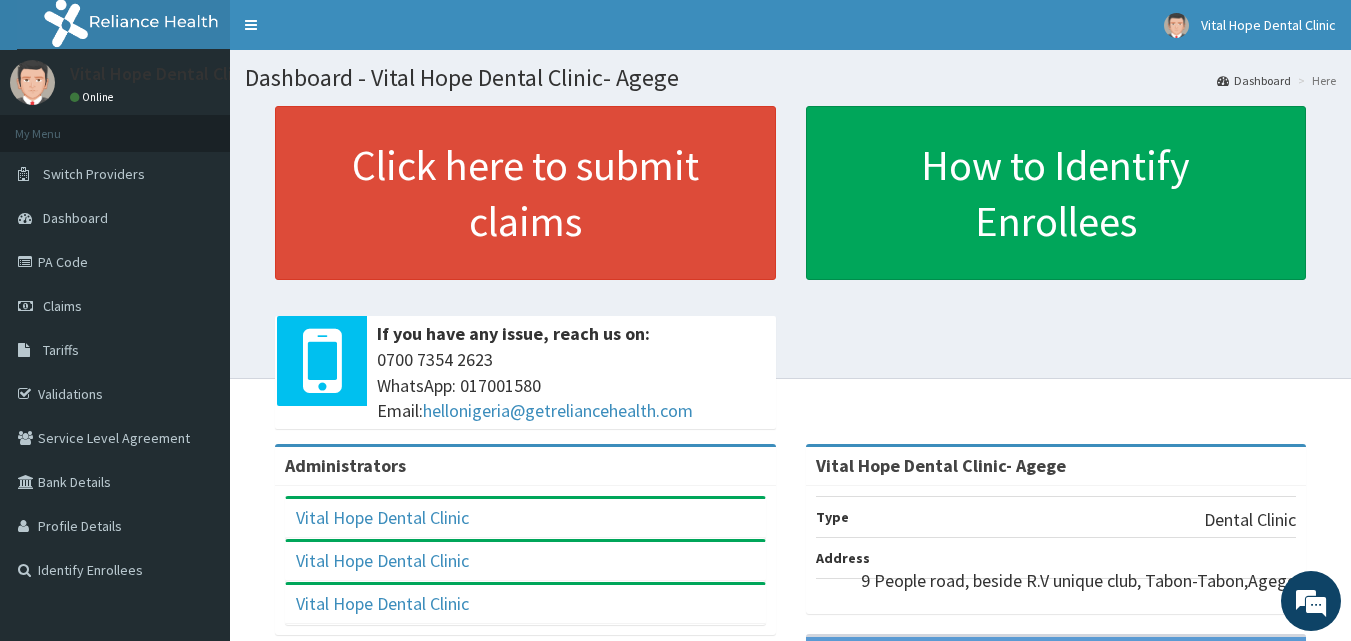 scroll, scrollTop: 0, scrollLeft: 0, axis: both 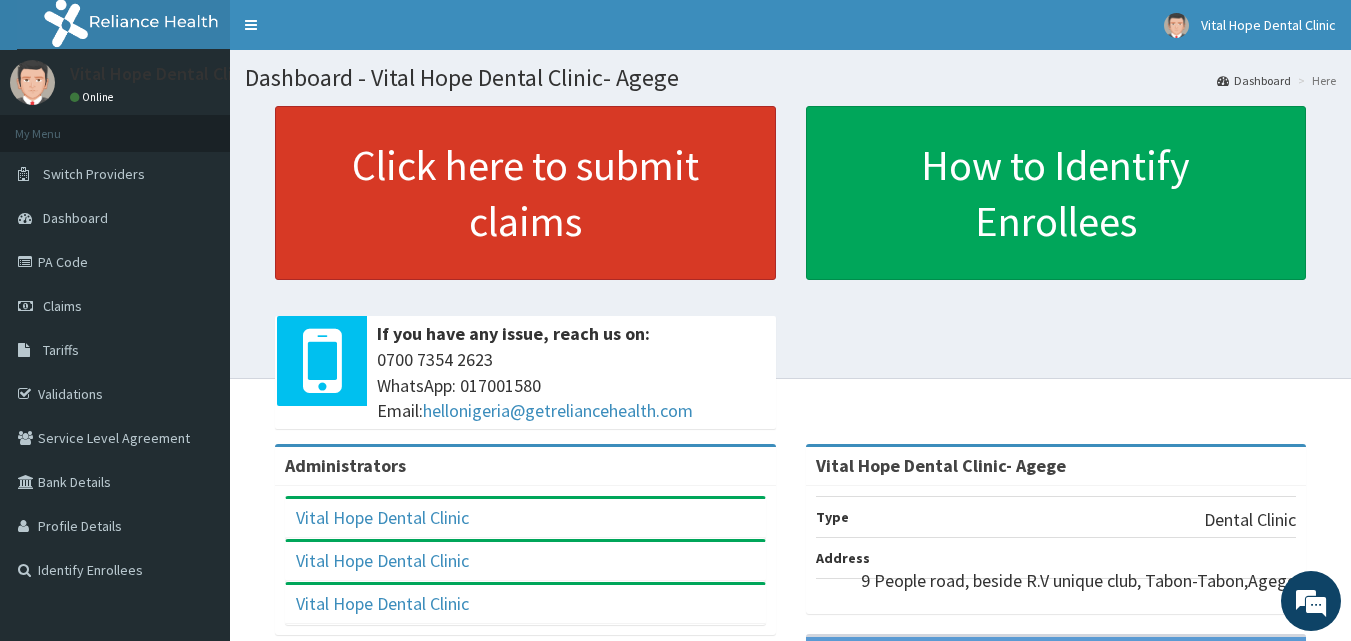 click on "Click here to submit claims" at bounding box center [525, 193] 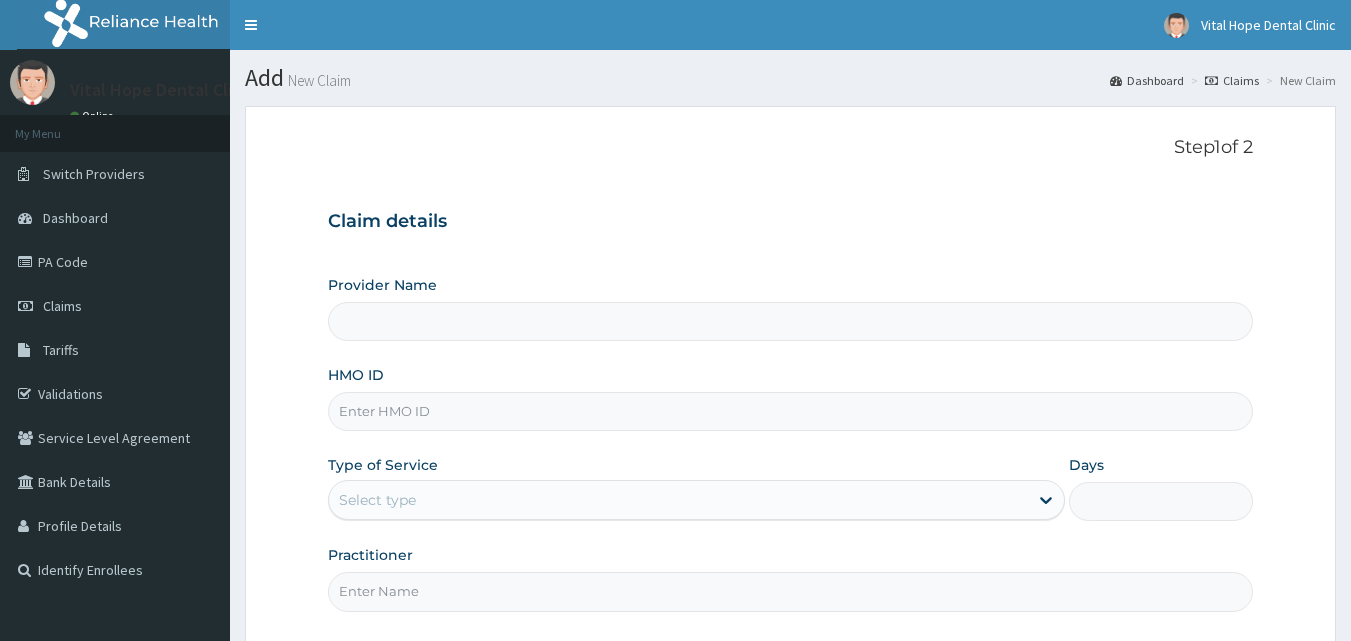 scroll, scrollTop: 0, scrollLeft: 0, axis: both 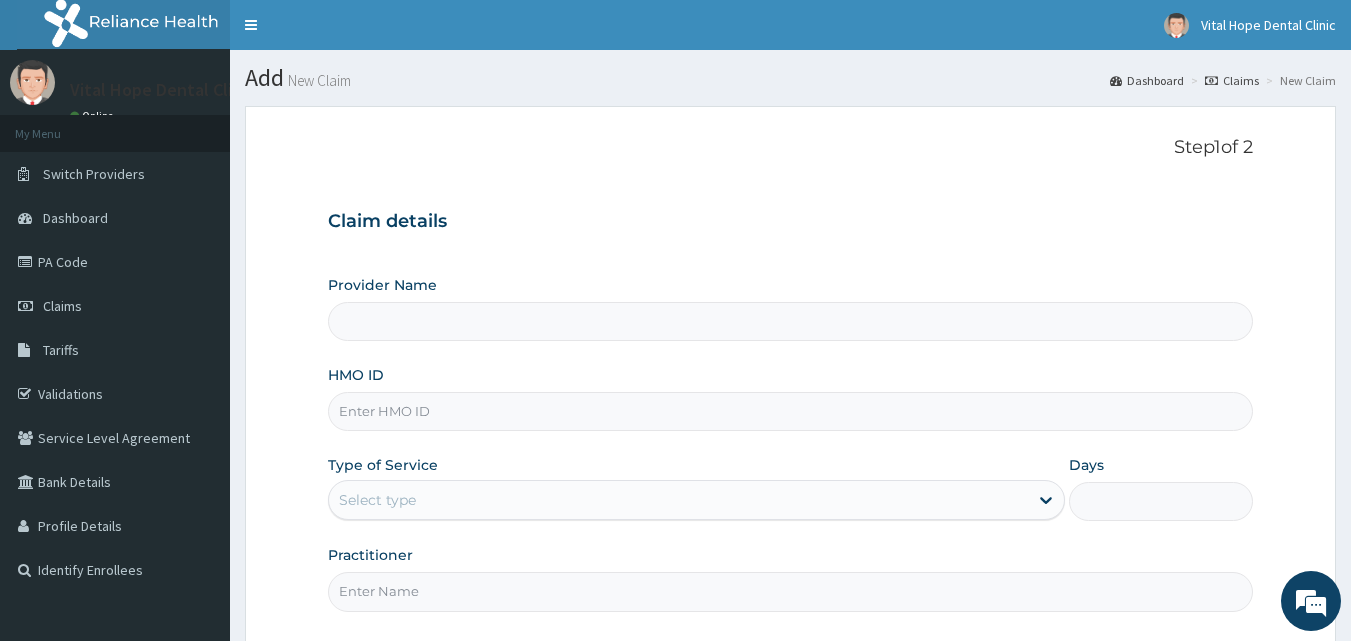 type on "Vital Hope Dental Clinic- Agege" 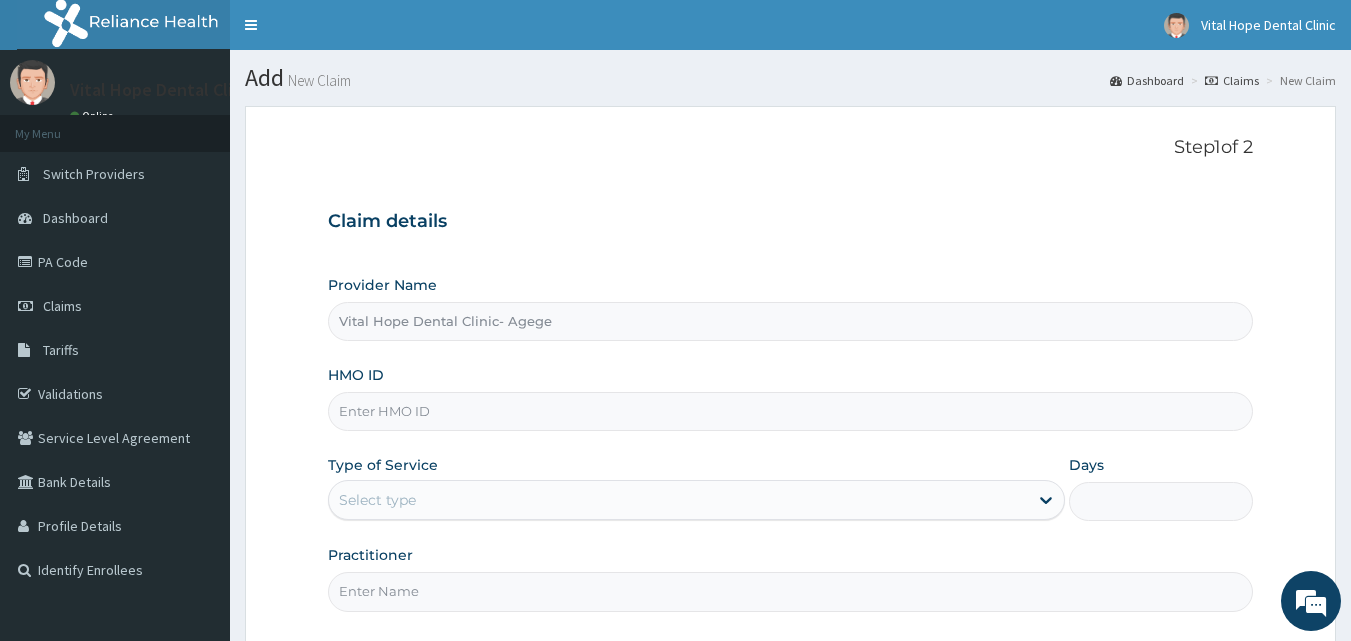 scroll, scrollTop: 0, scrollLeft: 0, axis: both 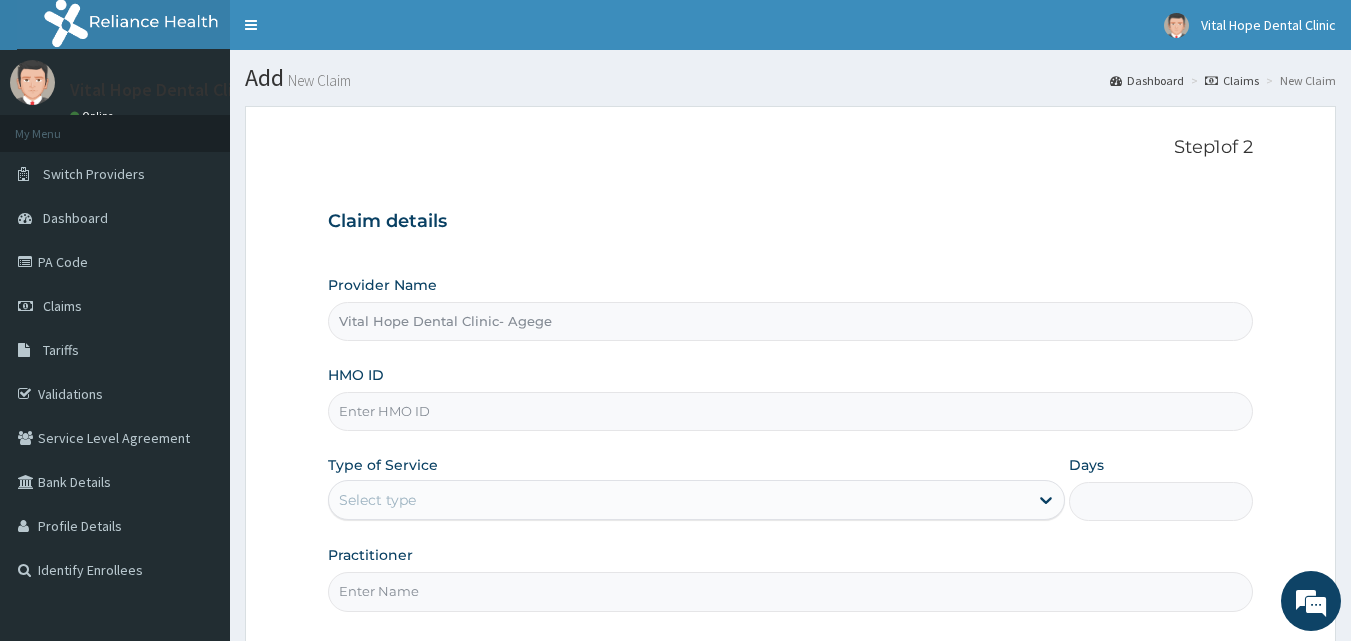 click on "HMO ID" at bounding box center (791, 411) 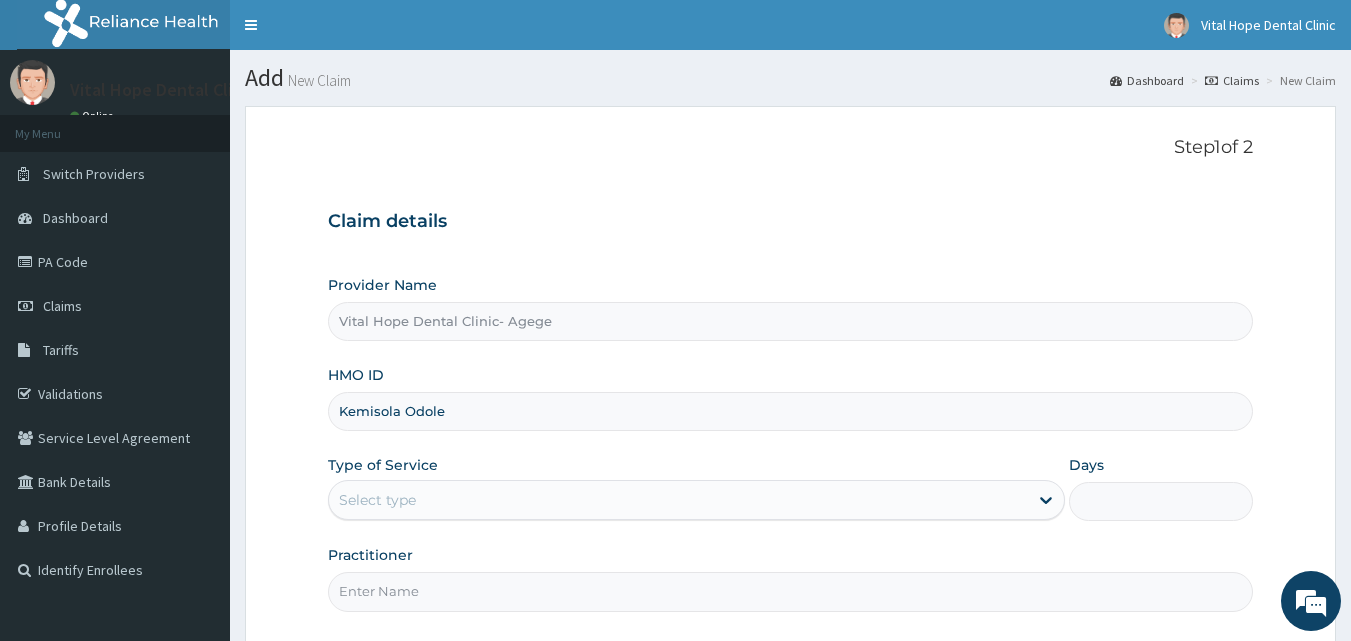 type on "Kemisola Odole" 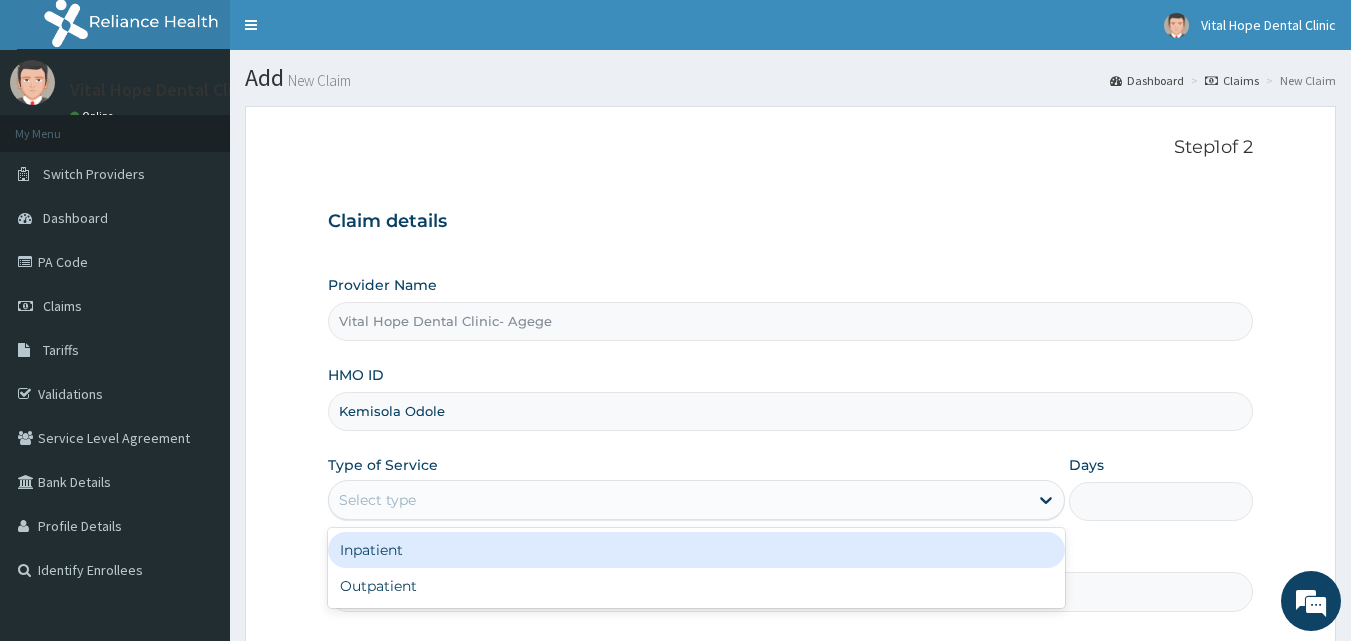 click on "Select type" at bounding box center [678, 500] 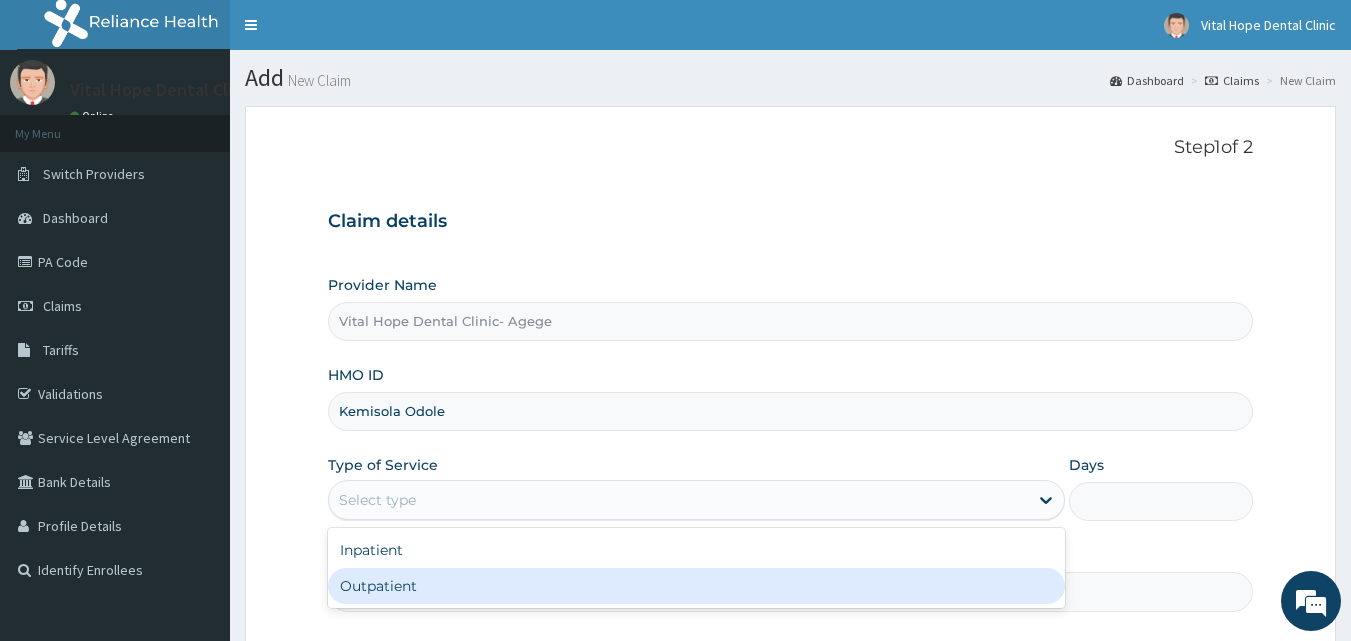 click on "Outpatient" at bounding box center [696, 586] 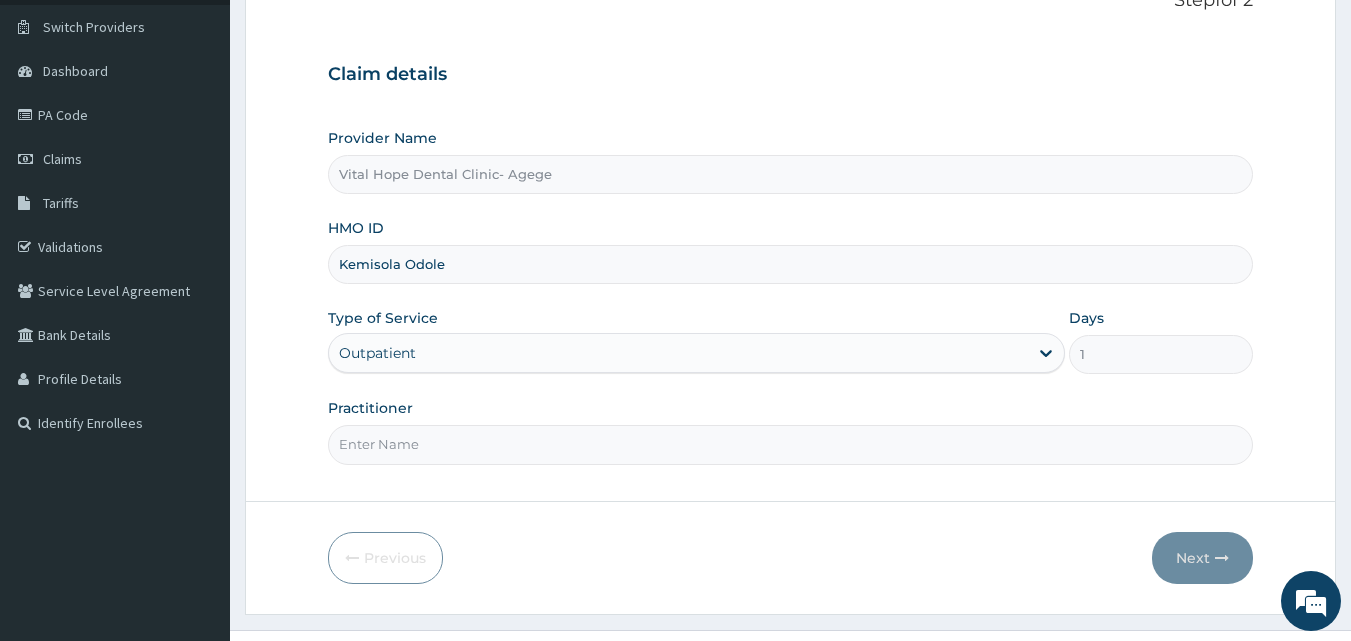 scroll, scrollTop: 187, scrollLeft: 0, axis: vertical 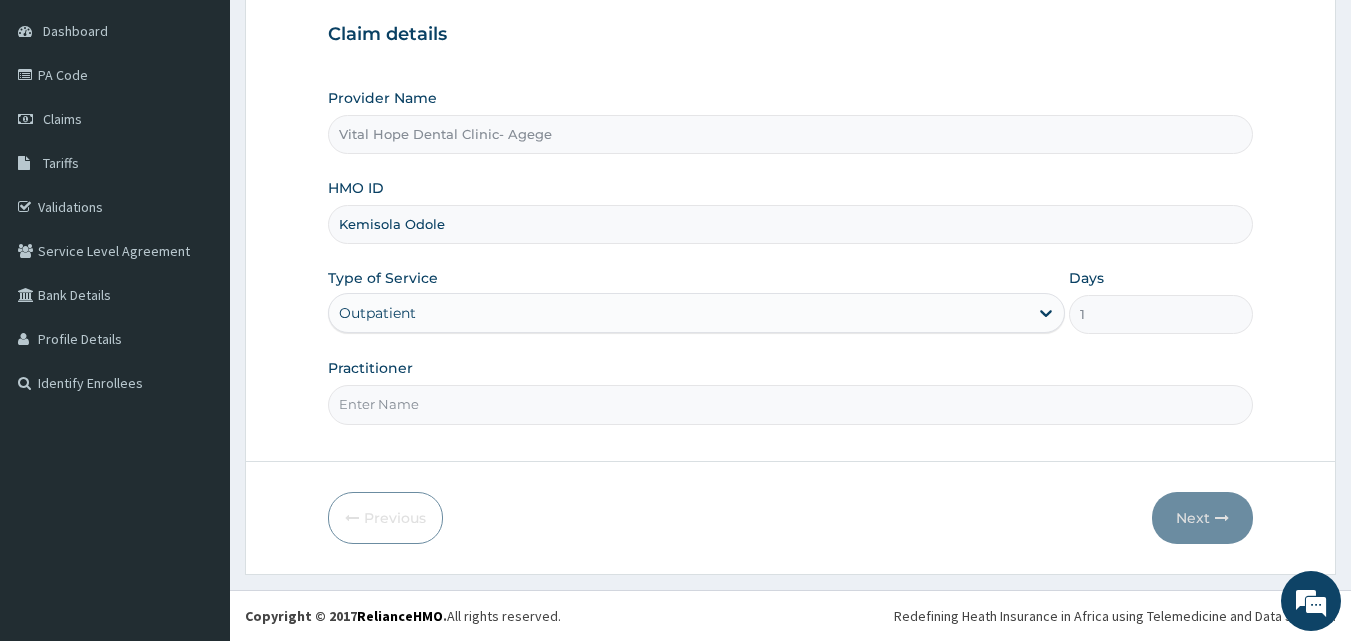 click on "Practitioner" at bounding box center (791, 404) 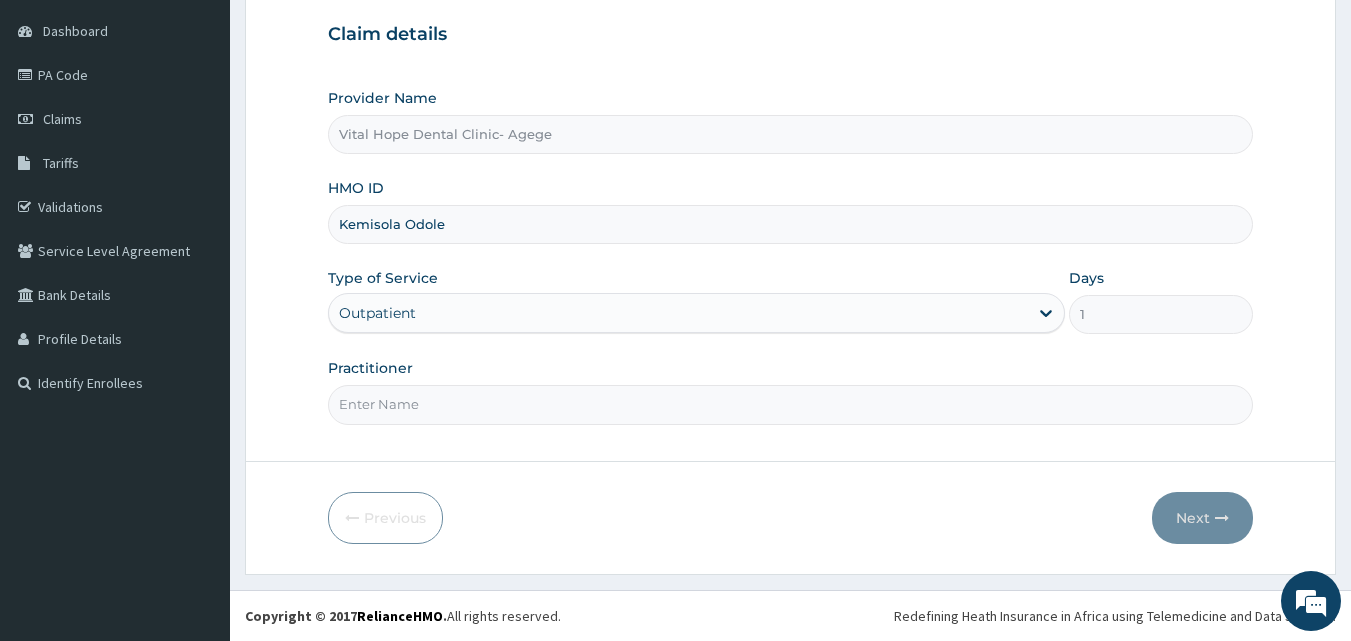 type on "DR ADELEKE" 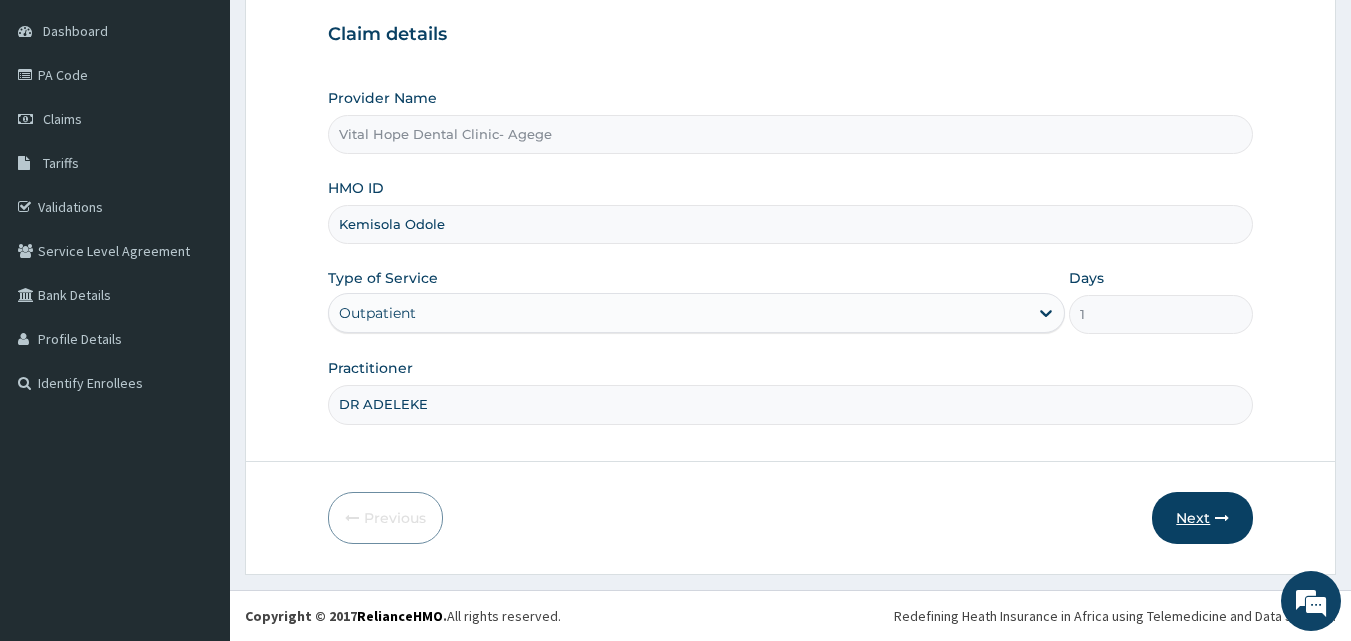 drag, startPoint x: 1228, startPoint y: 506, endPoint x: 1230, endPoint y: 522, distance: 16.124516 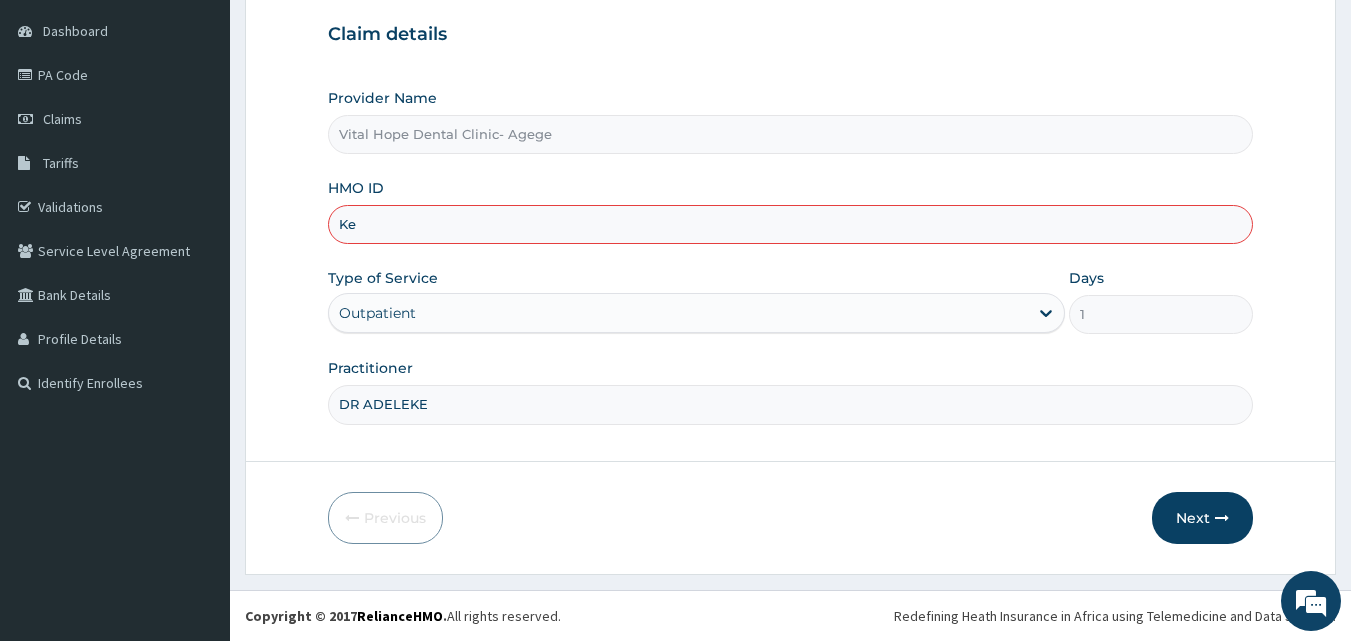 type on "K" 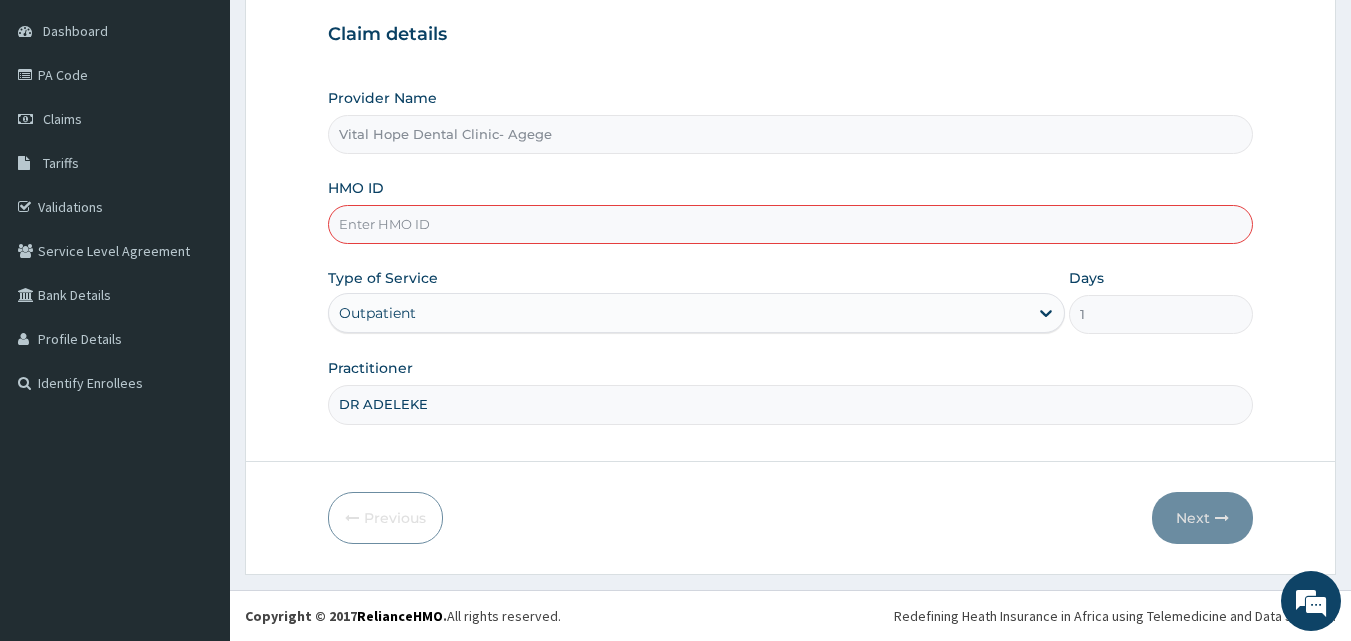 paste on "TAP/11157/A" 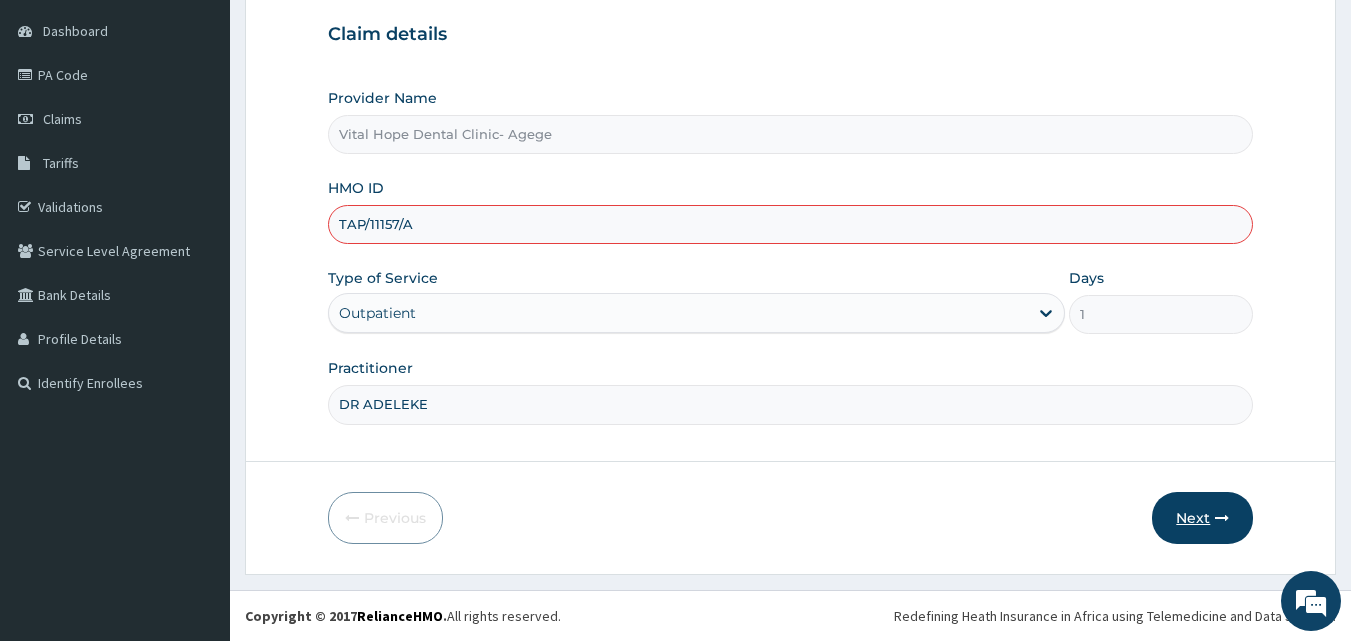 type on "TAP/11157/A" 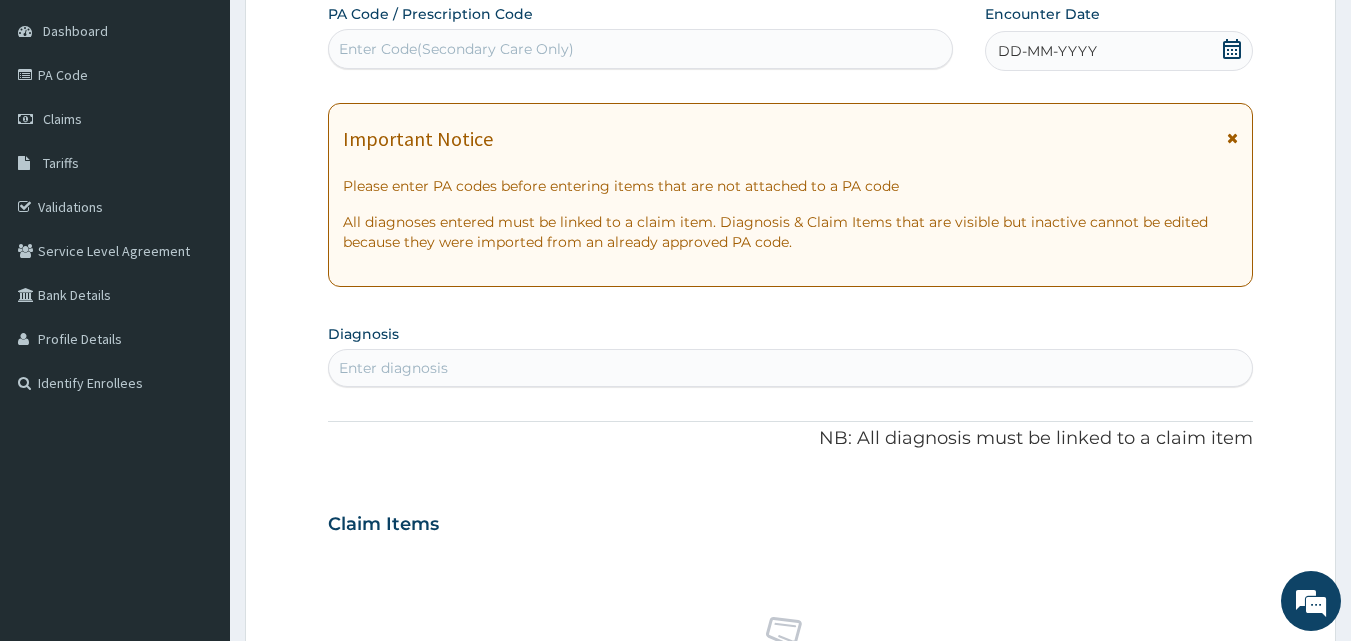 click on "Enter Code(Secondary Care Only)" at bounding box center [641, 49] 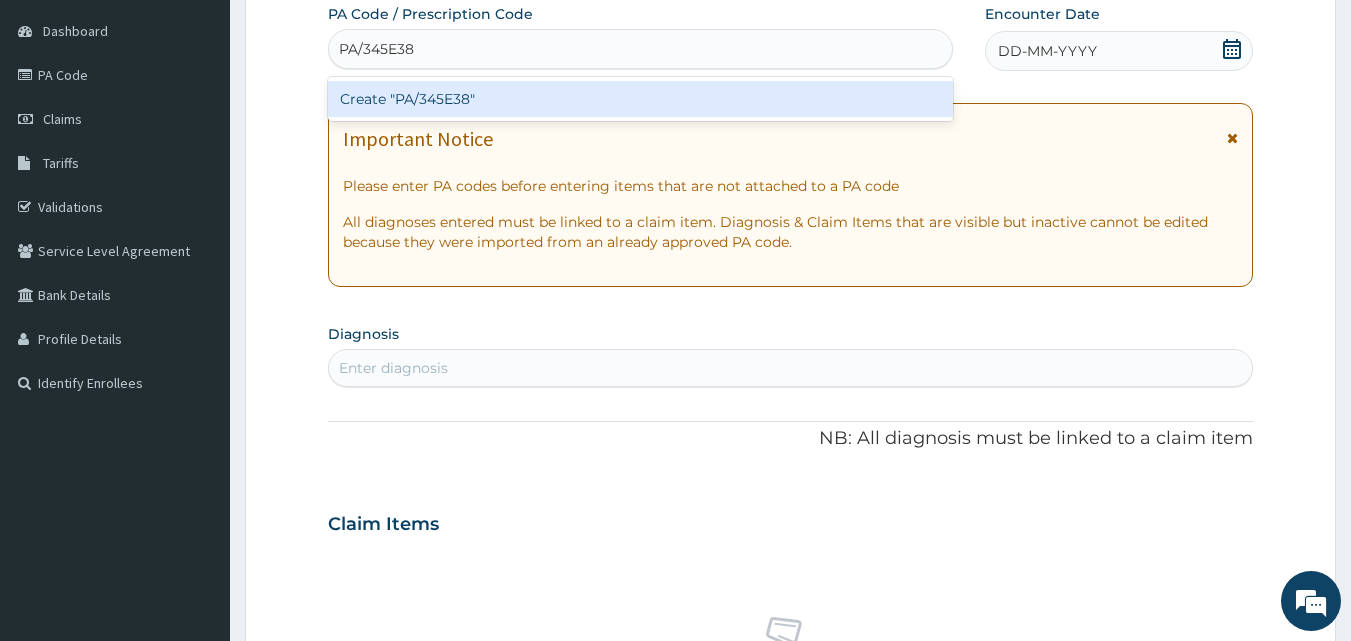 click on "Create "PA/345E38"" at bounding box center [641, 99] 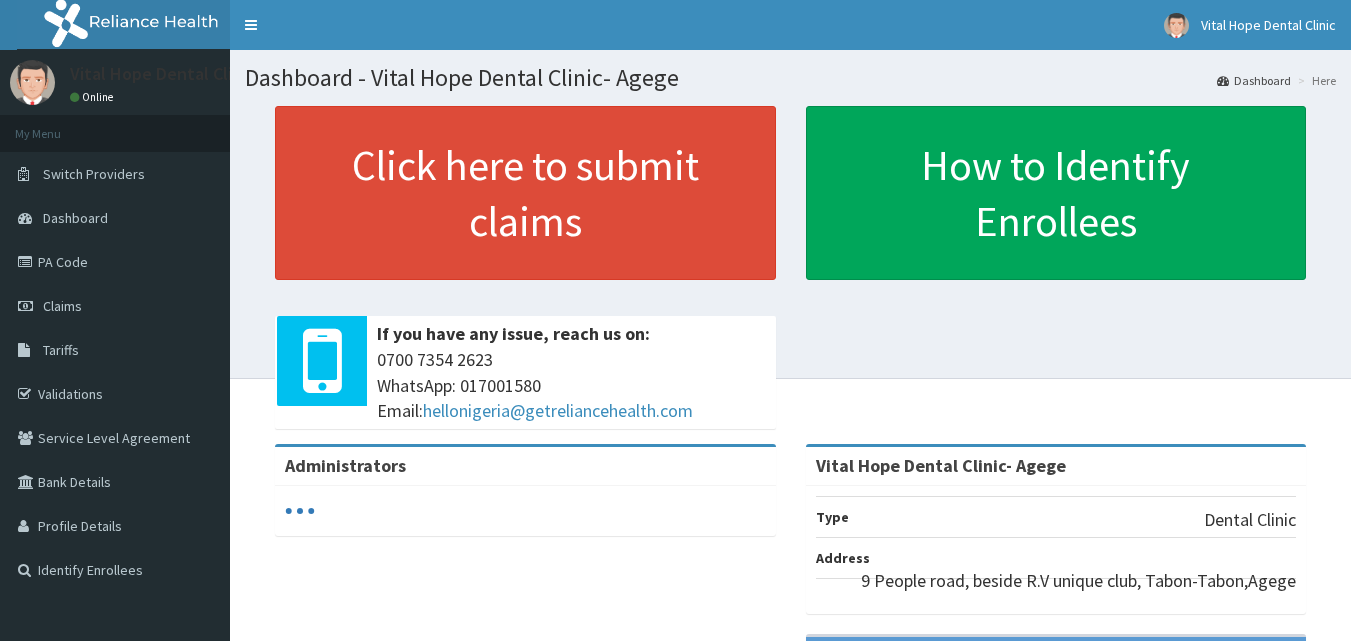 scroll, scrollTop: 0, scrollLeft: 0, axis: both 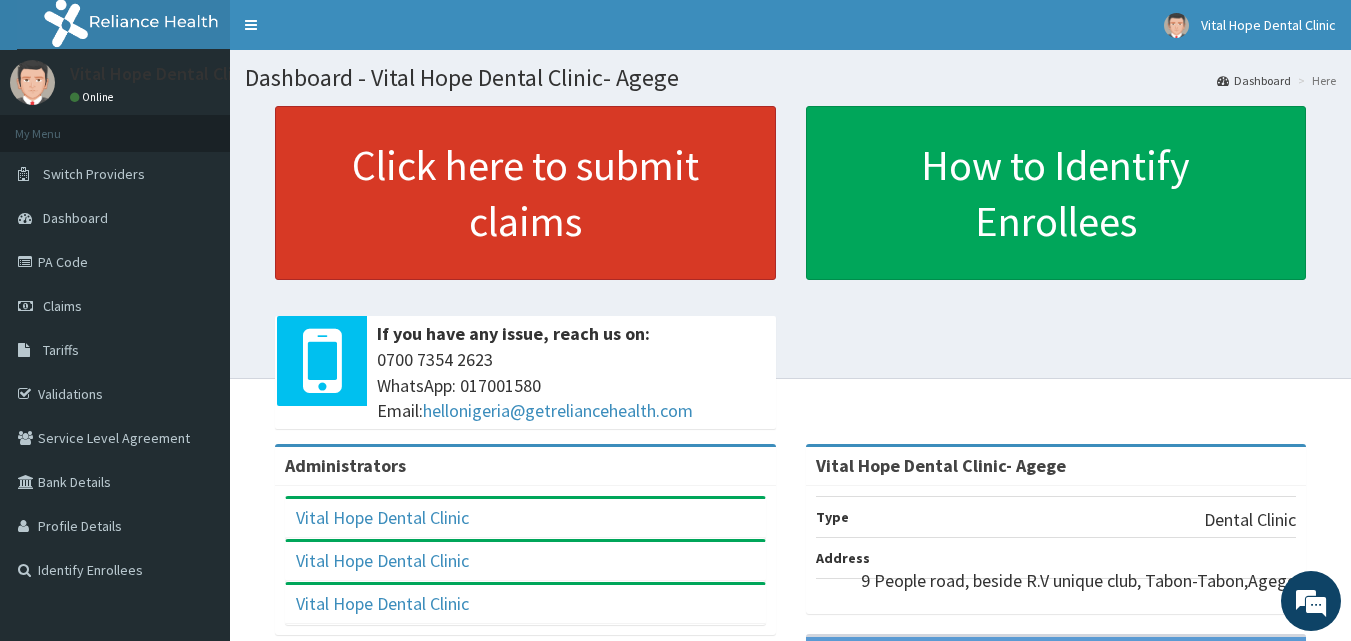click on "Click here to submit claims" at bounding box center (525, 193) 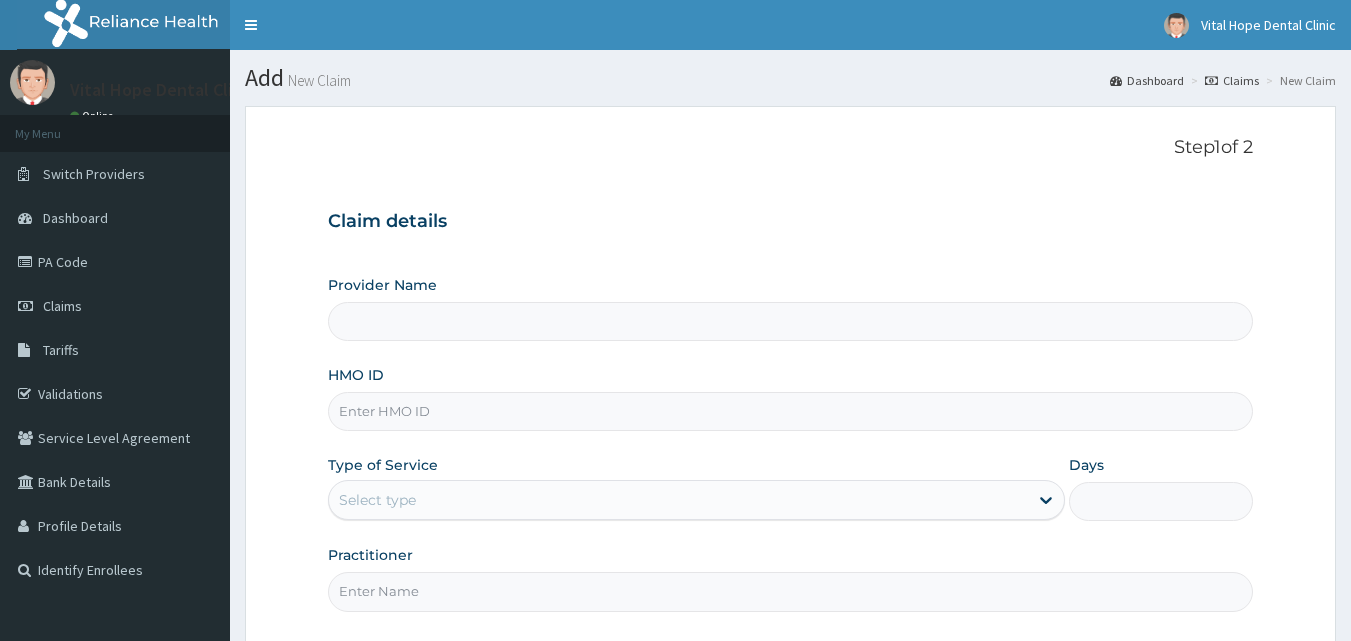 scroll, scrollTop: 0, scrollLeft: 0, axis: both 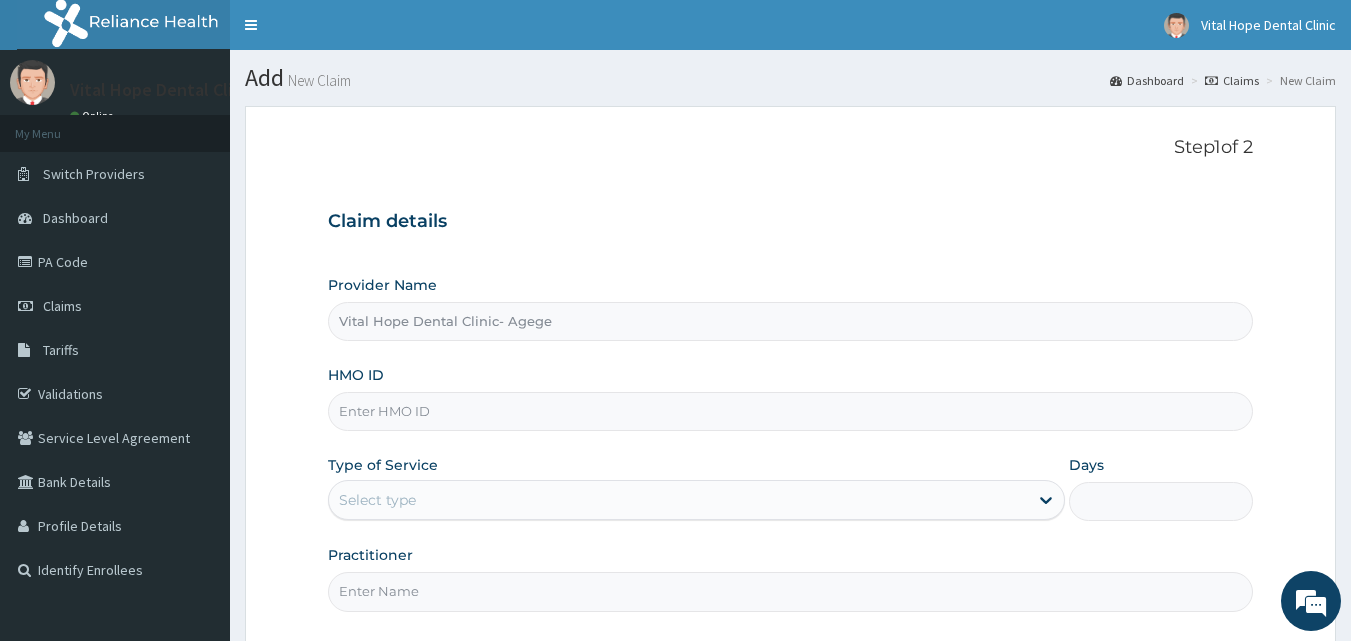 click on "HMO ID" at bounding box center [791, 411] 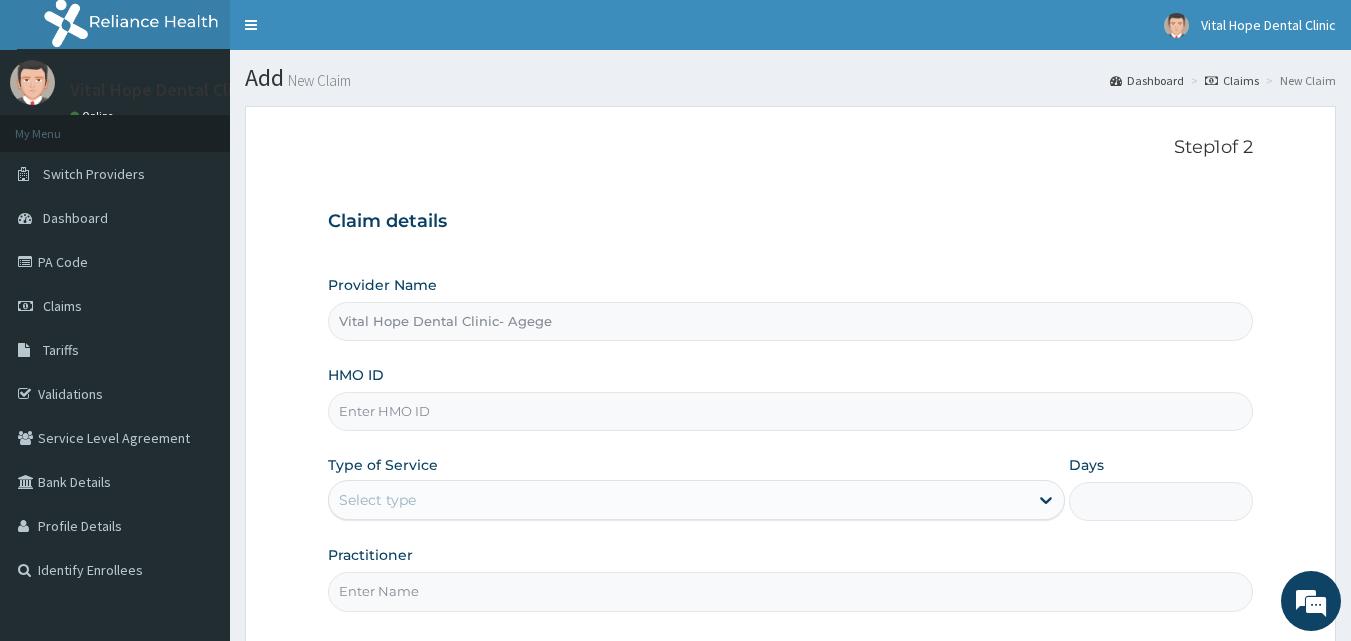 paste on "TAP/11418/A" 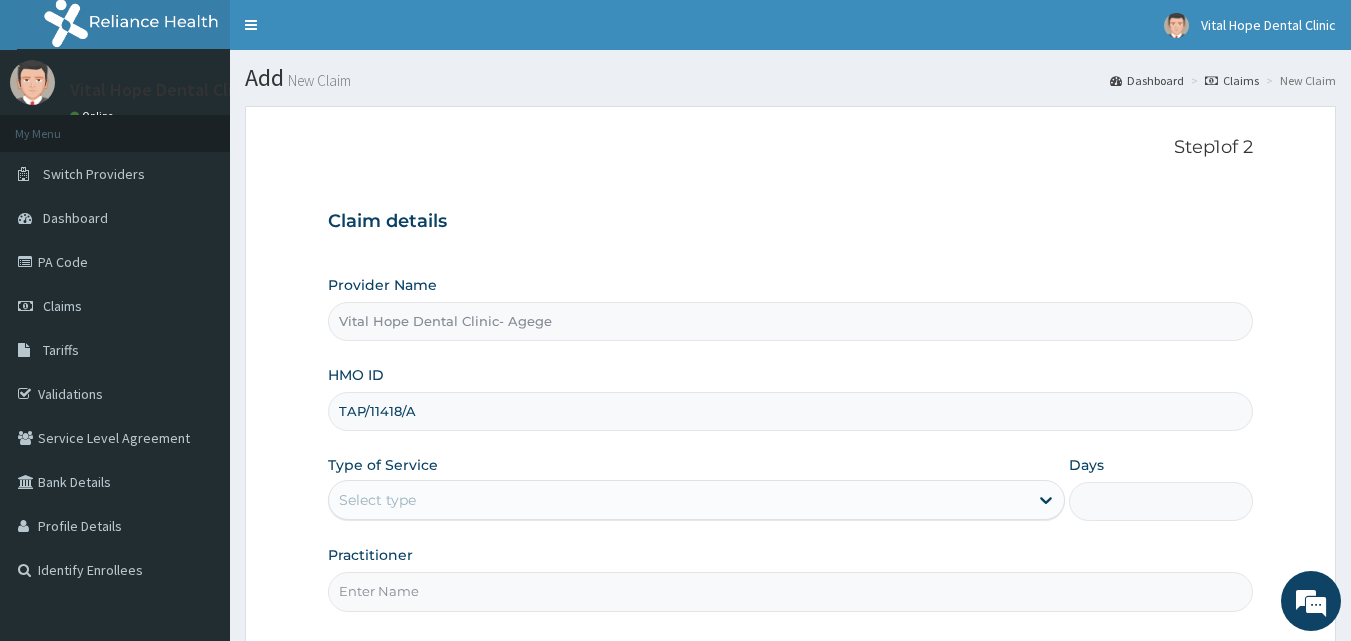type on "TAP/11418/A" 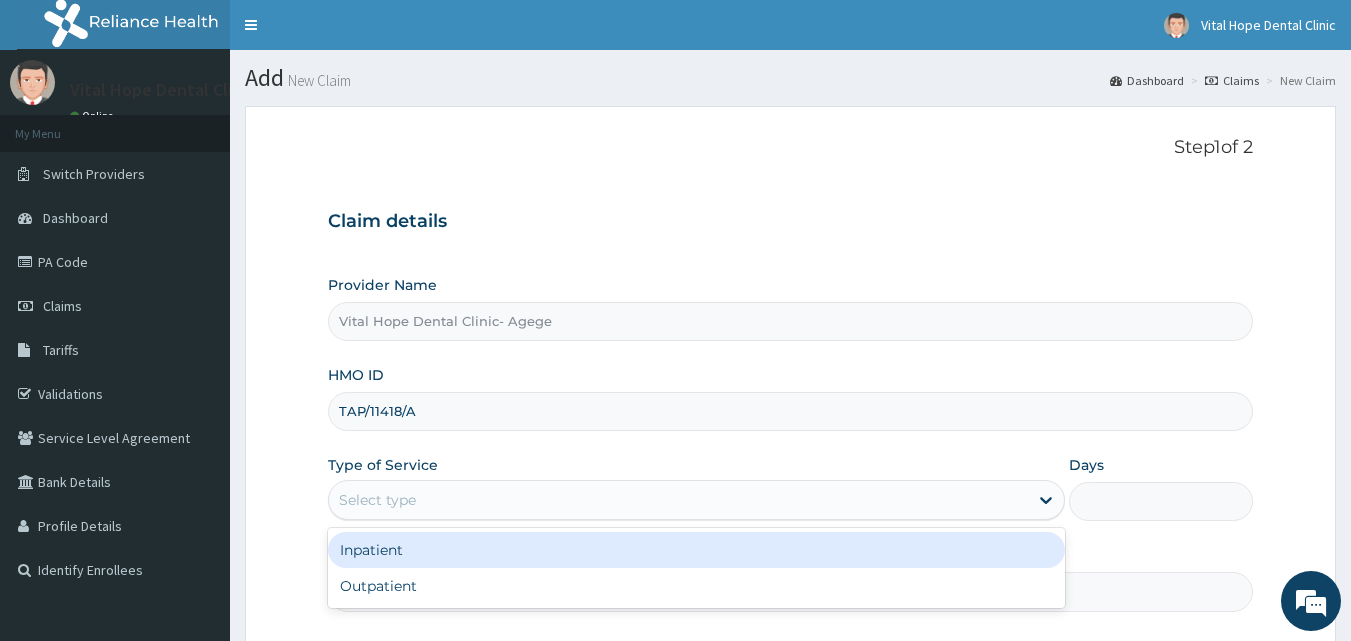 click on "Select type" at bounding box center (678, 500) 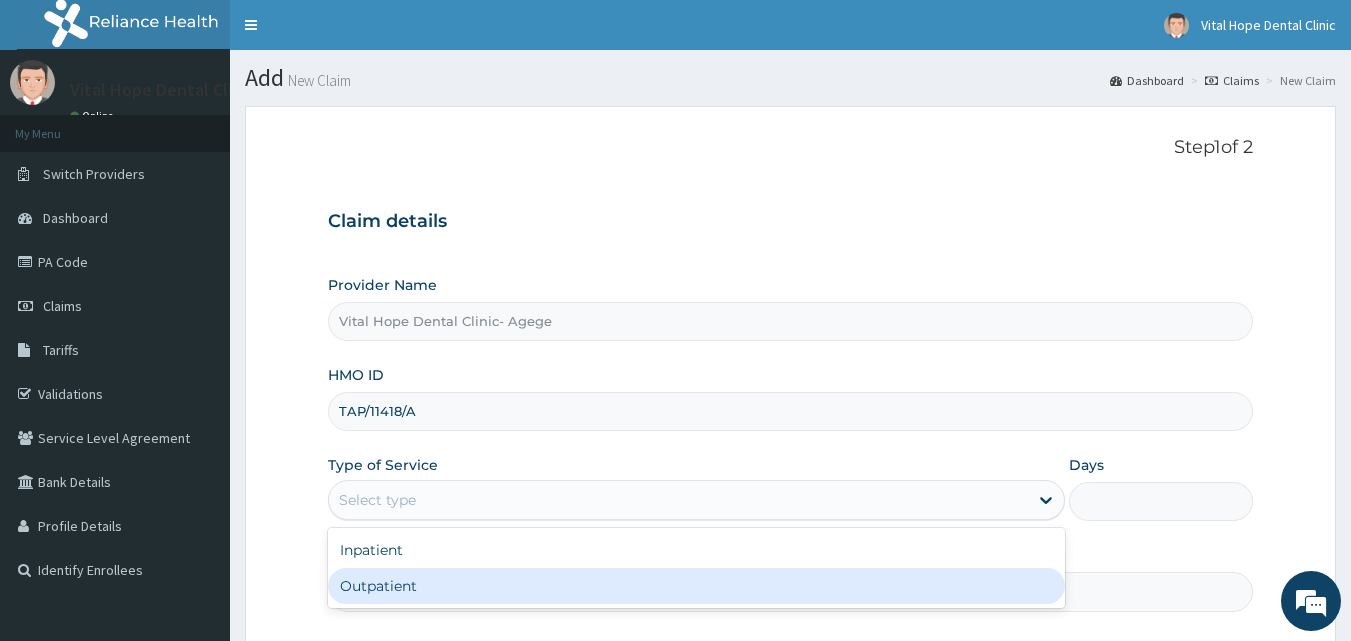 scroll, scrollTop: 0, scrollLeft: 0, axis: both 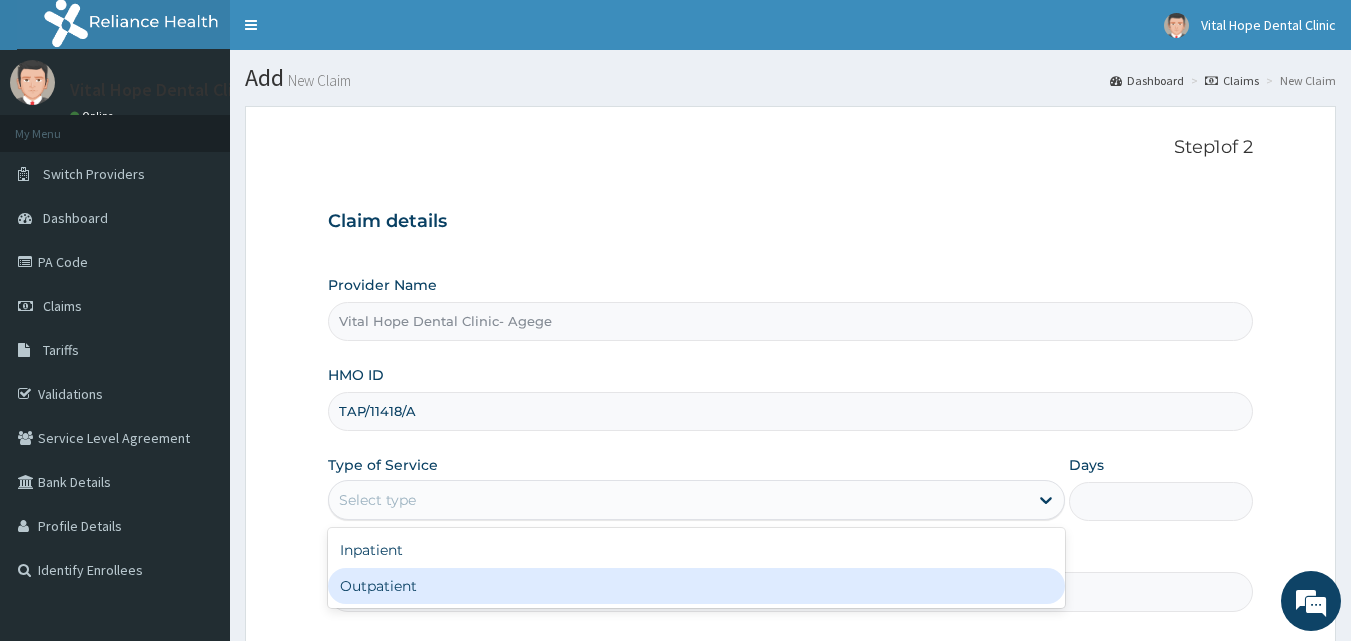 click on "Outpatient" at bounding box center (696, 586) 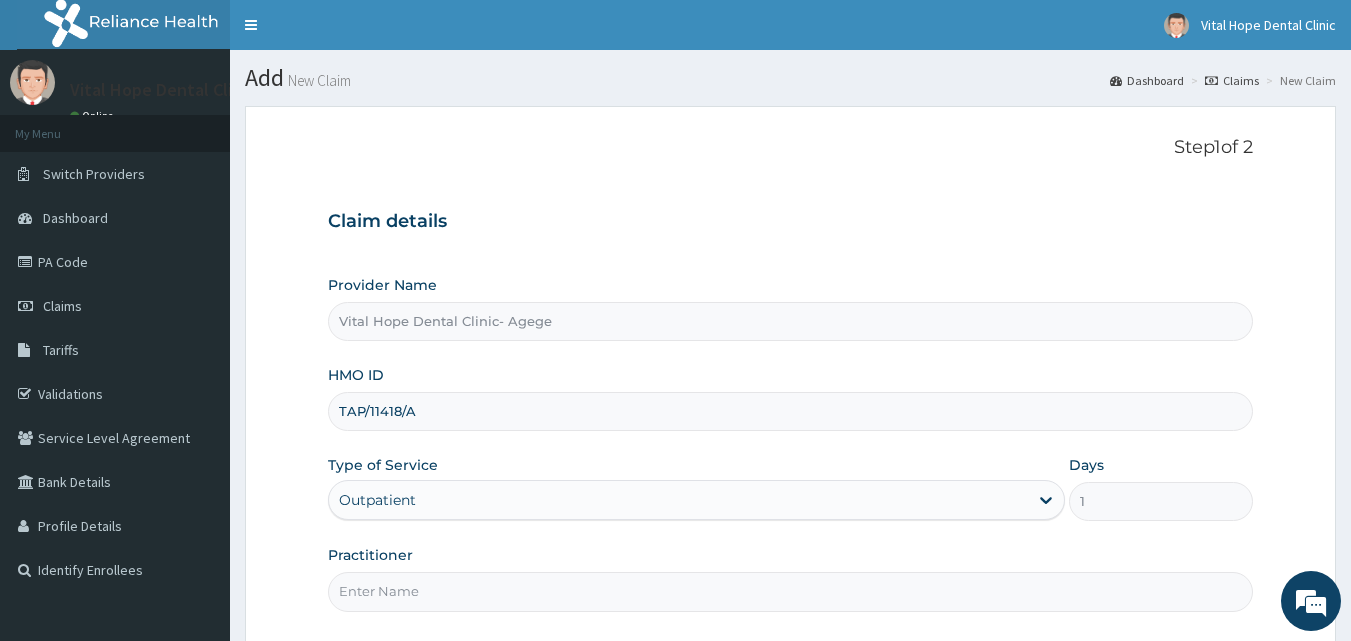 click on "Practitioner" at bounding box center (791, 591) 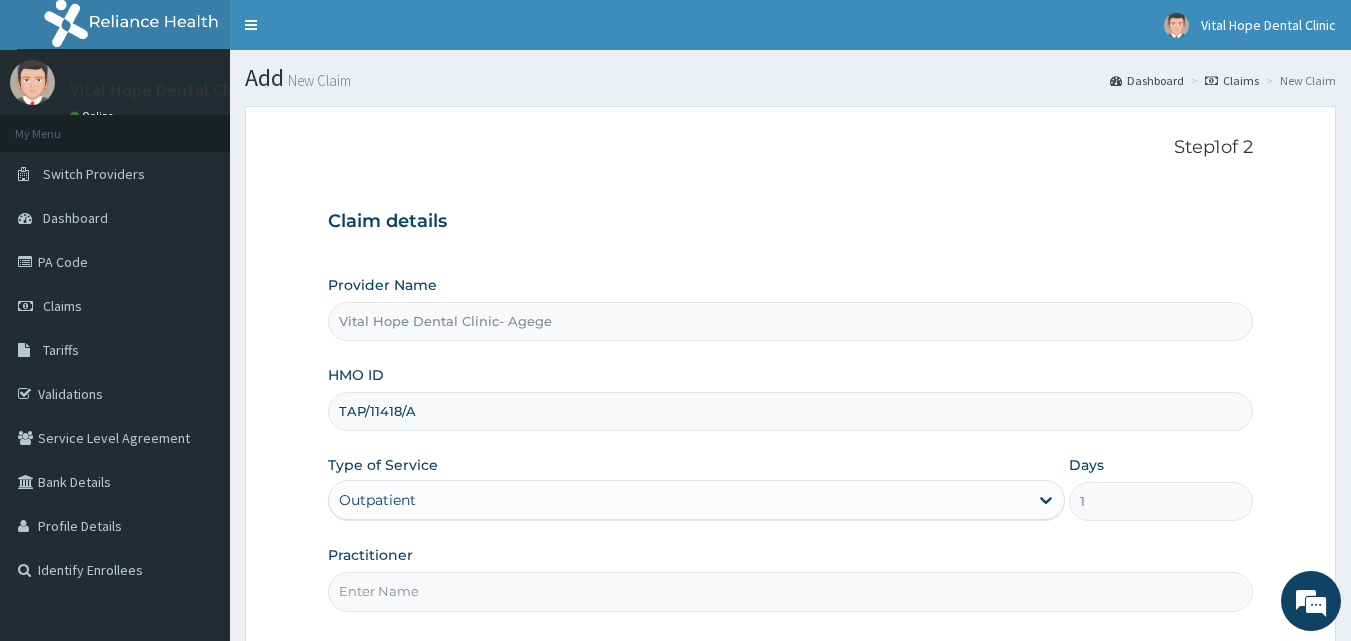 type on "DR ADELEKE" 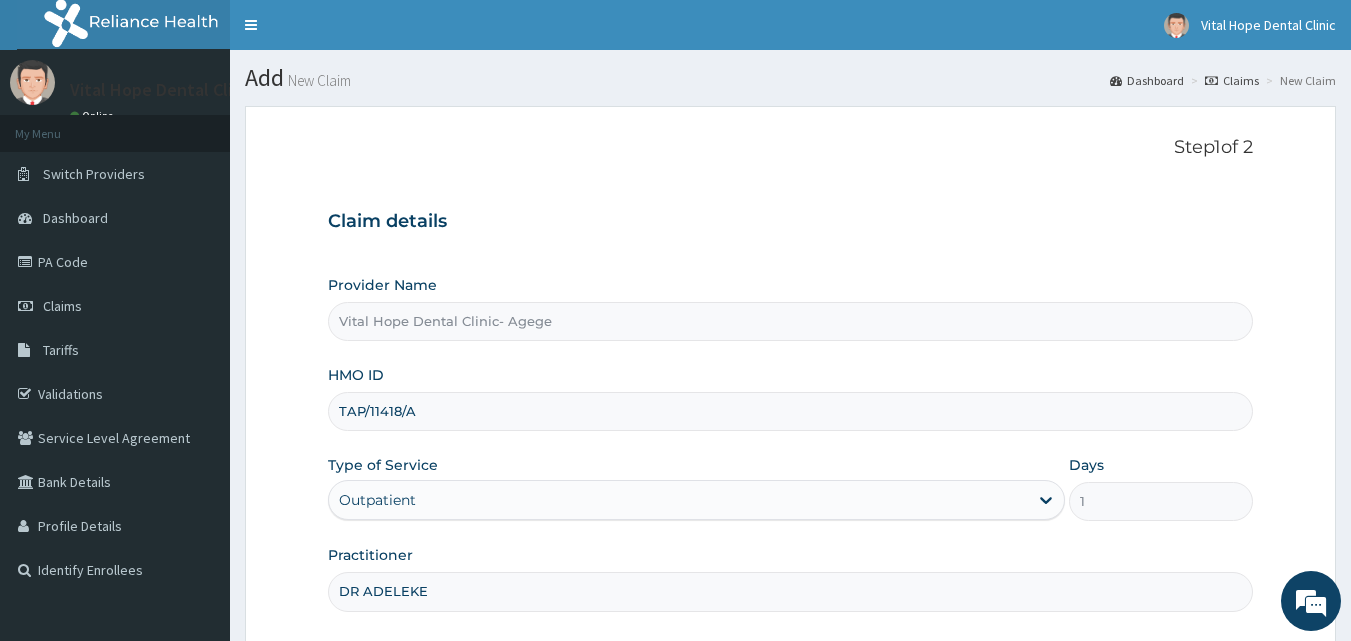 scroll, scrollTop: 187, scrollLeft: 0, axis: vertical 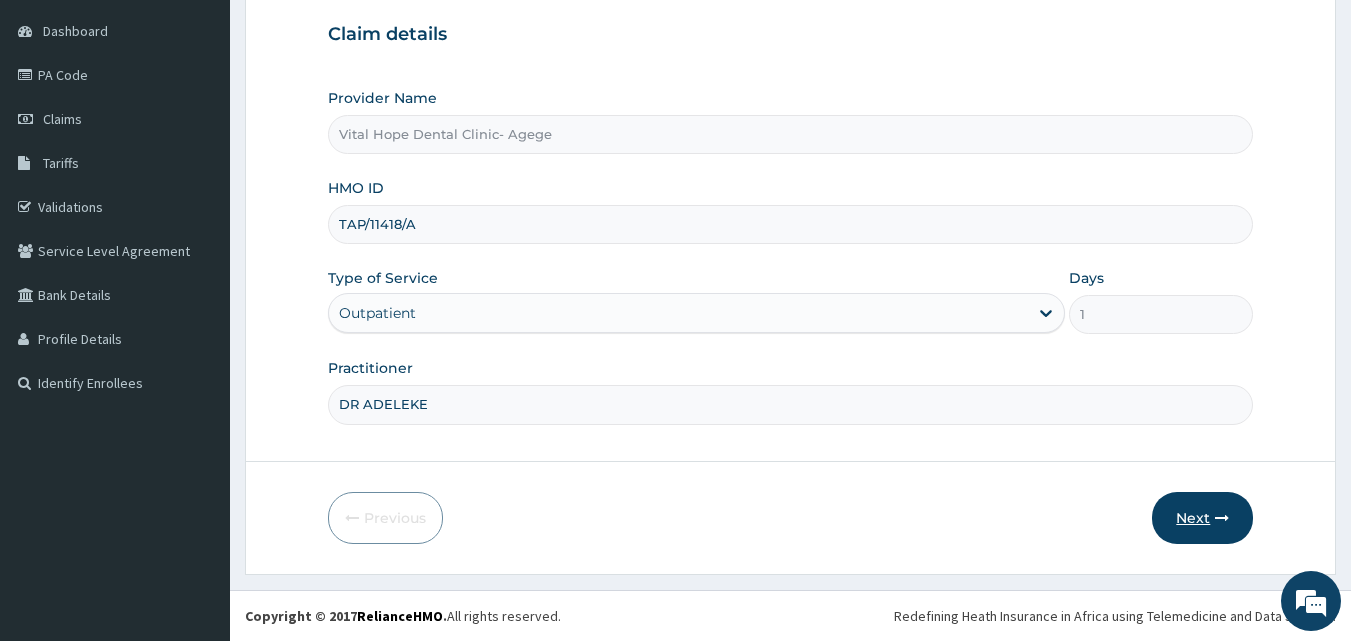 click on "Next" at bounding box center (1202, 518) 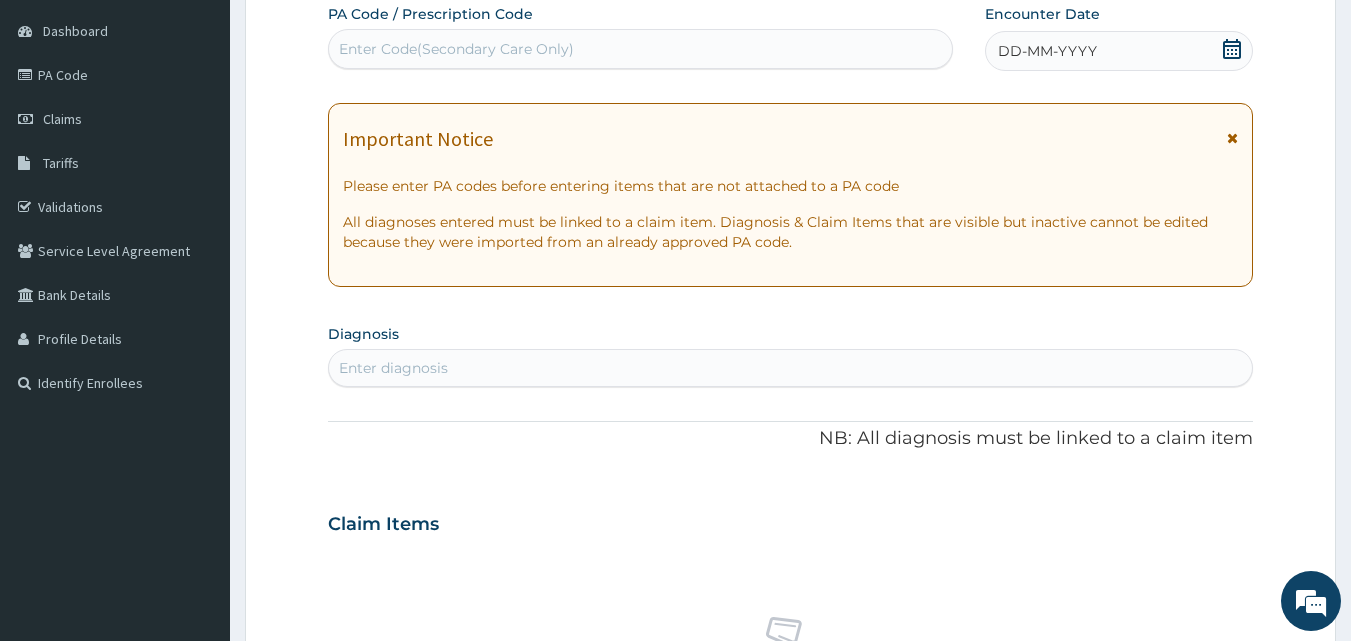 click on "Enter Code(Secondary Care Only)" at bounding box center [641, 49] 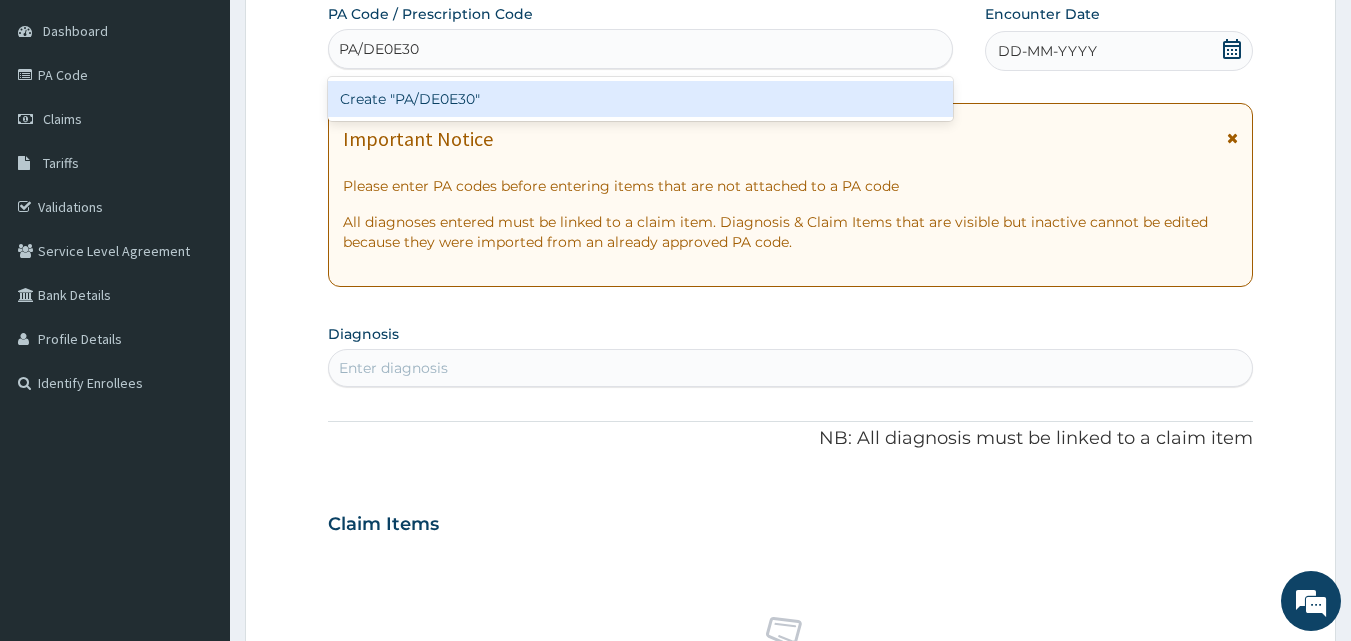 click on "Create "PA/DE0E30"" at bounding box center (641, 99) 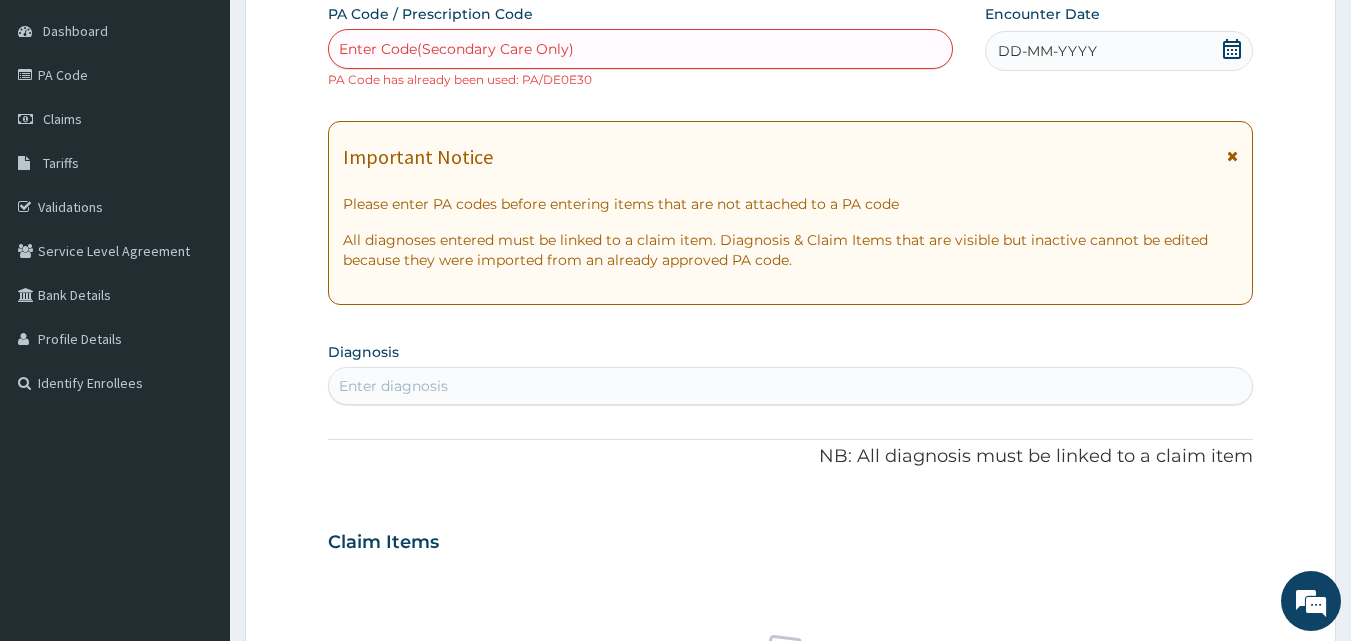 paste on "PA/DE0E30" 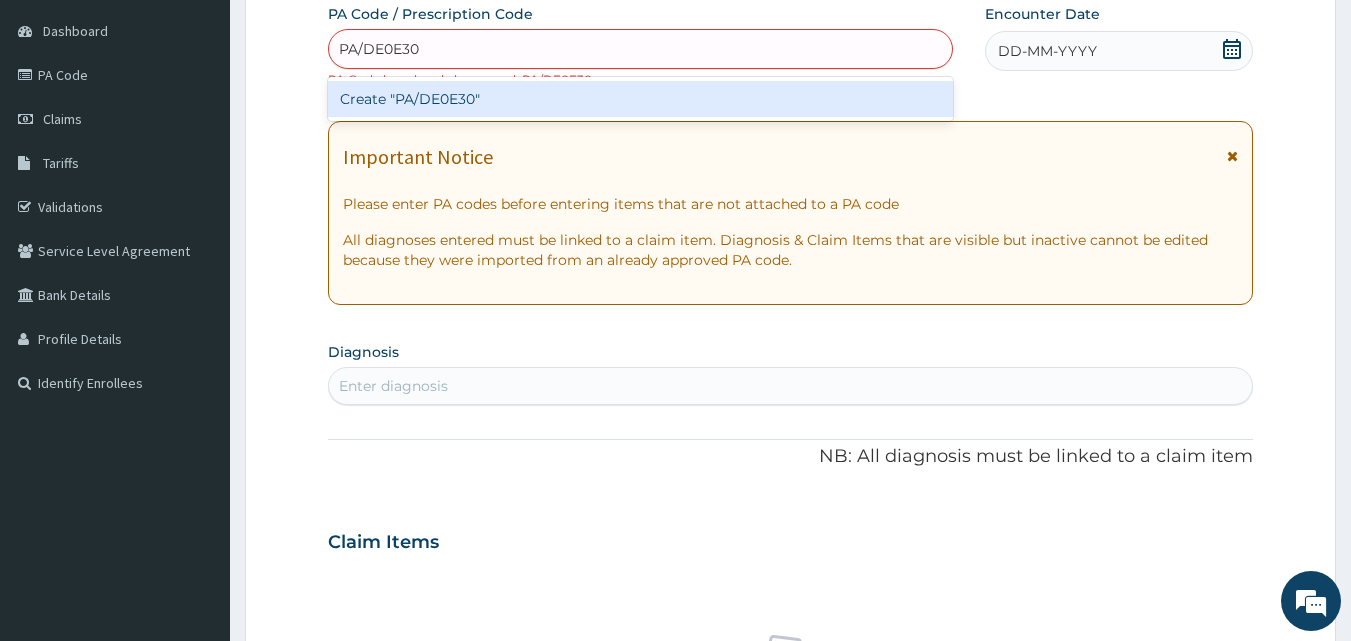 click on "Create "PA/DE0E30"" at bounding box center [641, 99] 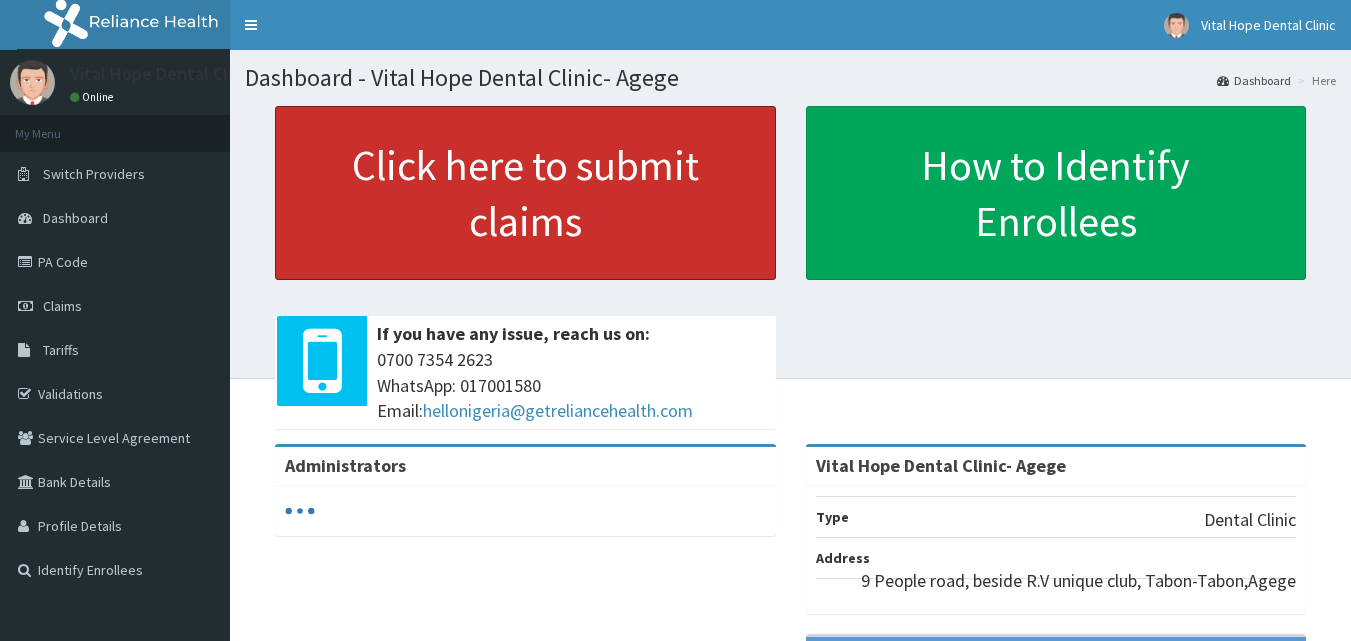 click on "Click here to submit claims" at bounding box center (525, 193) 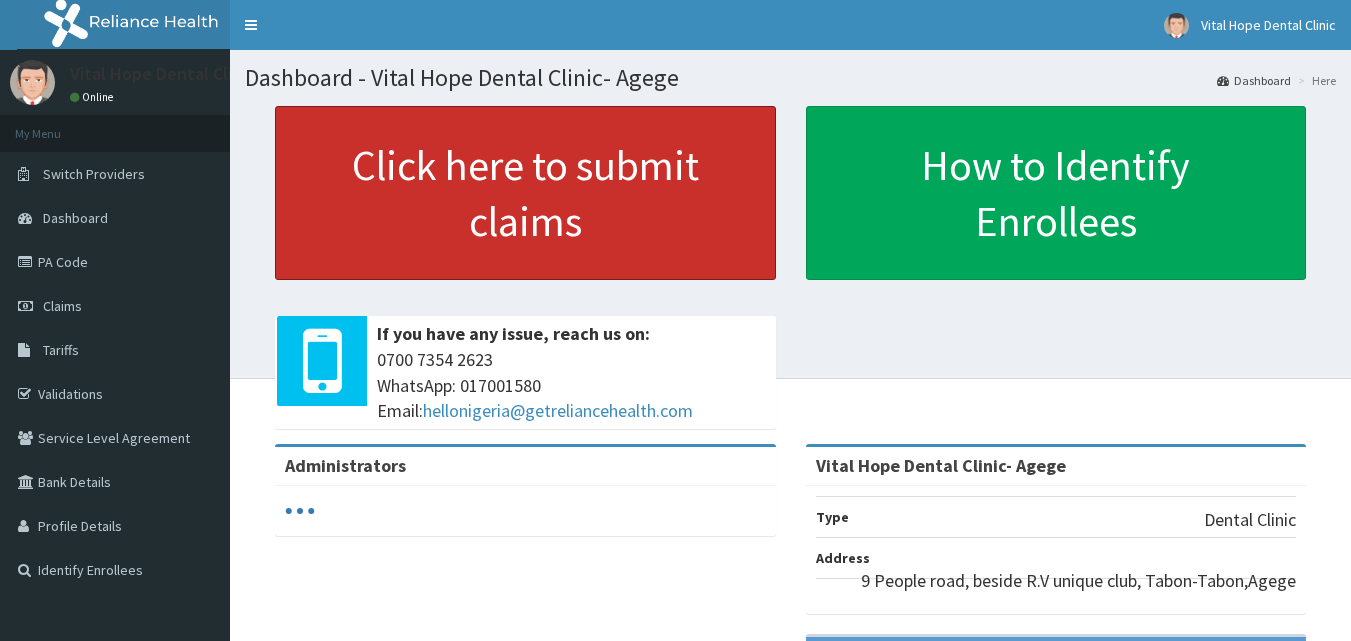 scroll, scrollTop: 0, scrollLeft: 0, axis: both 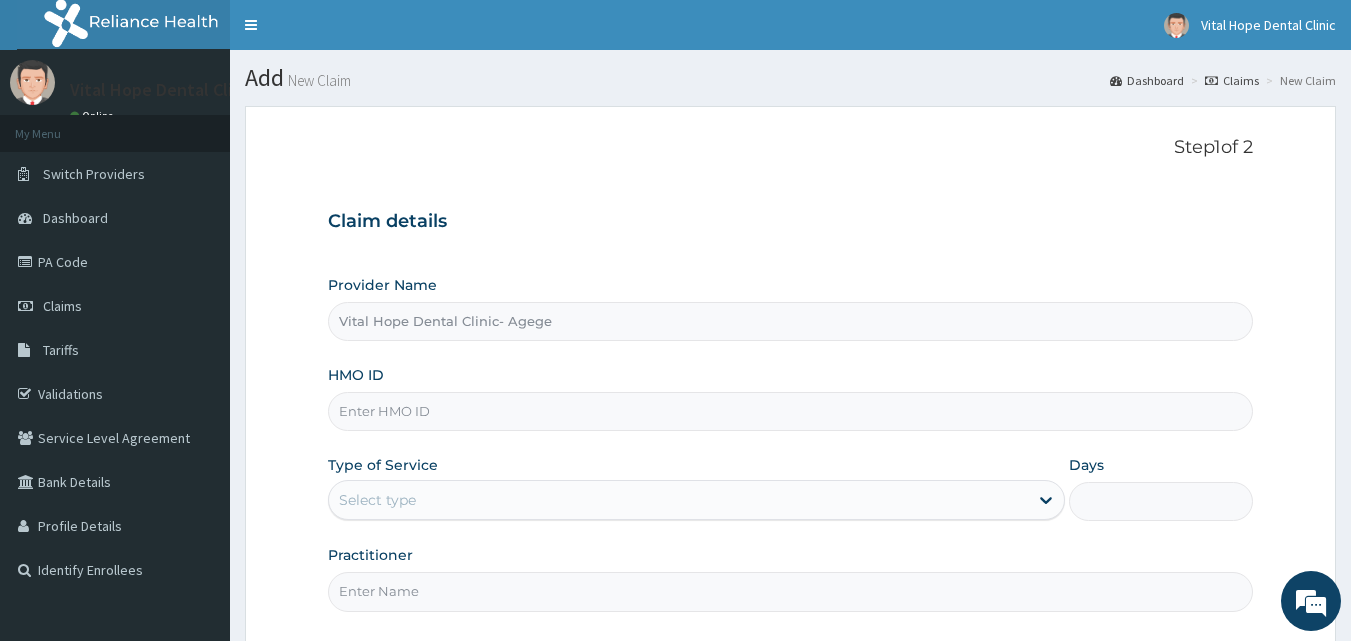 click on "HMO ID" at bounding box center (791, 411) 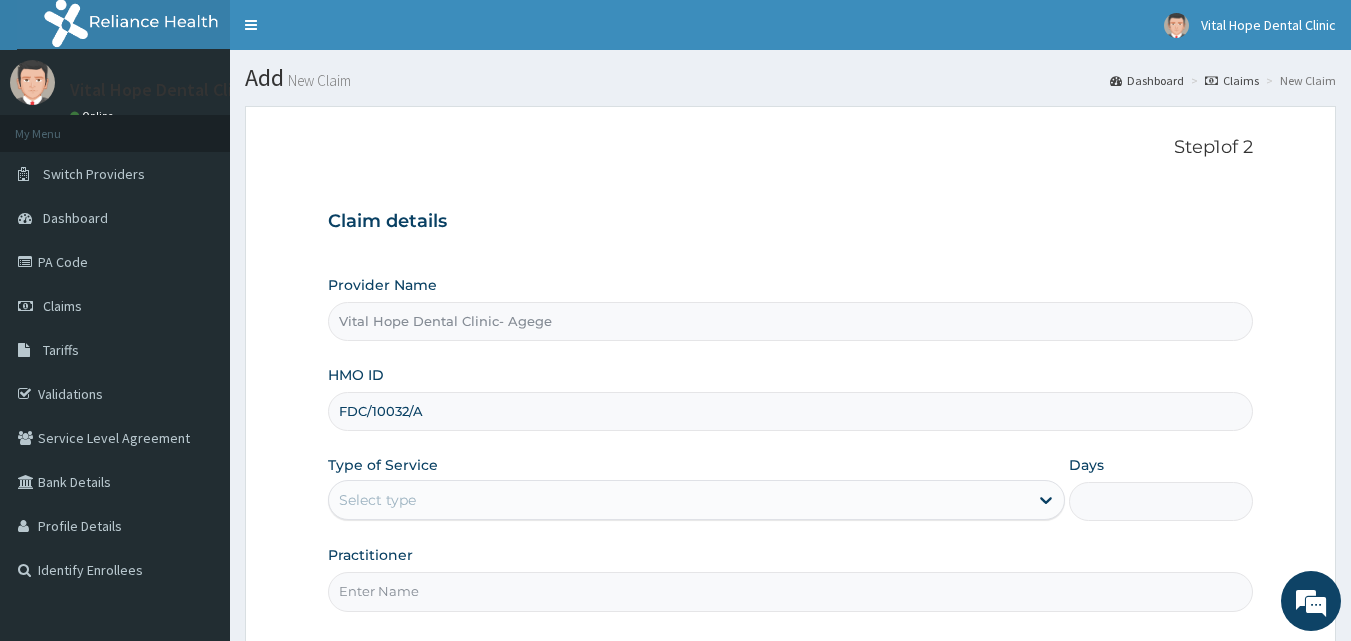 type on "FDC/10032/A" 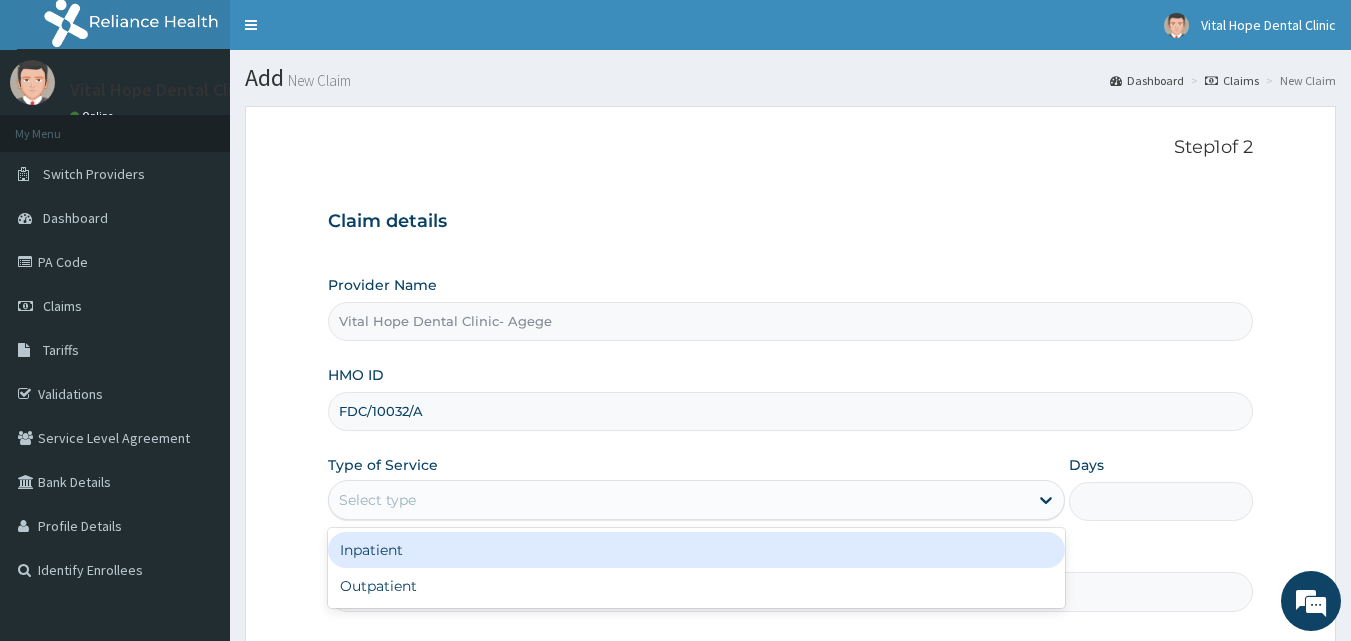 click on "Select type" at bounding box center [678, 500] 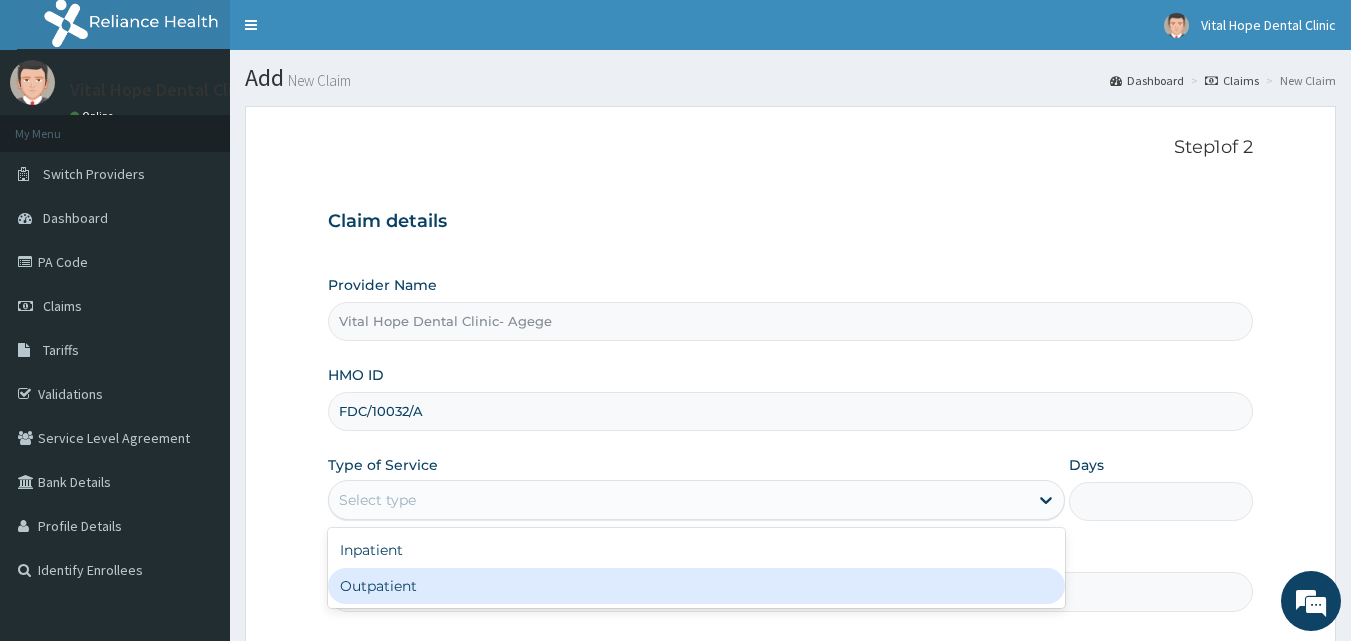 click on "Outpatient" at bounding box center (696, 586) 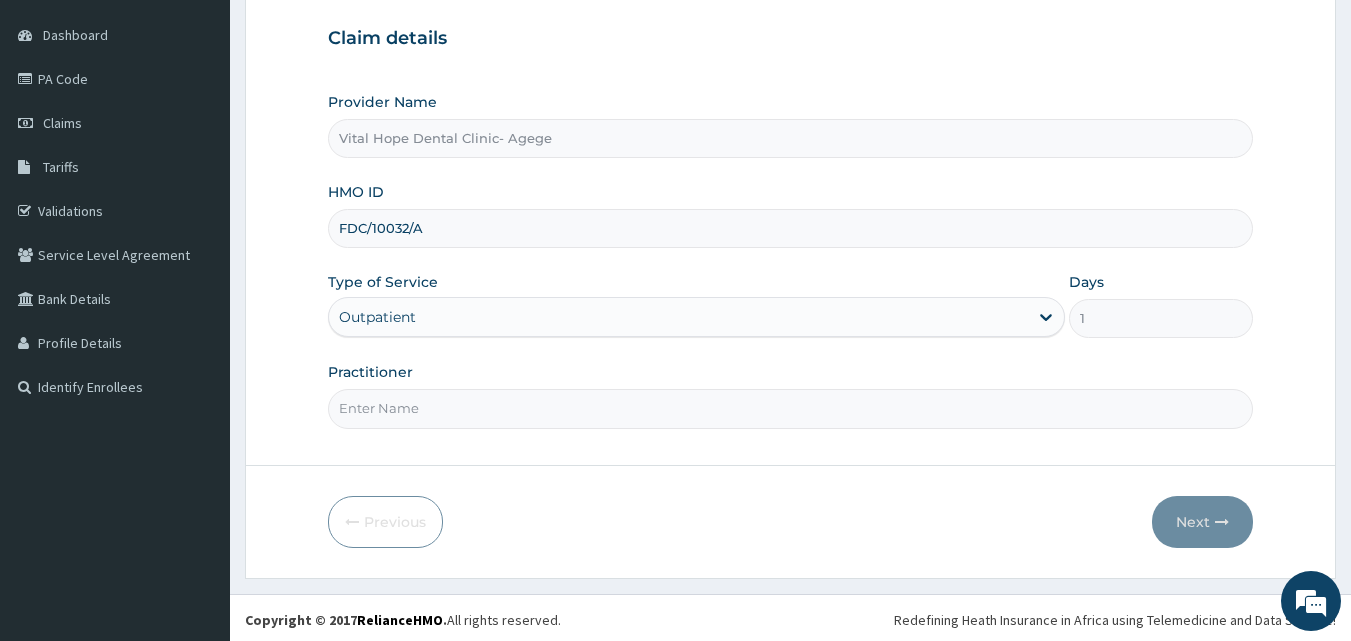 scroll, scrollTop: 187, scrollLeft: 0, axis: vertical 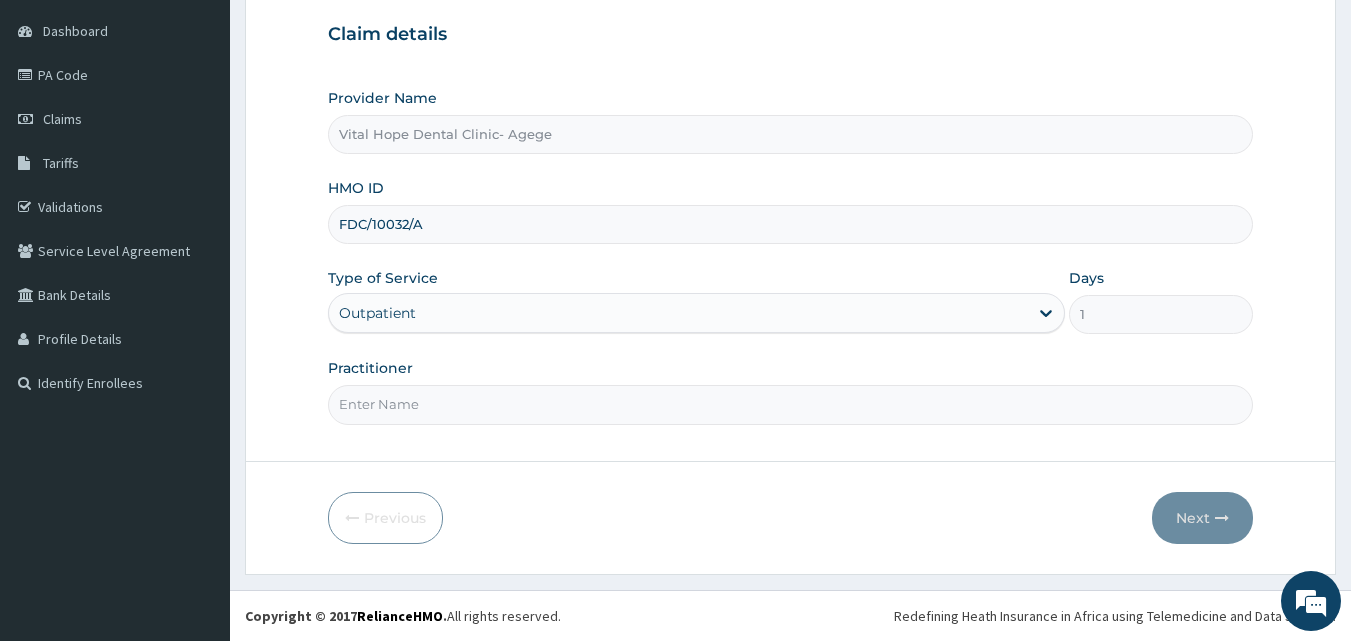 click on "Practitioner" at bounding box center [791, 404] 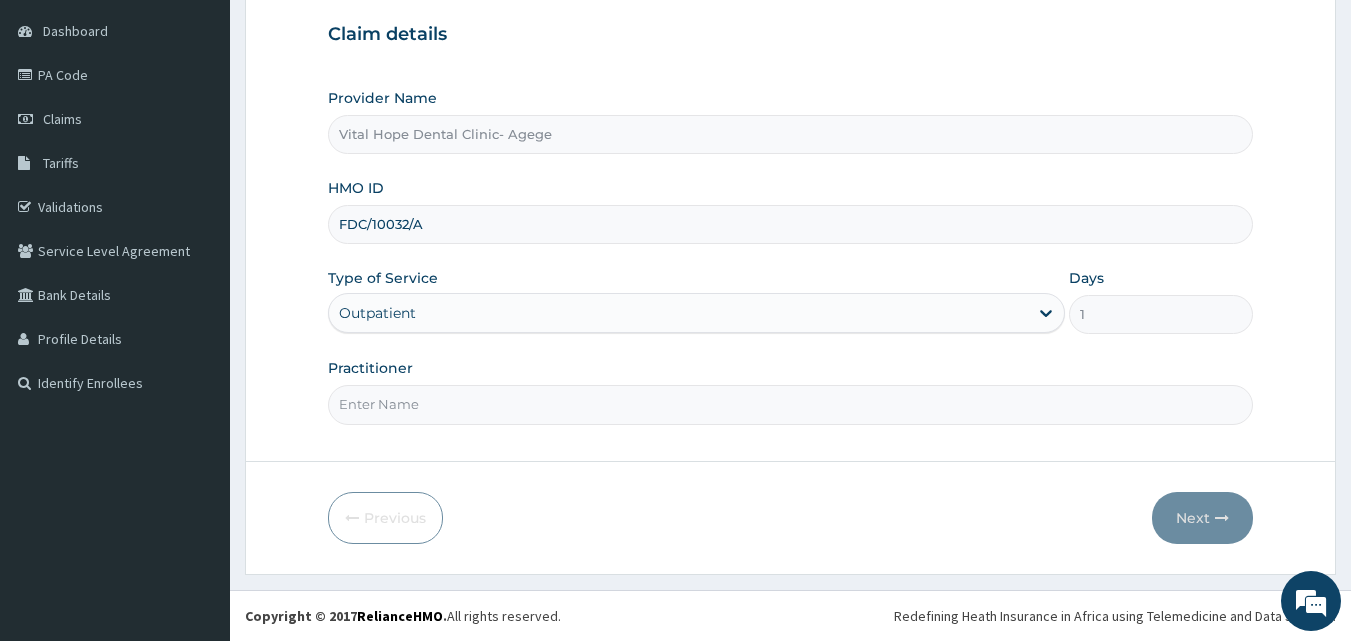 type on "DR ADELEKE" 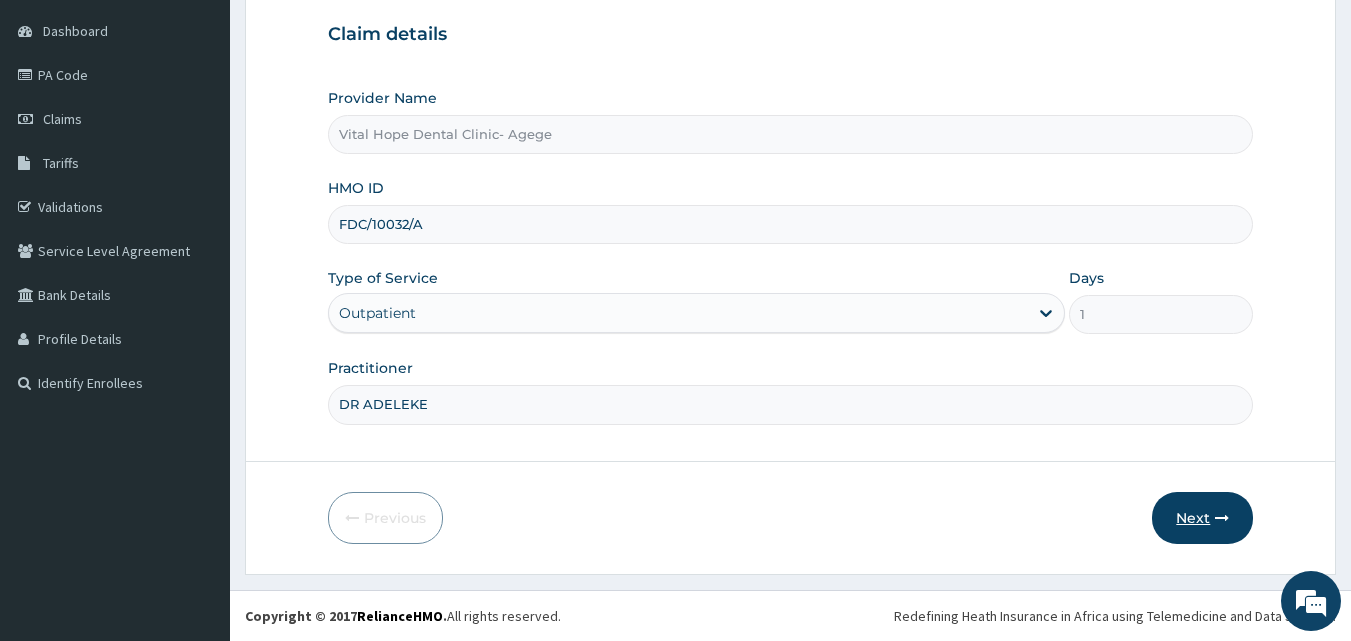 click on "Next" at bounding box center [1202, 518] 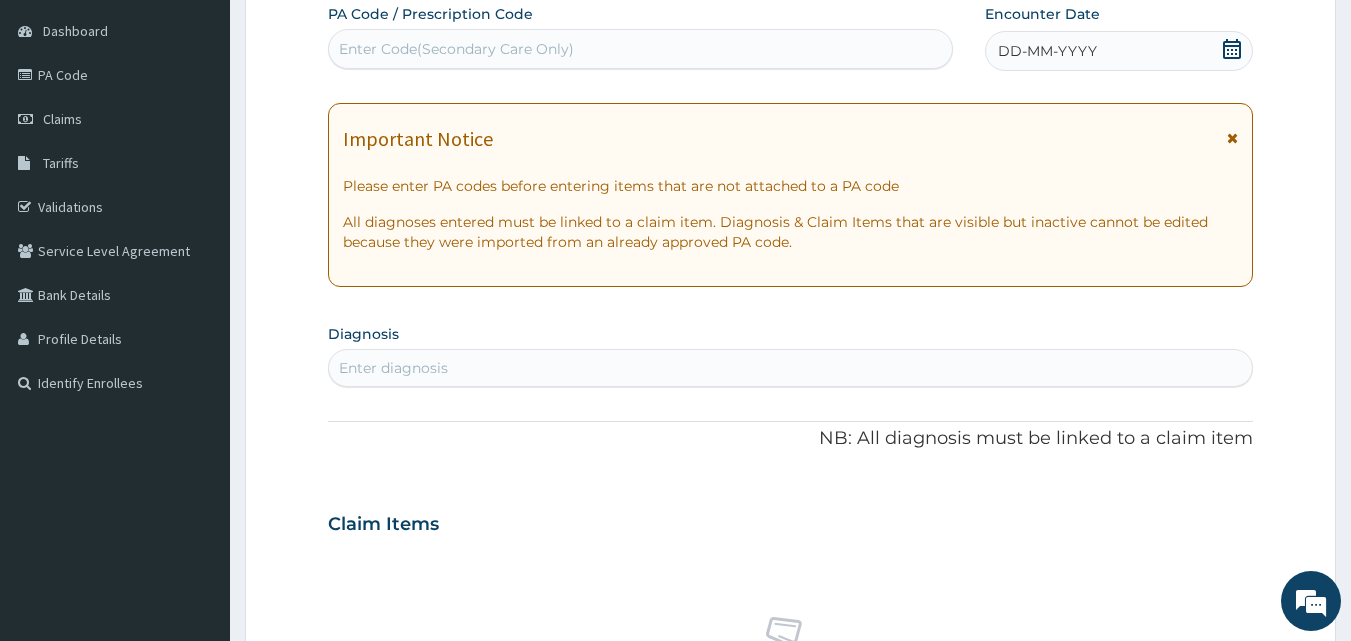 click on "Enter Code(Secondary Care Only)" at bounding box center [641, 49] 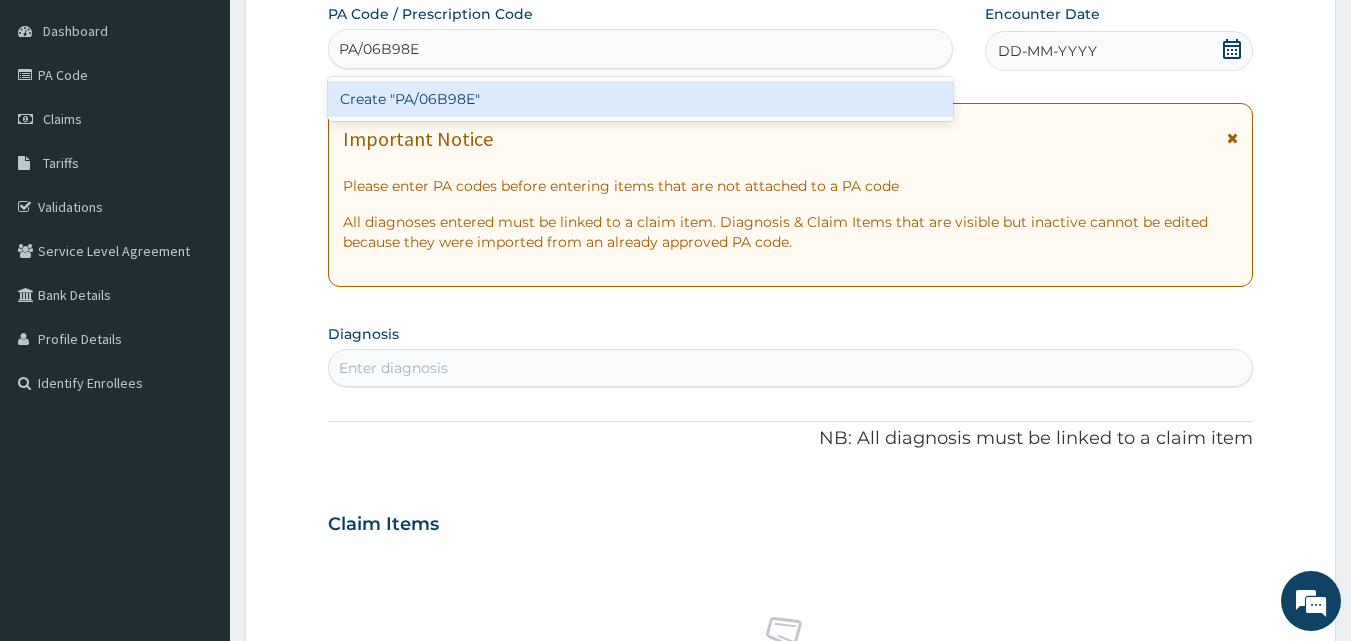 click on "Create "PA/06B98E"" at bounding box center (641, 99) 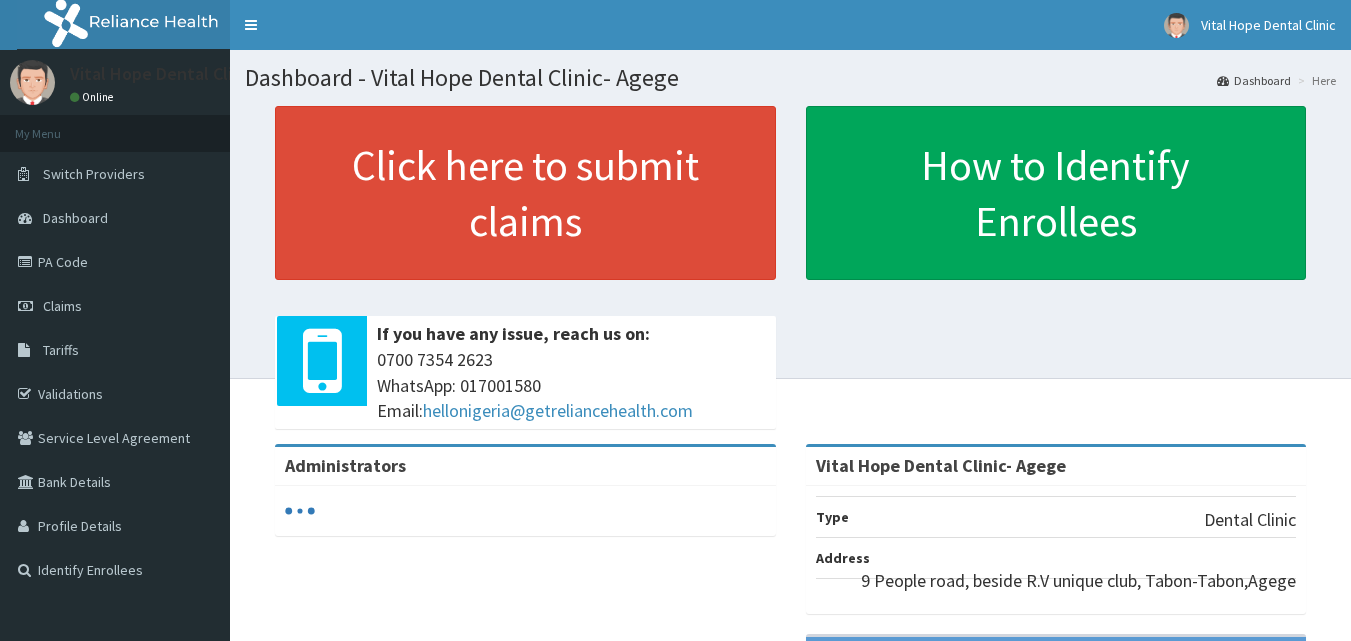 scroll, scrollTop: 0, scrollLeft: 0, axis: both 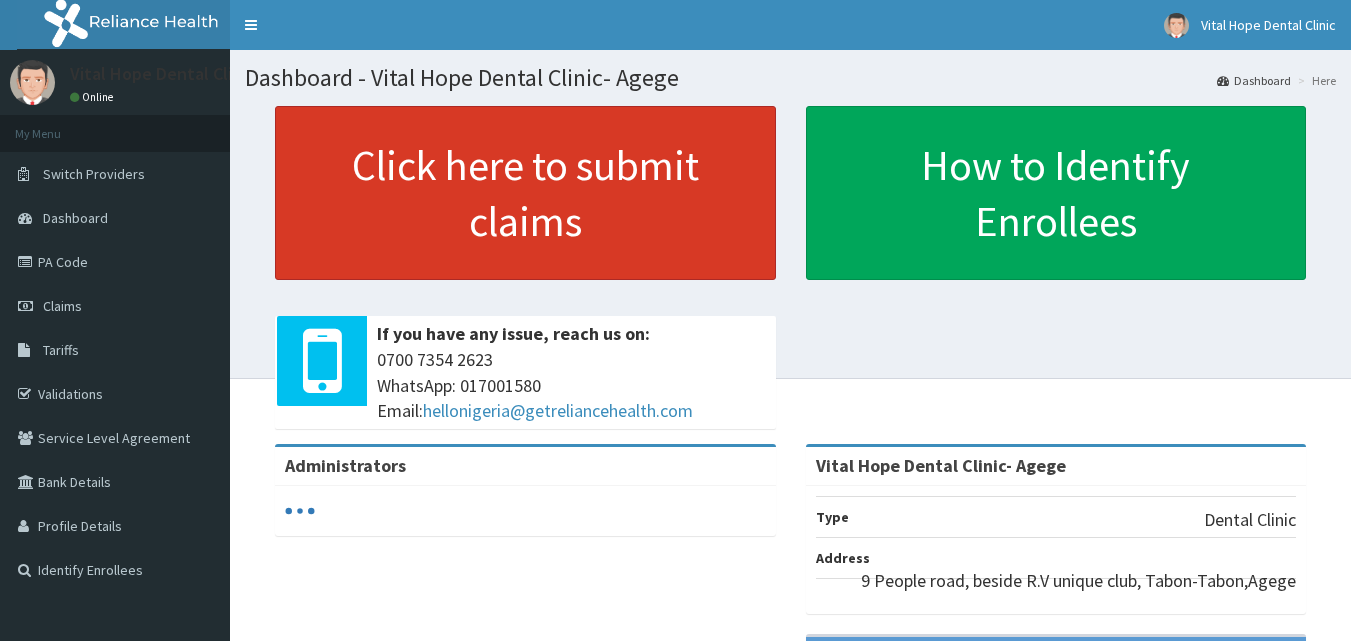 click on "Click here to submit claims" at bounding box center (525, 193) 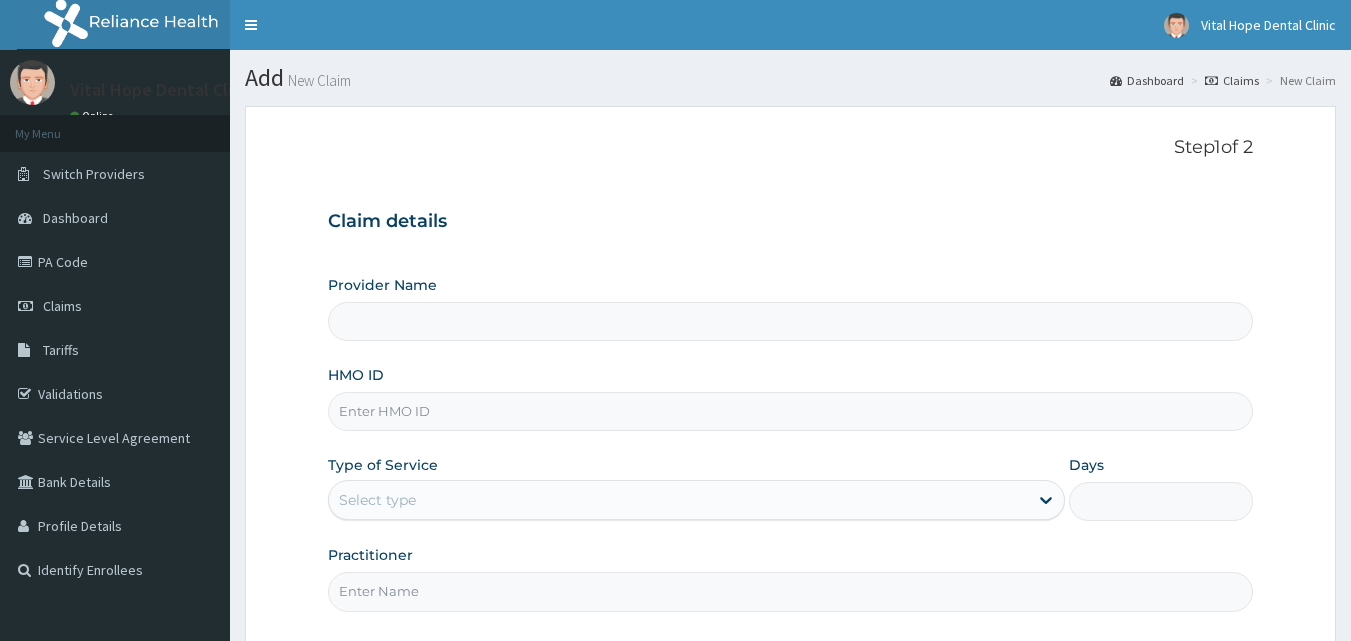 scroll, scrollTop: 0, scrollLeft: 0, axis: both 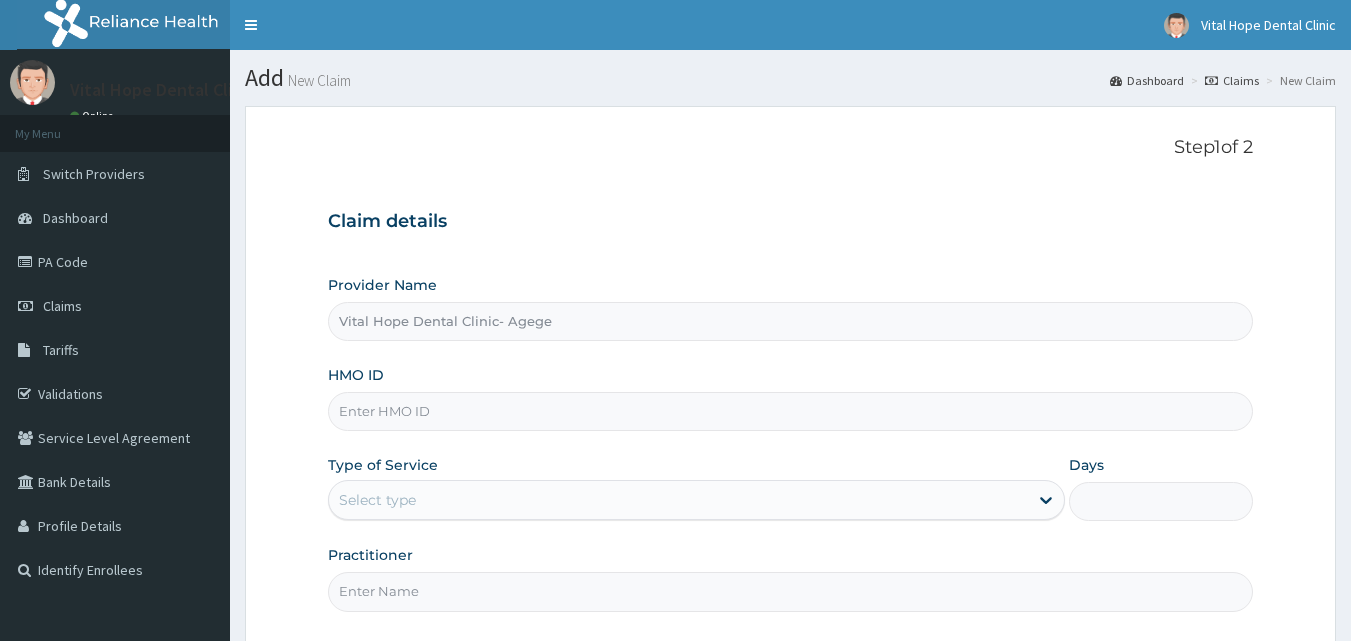 click on "HMO ID" at bounding box center (791, 411) 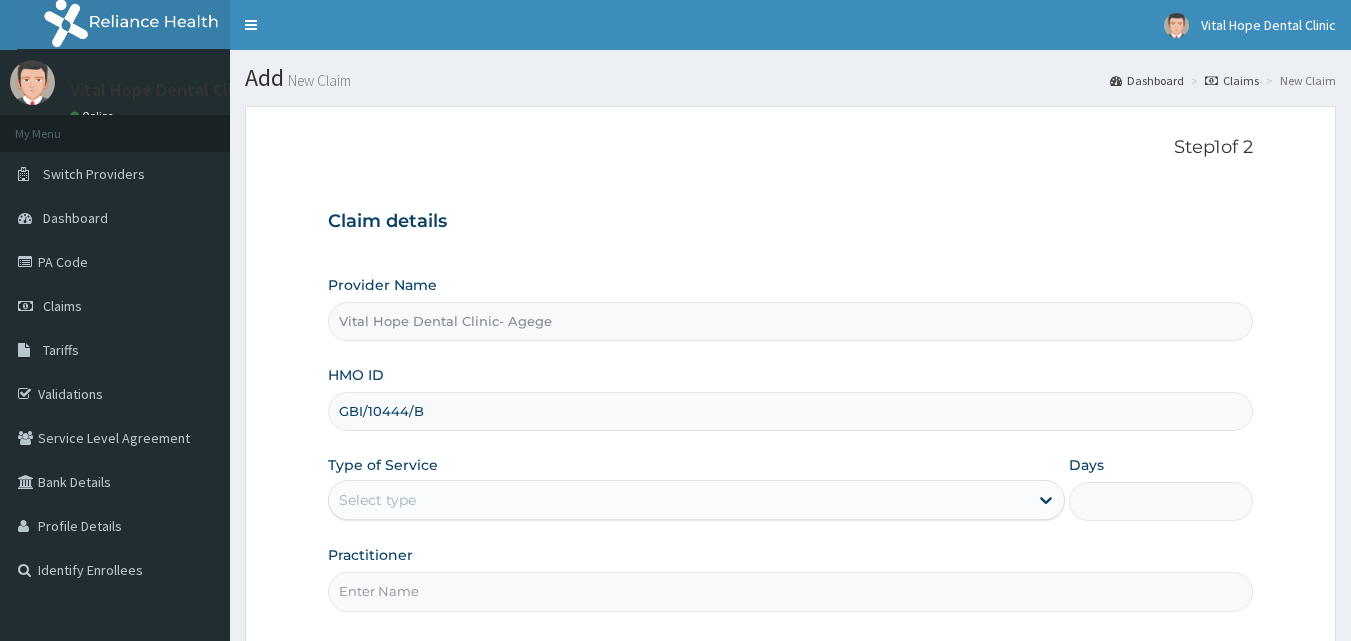 type on "GBI/10444/B" 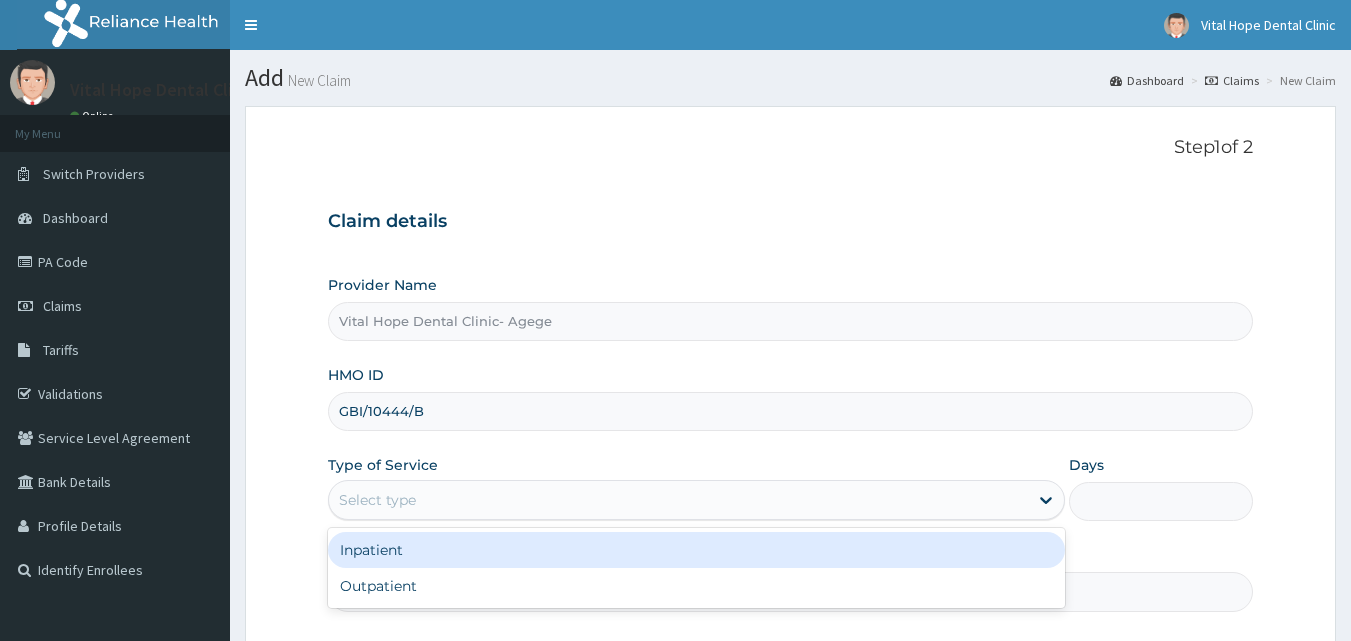 click on "Select type" at bounding box center (678, 500) 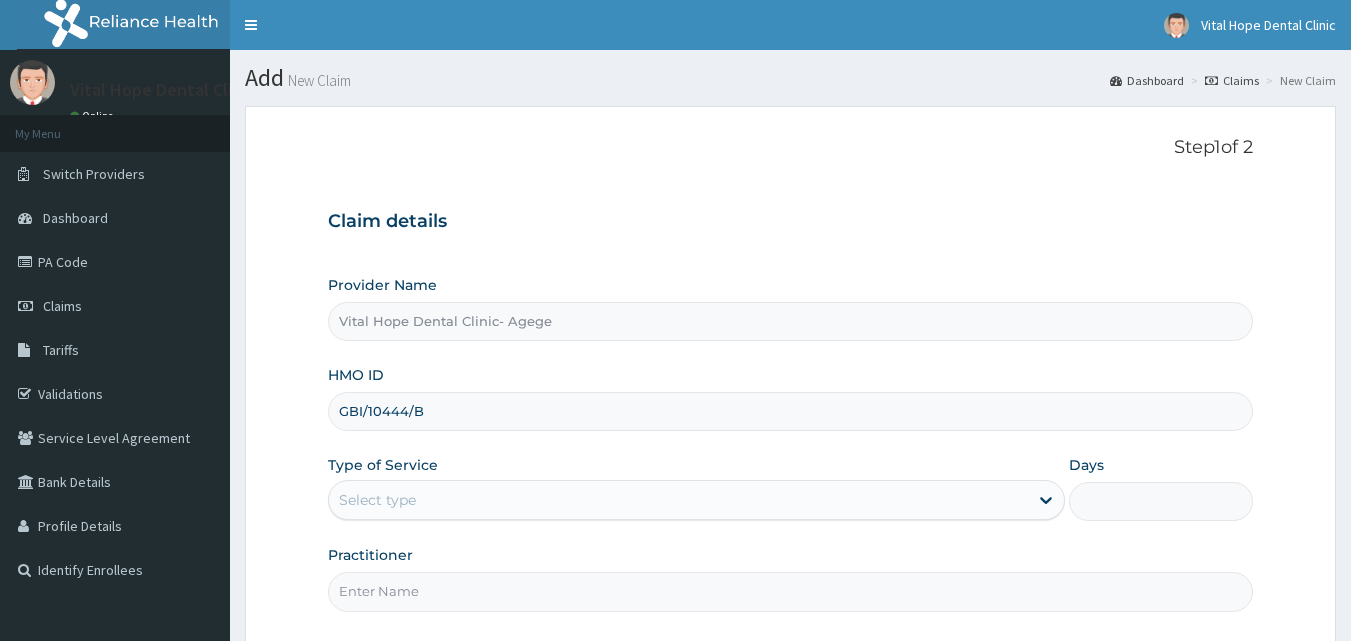 drag, startPoint x: 719, startPoint y: 614, endPoint x: 696, endPoint y: 541, distance: 76.537575 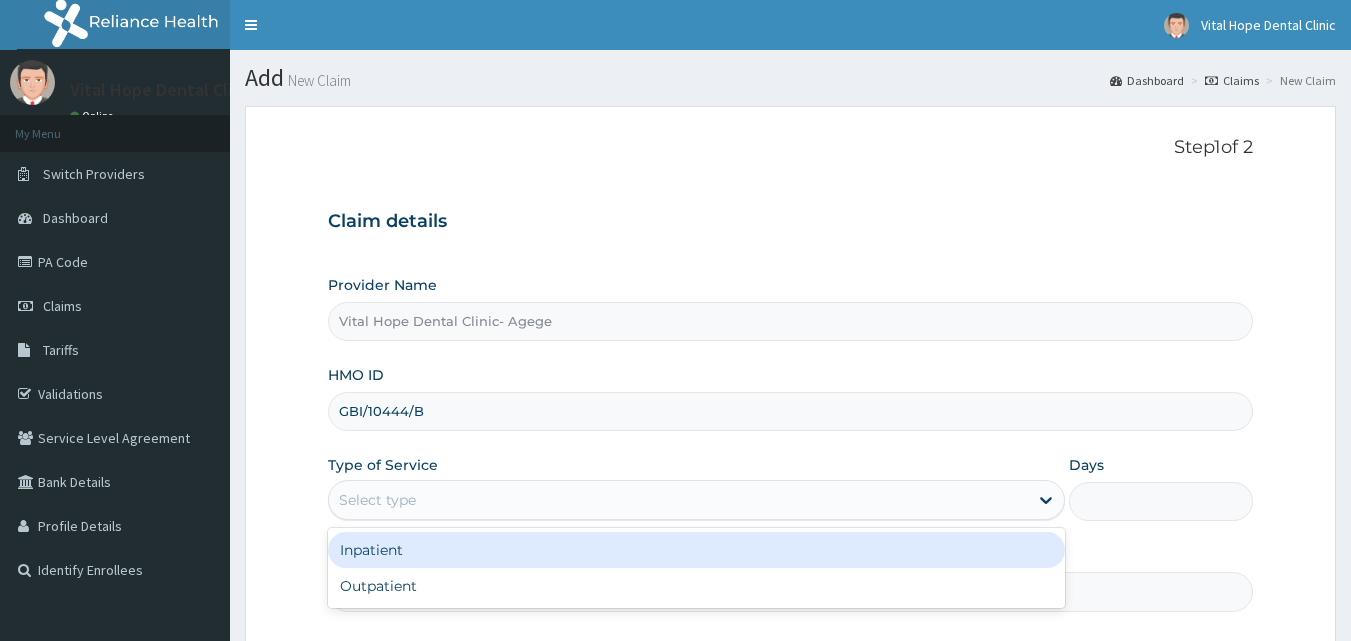 click on "Select type" at bounding box center [678, 500] 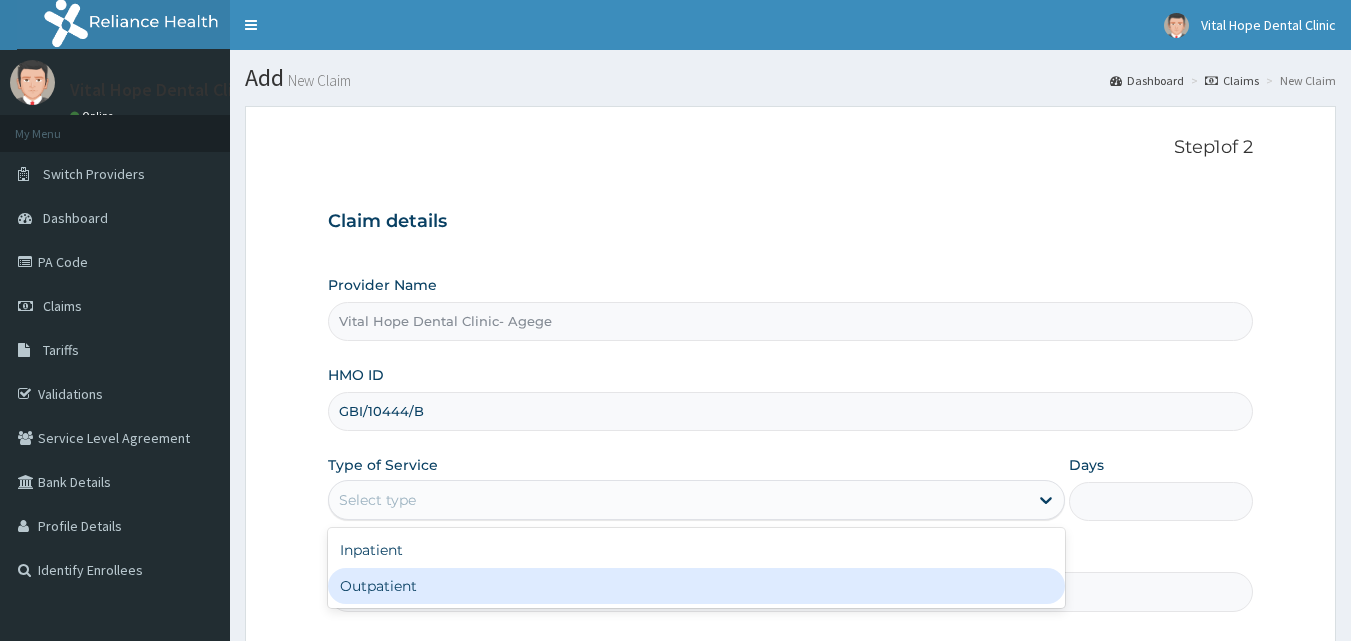 click on "Outpatient" at bounding box center (696, 586) 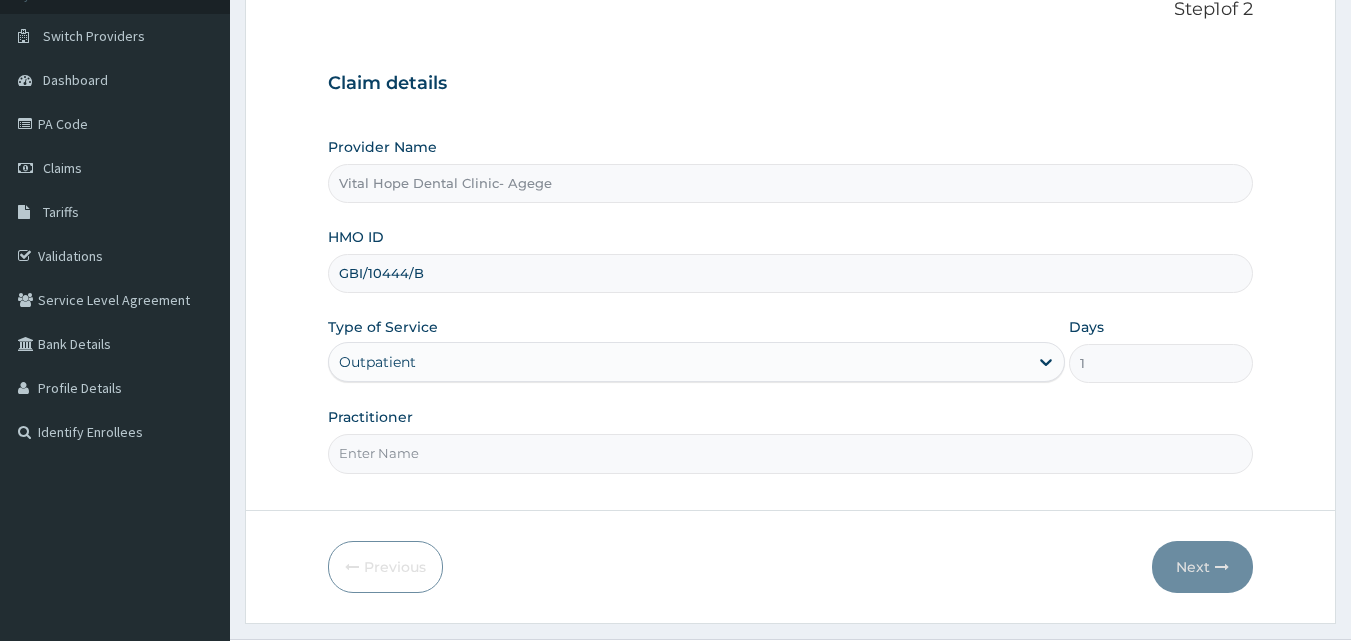 scroll, scrollTop: 146, scrollLeft: 0, axis: vertical 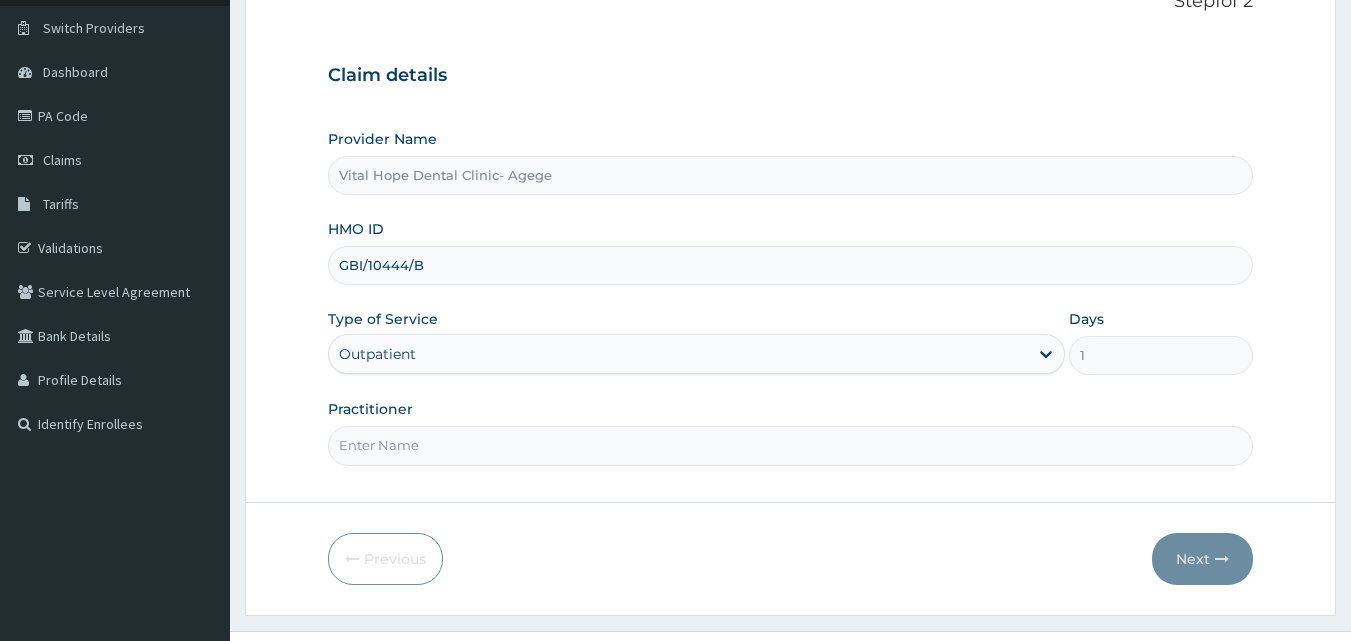 click on "Practitioner" at bounding box center [791, 445] 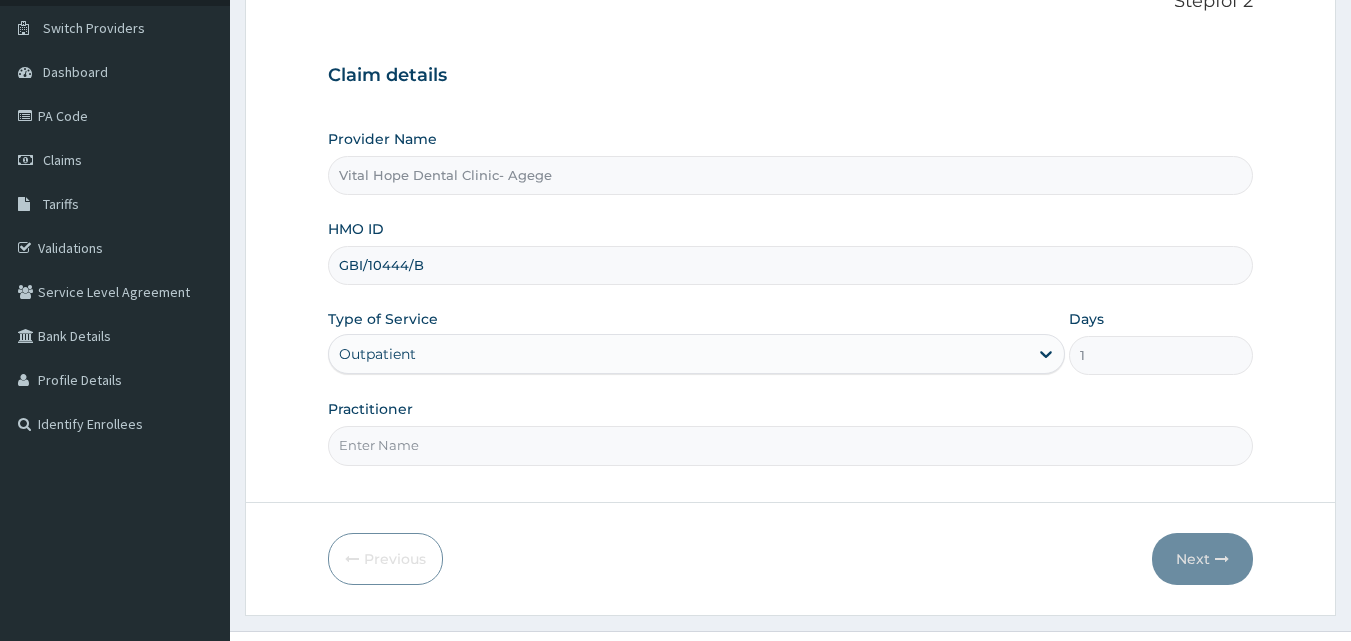 type on "DR ADELEKE" 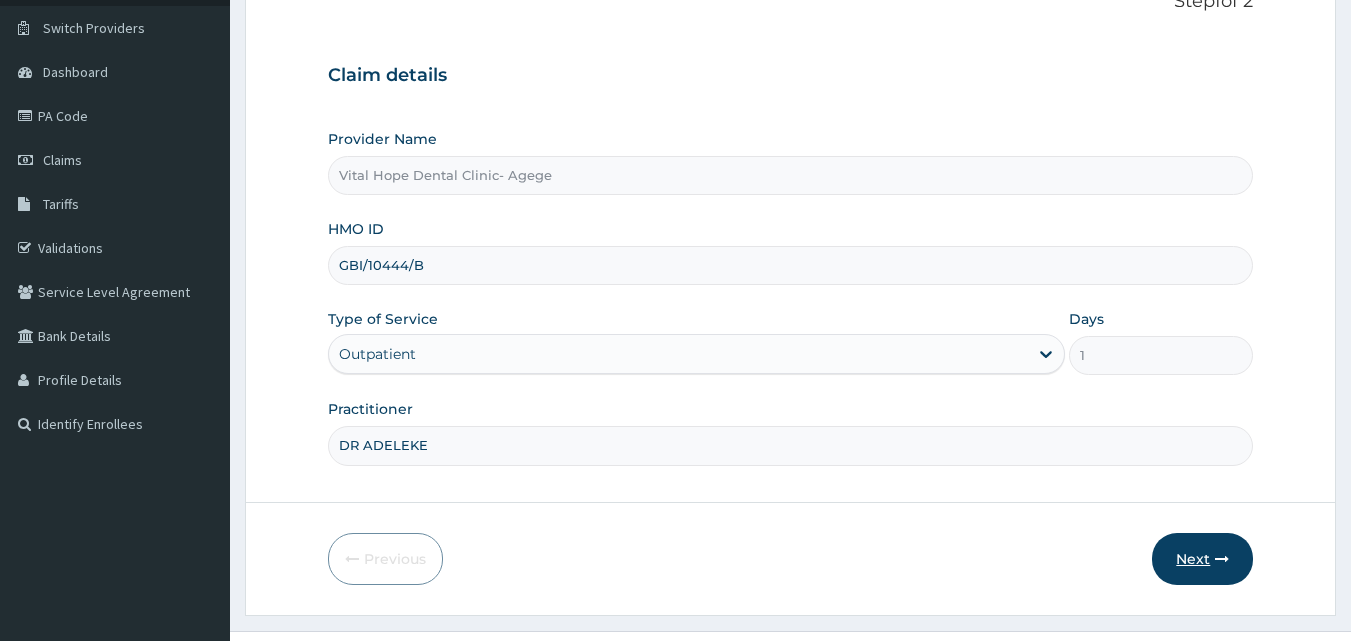 click on "Next" at bounding box center [1202, 559] 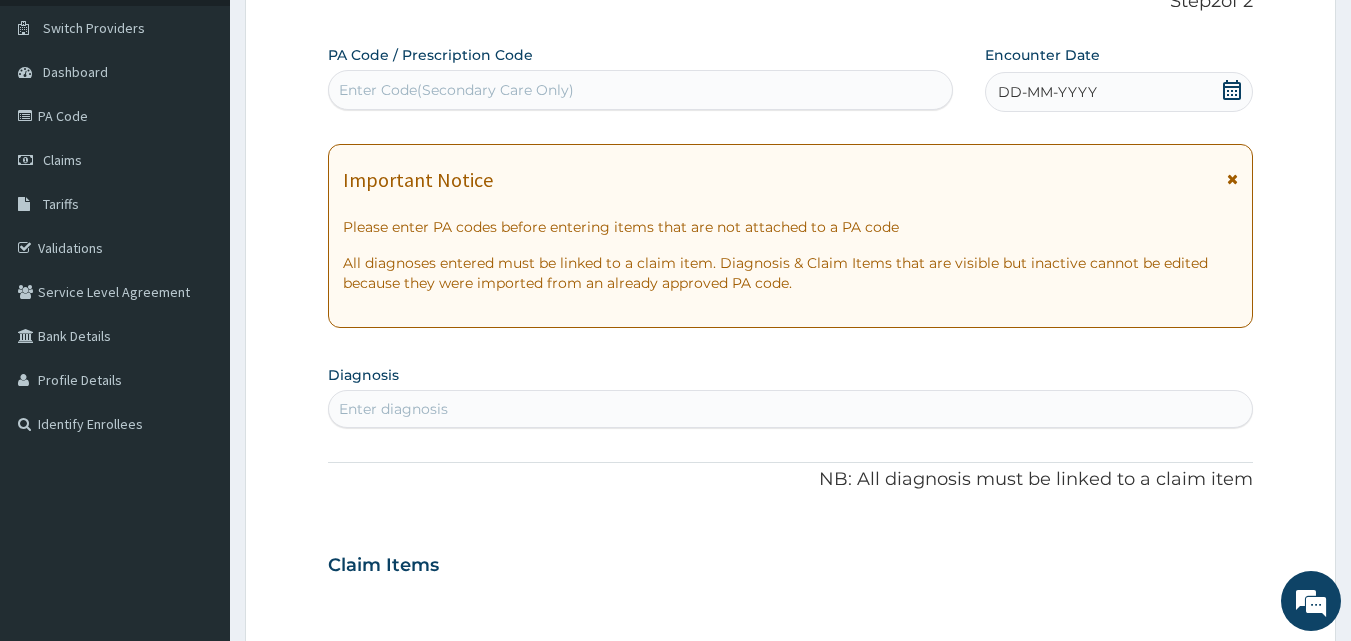click on "Enter Code(Secondary Care Only)" at bounding box center [641, 90] 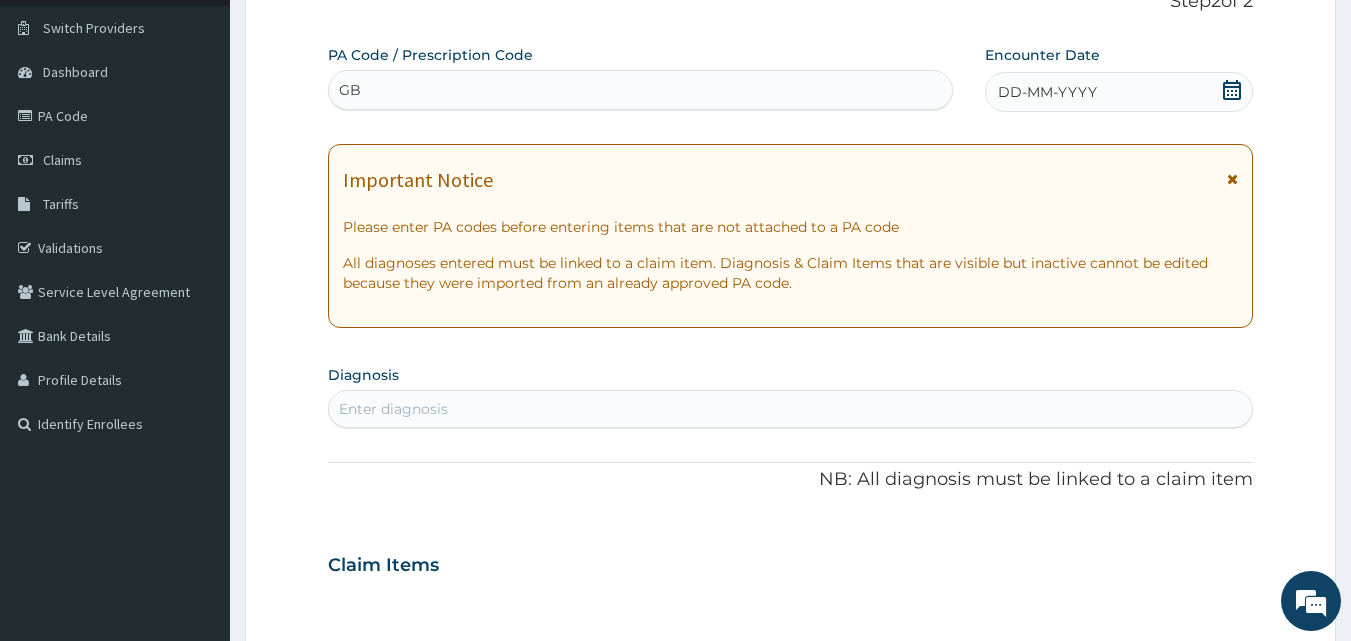 type on "G" 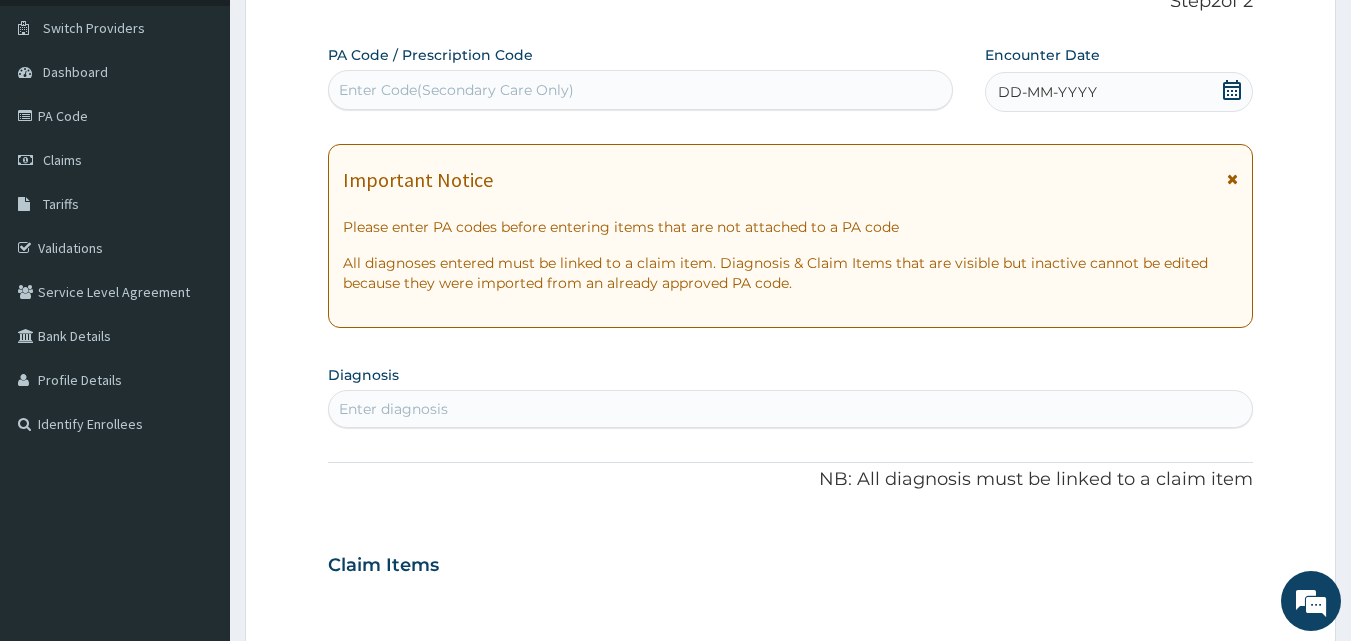 click on "Enter Code(Secondary Care Only)" at bounding box center (641, 90) 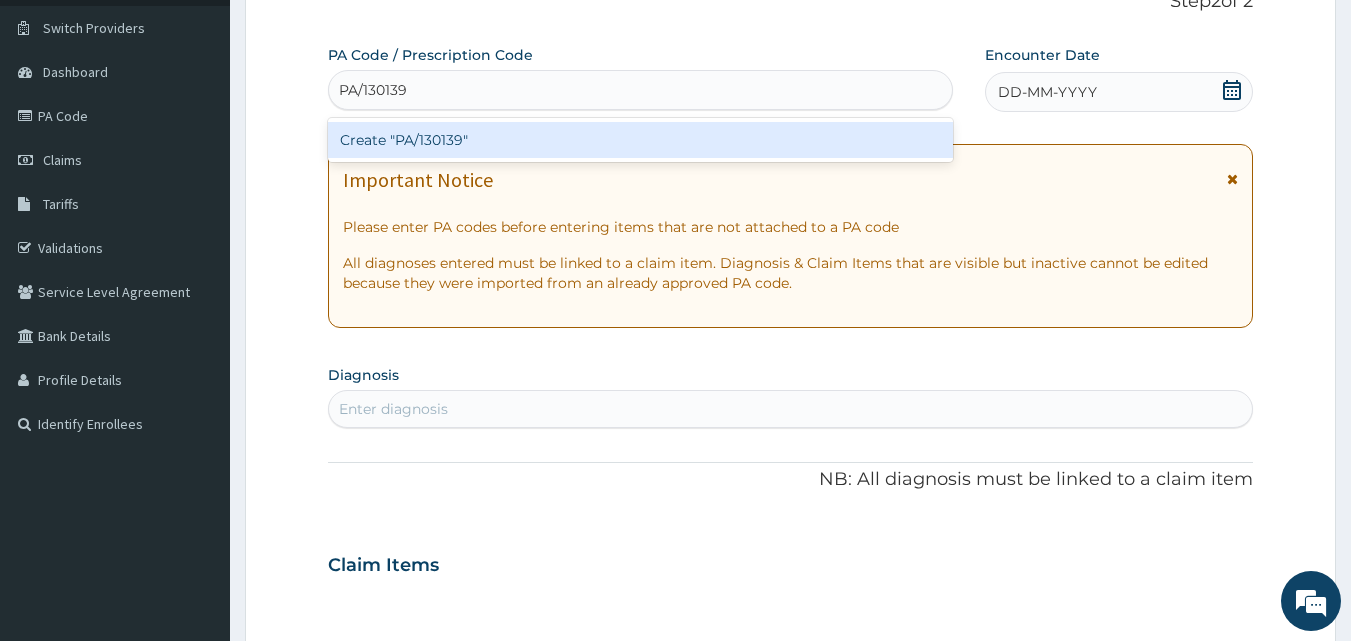 type 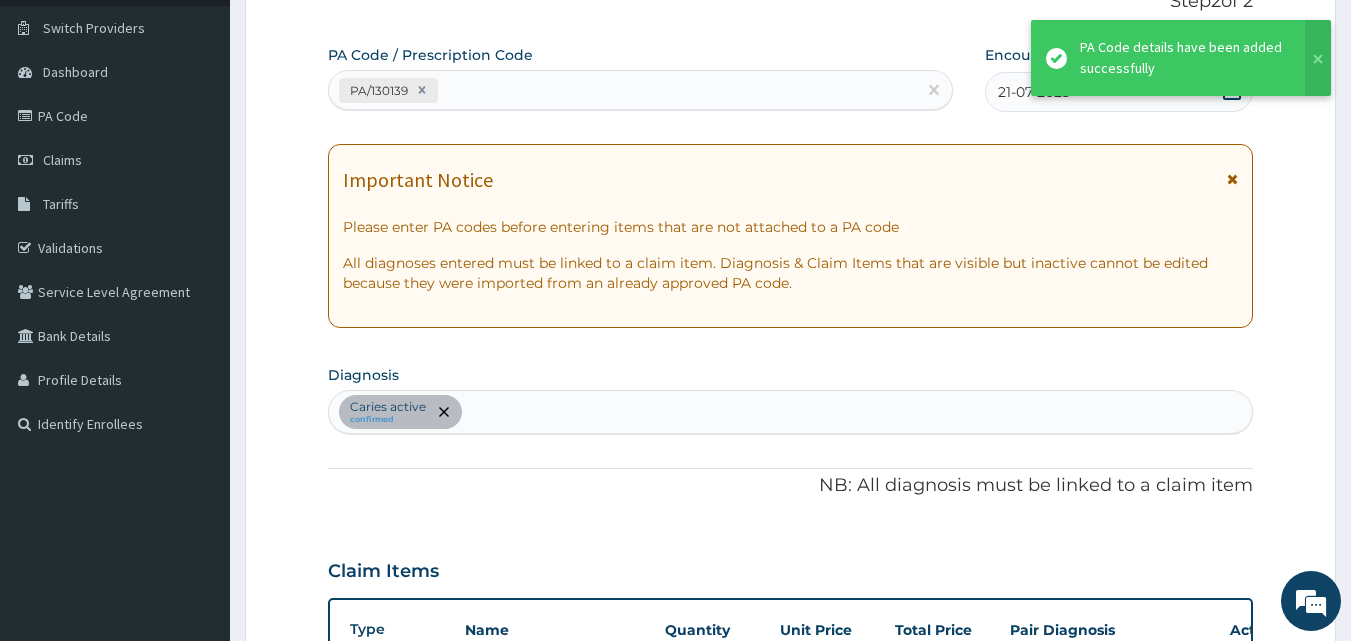 scroll, scrollTop: 857, scrollLeft: 0, axis: vertical 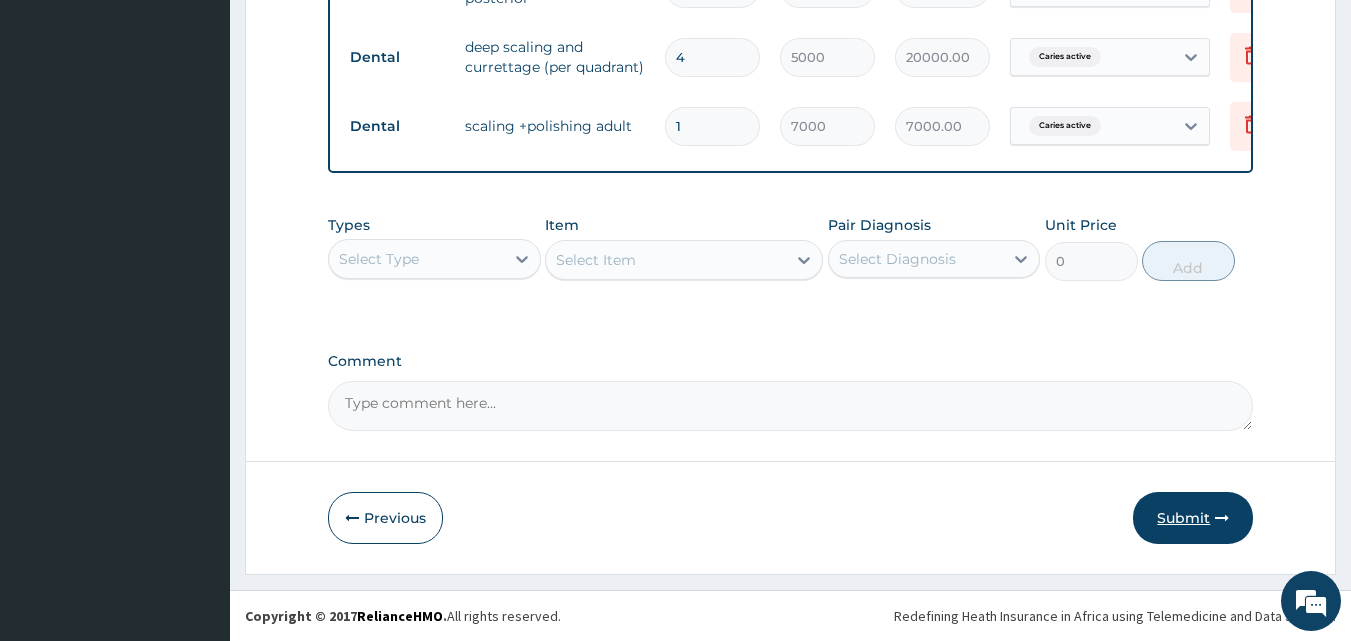click on "Submit" at bounding box center [1193, 518] 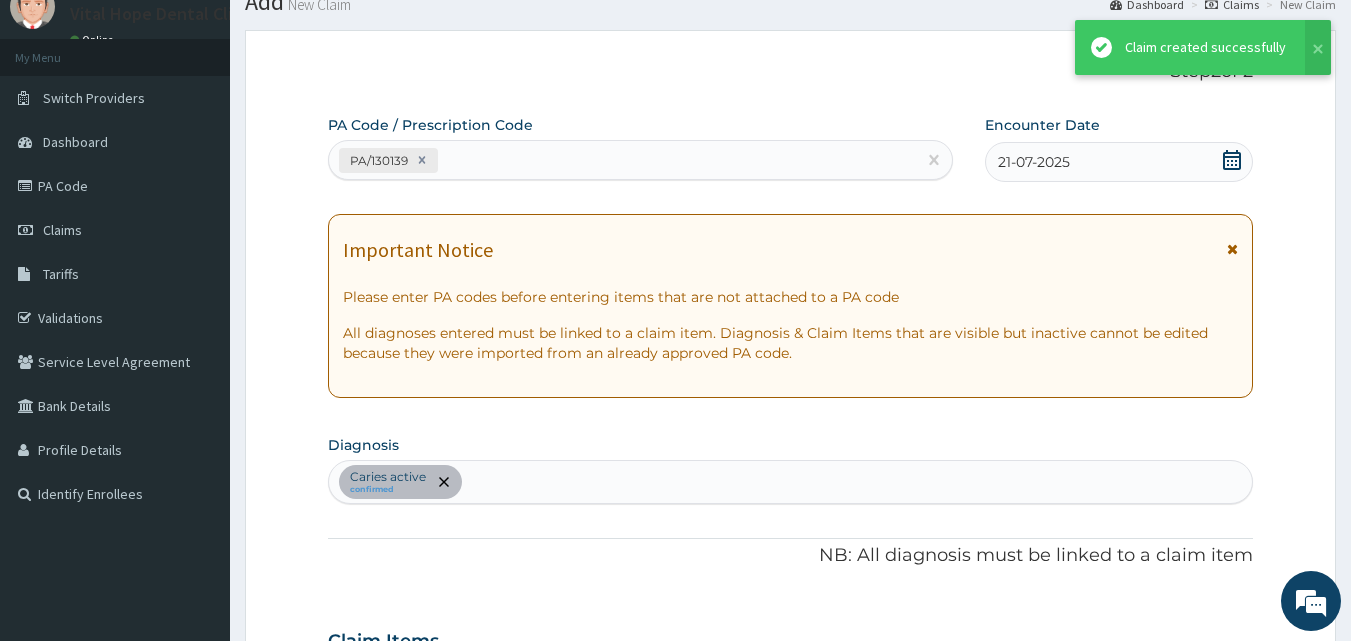 scroll, scrollTop: 1066, scrollLeft: 0, axis: vertical 